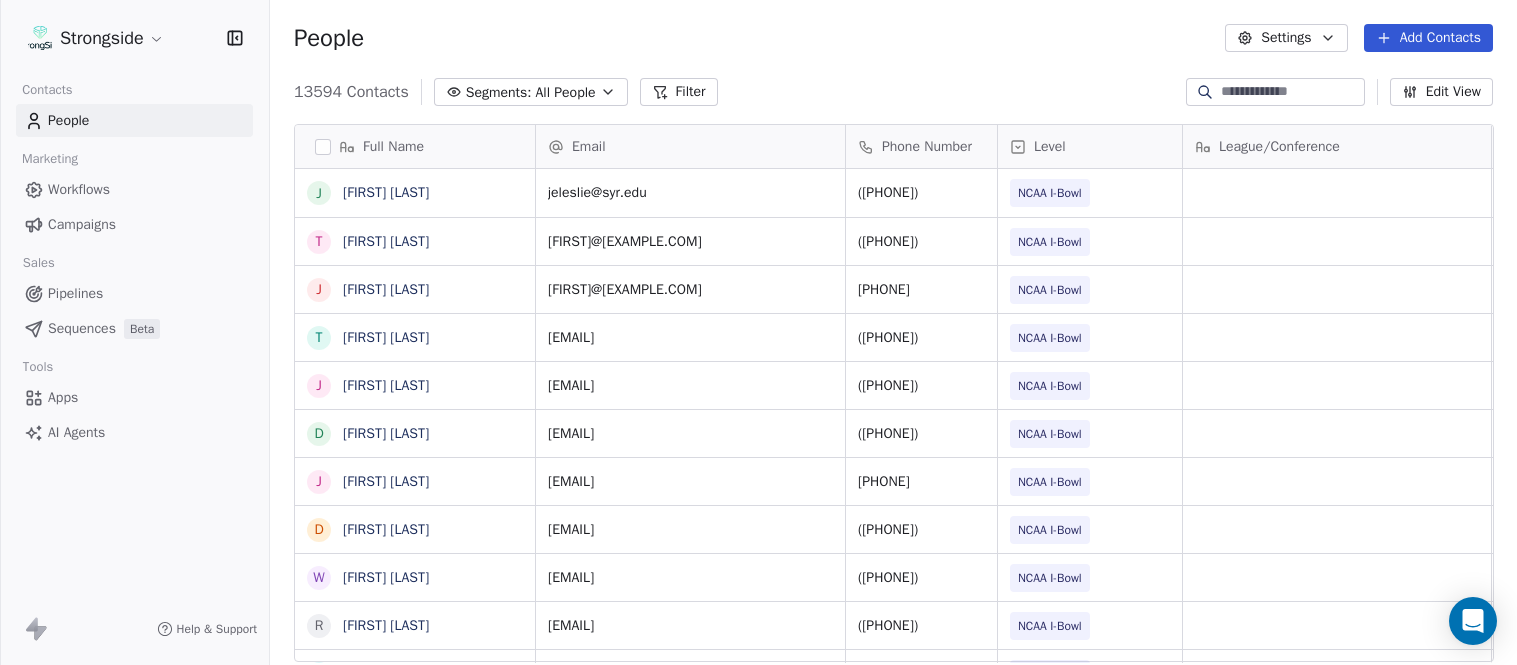 scroll, scrollTop: 0, scrollLeft: 0, axis: both 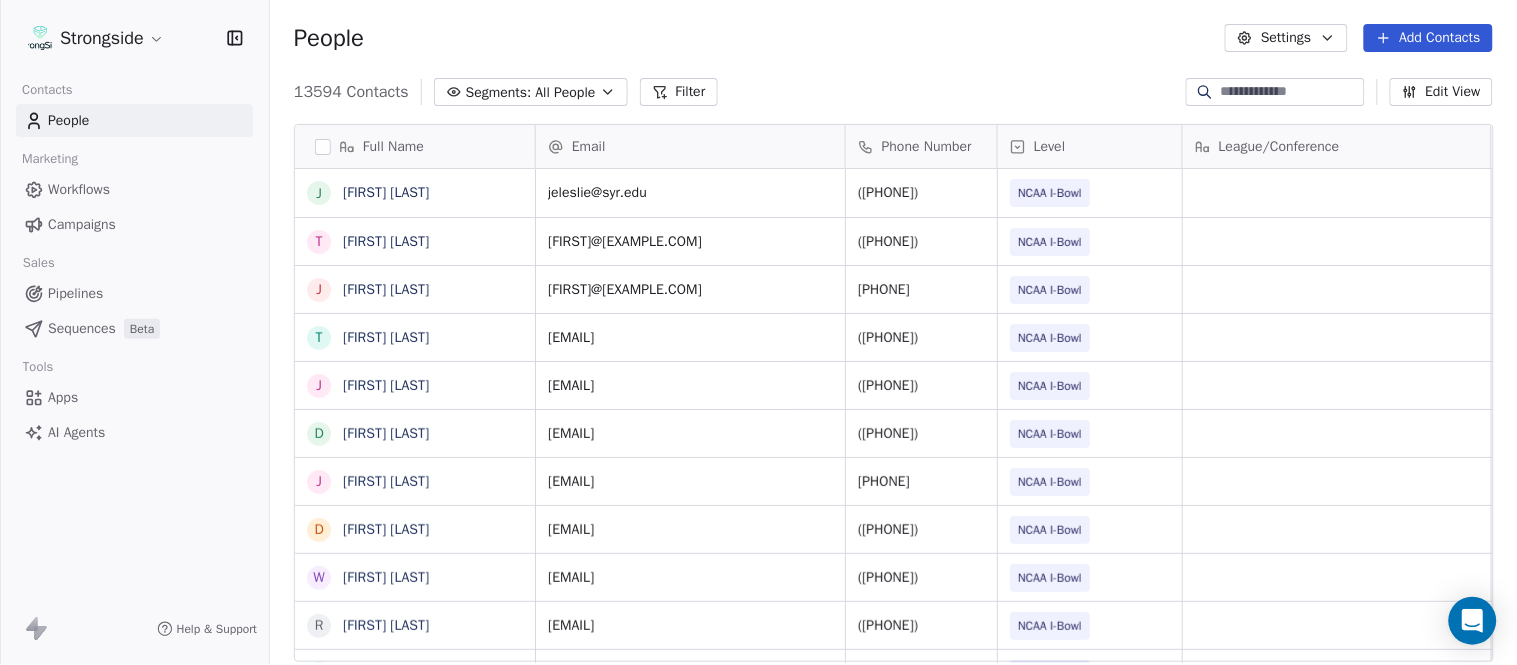 click on "Add Contacts" at bounding box center (1428, 38) 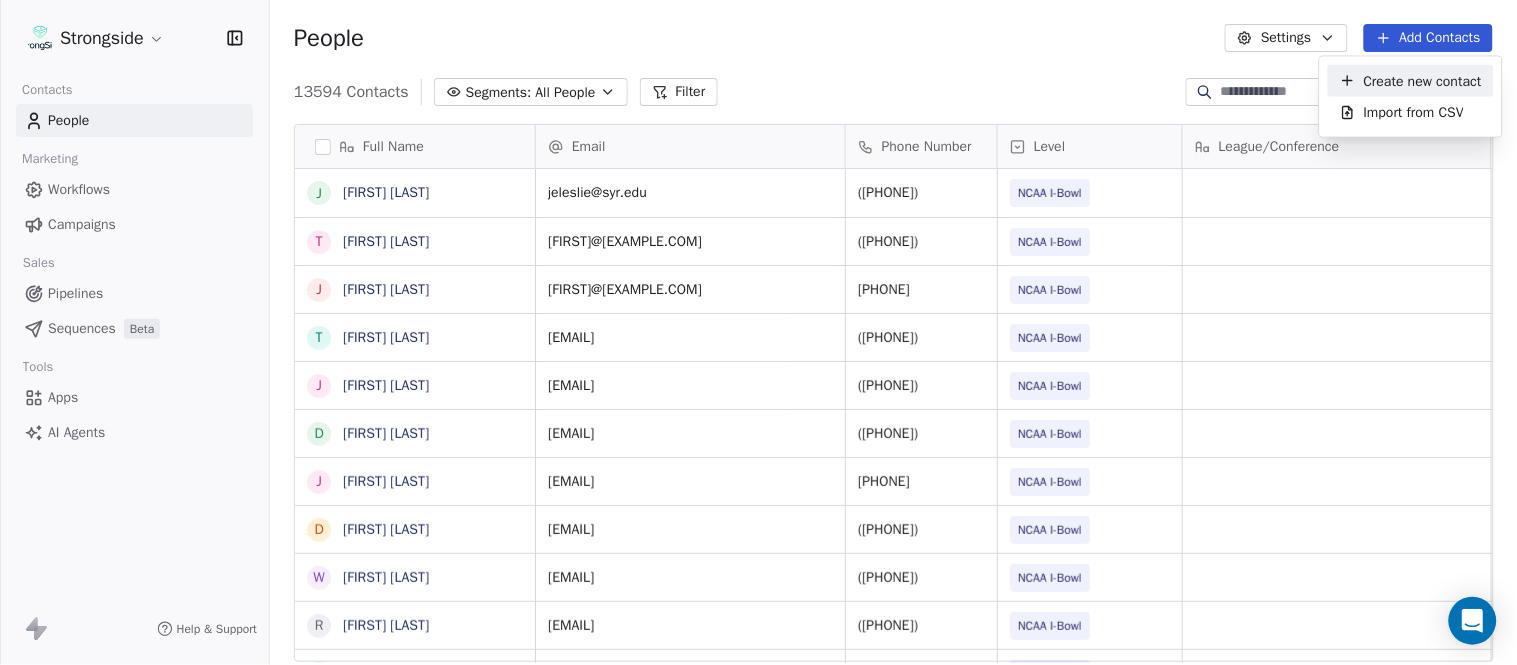 click on "Create new contact" at bounding box center (1411, 81) 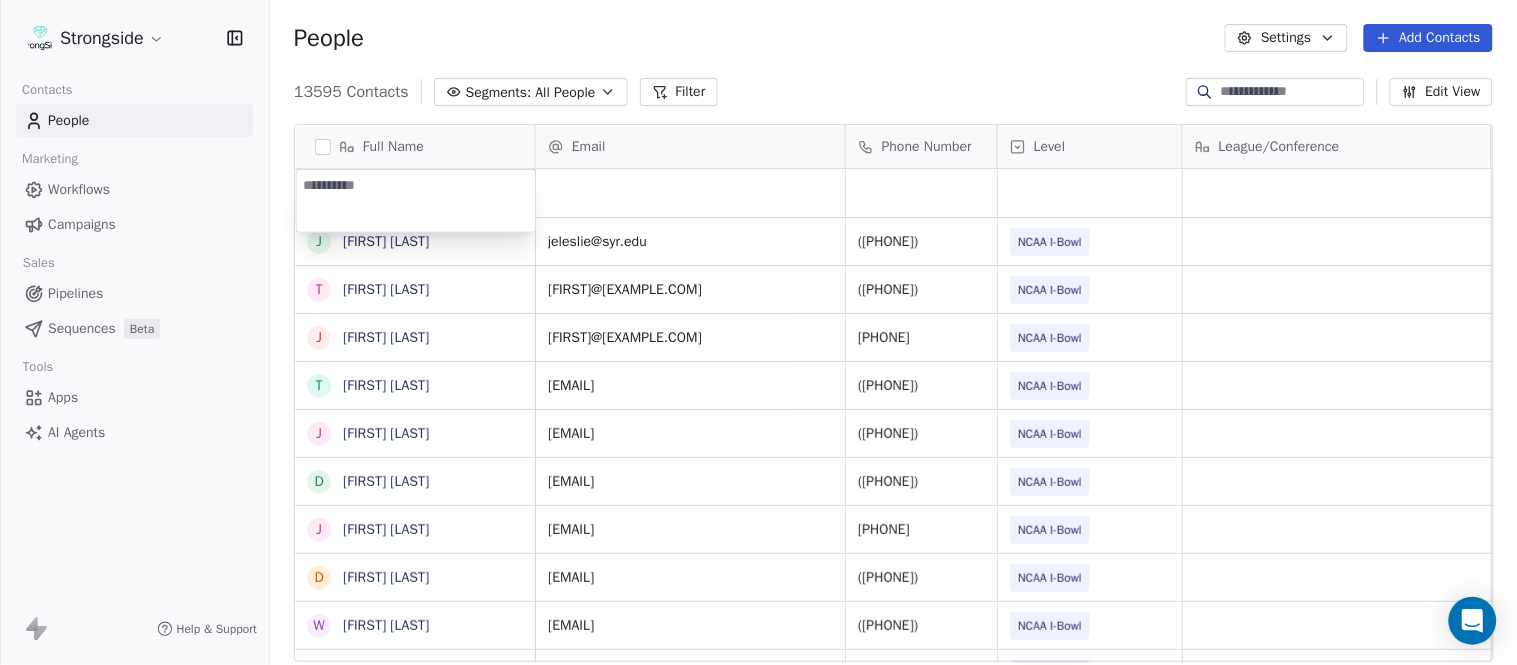 type on "**********" 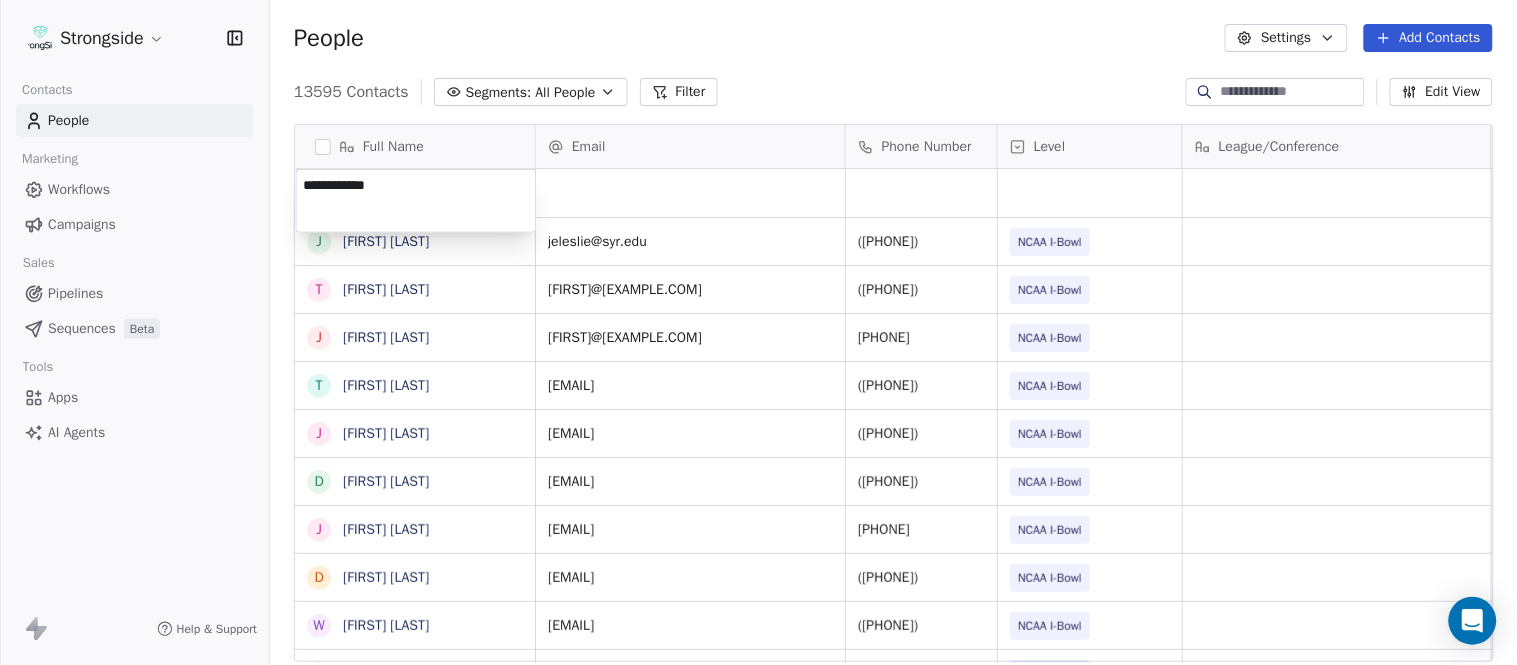 click on "Strongside Contacts People Marketing Workflows Campaigns Sales Pipelines Sequences Beta Tools Apps AI Agents Help & Support People Settings Add Contacts 13595 Contacts Segments: All People Filter Edit View Tag Add to Sequence Export Full Name J [FIRST] [FIRST] T [FIRST] [FIRST] J [FIRST] [FIRST] T [FIRST] [FIRST] J [FIRST] [FIRST] D [FIRST] [FIRST] J [FIRST] [FIRST] D [FIRST] [FIRST] W [FIRST] [FIRST] R [FIRST] [FIRST] J [FIRST] [FIRST] C [FIRST] [FIRST] S [FIRST] [FIRST] D [FIRST] [FIRST] N [FIRST] [FIRST] C [FIRST] [FIRST] C [FIRST] [FIRST] C [FIRST] [FIRST] J [FIRST] [FIRST] J [FIRST] [FIRST] Z [FIRST] [FIRST] E [FIRST] [FIRST] T [FIRST] [FIRST] J [FIRST] [FIRST] T [FIRST] [FIRST] L [FIRST] [FIRST] T [FIRST] [FIRST] C [FIRST] [FIRST] [FIRST] B [FIRST] [FIRST] Email Phone Number Level League/Conference Organization Job Title Tags Created Date BST [EMAIL] ([PHONE]) NCAA I-Bowl SYRACUSE UNIVERSITY Academic Advisor Aug 04, 2025 09:08 PM [EMAIL] [PHONE] NCAA I-Bowl SYRACUSE UNIVERSITY Pro Liason Contact [PHONE]" at bounding box center [758, 332] 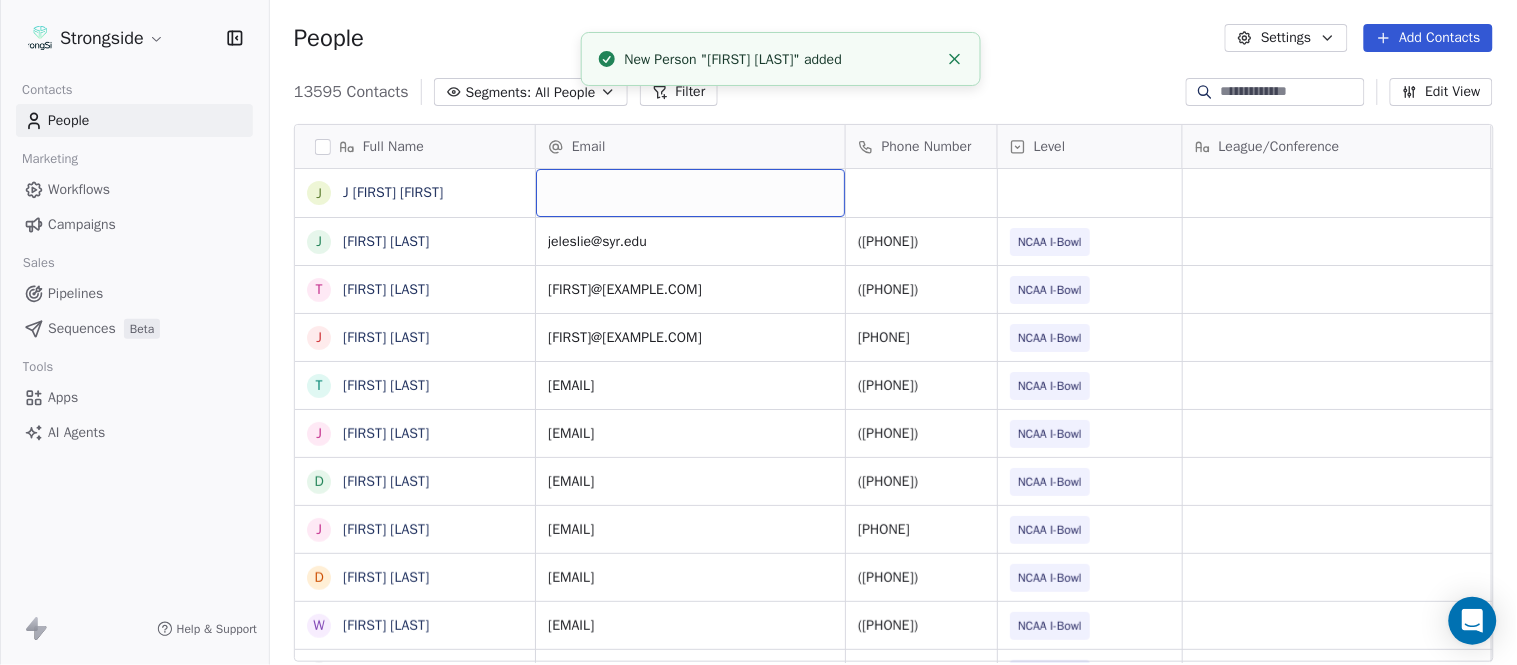 click at bounding box center [690, 193] 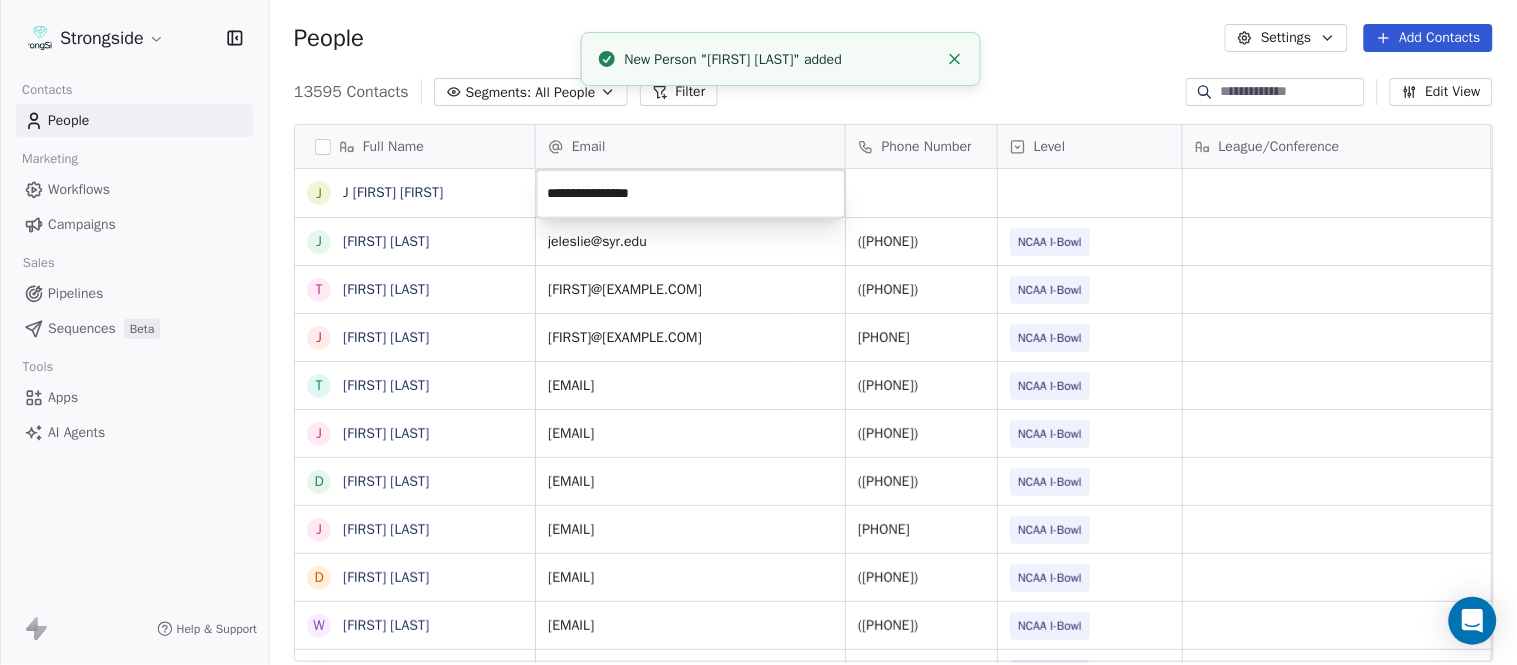 click on "Strongside Contacts People Marketing Workflows Campaigns Sales Pipelines Sequences Beta Tools Apps AI Agents Help & Support People Settings Add Contacts 13595 Contacts Segments: All People Filter Edit View Tag Add to Sequence Export Full Name J [FIRST] [LAST] J [FIRST] [LAST] T [FIRST] [LAST] J [FIRST] [LAST] T [FIRST] [LAST] J [FIRST] [LAST] D [FIRST] [LAST] J [FIRST] [LAST] D [FIRST] [LAST] W [FIRST] [LAST] R [FIRST] [LAST] J [FIRST] [LAST] C [FIRST] [LAST] S [FIRST] [LAST] D [FIRST] [LAST] N [FIRST] [LAST] C [FIRST] [LAST] C [FIRST] [LAST] C [FIRST] [LAST] J [FIRST] [LAST] J [FIRST] [LAST] Z [FIRST] [LAST] E [FIRST] [LAST] T [FIRST] [LAST] J [FIRST] [LAST] T [FIRST] [LAST] L [FIRST] [LAST] T [FIRST] [LAST] C [FIRST] [LAST] Email Phone Number Level League/Conference Organization Job Title Tags Created Date BST Aug 04, 2025 10:07 PM [EMAIL] ([PHONE]) NCAA I-Bowl SYRACUSE UNIVERSITY Academic Advisor Aug 04, 2025 09:08 PM [EMAIL] [PHONE] NCAA I-Bowl SYRACUSE UNIVERSITY Pro Liason Contact" at bounding box center (758, 332) 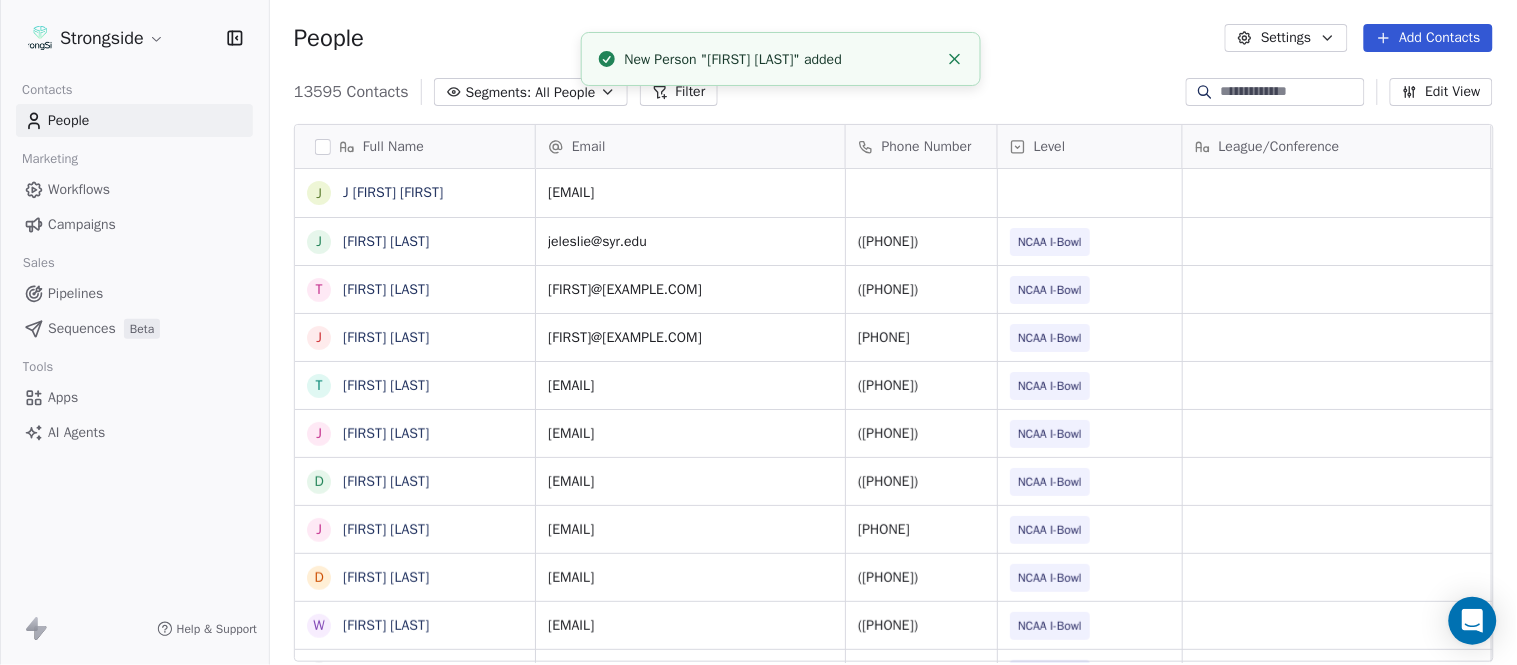 click 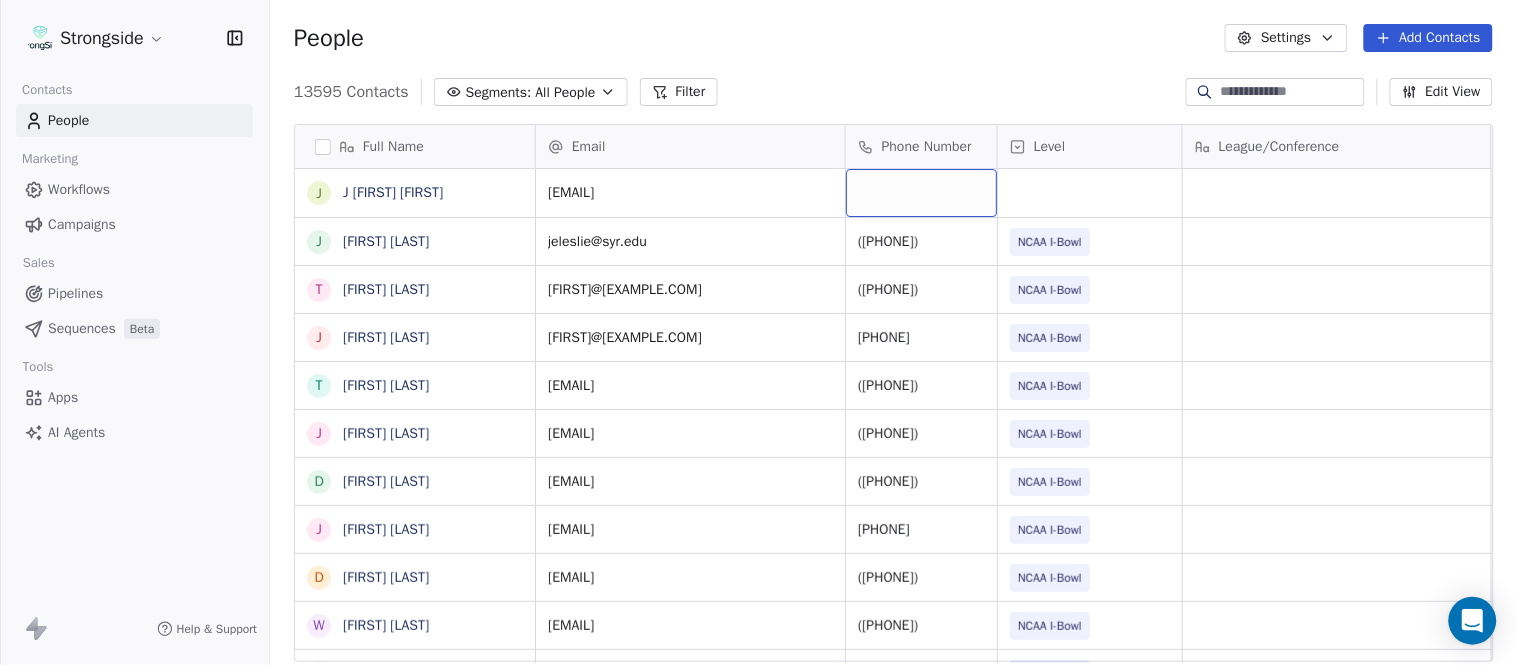 click at bounding box center (921, 193) 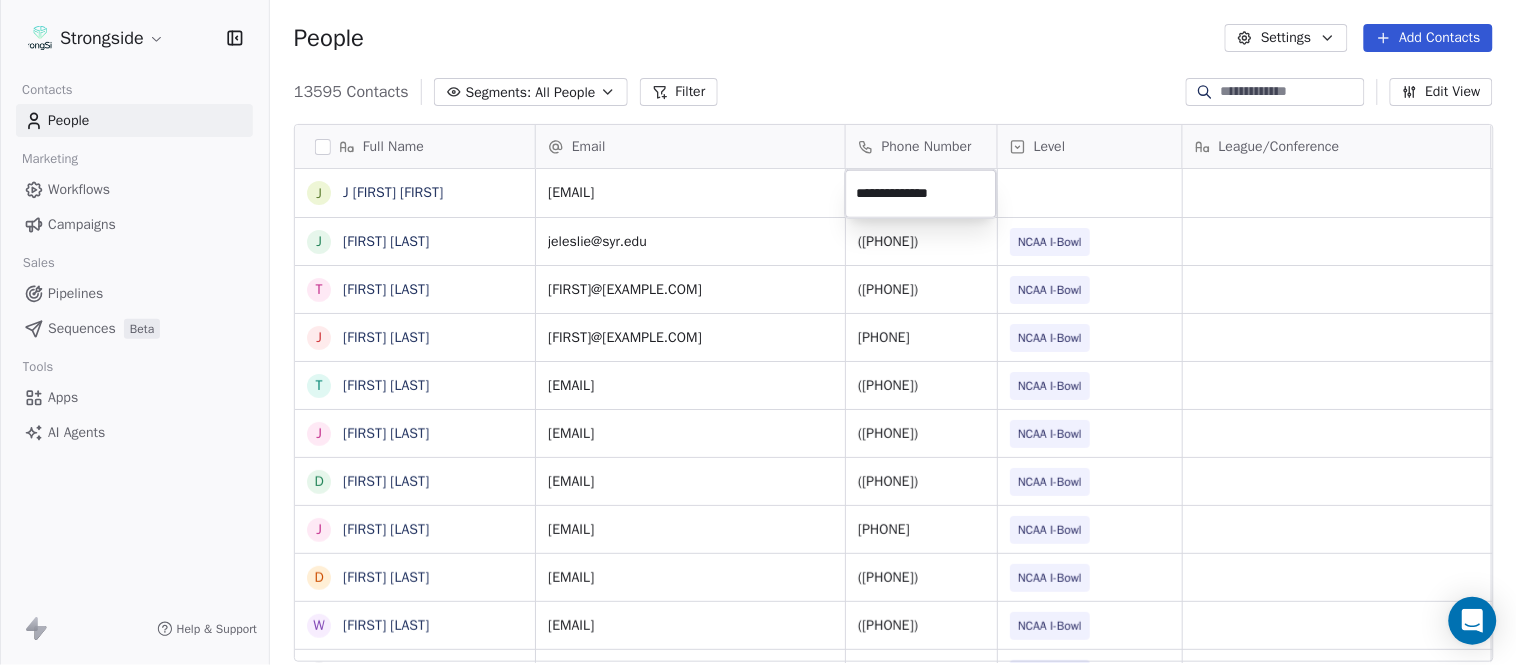 click on "Strongside Contacts People Marketing Workflows Campaigns Sales Pipelines Sequences Beta Tools Apps AI Agents Help & Support People Settings Add Contacts 13595 Contacts Segments: All People Filter Edit View Tag Add to Sequence Export Full Name J [FIRST] [FIRST] J [FIRST] [FIRST] T [FIRST] [FIRST] J [FIRST] [FIRST] T [FIRST] [FIRST] J [FIRST] [FIRST] D [FIRST] [FIRST] J [FIRST] [FIRST] D [FIRST] [FIRST] W [FIRST] [FIRST] R [FIRST] [FIRST] J [FIRST] [FIRST] C [FIRST] [FIRST] S [FIRST] [FIRST] D [FIRST] [FIRST] N [FIRST] [FIRST] C [FIRST] [FIRST] C [FIRST] [FIRST] C [FIRST] [FIRST] J [FIRST] [FIRST] J [FIRST] [FIRST] Z [FIRST] [FIRST] E [FIRST] [FIRST] T [FIRST] [FIRST] J [FIRST] [FIRST] T [FIRST] [FIRST] L [FIRST] [FIRST] T [FIRST] [FIRST] C [FIRST] [FIRST] [FIRST] B [FIRST] [FIRST] Email Phone Number Level League/Conference Organization Job Title Tags Created Date BST [EMAIL] Aug 04, 2025 10:07 PM [EMAIL] ([PHONE]) NCAA I-Bowl SYRACUSE UNIVERSITY Academic Advisor Aug 04, 2025 09:08 PM [EMAIL] NCAA I-Bowl SYRACUSE UNIVERSITY" at bounding box center (758, 332) 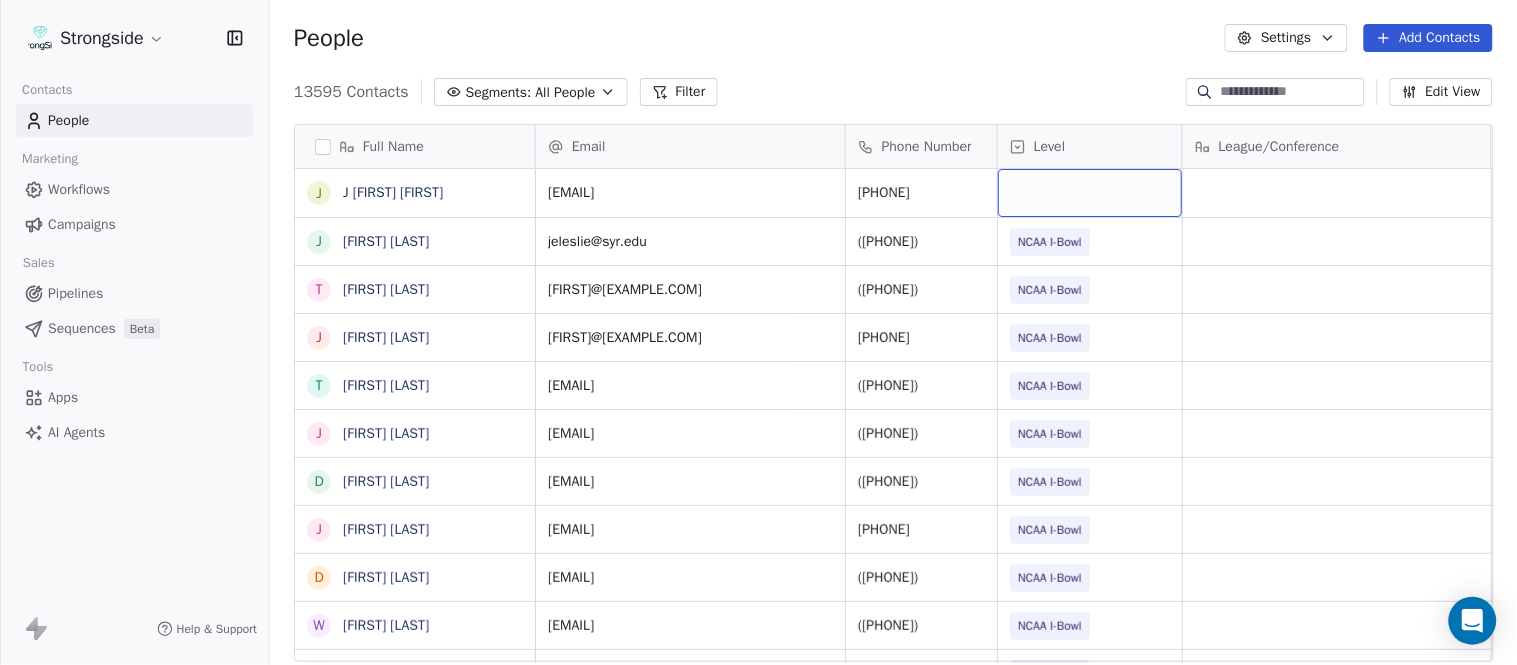 click at bounding box center (1090, 193) 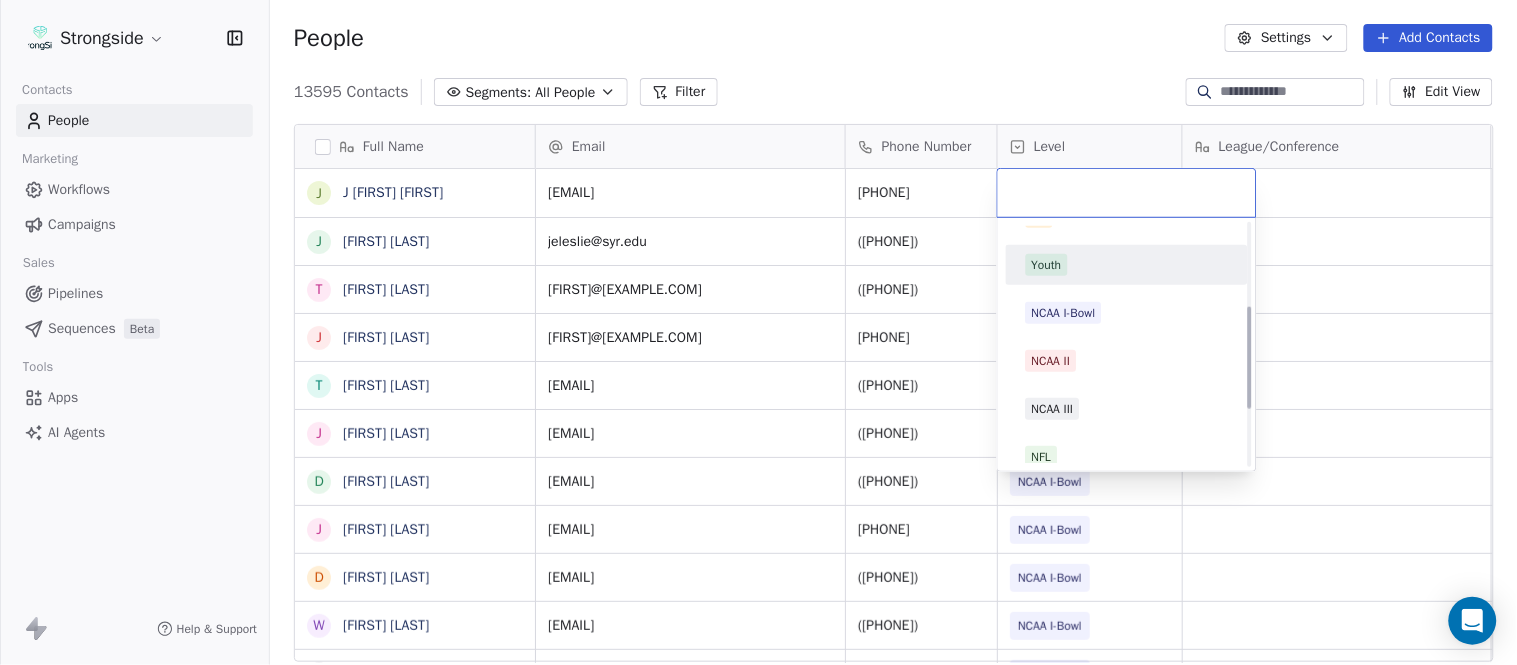 scroll, scrollTop: 330, scrollLeft: 0, axis: vertical 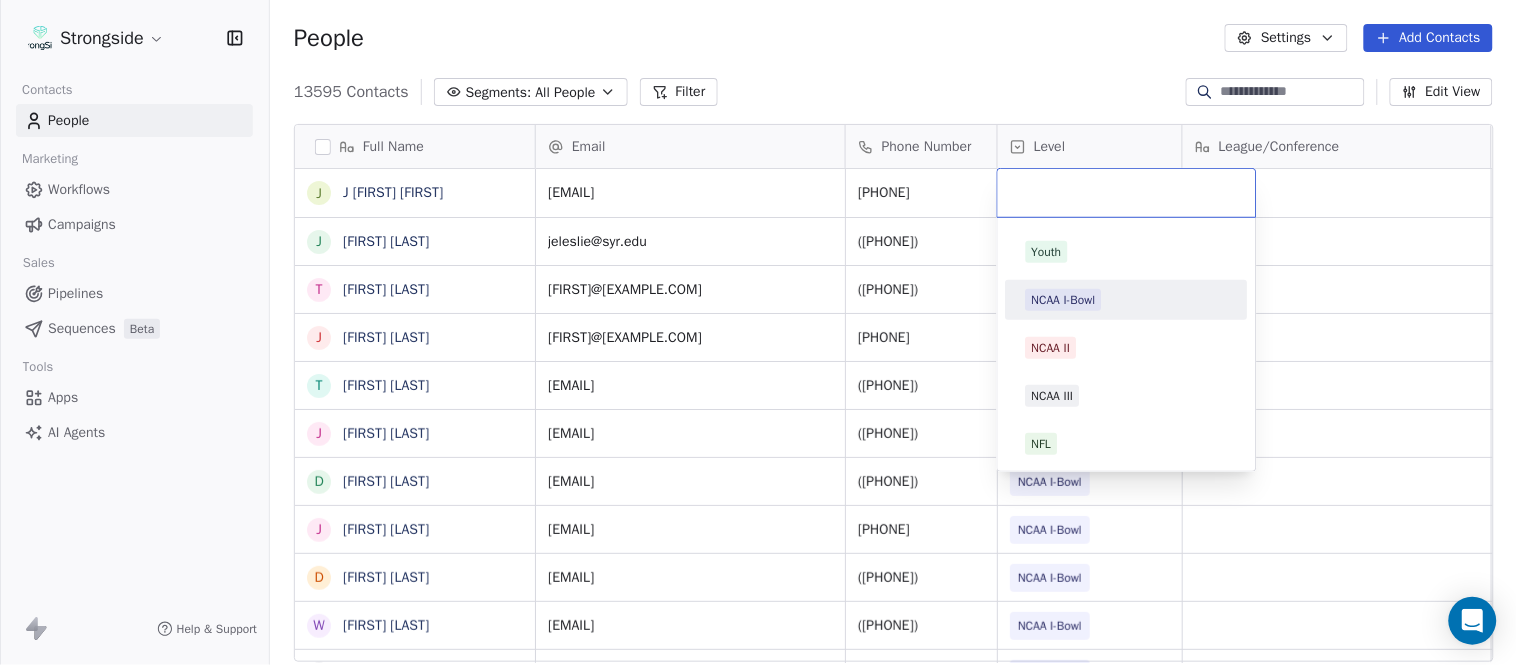 click on "NCAA I-Bowl" at bounding box center (1064, 300) 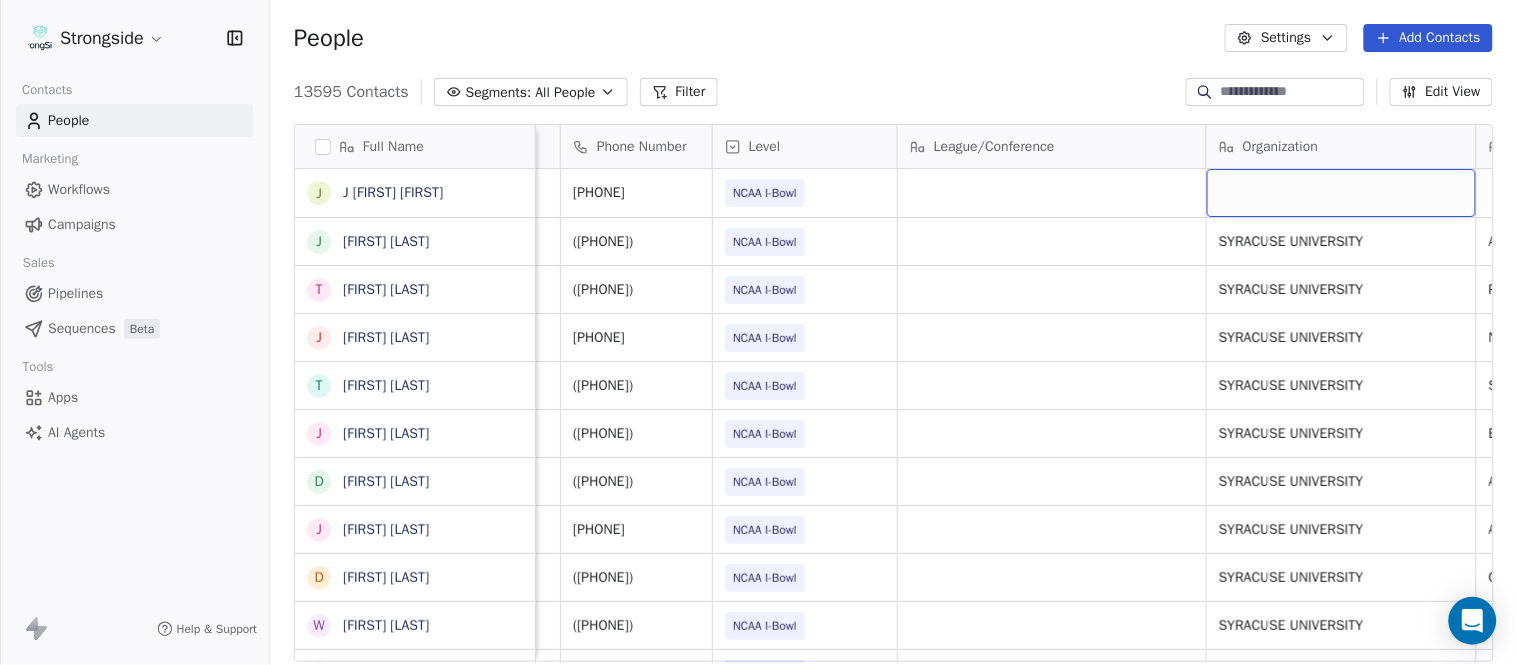 scroll, scrollTop: 0, scrollLeft: 553, axis: horizontal 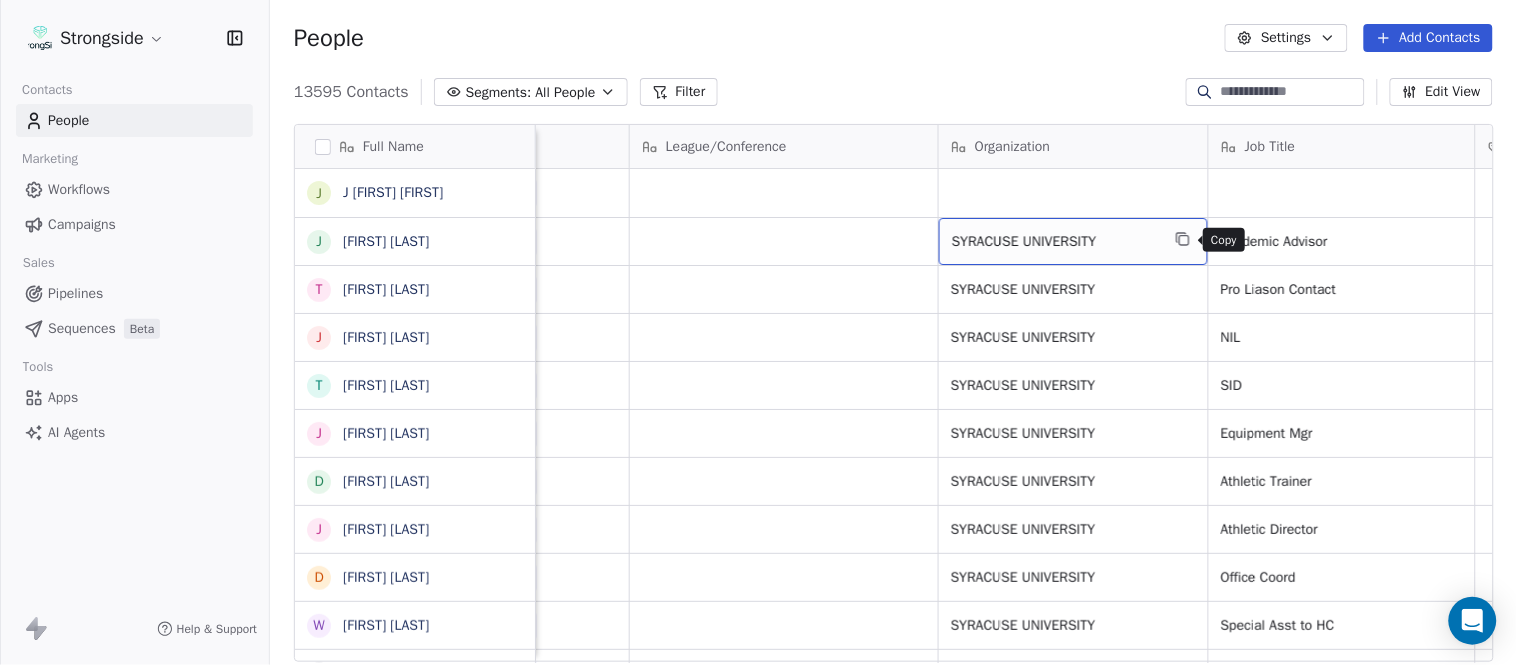 click 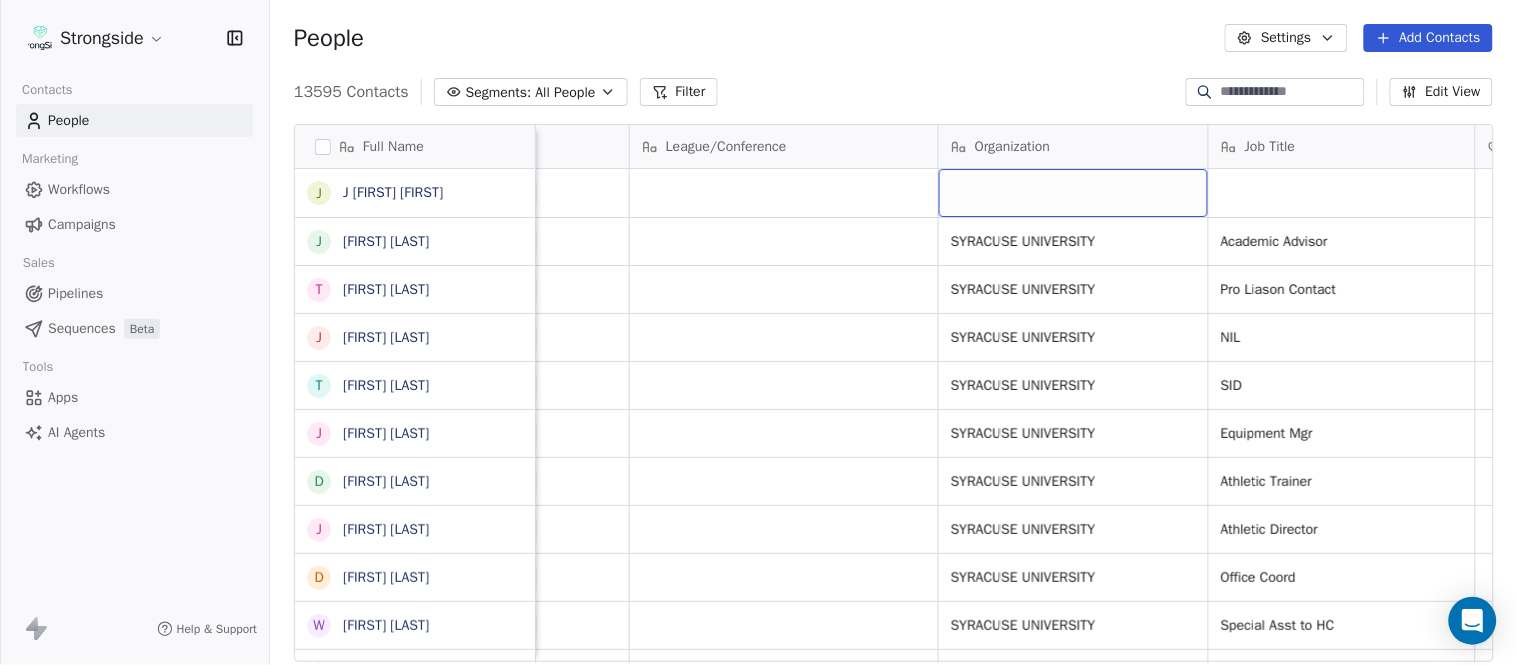 click at bounding box center [1073, 193] 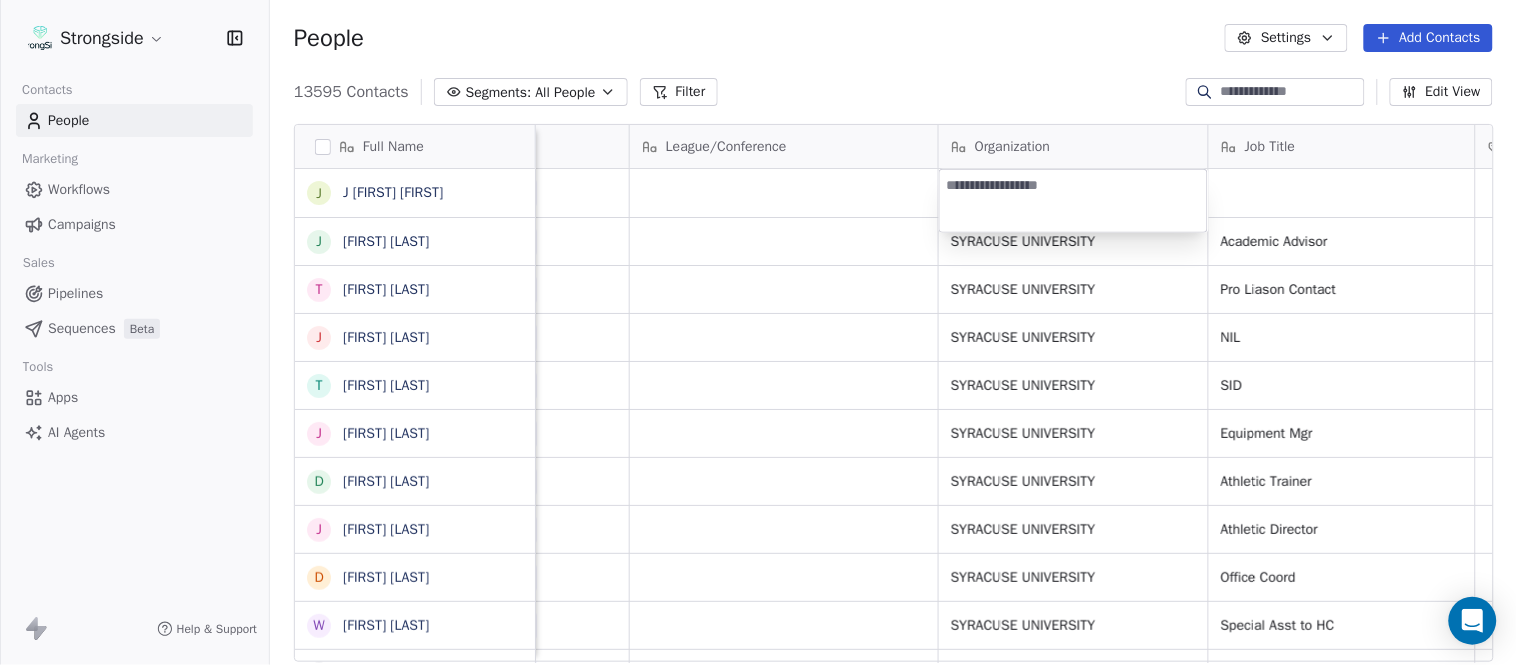 type on "**********" 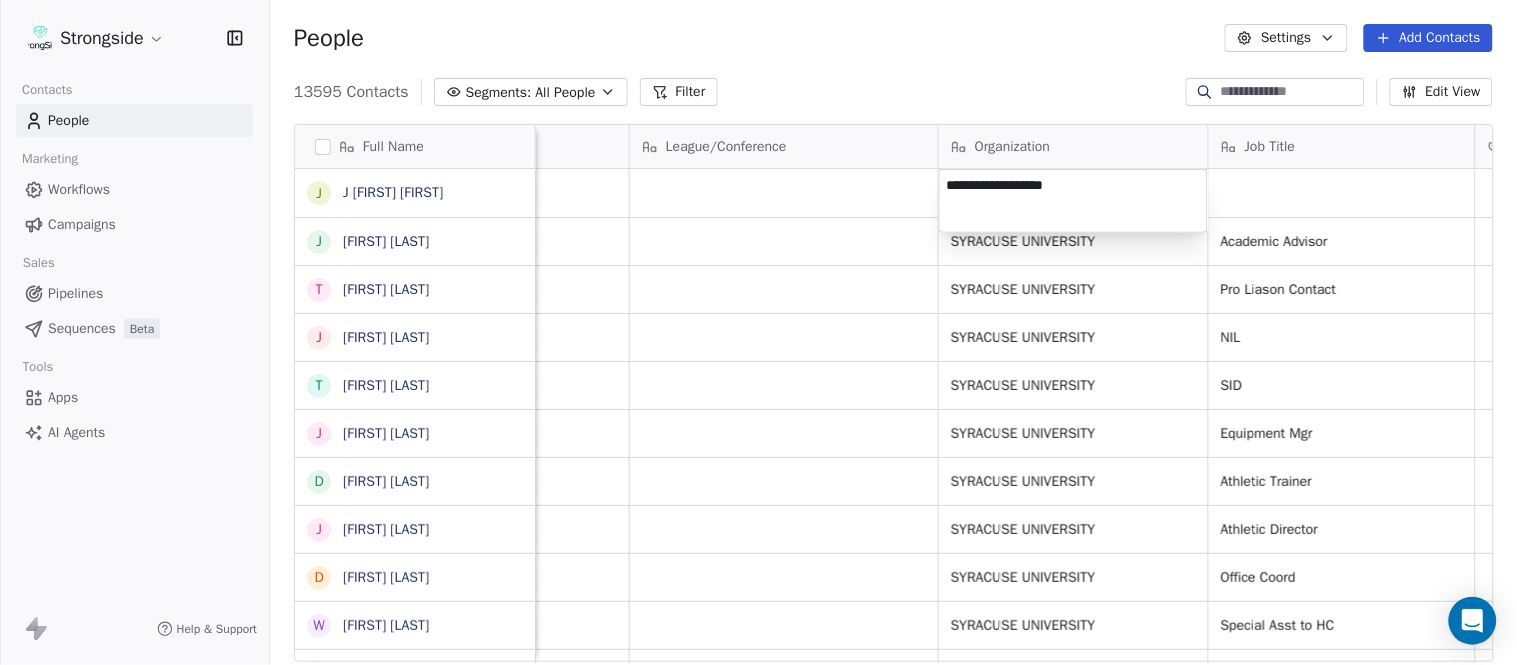 click on "Strongside Contacts People Marketing Workflows Campaigns Sales Pipelines Sequences Beta Tools Apps AI Agents Help & Support People Settings Add Contacts 13595 Contacts Segments: All People Filter Edit View Tag Add to Sequence Export Full Name J [FIRST] [LAST] J [FIRST] [LAST] T [FIRST] [LAST] J [FIRST] [LAST] T [FIRST] [LAST] J [FIRST] [LAST] D [FIRST] [LAST] J [FIRST] [LAST] D [FIRST] [LAST] W [FIRST] [LAST] R [FIRST] [LAST] J [FIRST] [LAST] C [FIRST] [LAST] S [FIRST] [LAST] D [FIRST] [LAST] N [FIRST] [LAST] C [FIRST] [LAST] C [FIRST] [LAST] C [FIRST] [LAST] J [FIRST] [LAST] J [FIRST] [LAST] Z [FIRST] [LAST] E [FIRST] [LAST] T [FIRST] [LAST] J [FIRST] [LAST] T [FIRST] [LAST] L [FIRST] [LAST] T [FIRST] [LAST] C [FIRST] [LAST] C [FIRST] [LAST] B [FIRST] [LAST] Email Phone Number Level League/Conference Organization Job Title Tags Created Date BST Status Priority [EMAIL] ([PHONE]) NCAA I-Bowl Aug 04, 2025 10:07 PM [EMAIL] ([PHONE]) NCAA I-Bowl SYRACUSE UNIVERSITY Academic Advisor Aug 04, 2025 09:08 PM [EMAIL] NIL" at bounding box center [758, 332] 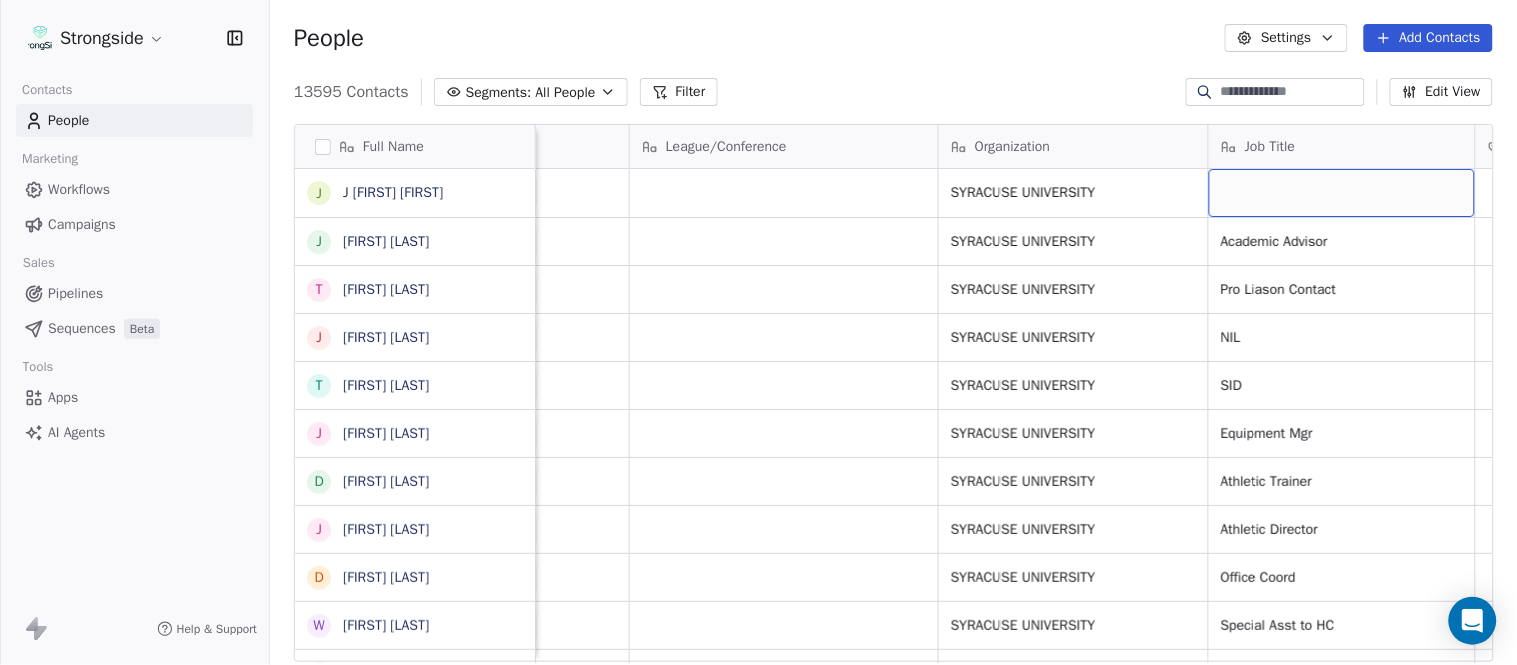 click at bounding box center (1342, 193) 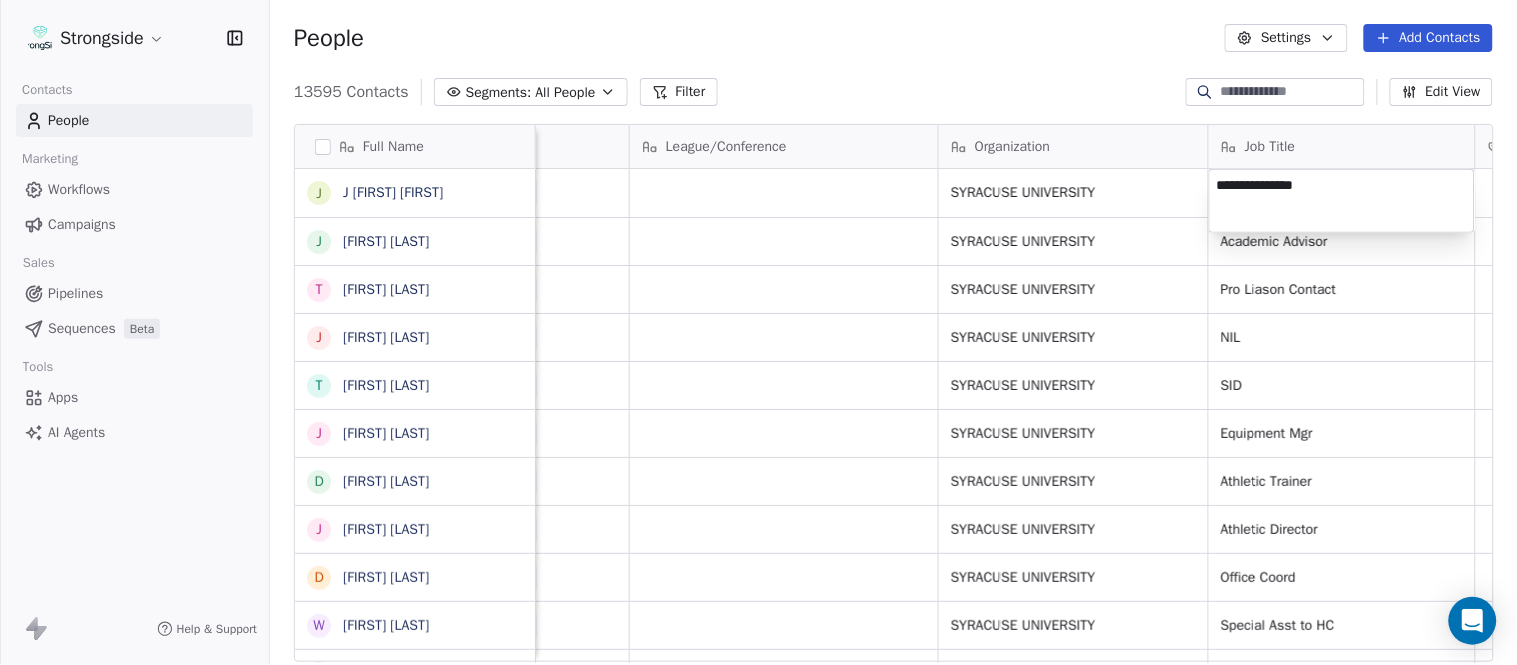 click on "Strongside Contacts People Marketing Workflows Campaigns Sales Pipelines Sequences Beta Tools Apps AI Agents Help & Support People Settings Add Contacts 13595 Contacts Segments: All People Filter Edit View Tag Add to Sequence Export Full Name J [FIRST] [LAST] J [FIRST] [LAST] T [FIRST] [LAST] J [FIRST] [LAST] T [FIRST] [LAST] J [FIRST] [LAST] D [FIRST] [LAST] J [FIRST] [LAST] D [FIRST] [LAST] W [FIRST] [LAST] R [FIRST] [LAST] J [FIRST] [LAST] C [FIRST] [LAST] S [FIRST] [LAST] D [FIRST] [LAST] N [FIRST] [LAST] C [FIRST] [LAST] C [FIRST] [LAST] J [FIRST] [LAST] J [FIRST] [LAST] Z [FIRST] [LAST] E [FIRST] [LAST] T [FIRST] [LAST] J [FIRST] [LAST] T [FIRST] [LAST] L [FIRST] [LAST] T [FIRST] [LAST] C [FIRST] [LAST] C [FIRST] [LAST] B [FIRST] [LAST] Email Phone Number Level League/Conference Organization Job Title Tags Created Date BST Status Priority [FIRST]@[EXAMPLE.COM] ([PHONE]) NCAA I-Bowl SYRACUSE UNIVERSITY Aug 04, 2025 10:07 PM [FIRST]@[EXAMPLE.COM] ([PHONE])	 NCAA I-Bowl SYRACUSE UNIVERSITY Academic Advisor Aug 04, 2025 09:08 PM" at bounding box center [758, 332] 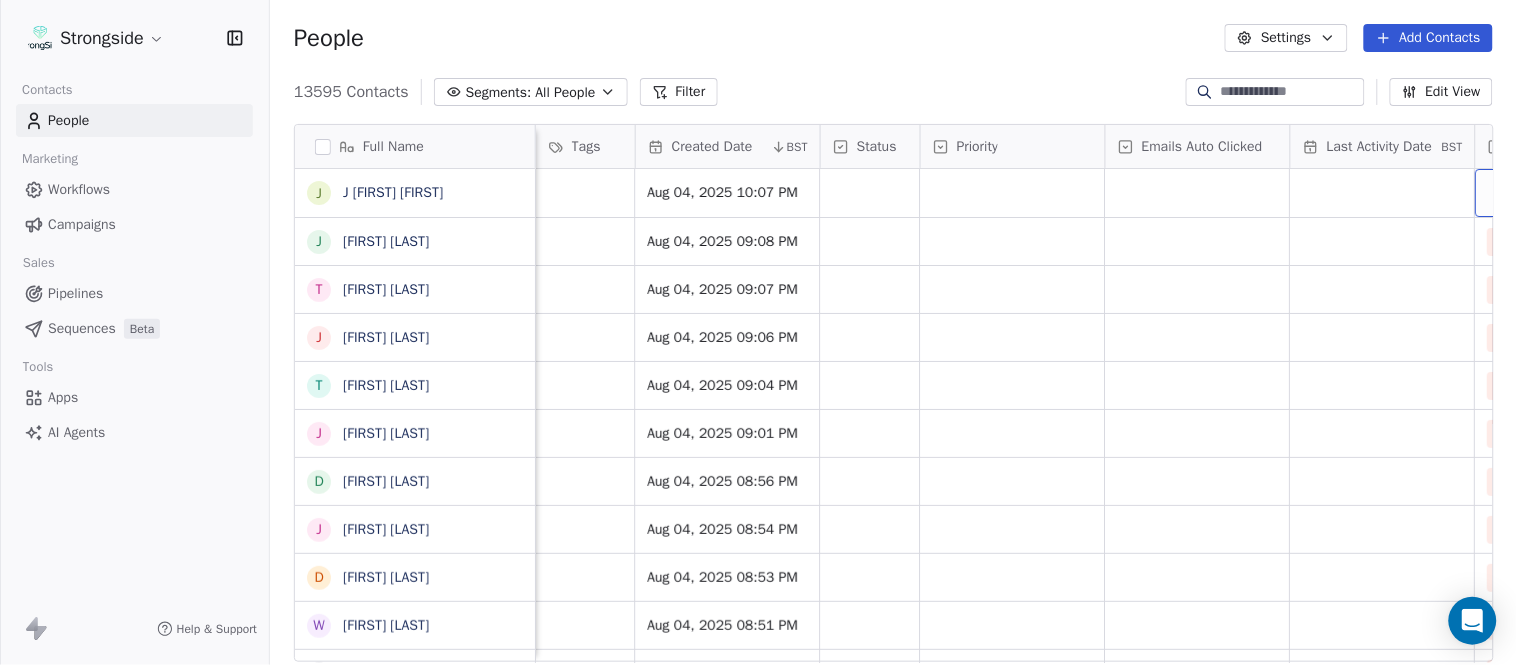 scroll, scrollTop: 0, scrollLeft: 1677, axis: horizontal 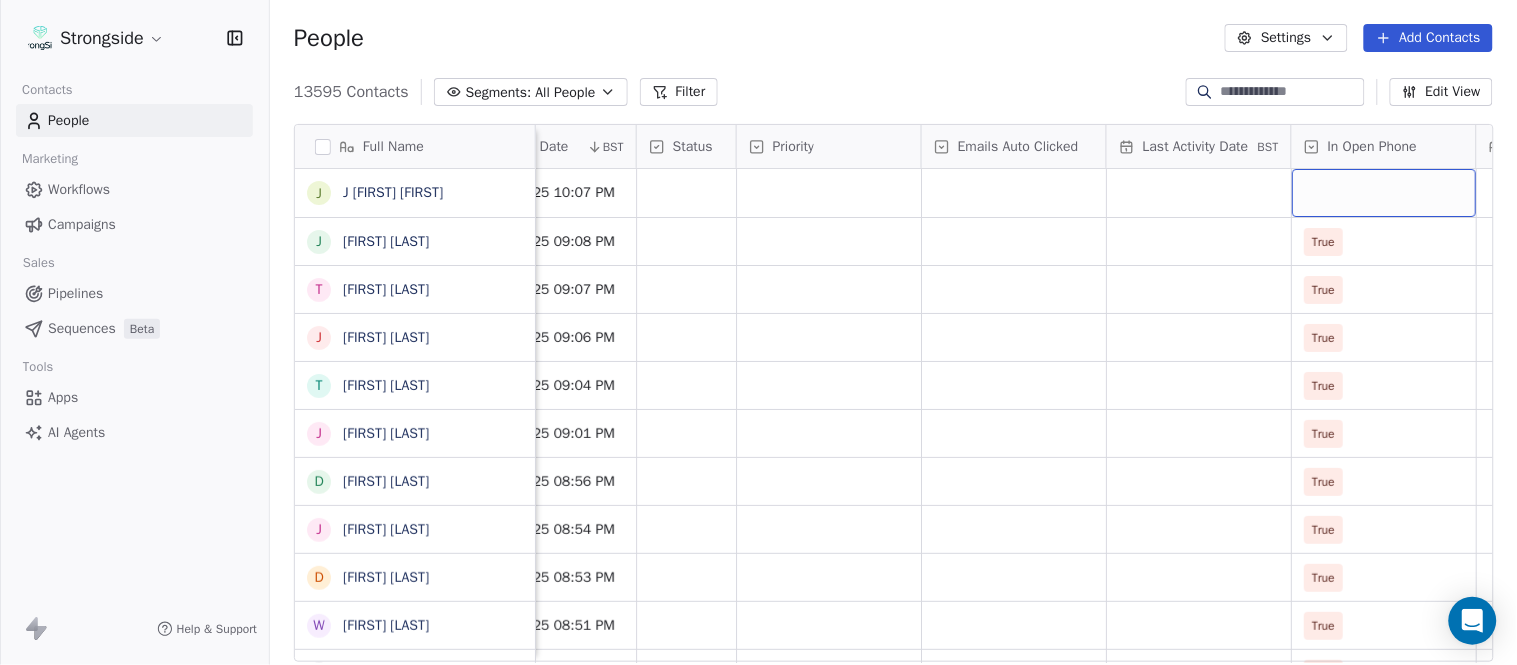 click at bounding box center [1384, 193] 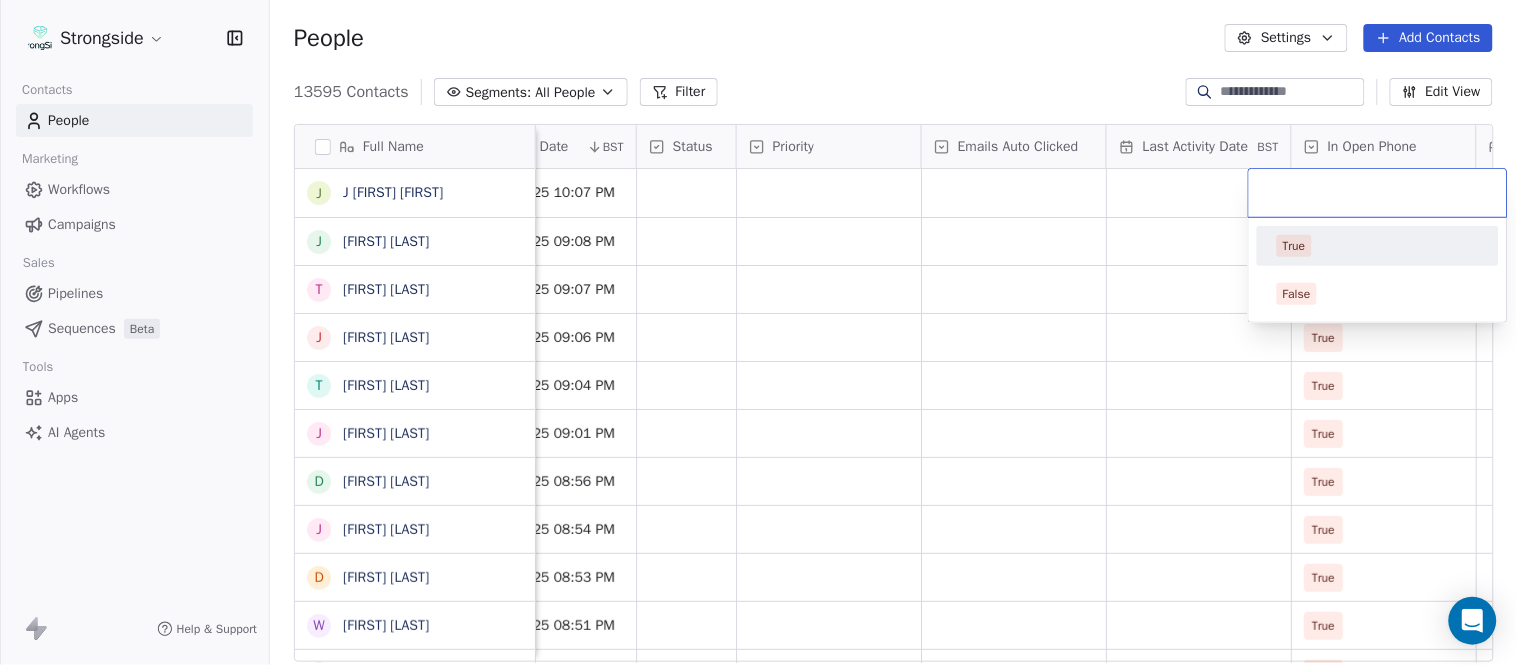 click on "True" at bounding box center [1378, 246] 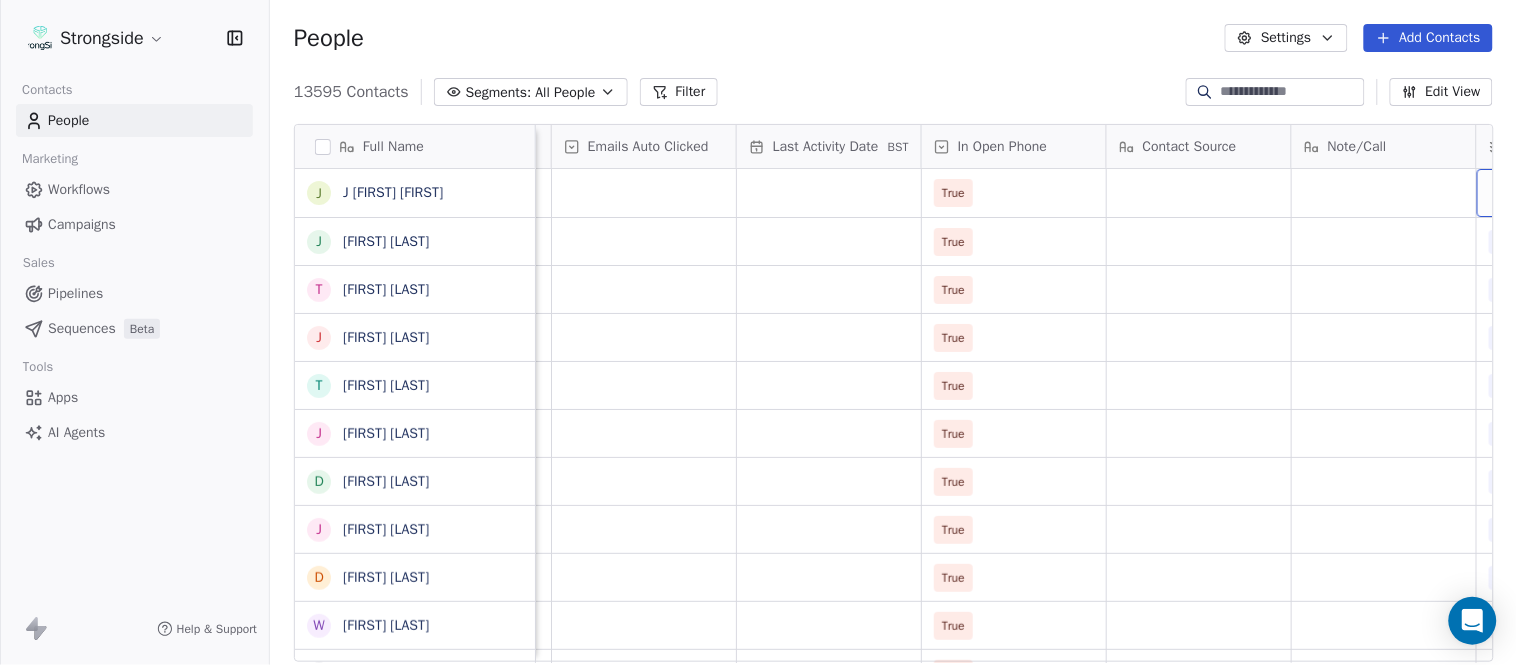 scroll, scrollTop: 0, scrollLeft: 2233, axis: horizontal 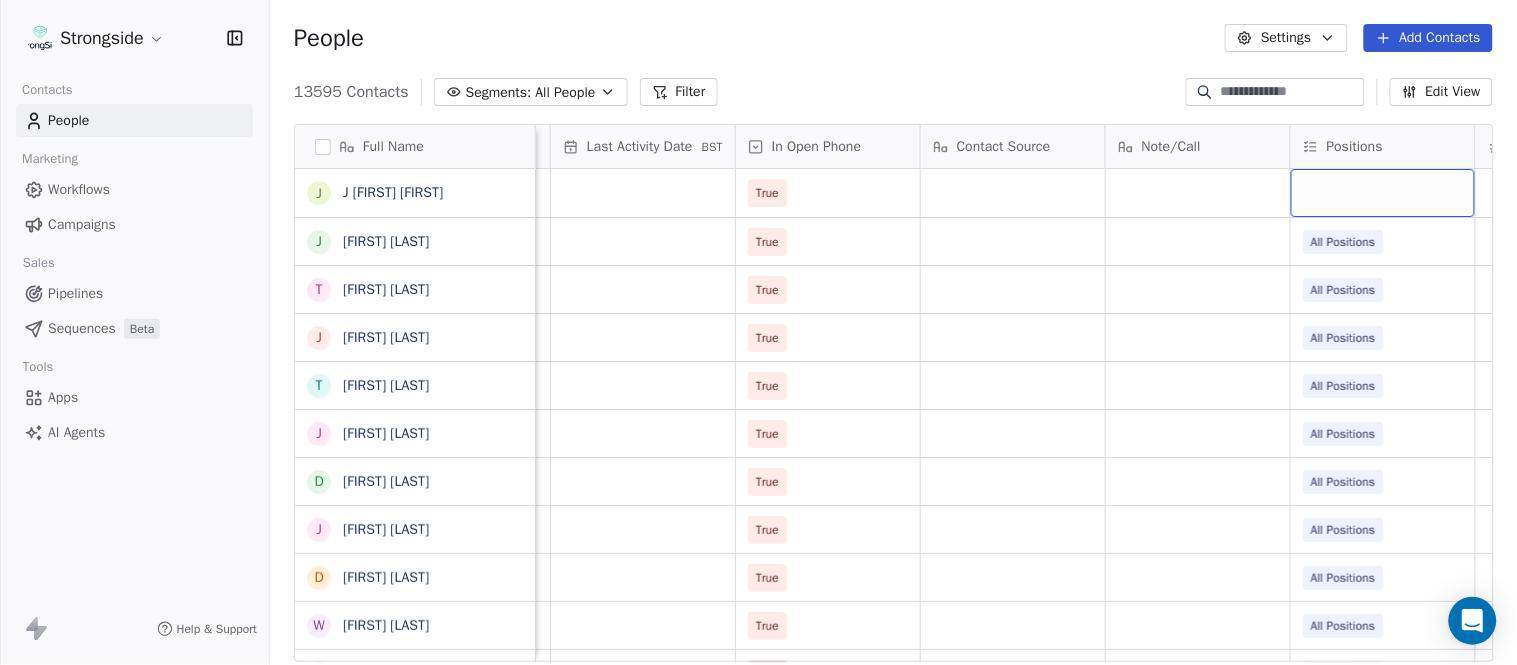 click at bounding box center [1383, 193] 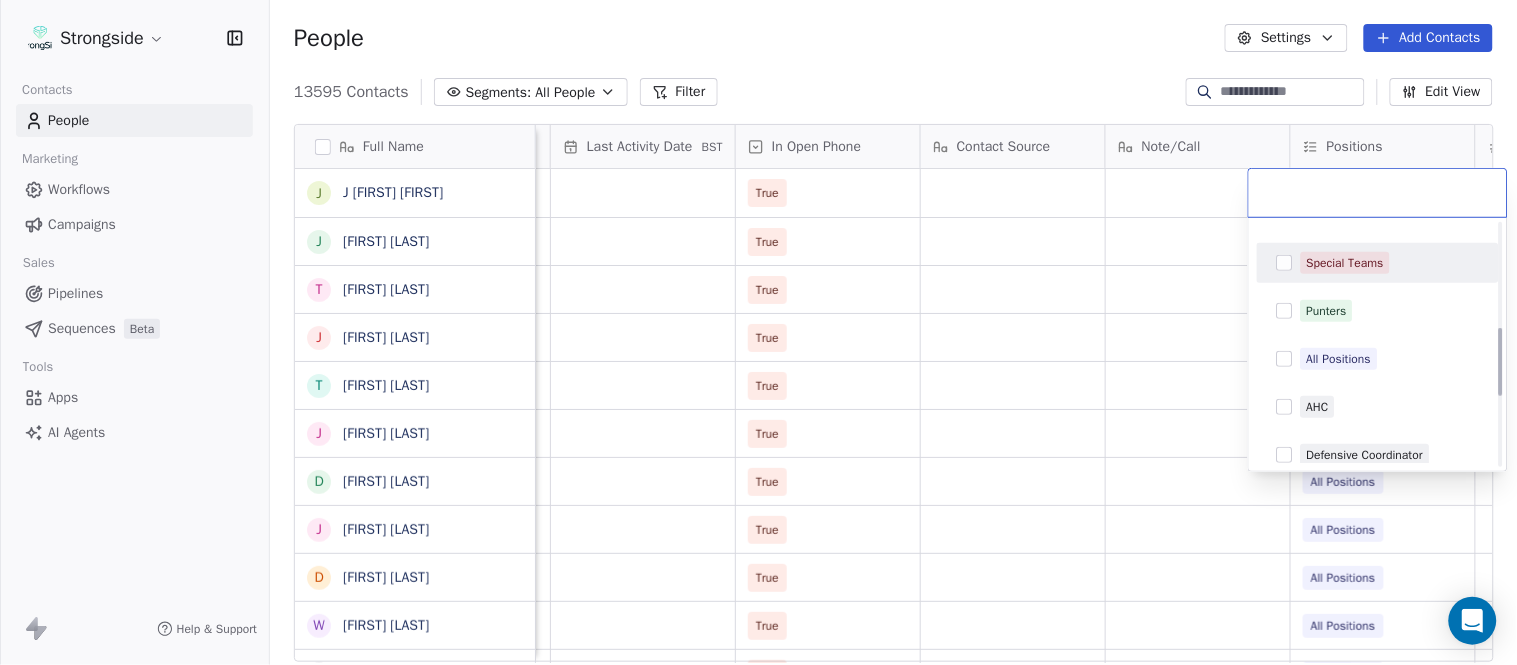scroll, scrollTop: 444, scrollLeft: 0, axis: vertical 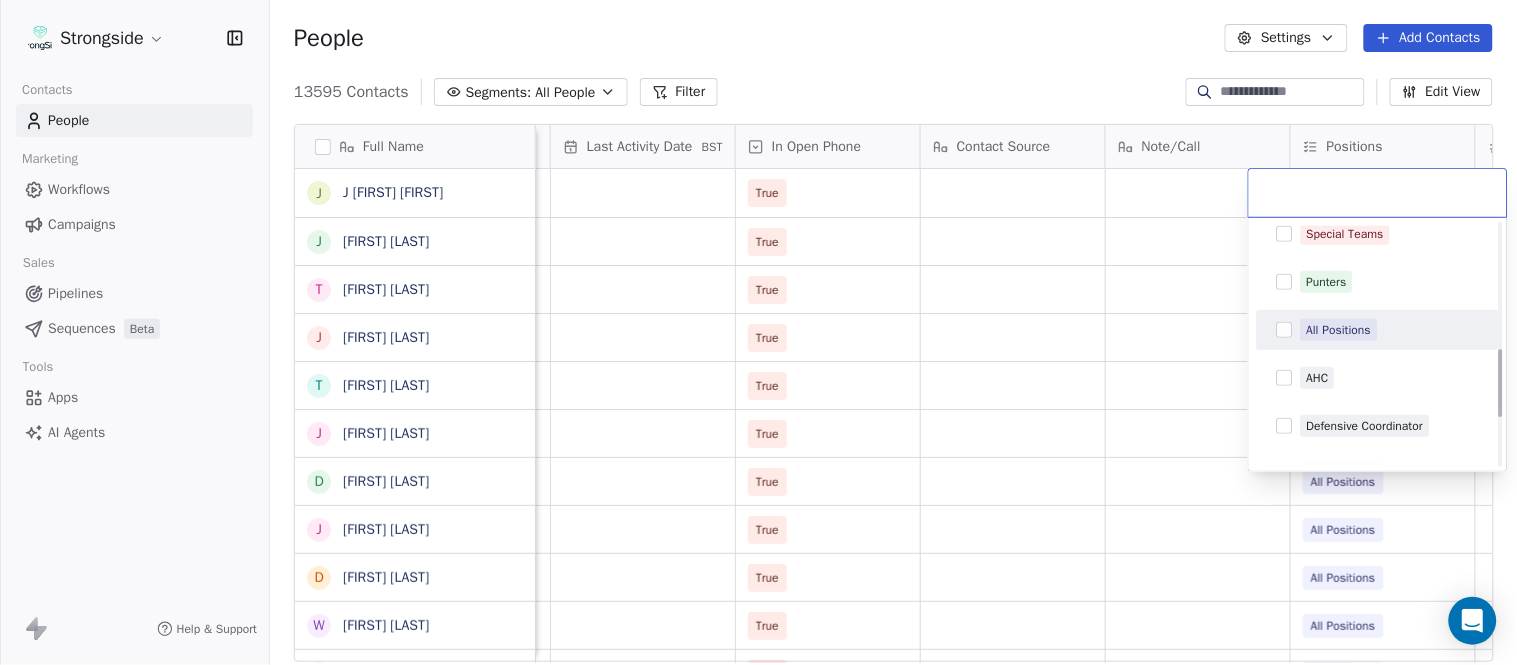 click on "All Positions" at bounding box center (1339, 330) 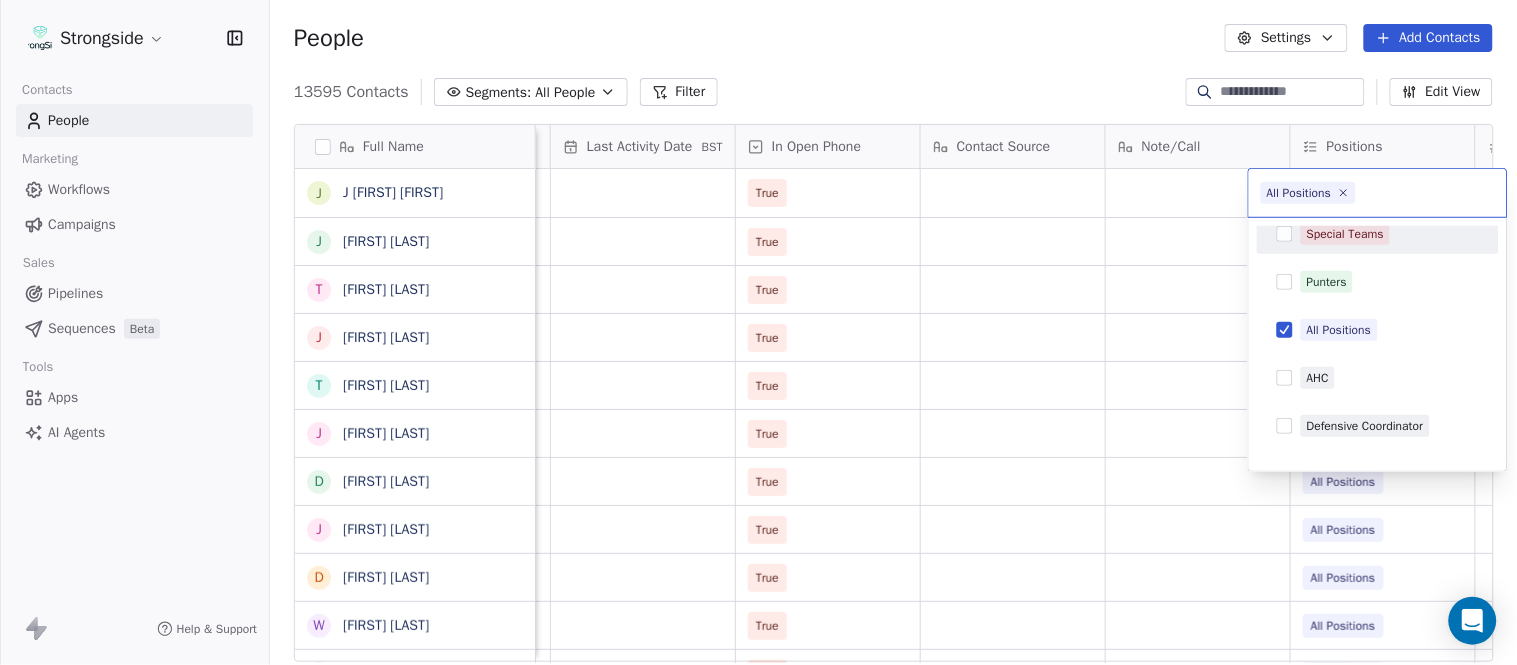 click on "Strongside Contacts People Marketing Workflows Campaigns Sales Pipelines Sequences Beta Tools Apps AI Agents Help & Support People Settings Add Contacts 13595 Contacts Segments: All People Filter Edit View Tag Add to Sequence Export Full Name J [FIRST] [LAST] J [FIRST] [LAST] T [FIRST] [LAST] J [FIRST] [LAST] T [FIRST] [LAST] J [FIRST] [LAST] D [FIRST] [LAST] J [FIRST] [LAST] D [FIRST] [LAST] W [FIRST] [LAST] R [FIRST] [LAST] J [FIRST] [LAST] C [FIRST] [LAST] S [FIRST] [LAST] D [FIRST] [LAST] N [FIRST] [LAST] C [FIRST] [LAST] C [FIRST] [LAST] J [FIRST] [LAST] J [FIRST] [LAST] Z [FIRST] [LAST] E [FIRST] [LAST] T [FIRST] [LAST] J [FIRST] [LAST] T [FIRST] [LAST] L [FIRST] [LAST] T [FIRST] [LAST] C [FIRST] [LAST] C [FIRST] [LAST] B [FIRST] [LAST] Created Date BST Status Priority Emails Auto Clicked Last Activity Date BST In Open Phone Contact Source Note/Call Positions Student Pop. Lead Account Aug 04, 2025 10:07 PM True Aug 04, 2025 09:08 PM True All Positions Aug 04, 2025 09:07 PM True All Positions Aug 04, 2025 09:06 PM True" at bounding box center (758, 332) 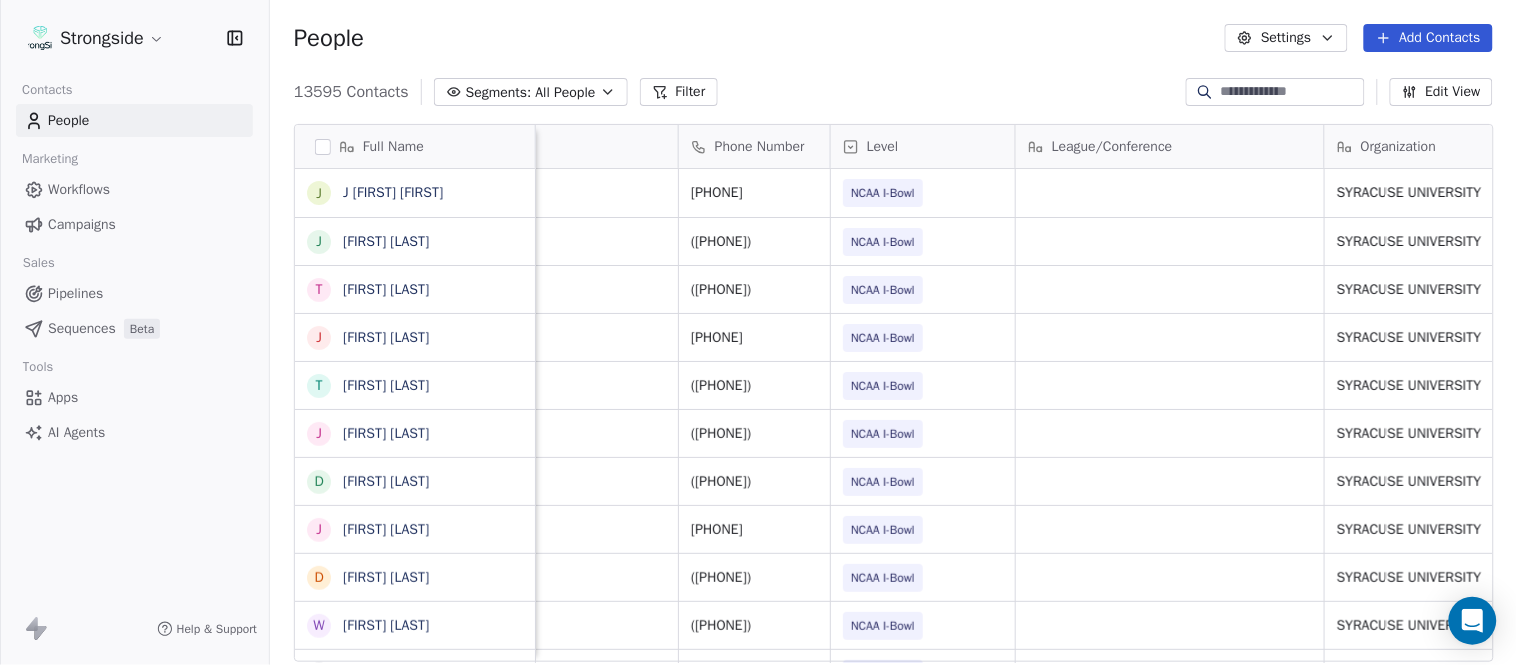 scroll, scrollTop: 0, scrollLeft: 0, axis: both 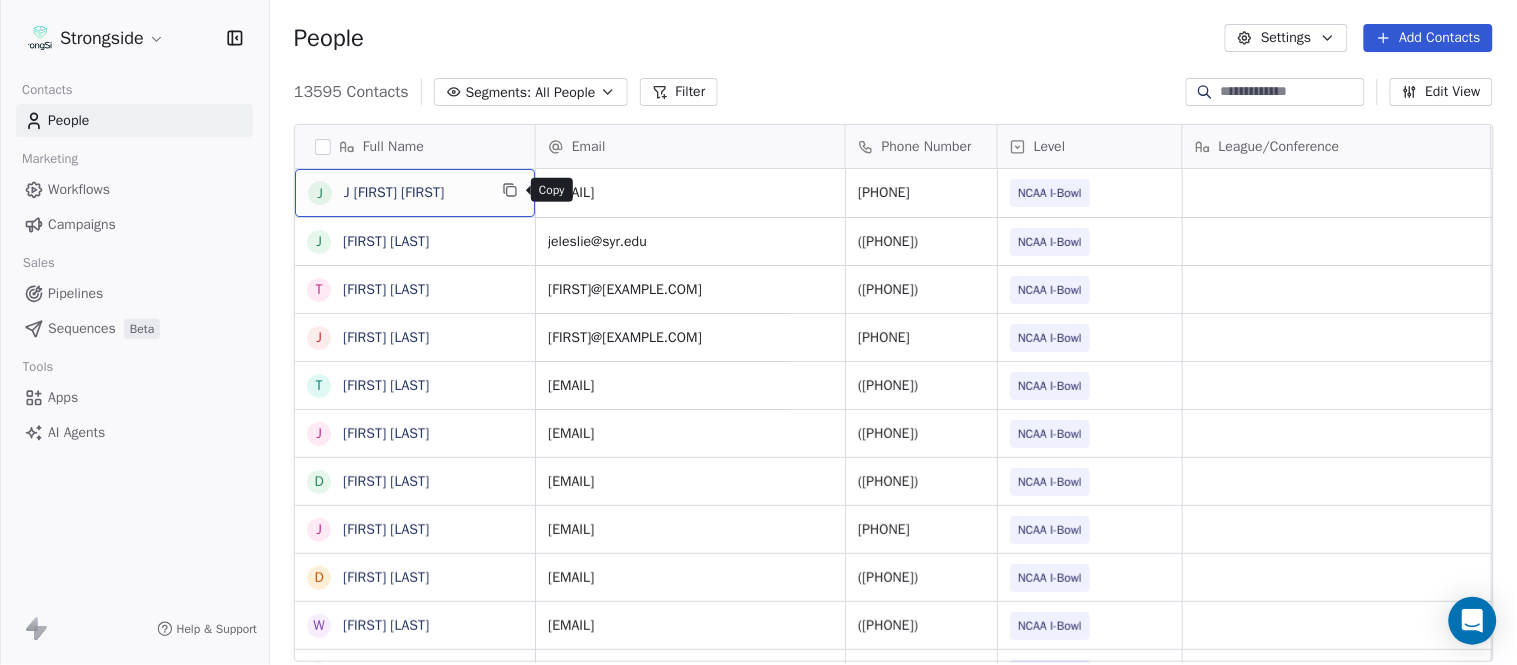 click 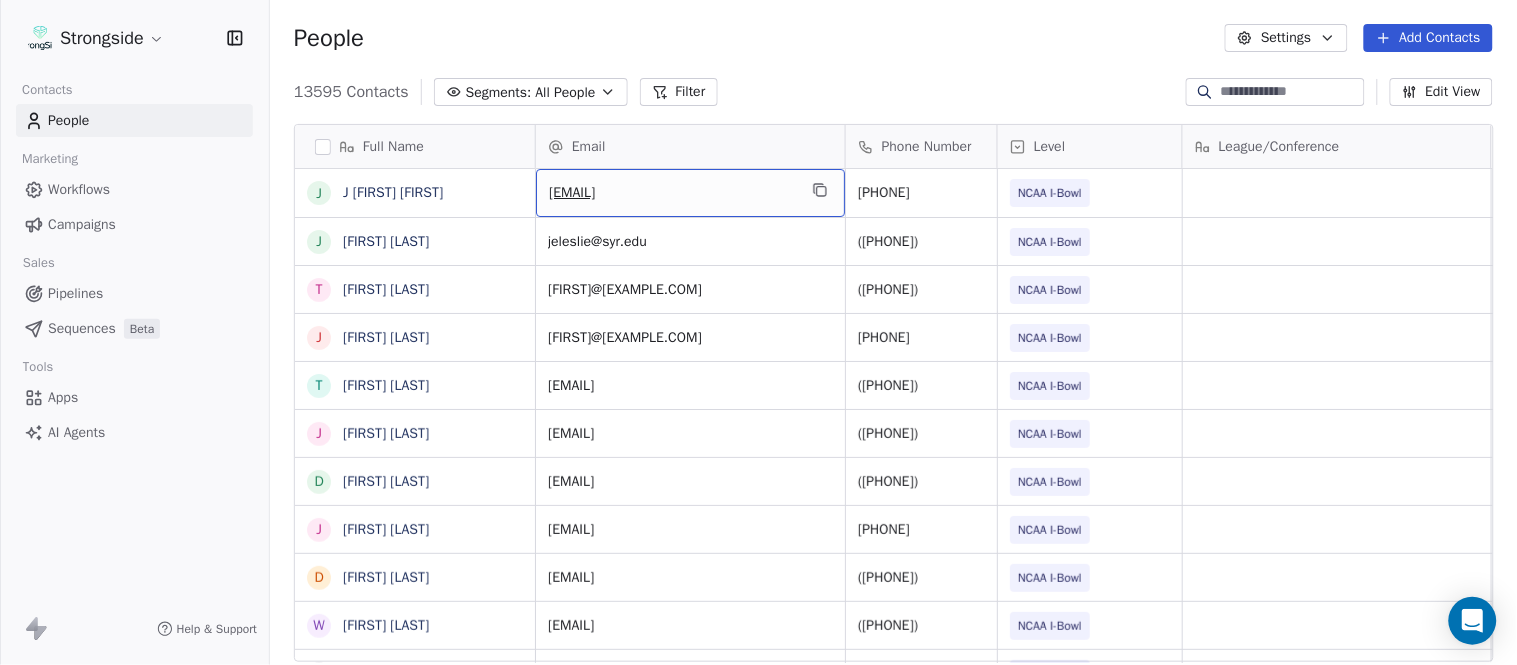 click on "[EMAIL]" at bounding box center (690, 193) 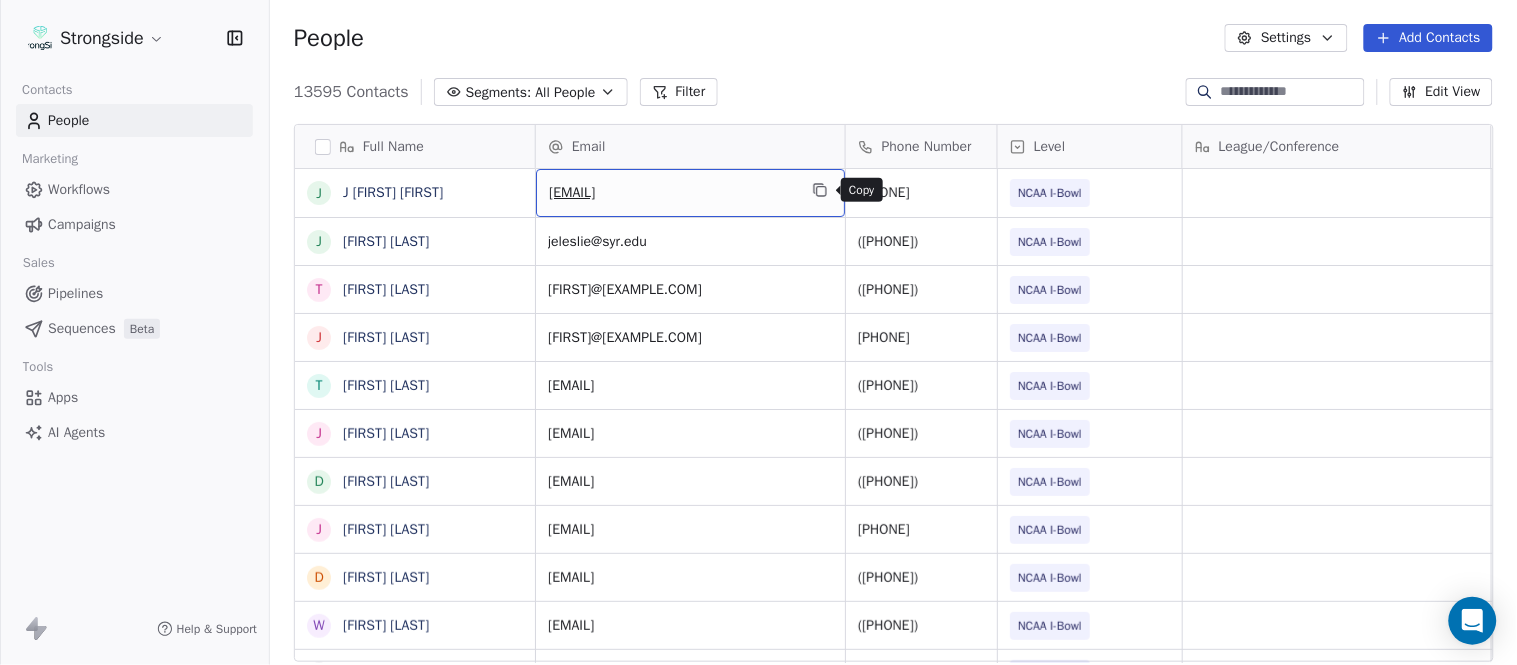 click 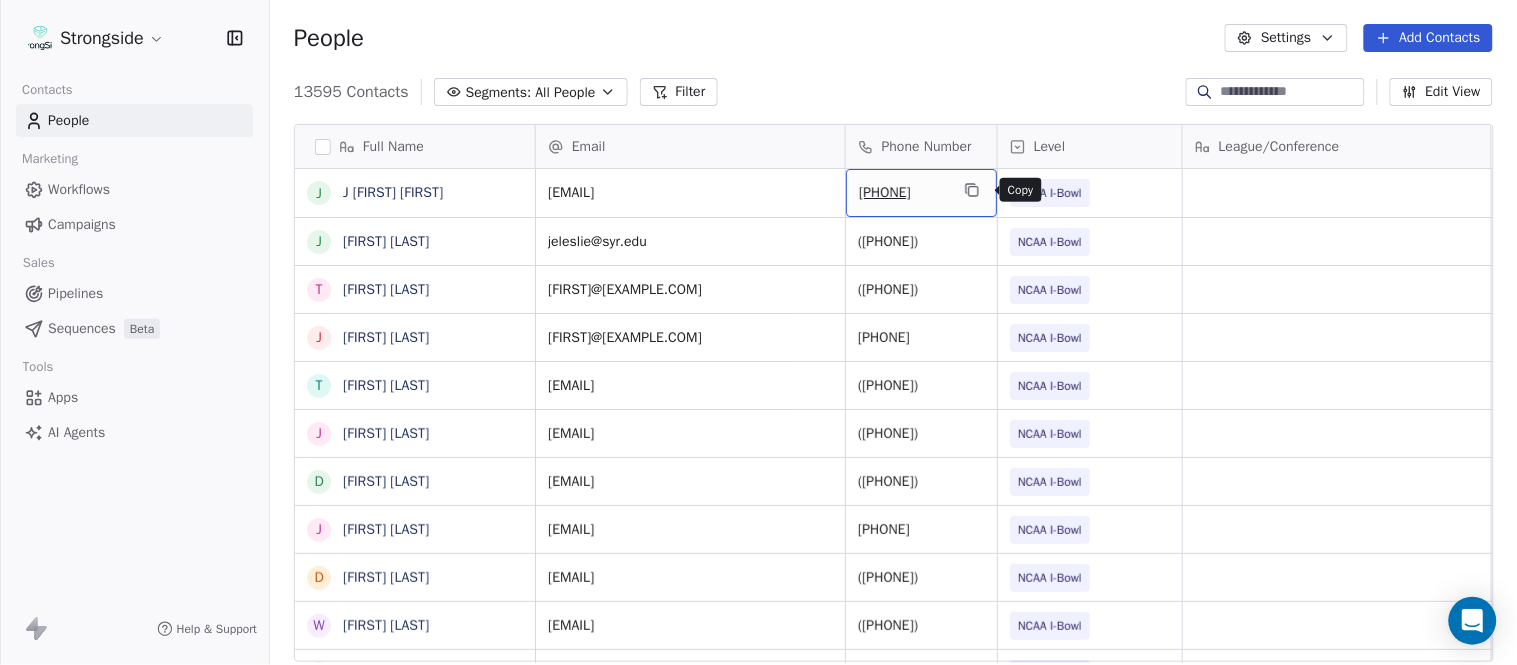 click 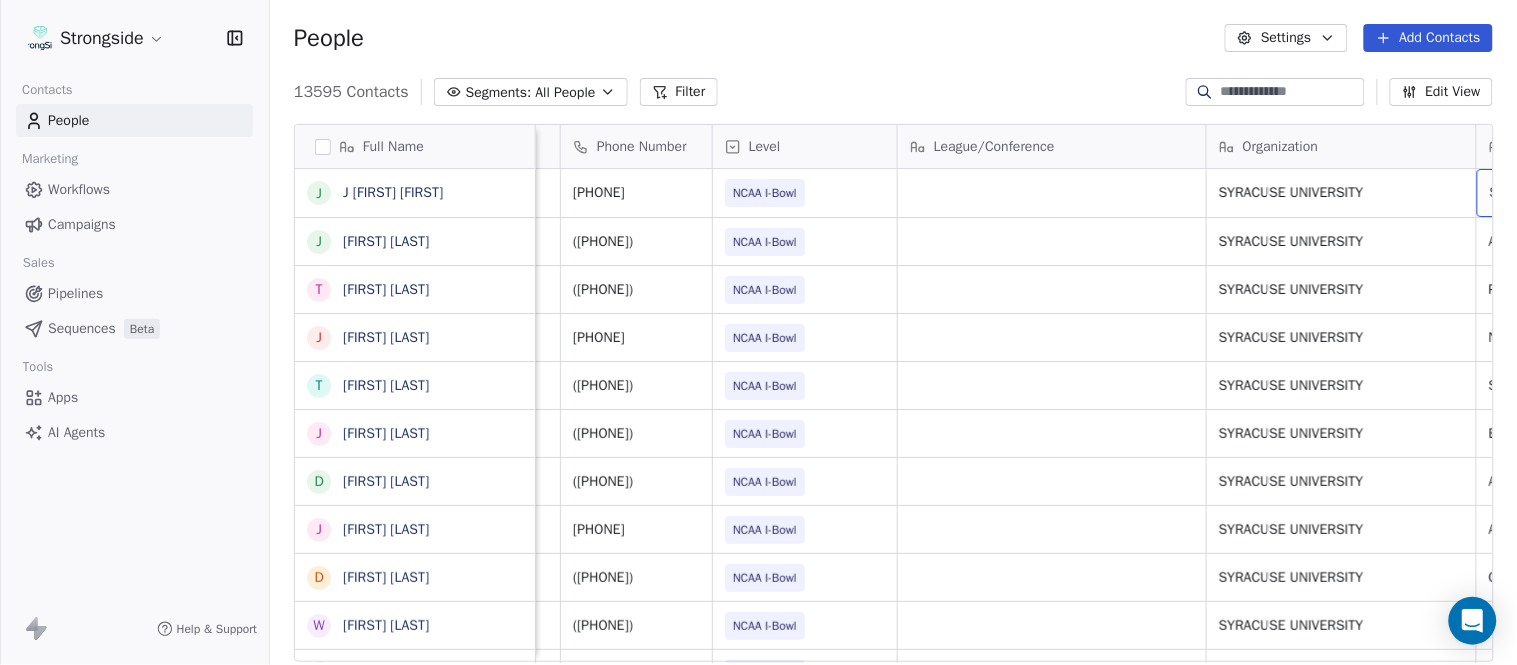 scroll, scrollTop: 0, scrollLeft: 553, axis: horizontal 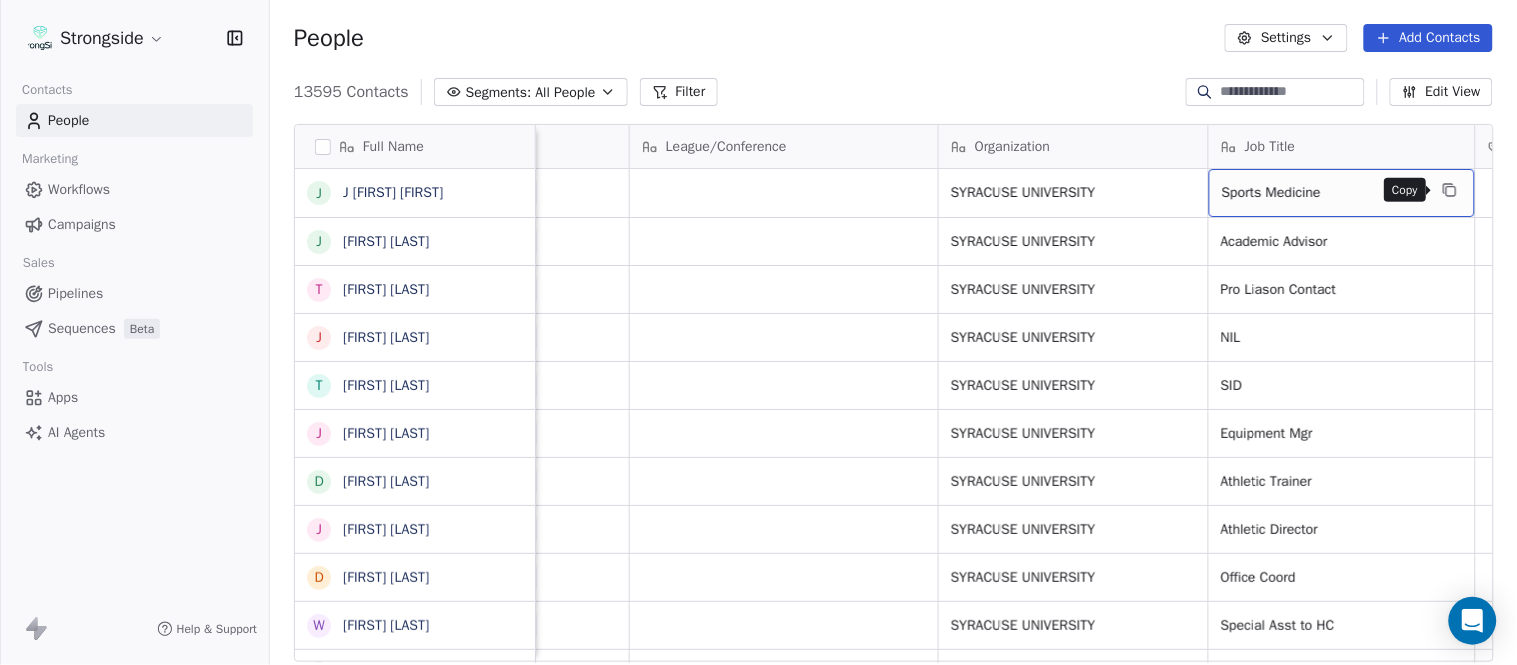 click 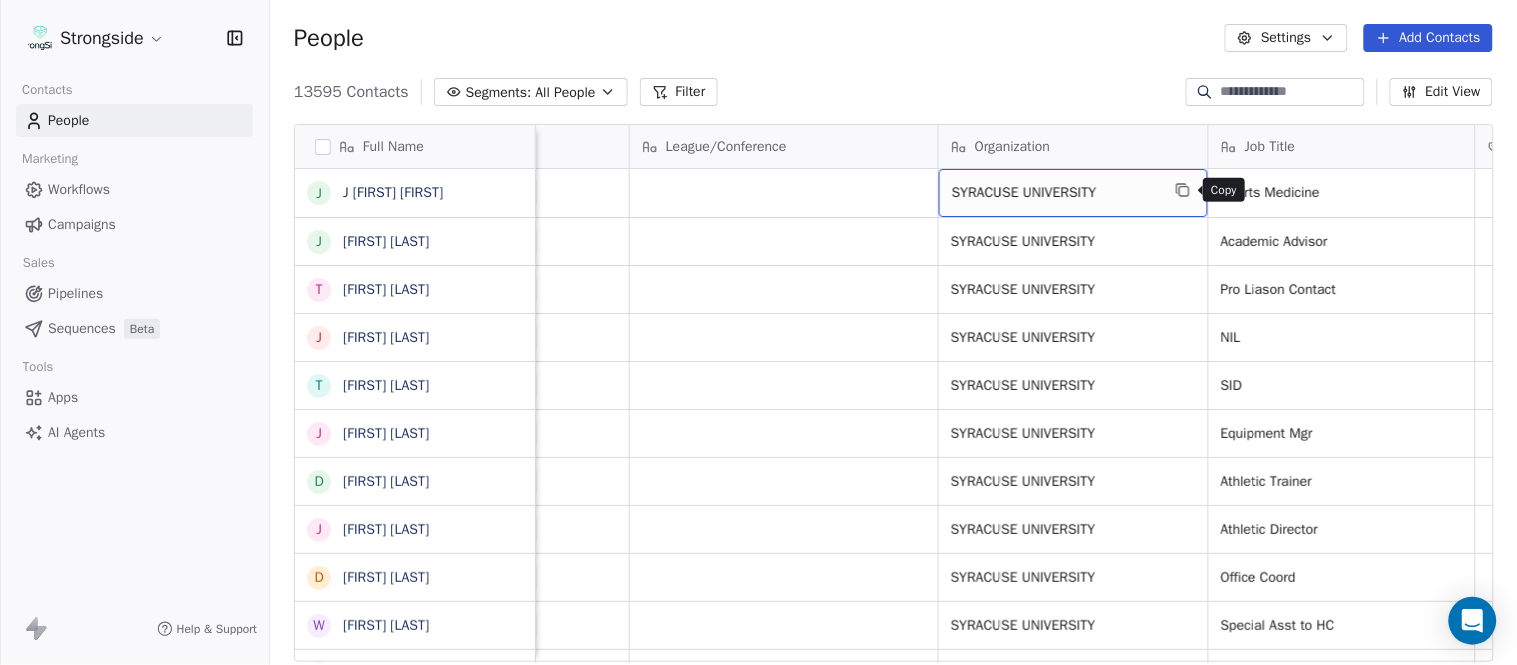 click 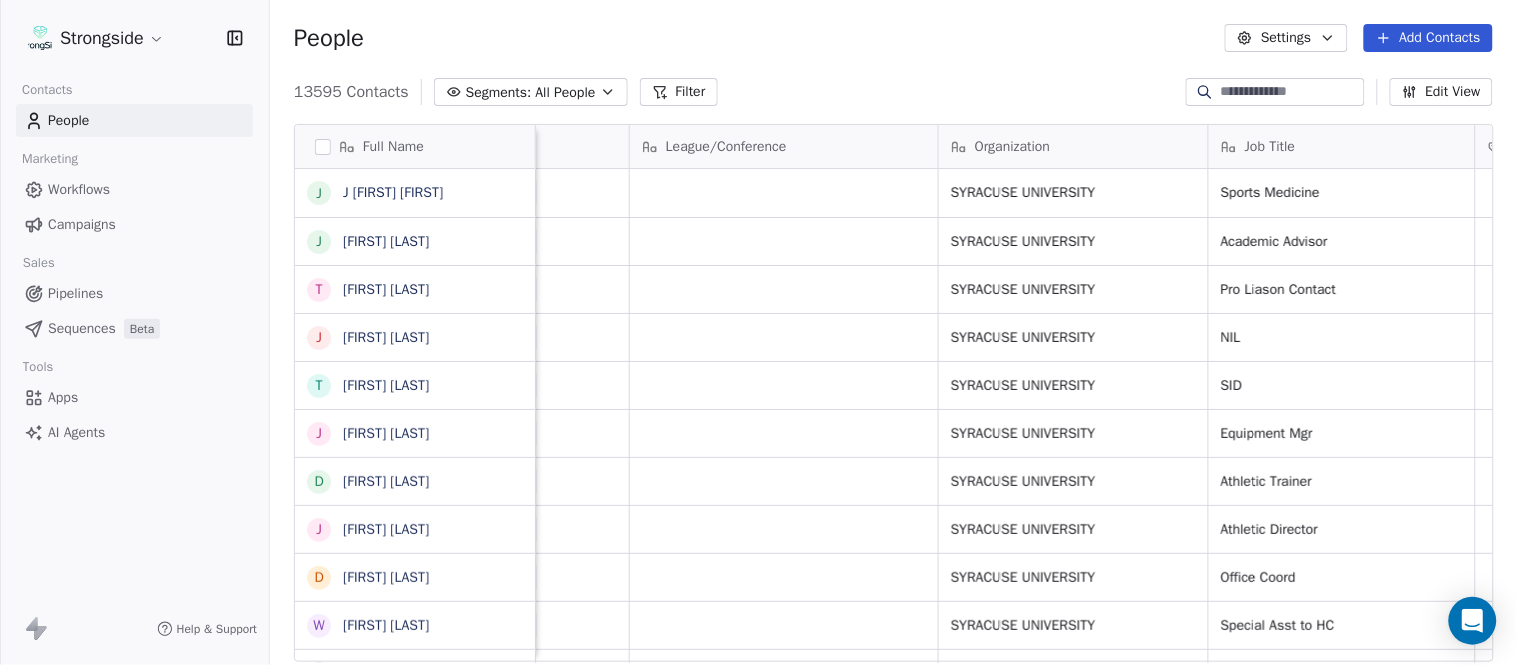 click on "People Settings  Add Contacts" at bounding box center [893, 38] 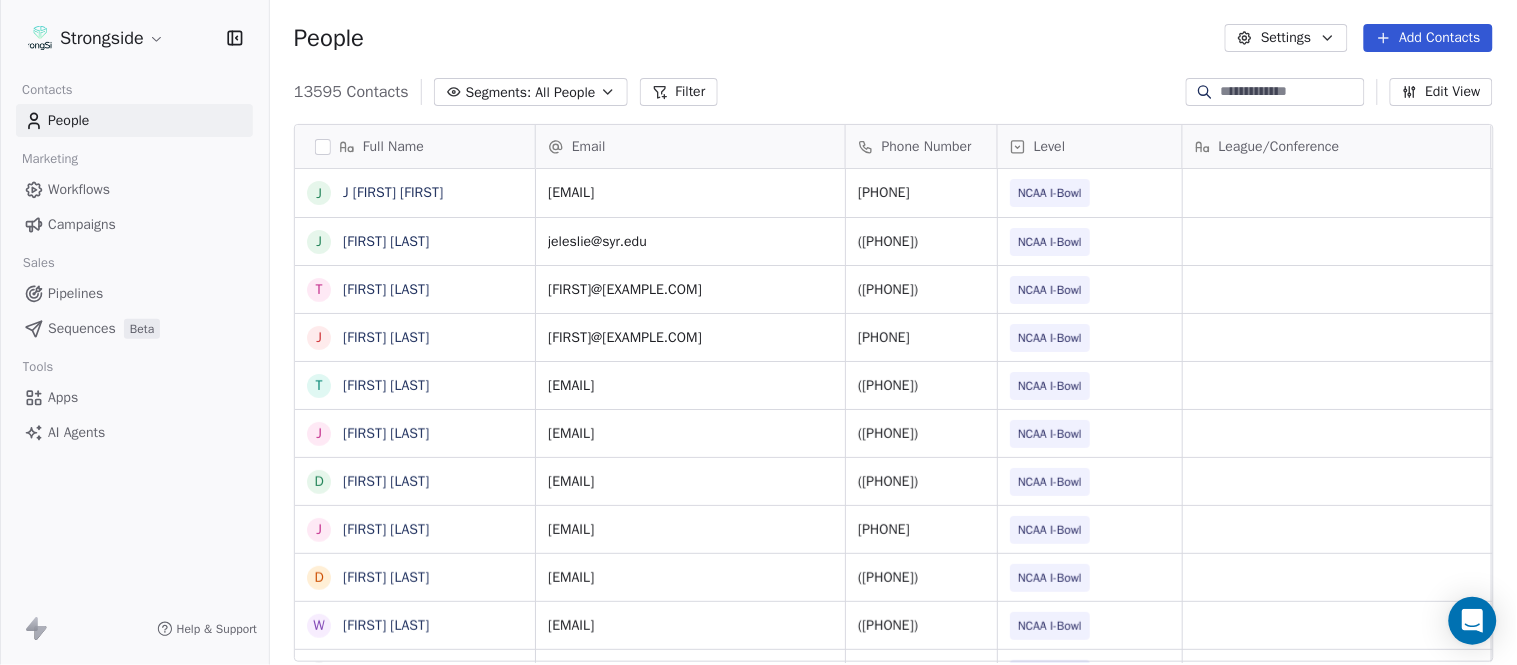 click on "Add Contacts" at bounding box center (1428, 38) 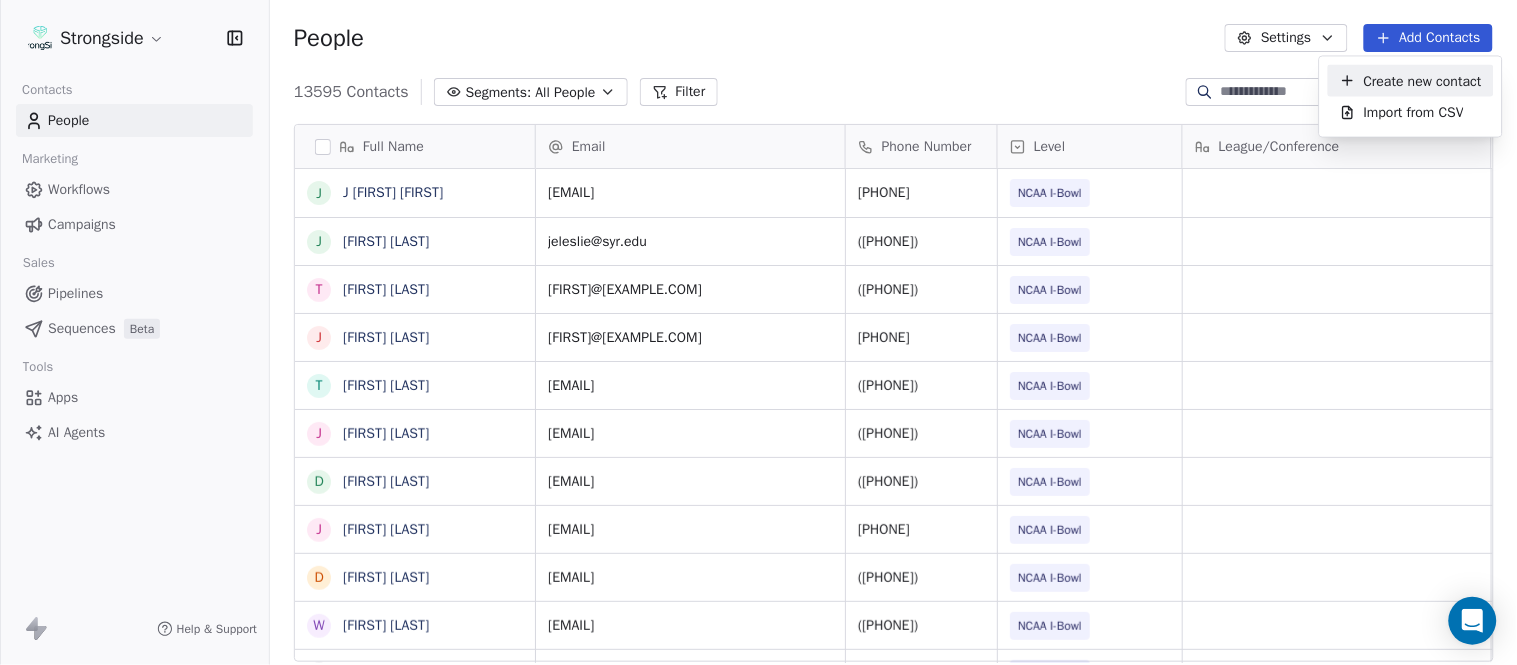 click on "Create new contact" at bounding box center [1423, 80] 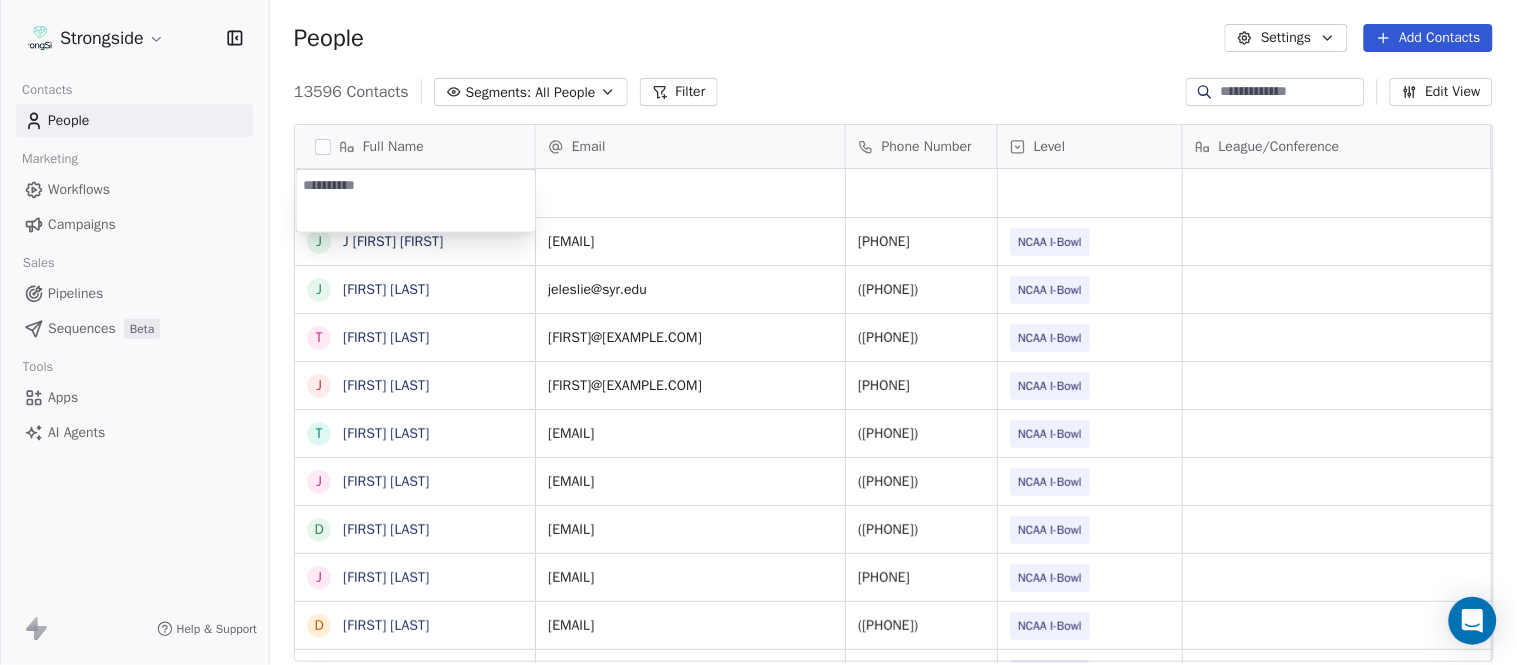 type on "**********" 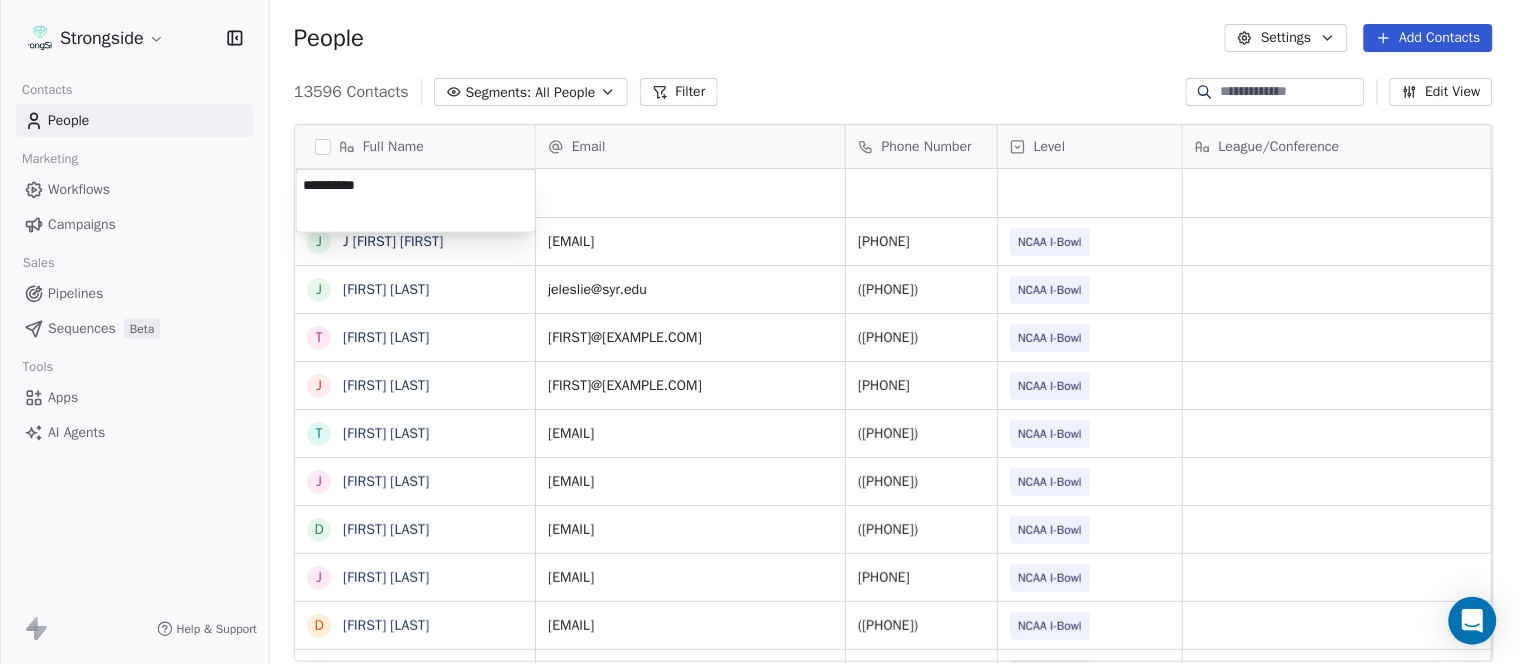 click on "Strongside Contacts People Marketing Workflows Campaigns Sales Pipelines Sequences Beta Tools Apps AI Agents Help & Support People Settings Add Contacts 13596 Contacts Segments: All People Filter Edit View Tag Add to Sequence Export Full Name J [FIRST] [LAST] J [FIRST] [LAST] T [FIRST] [LAST] J [FIRST] [LAST] T [FIRST] [LAST] J [FIRST] [LAST] D [FIRST] [LAST] J [FIRST] [LAST] D [FIRST] [LAST] W [FIRST] [LAST] R [FIRST] [LAST] J [FIRST] [LAST] C [FIRST] [LAST] S [FIRST] [LAST] D [FIRST] [LAST] N [FIRST] [LAST] C [FIRST] [LAST] C [FIRST] [LAST] J [FIRST] [LAST] J [FIRST] [LAST] Z [FIRST] [LAST] E [FIRST] [LAST] T [FIRST] [LAST] J [FIRST] [LAST] T [FIRST] [LAST] L [FIRST] [LAST] T [FIRST] [LAST] C [FIRST] [LAST] C [FIRST] [LAST] Email Phone Number Level League/Conference Organization Job Title Tags Created Date BST Aug 04, 2025 10:09 PM [EMAIL] (315) 443-4063 NCAA I-Bowl SYRACUSE UNIVERSITY Sports Medicine Aug 04, 2025 10:07 PM [EMAIL] (315) 443-2702	 NCAA I-Bowl SYRACUSE UNIVERSITY Academic Advisor [EMAIL]" at bounding box center (758, 332) 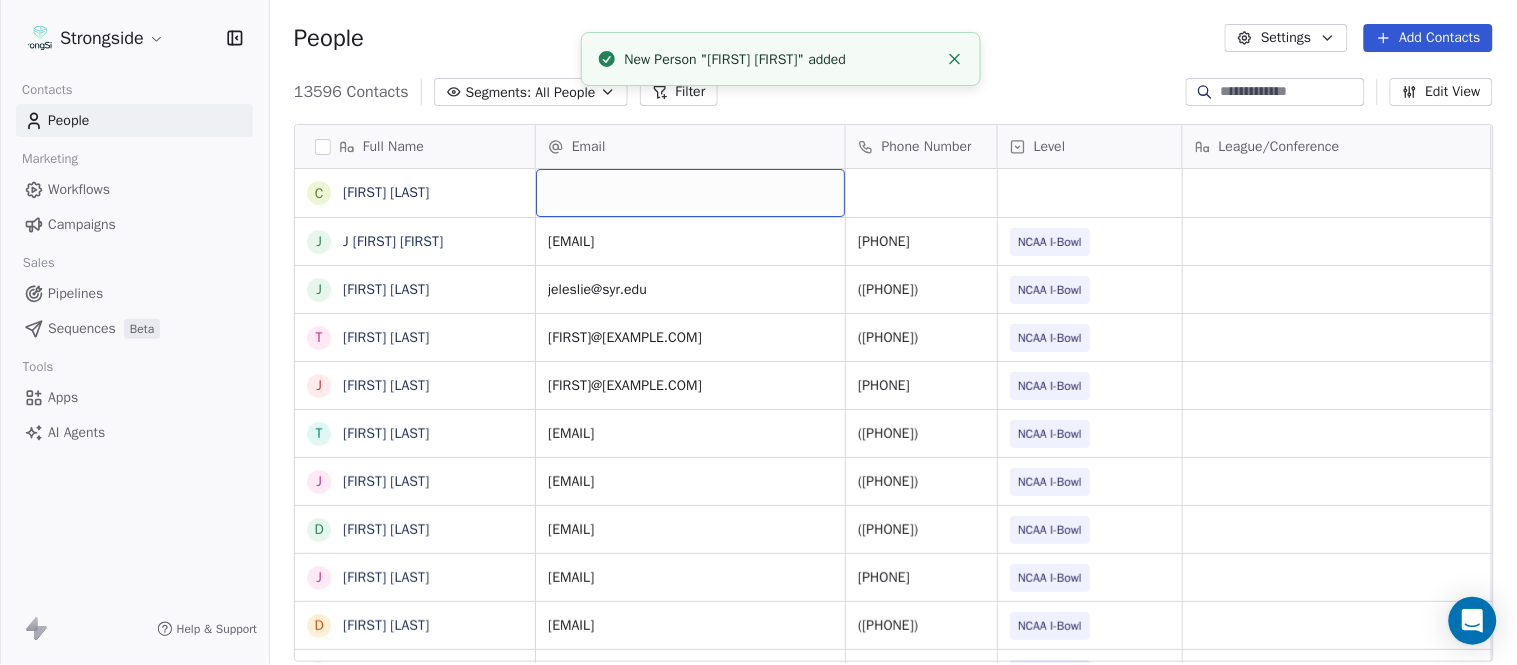 click at bounding box center (690, 193) 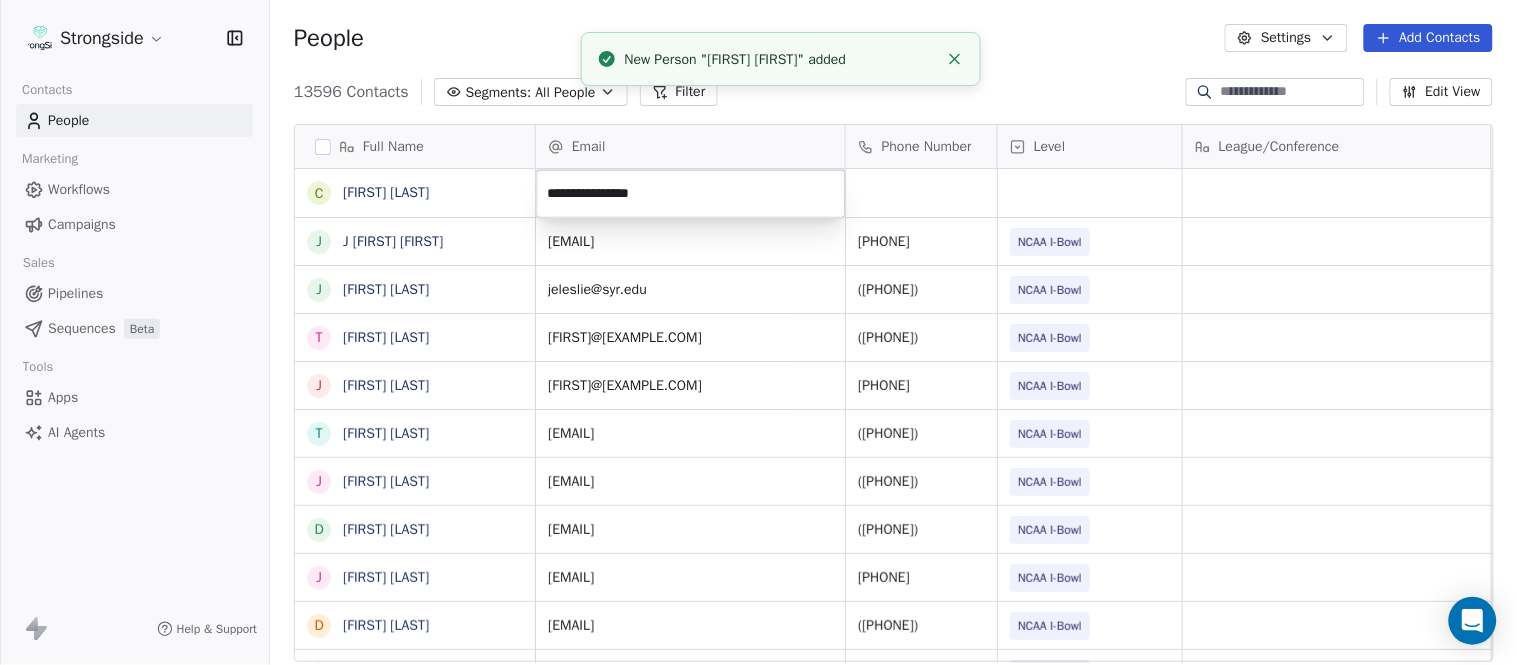 click on "Strongside Contacts People Marketing Workflows Campaigns Sales Pipelines Sequences Beta Tools Apps AI Agents Help & Support People Settings Add Contacts 13596 Contacts Segments: All People Filter Edit View Tag Add to Sequence Export Full Name C [FIRST] [FIRST] J [FIRST] [FIRST] J [FIRST] [FIRST] T [FIRST] [FIRST] J [FIRST] [FIRST] T [FIRST] [FIRST] J [FIRST] [FIRST] D [FIRST] [FIRST] J [FIRST] [FIRST] D [FIRST] [FIRST] W [FIRST] [FIRST] R [FIRST] [FIRST] J [FIRST] [FIRST] C [FIRST] [FIRST] S [FIRST] [FIRST] D [FIRST] [FIRST] N [FIRST] [FIRST] C [FIRST] [FIRST] C [FIRST] [FIRST] C [FIRST] [FIRST] J [FIRST] [FIRST] J [FIRST] [FIRST] Z [FIRST] [FIRST] E [FIRST] [FIRST] T [FIRST] [FIRST] J [FIRST] [FIRST] T [FIRST] [FIRST] L [FIRST] [FIRST] T [FIRST] [FIRST] C [FIRST] [FIRST] [FIRST] Email Phone Number Level League/Conference Organization Job Title Tags Created Date BST Aug 04, 2025 10:09 PM [EMAIL] ([PHONE]) NCAA I-Bowl SYRACUSE UNIVERSITY Sports Medicine Aug 04, 2025 10:07 PM [EMAIL] ([PHONE]) NCAA I-Bowl SYRACUSE UNIVERSITY Academic Advisor NIL" at bounding box center [758, 332] 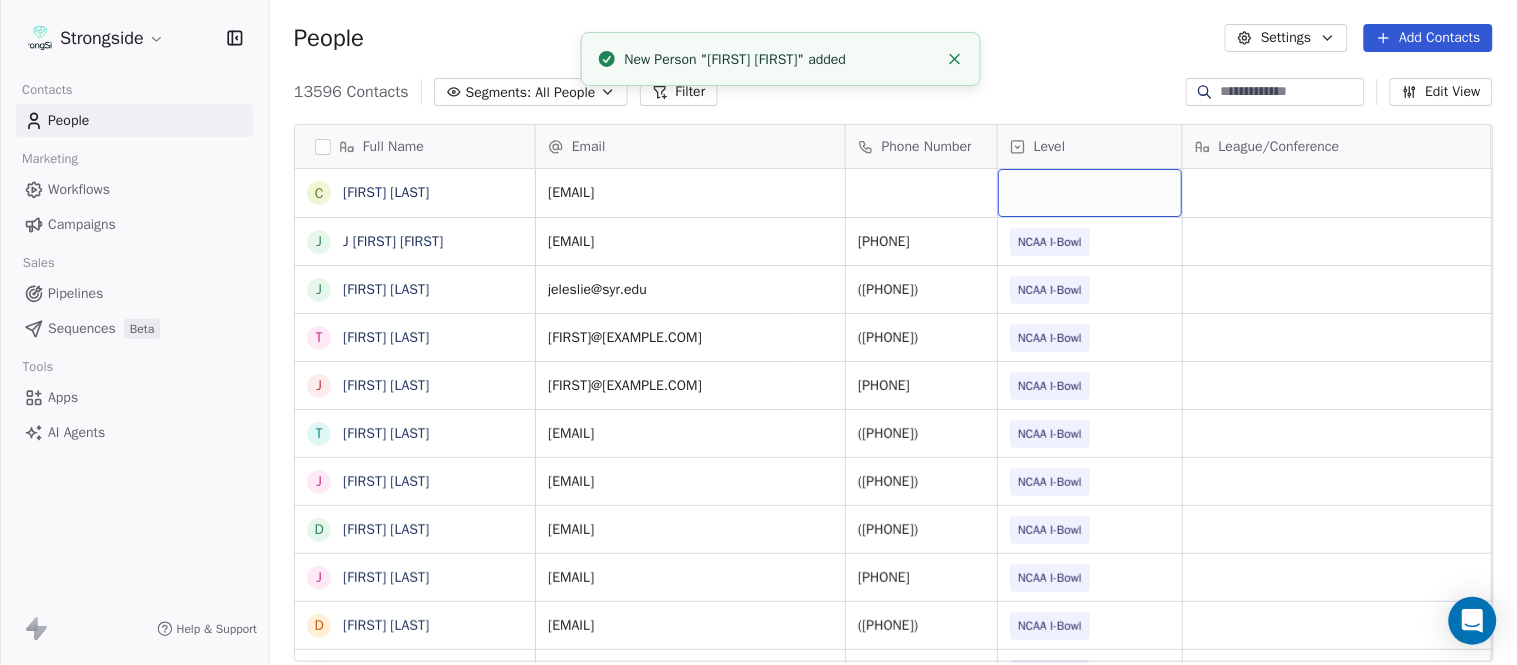 click at bounding box center [1090, 193] 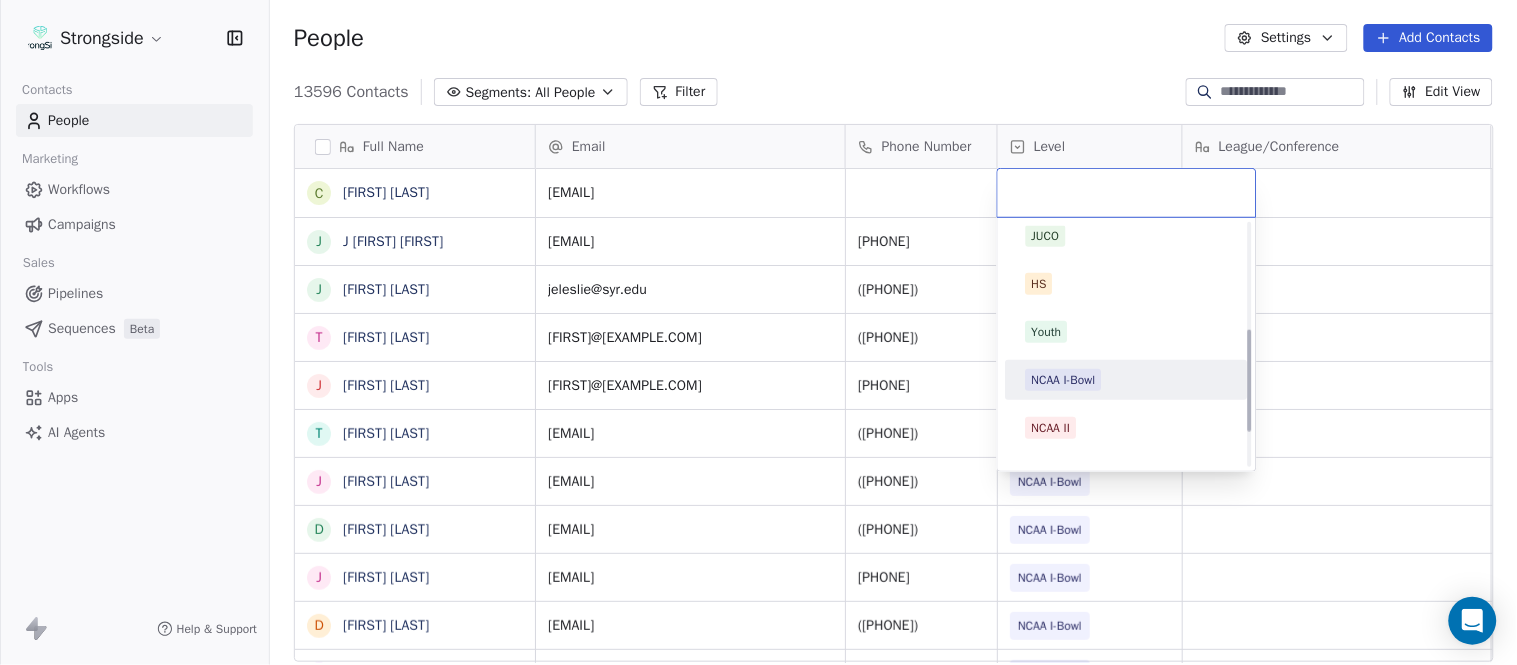 scroll, scrollTop: 330, scrollLeft: 0, axis: vertical 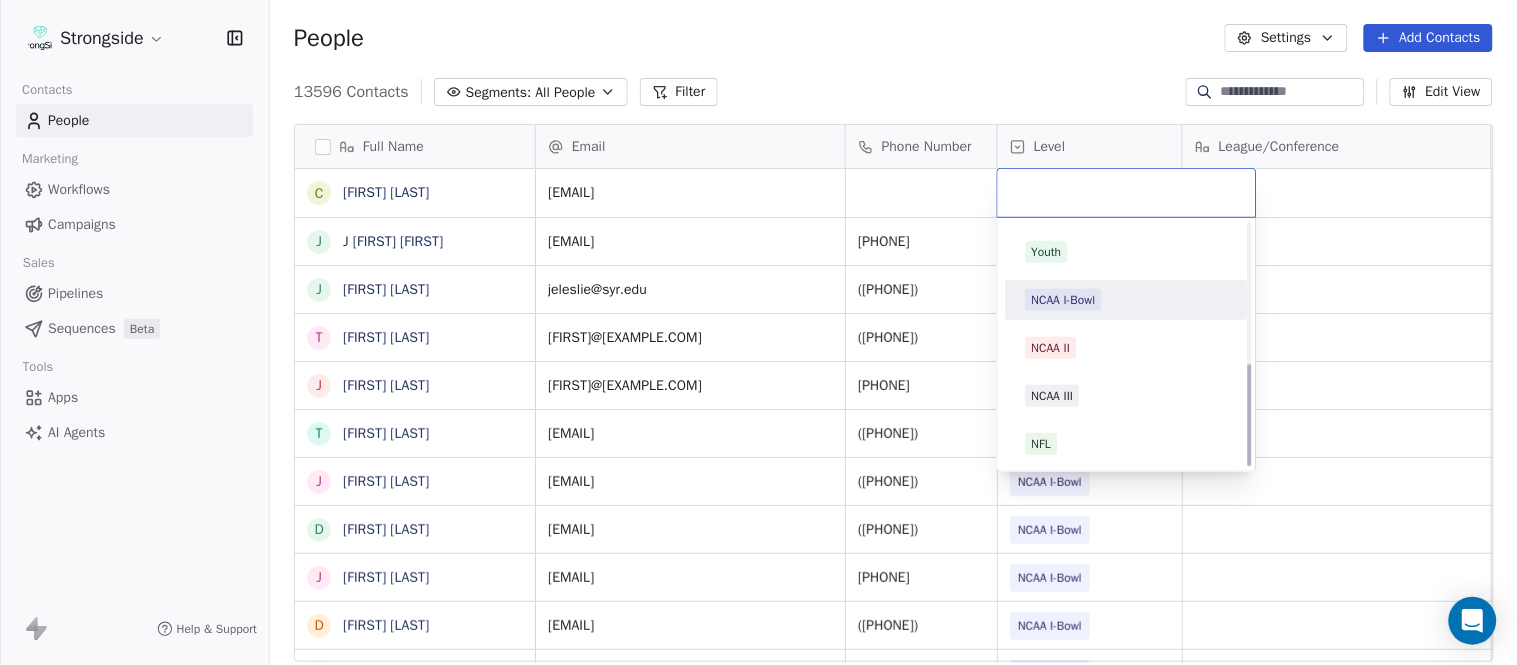 drag, startPoint x: 1087, startPoint y: 307, endPoint x: 1087, endPoint y: 274, distance: 33 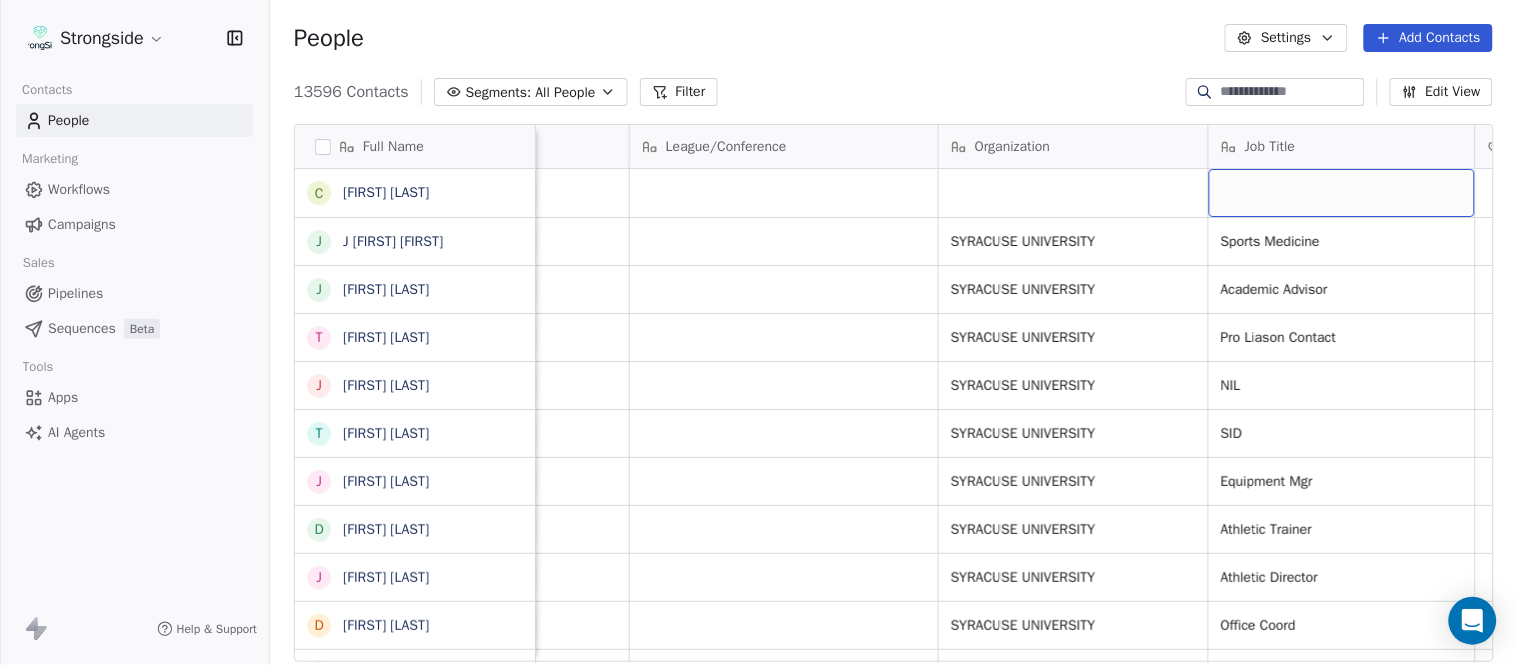 scroll, scrollTop: 0, scrollLeft: 653, axis: horizontal 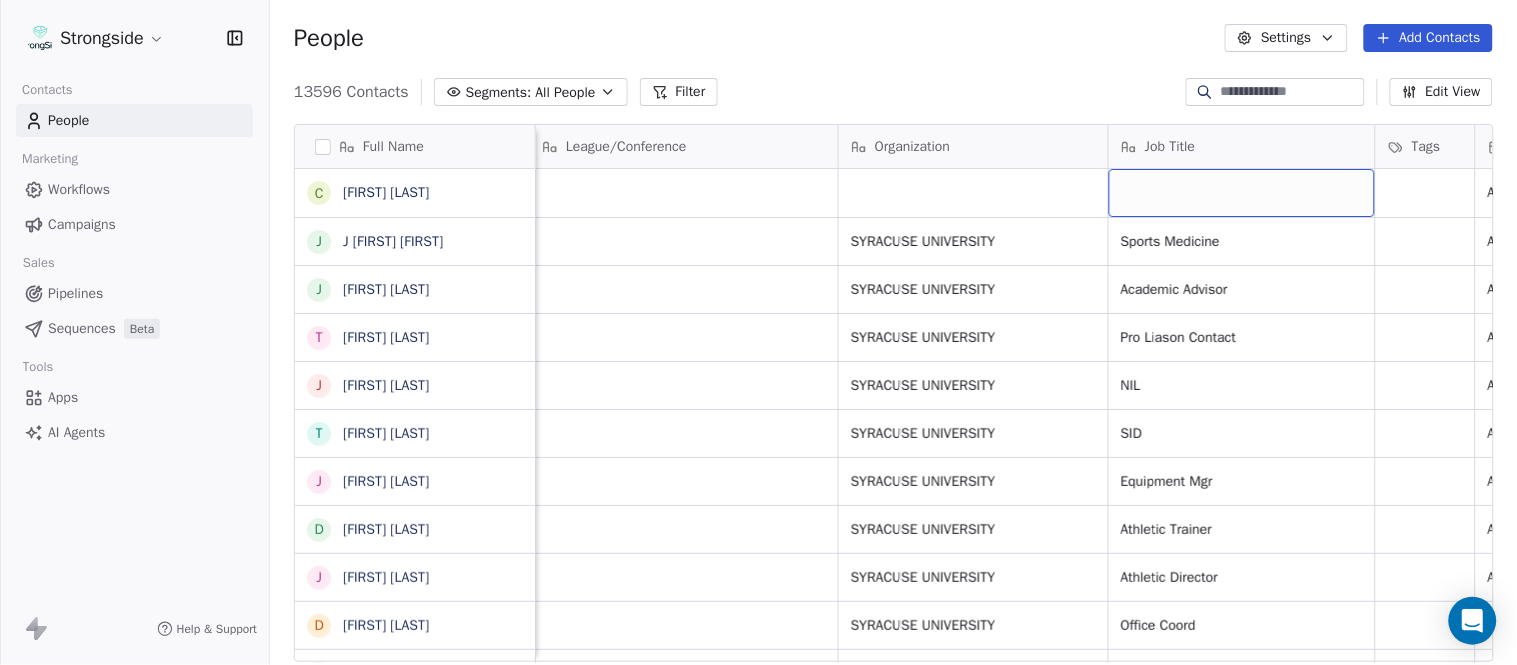 click at bounding box center [1242, 193] 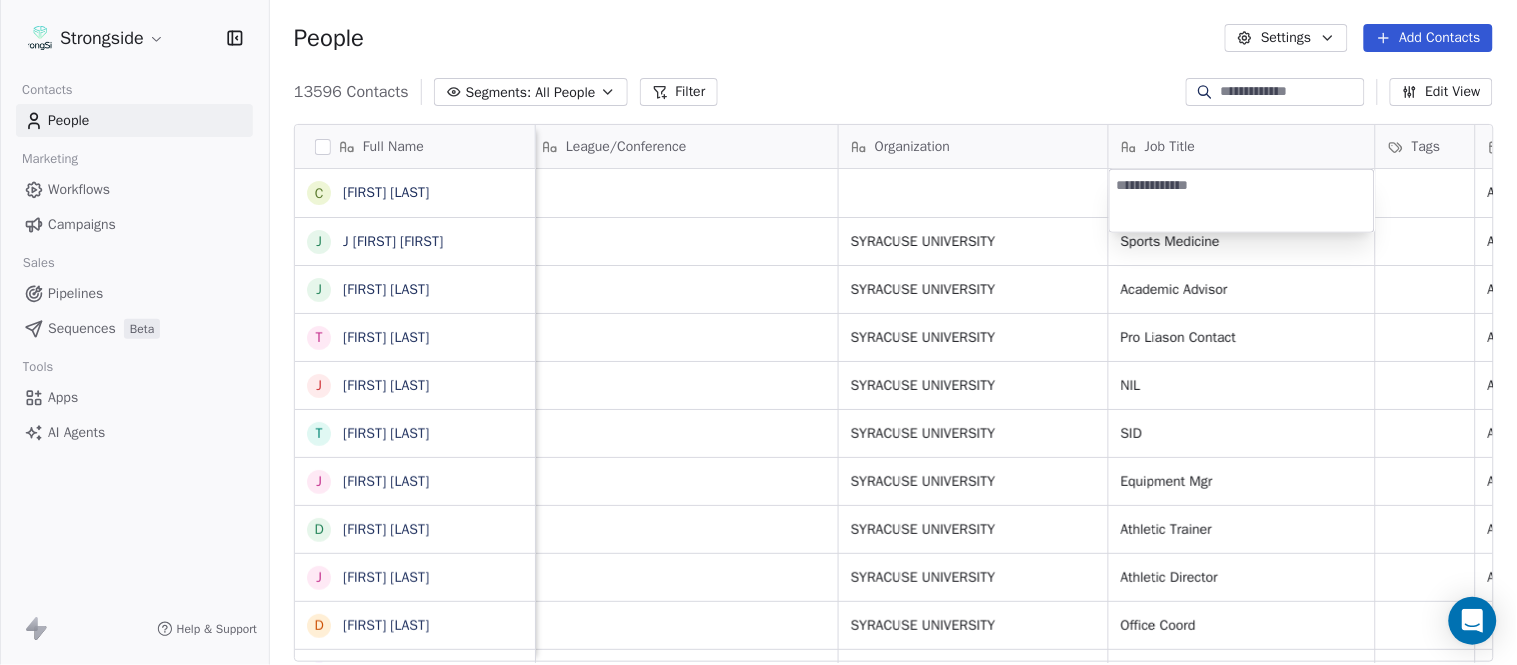 type on "**********" 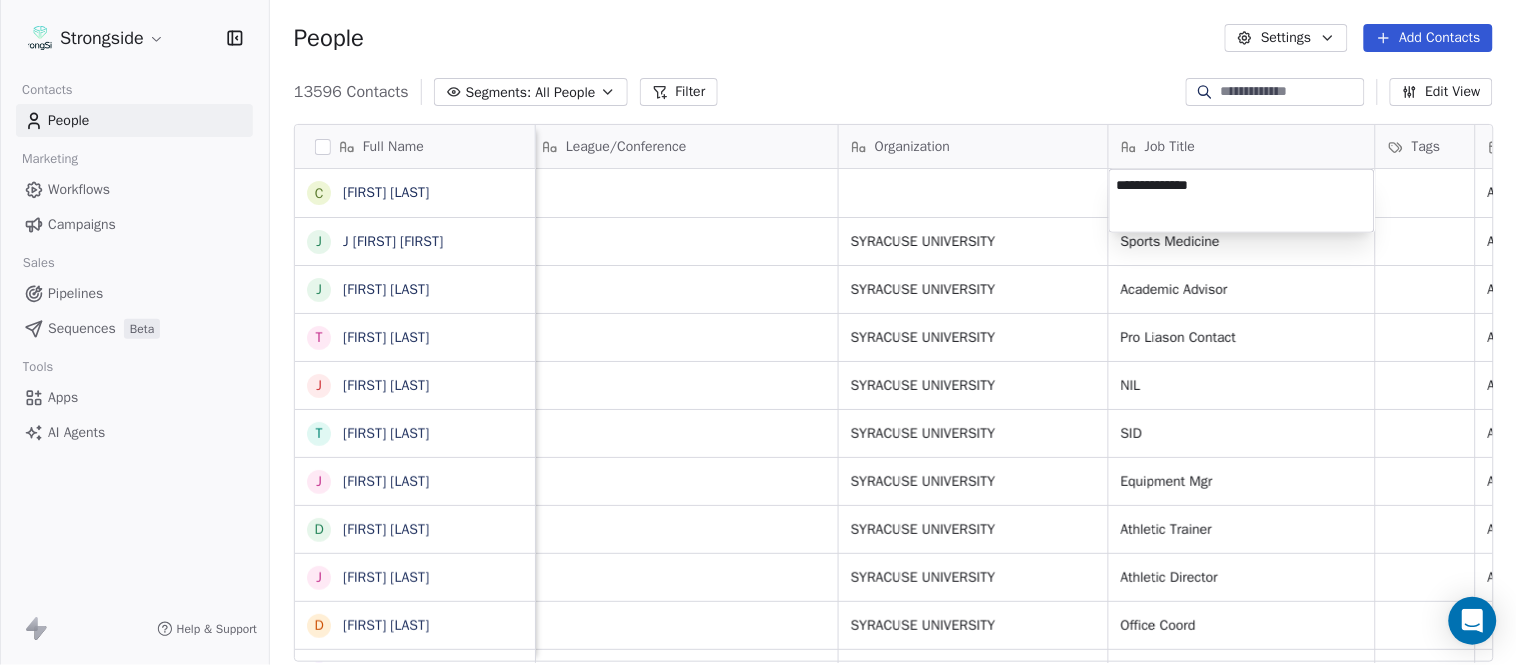 click on "Strongside Contacts People Marketing Workflows Campaigns Sales Pipelines Sequences Beta Tools Apps AI Agents Help & Support People Settings Add Contacts 13596 Contacts Segments: All People Filter Edit View Tag Add to Sequence Export Full Name J [FIRST] [LAST] J [FIRST] [LAST] T [FIRST] [LAST] J [FIRST] [LAST] T [FIRST] [LAST] J [FIRST] [LAST] D [FIRST] [LAST] J [FIRST] [LAST] D [FIRST] [LAST] W [FIRST] [LAST] R [FIRST] [LAST] J [FIRST] [LAST] C [FIRST] [LAST] S [FIRST] [LAST] D [FIRST] [LAST] N [FIRST] [LAST] C [FIRST] [LAST] C [FIRST] [LAST] J [FIRST] [LAST] J [FIRST] [LAST] Z [FIRST] [LAST] E [FIRST] [LAST] T [FIRST] [LAST] J [FIRST] [LAST] T [FIRST] [LAST] L [FIRST] [LAST] T [FIRST] [LAST] C [FIRST] [LAST] C [FIRST] [LAST] Email Phone Number Level League/Conference Organization Job Title Tags Created Date BST [EMAIL] (315) 443-4063 NCAA I-Bowl SYRACUSE UNIVERSITY Sports Medicine Aug 04, 2025 10:07 PM [EMAIL] NIL" at bounding box center [758, 332] 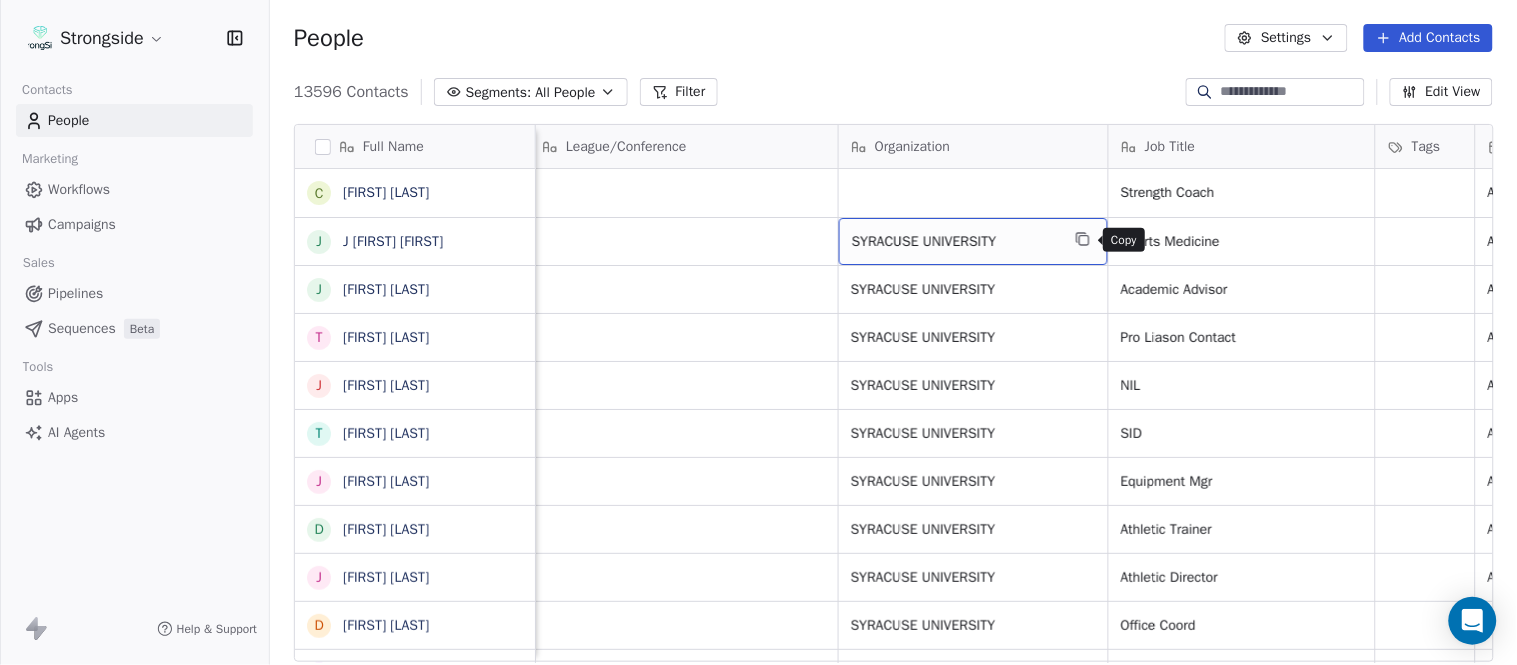 click 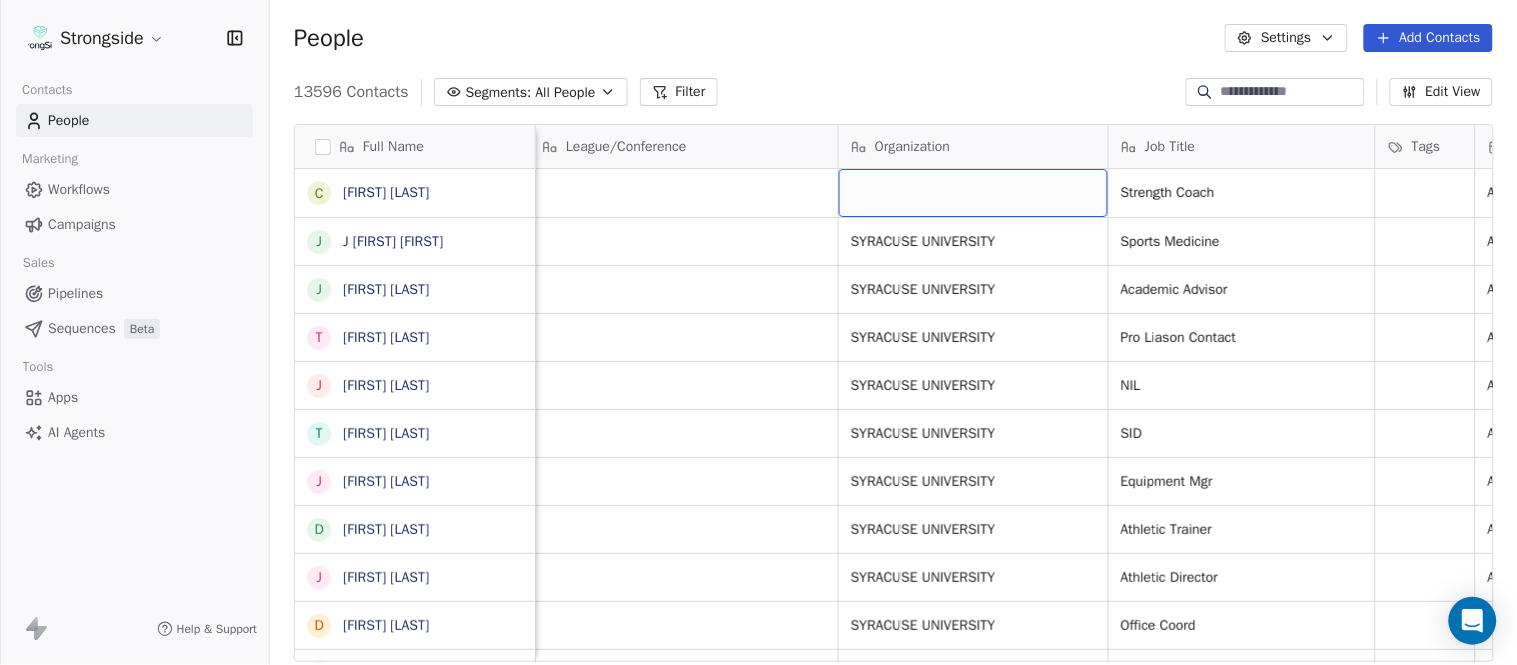 click at bounding box center [973, 193] 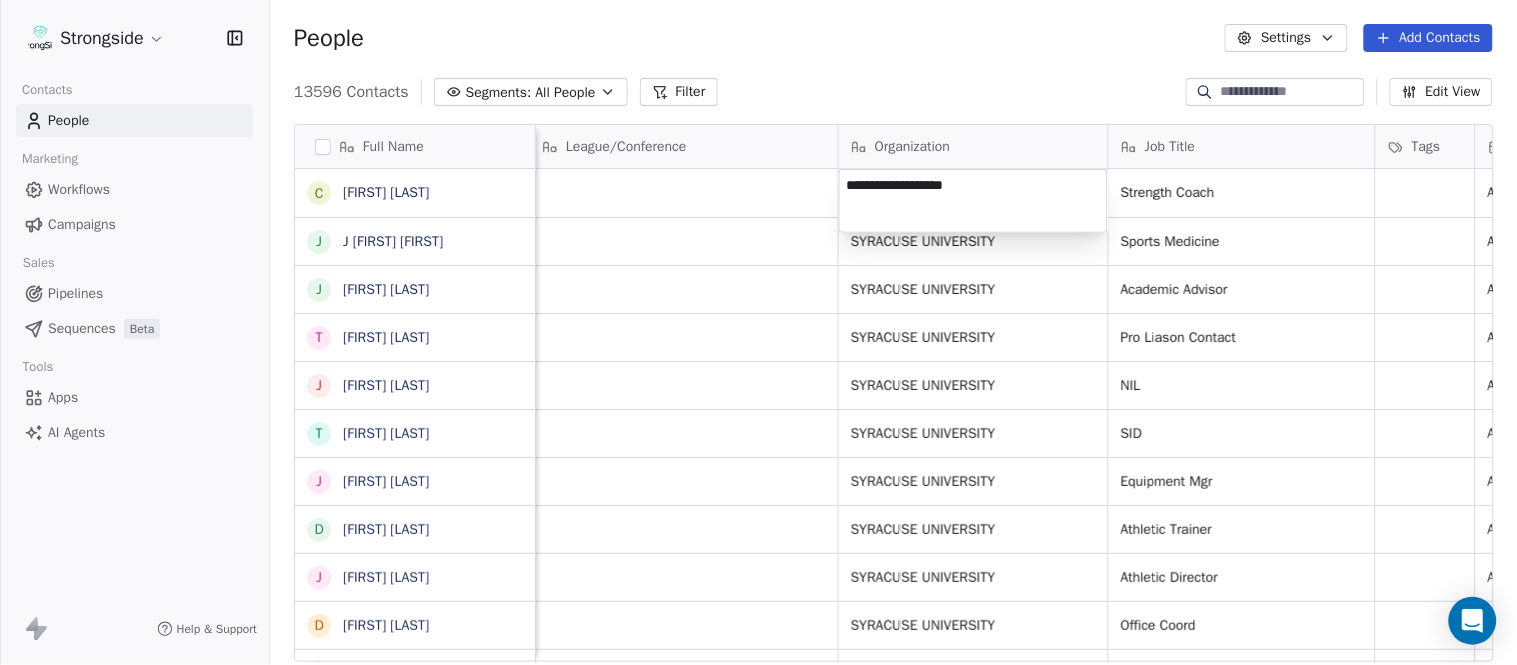 click on "Strongside Contacts People Marketing Workflows Campaigns Sales Pipelines Sequences Beta Tools Apps AI Agents Help & Support People Settings Add Contacts 13596 Contacts Segments: All People Filter Edit View Tag Add to Sequence Export Full Name C [FIRST] [LAST] J [FIRST] [LAST] J [FIRST] [LAST] T [FIRST] [LAST] J [FIRST] [LAST] T [FIRST] [LAST] J [FIRST] [LAST] D [FIRST] [LAST] J [FIRST] [LAST] D [FIRST] [LAST] W [FIRST] [LAST] R [FIRST] [LAST] J [FIRST] [LAST] C [FIRST] [LAST] S [FIRST] [LAST] D [FIRST] [LAST] N [FIRST] [LAST] C [FIRST] [LAST] C [FIRST] [LAST] C [FIRST] [LAST] J [FIRST] [LAST] J [FIRST] [LAST] Z [FIRST] [LAST] E [FIRST] [LAST] T [FIRST] [LAST] J [FIRST] [LAST] T [FIRST] [LAST] L [FIRST] [LAST] T [FIRST] [LAST] C [FIRST] [LAST] Email Phone Number Level League/Conference Organization Job Title Tags Created Date BST Status Priority Emails Auto Clicked [EMAIL] NCAA I-Bowl Strength Coach Aug 04, 2025 10:09 PM [EMAIL] ([PHONE]) NCAA I-Bowl SYRACUSE UNIVERSITY Sports Medicine Aug 04, 2025 10:07 PM NIL SID" at bounding box center [758, 332] 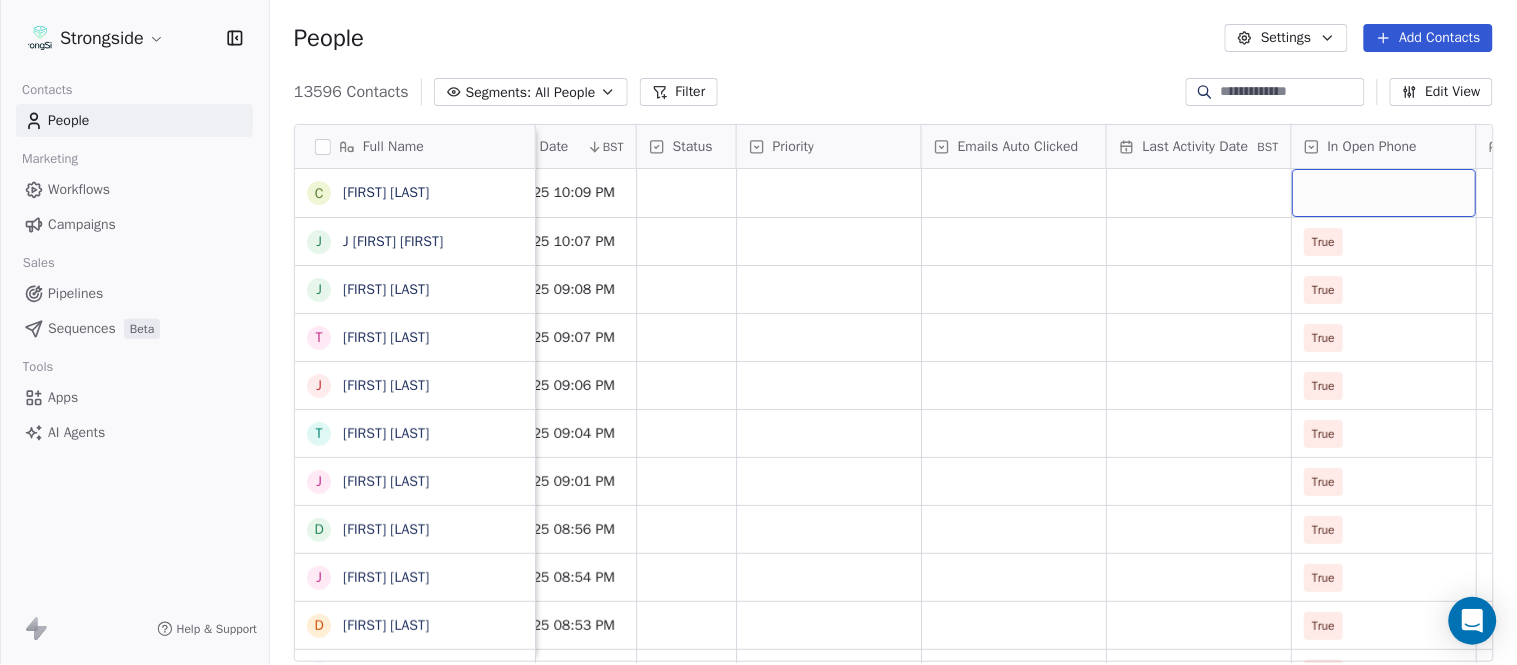 scroll, scrollTop: 0, scrollLeft: 1863, axis: horizontal 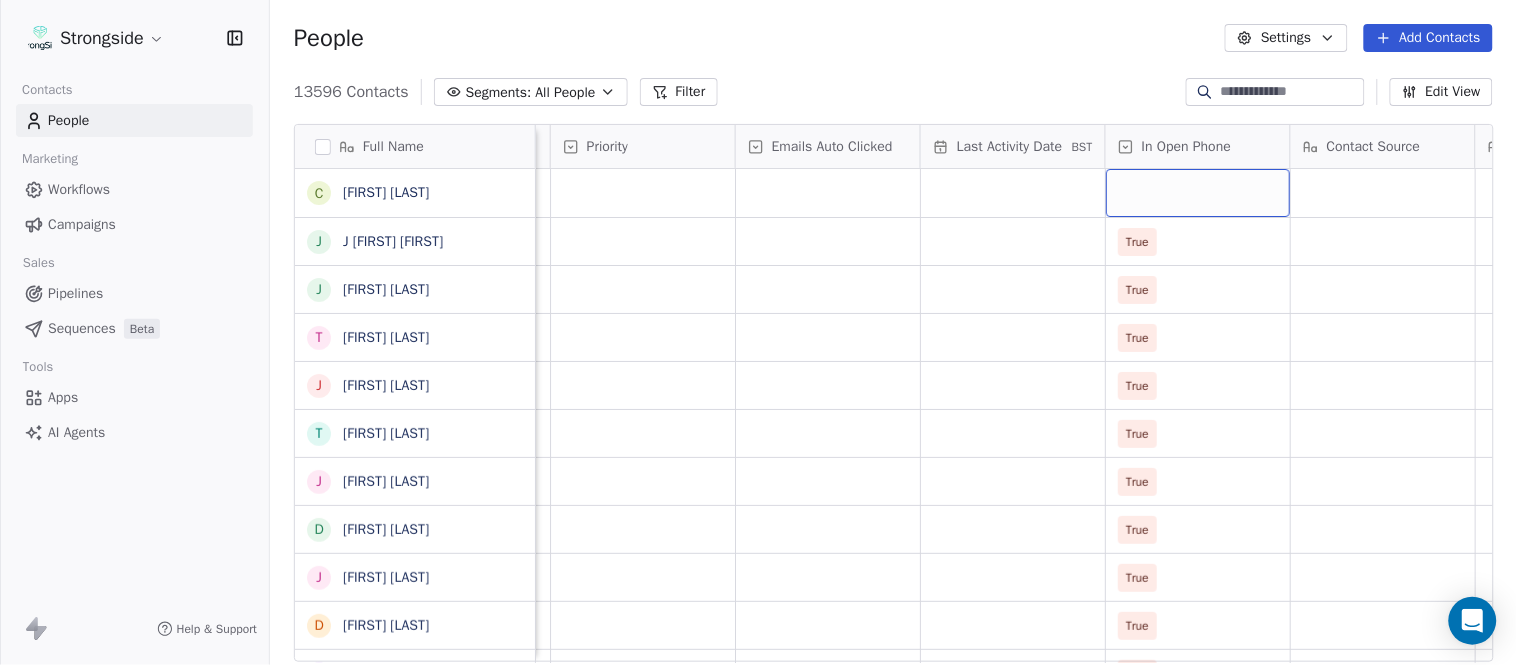 click at bounding box center [1198, 193] 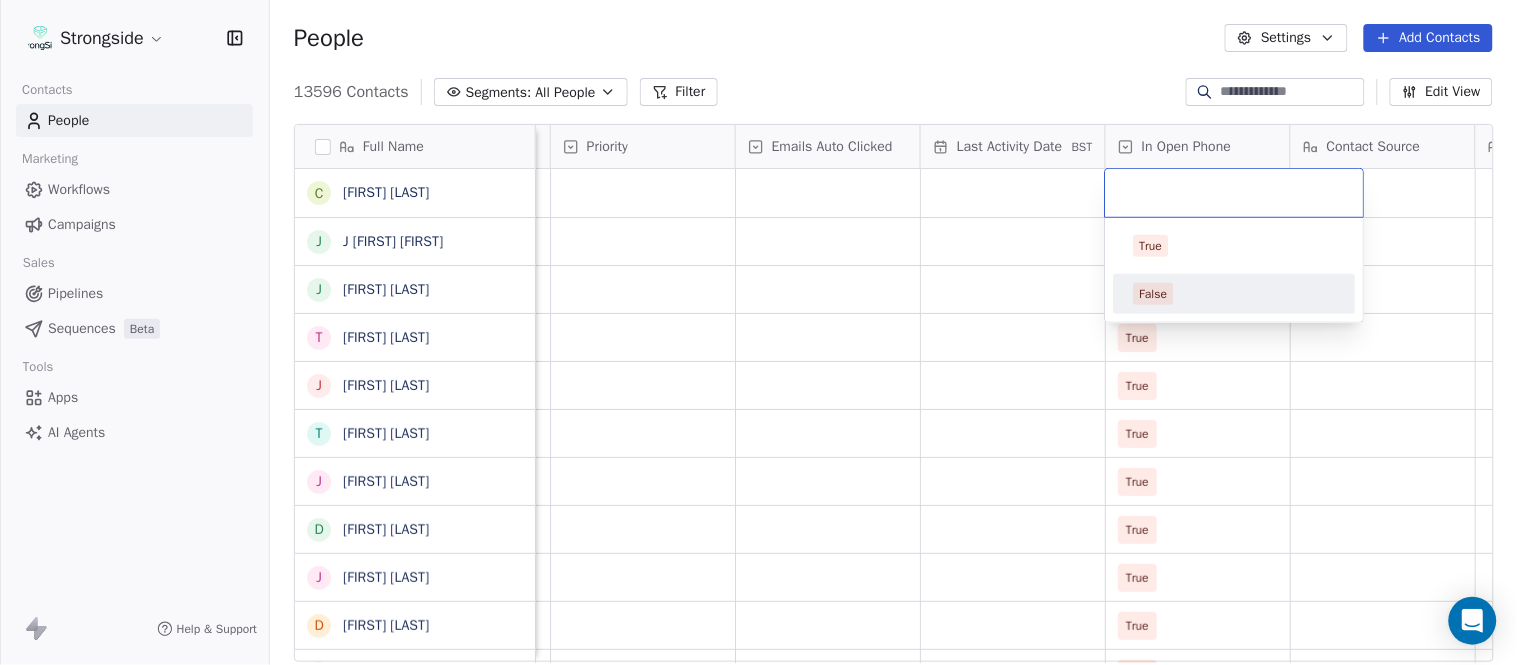 click on "False" at bounding box center [1154, 294] 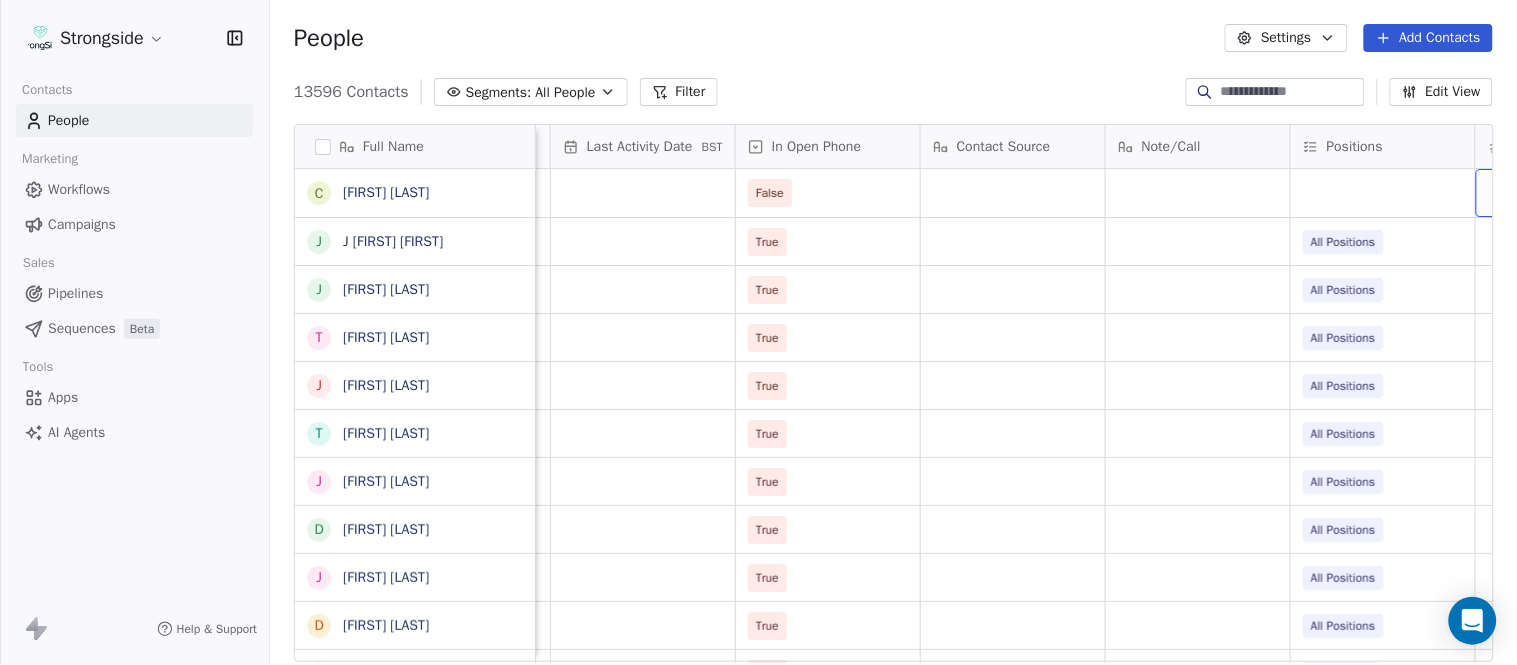 scroll, scrollTop: 0, scrollLeft: 2417, axis: horizontal 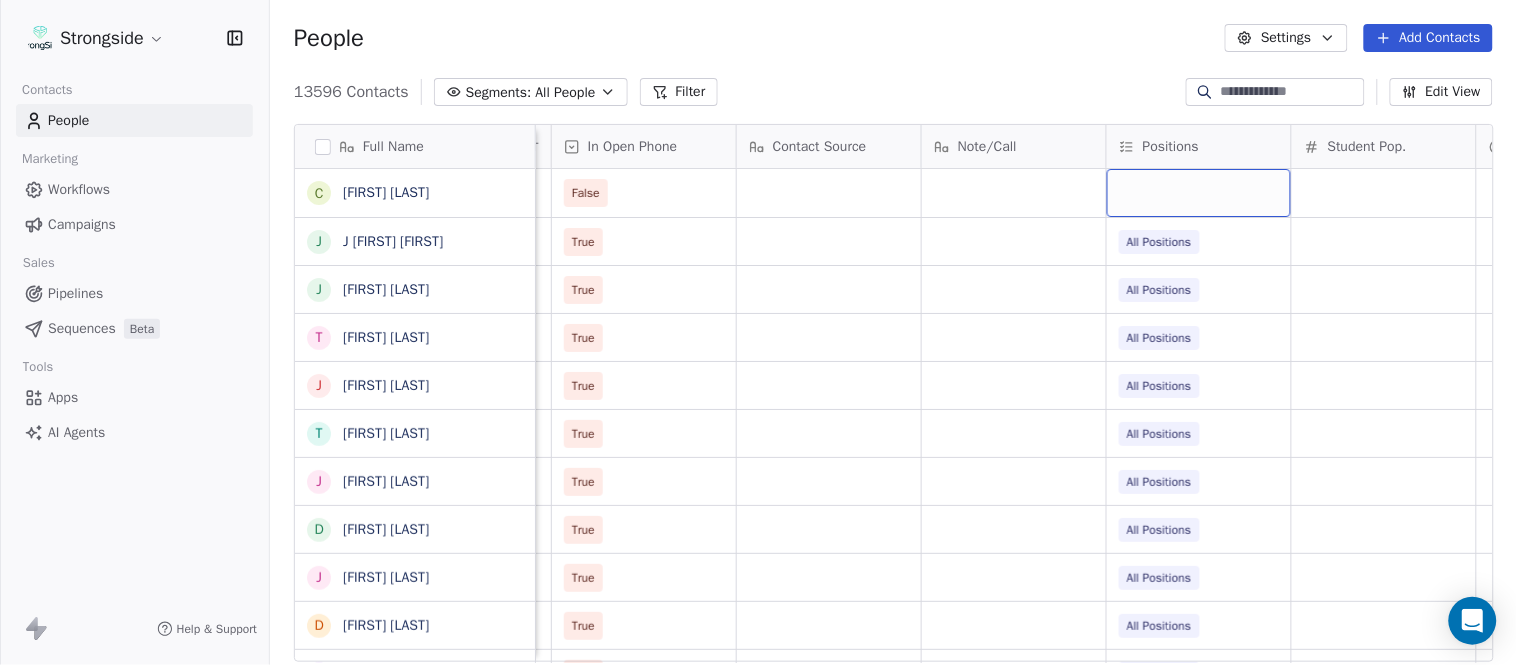 click at bounding box center [1199, 193] 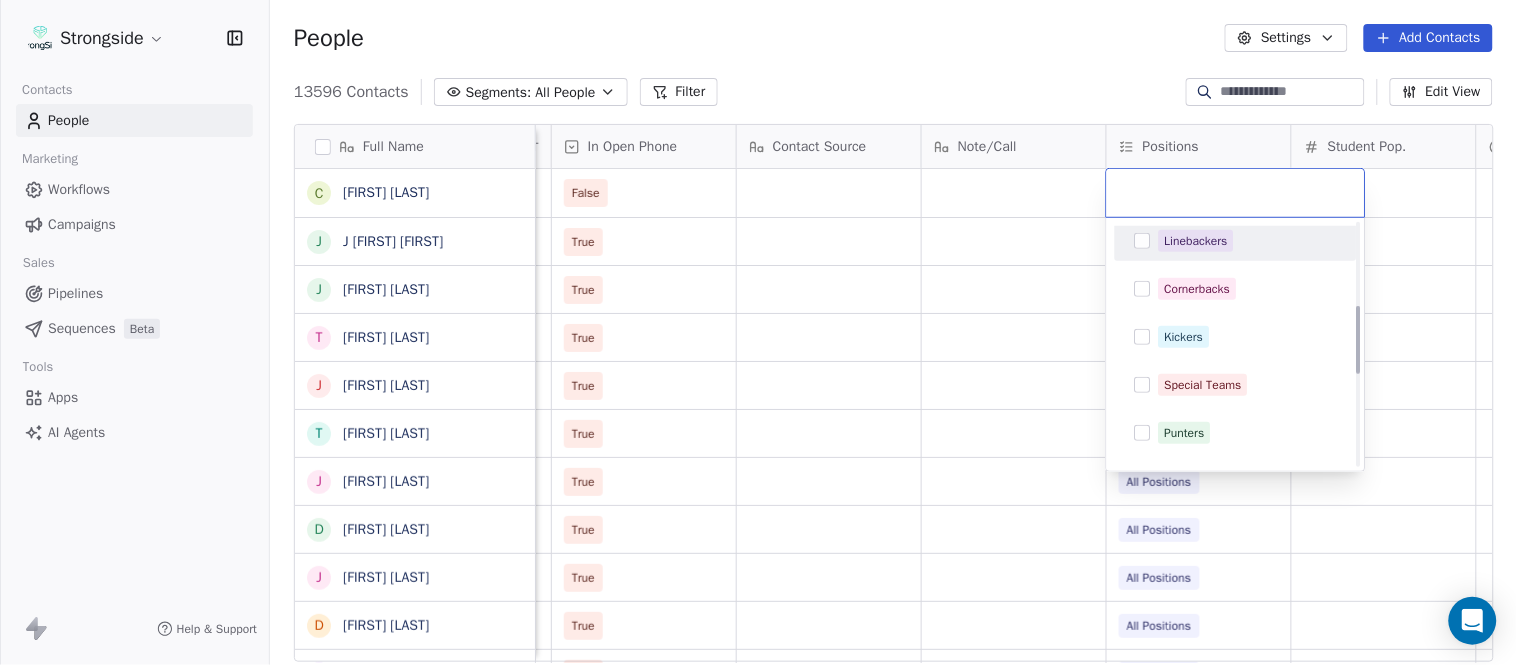 scroll, scrollTop: 333, scrollLeft: 0, axis: vertical 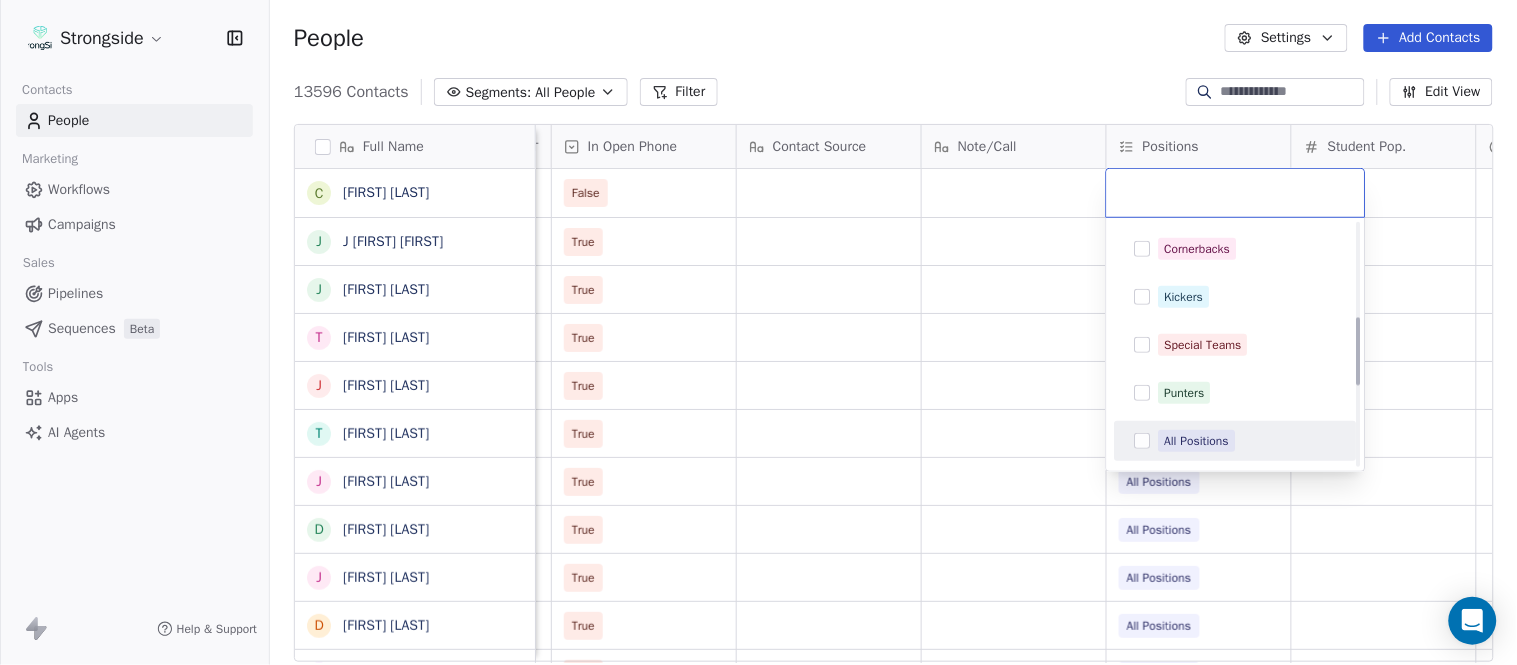 click on "All Positions" at bounding box center (1248, 441) 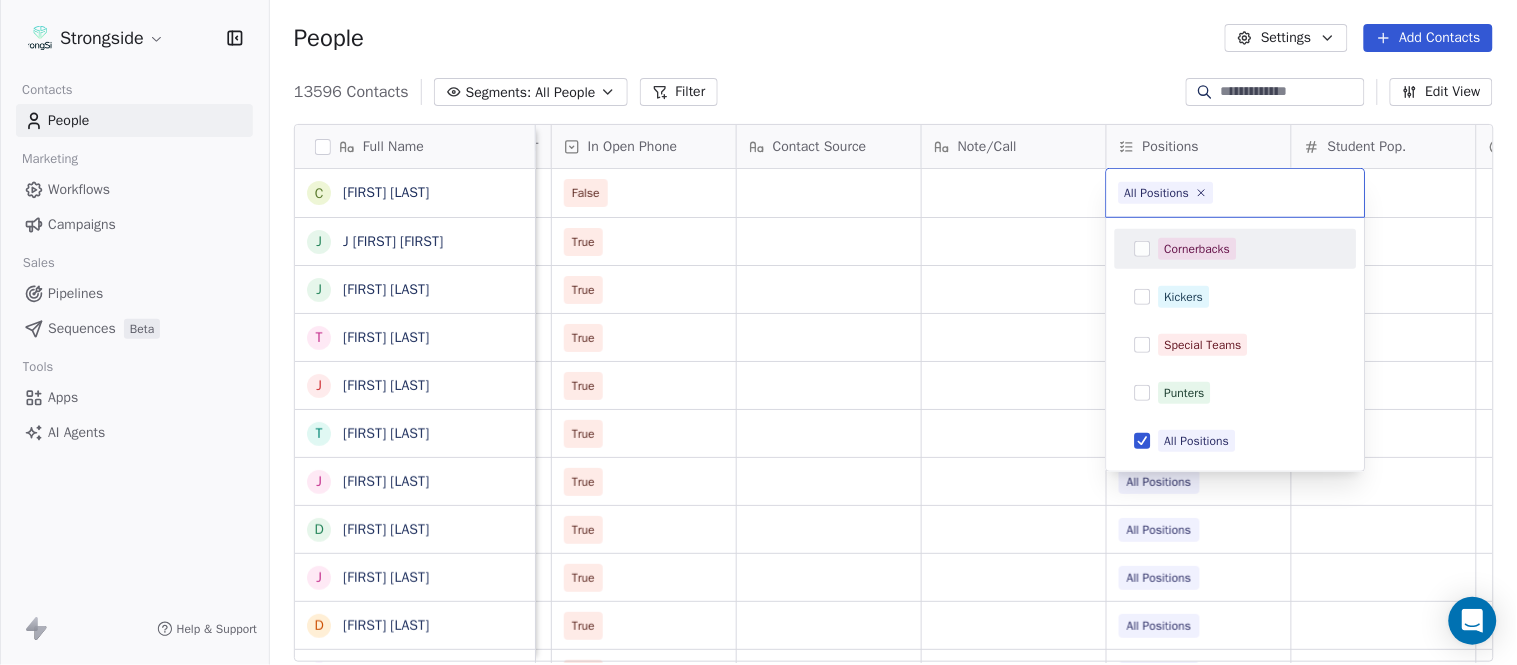 click on "Strongside Contacts People Marketing Workflows Campaigns Sales Pipelines Sequences Beta Tools Apps AI Agents Help & Support People Settings Add Contacts 13596 Contacts Segments: All People Filter Edit View Tag Add to Sequence Export Full Name C [FIRST] [LAST] J [FIRST] [LAST] J [FIRST] [LAST] T [FIRST] [LAST] J [FIRST] [LAST] T [FIRST] [LAST] J [FIRST] [LAST] D [FIRST] [LAST] J [FIRST] [LAST] D [FIRST] [LAST] W [FIRST] [LAST] R [FIRST] [LAST] J [FIRST] [LAST] C [FIRST] [LAST] S [FIRST] [LAST] D [FIRST] [LAST] N [FIRST] [LAST] C [FIRST] [LAST] C [FIRST] [LAST] J [FIRST] [LAST] J [FIRST] [LAST] Z [FIRST] [LAST] E [FIRST] [LAST] T [FIRST] [LAST] J [FIRST] [LAST] T [FIRST] [LAST] L [FIRST] [LAST] T [FIRST] [LAST] C [FIRST] [LAST] C [FIRST] [LAST] Status Priority Emails Auto Clicked Last Activity Date BST In Open Phone Contact Source Note/Call Positions Student Pop. Lead Account False True All Positions True All Positions True All Positions True All Positions True All Positions True All Positions True All Positions True All Positions True All Positions True All Positions True" at bounding box center (758, 332) 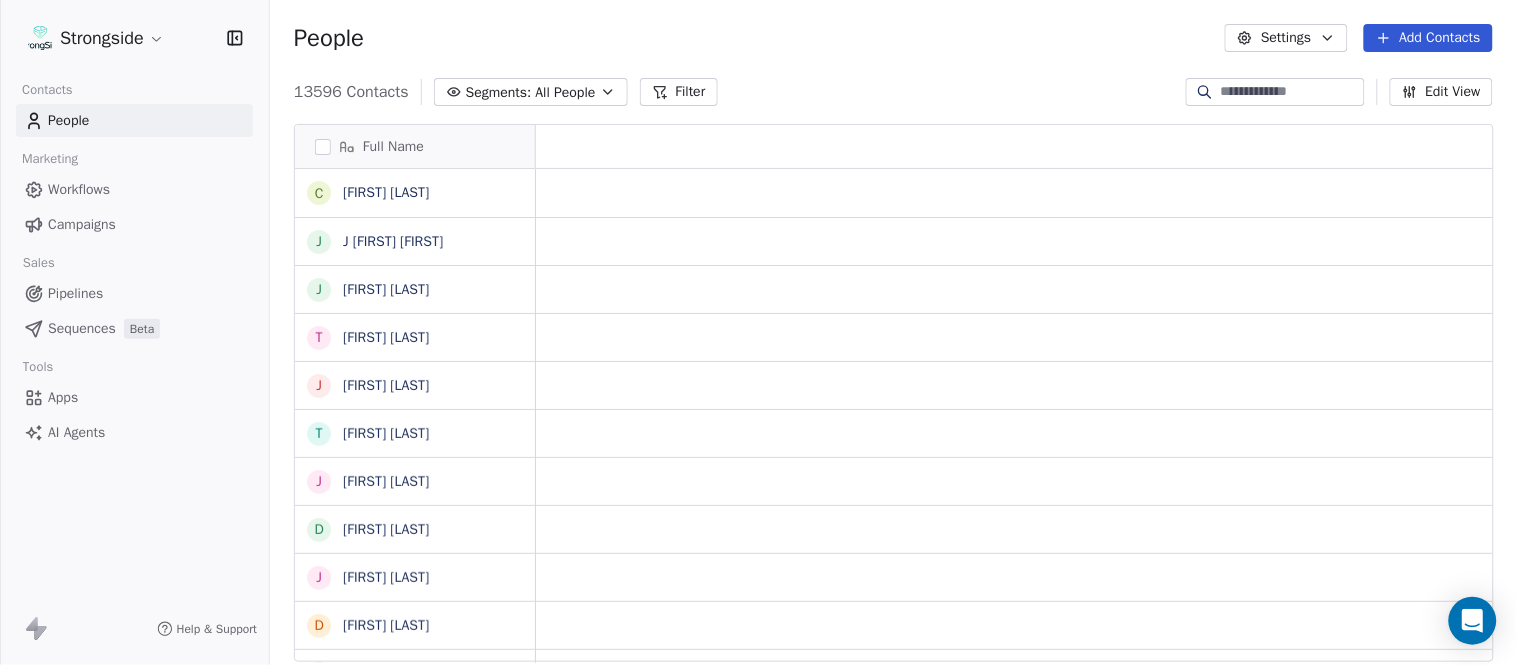 scroll, scrollTop: 0, scrollLeft: 0, axis: both 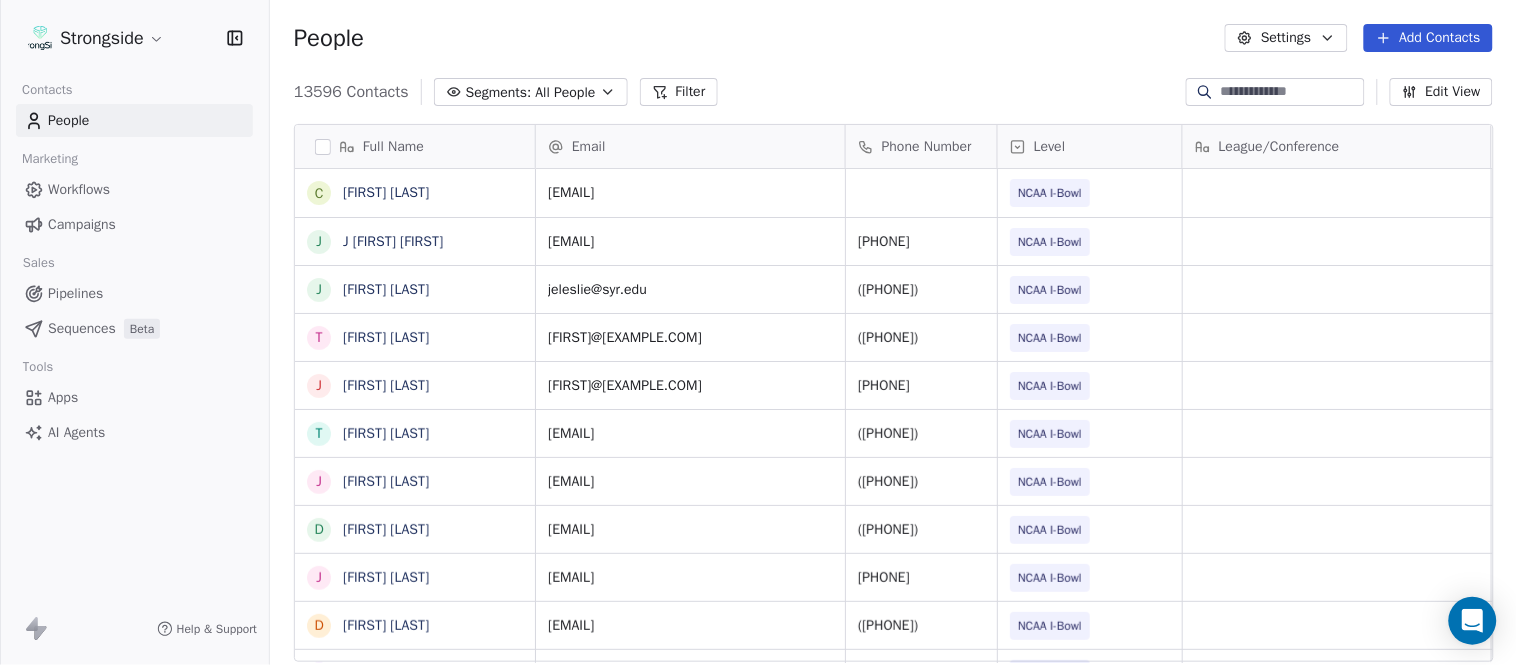 click on "Add Contacts" at bounding box center (1428, 38) 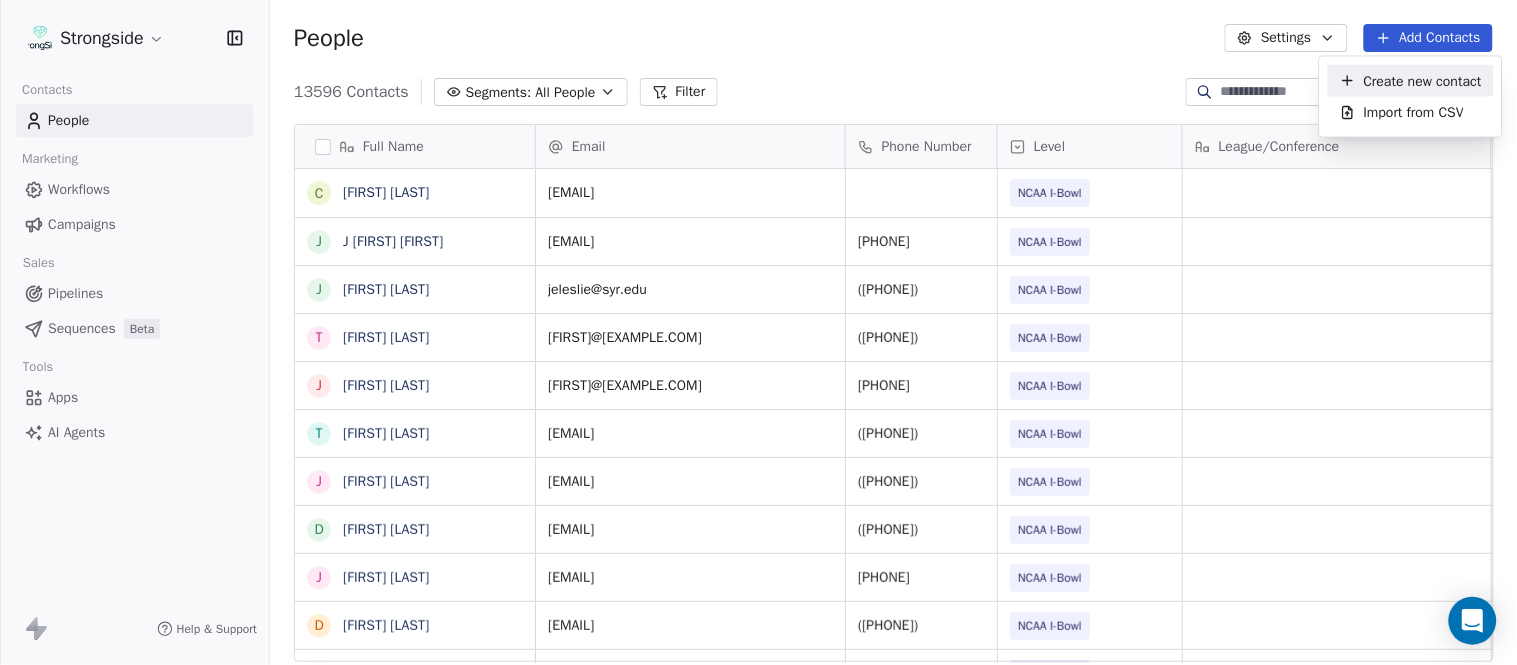click on "Create new contact" at bounding box center [1423, 80] 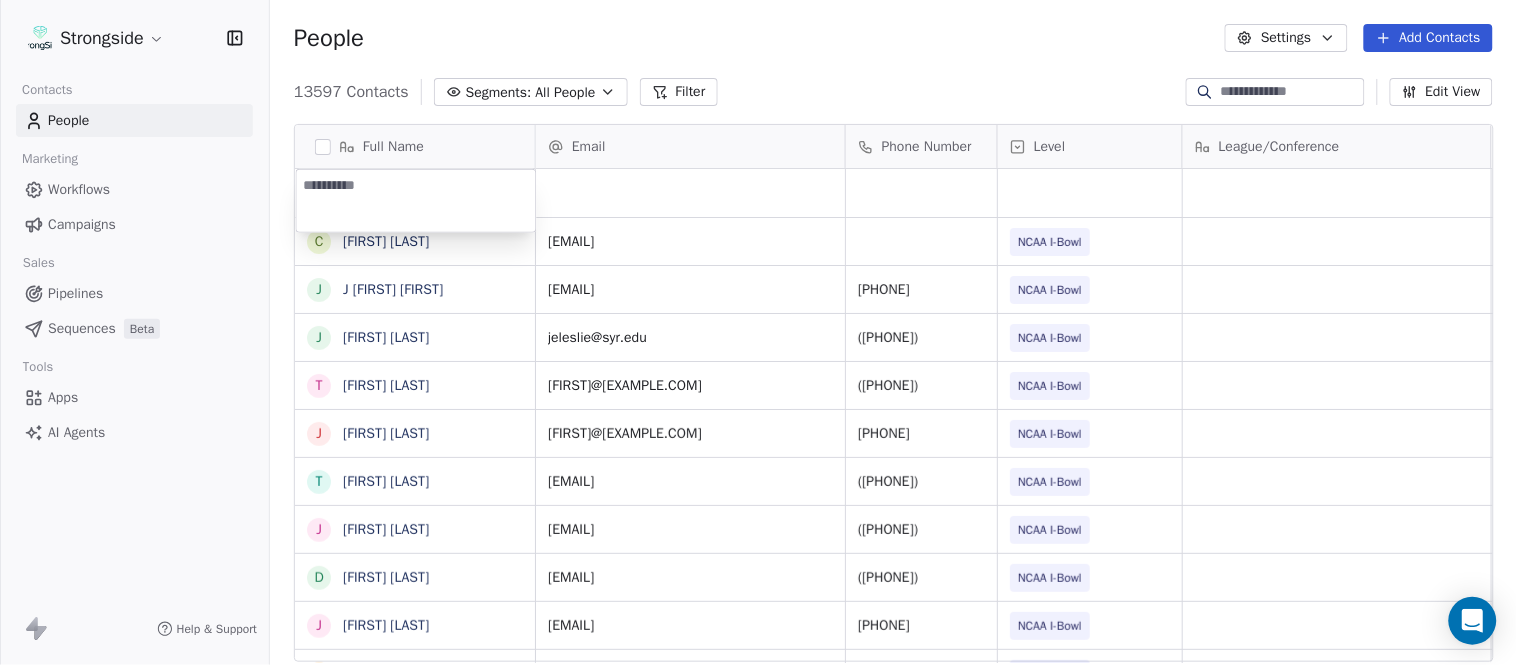 type on "**********" 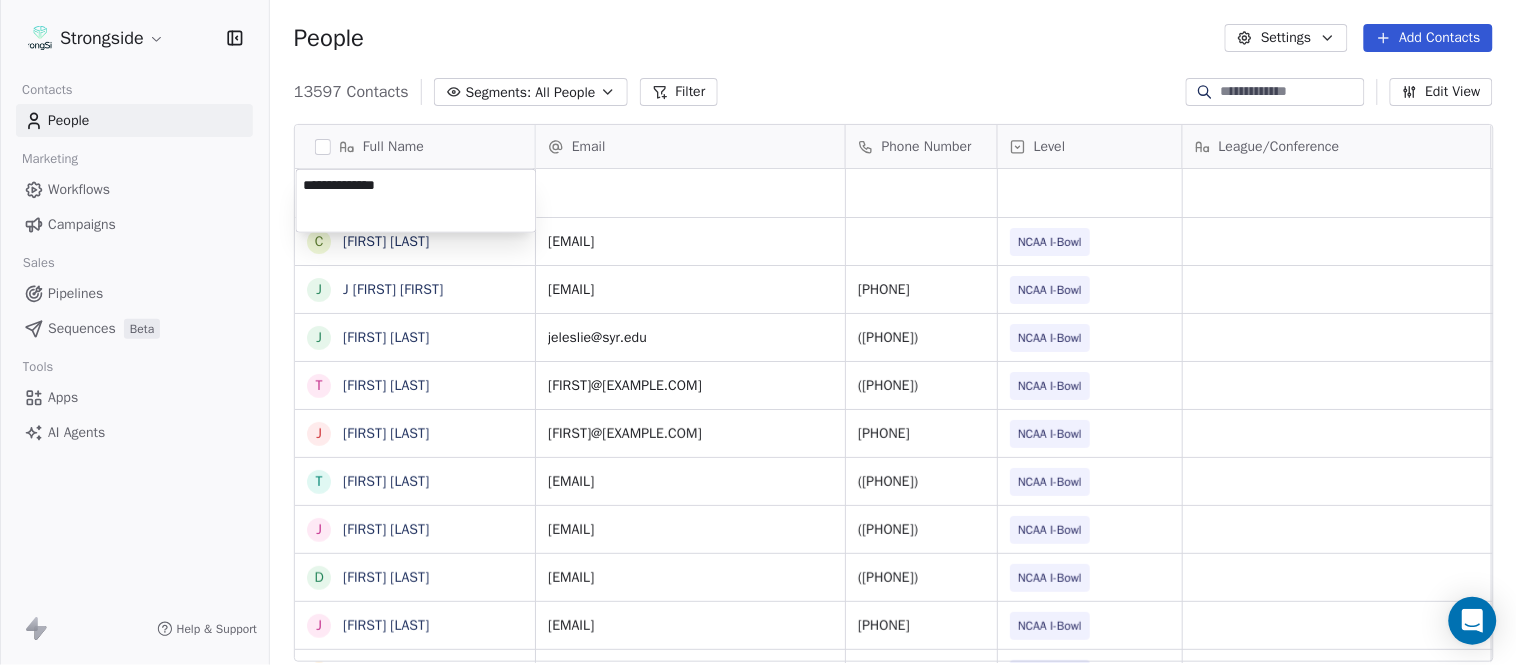 click on "Strongside Contacts People Marketing Workflows Campaigns Sales Pipelines Sequences Beta Tools Apps AI Agents Help & Support People Settings Add Contacts 13597 Contacts Segments: All People Filter Edit View Tag Add to Sequence Export Full Name C [FIRST] S [FIRST] J [FIRST] [FIRST] T [FIRST] [FIRST] J [FIRST] [FIRST] J [FIRST] [FIRST] D [FIRST] [FIRST] J [FIRST] [FIRST] D [FIRST] [FIRST] W [FIRST] [FIRST] R [FIRST] [FIRST] J [FIRST] [FIRST] C [FIRST] [FIRST] S [FIRST] [FIRST] D [FIRST] [FIRST] N [FIRST] [FIRST] C [FIRST] [FIRST] C [FIRST] [FIRST] C [FIRST] [FIRST] J [FIRST] [FIRST] J [FIRST] [FIRST] Z [FIRST] [FIRST] E [FIRST] [FIRST] T [FIRST] [FIRST] J [FIRST] [FIRST] T [FIRST] [FIRST] L [FIRST] [FIRST] T [FIRST] [FIRST] C [FIRST] [FIRST] Email Phone Number Level League/Conference Organization Job Title Tags Created Date BST [EMAIL] NCAA I-Bowl SYRACUSE UNIVERSITY Strength Coach Aug 04, 2025 10:09 PM [EMAIL] ([PHONE]) NCAA I-Bowl SYRACUSE UNIVERSITY Sports Medicine Aug 04, 2025 10:07 PM [EMAIL] NIL SID" at bounding box center (758, 332) 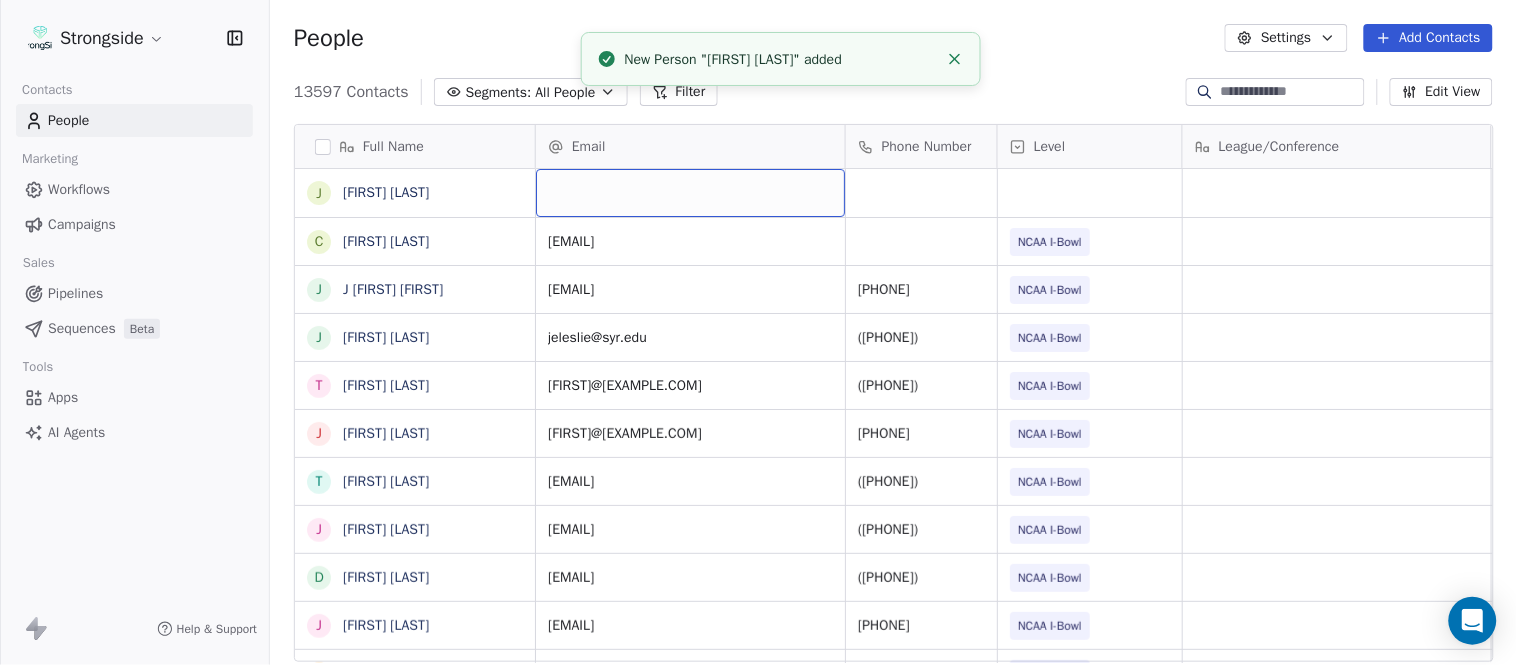 click at bounding box center (690, 193) 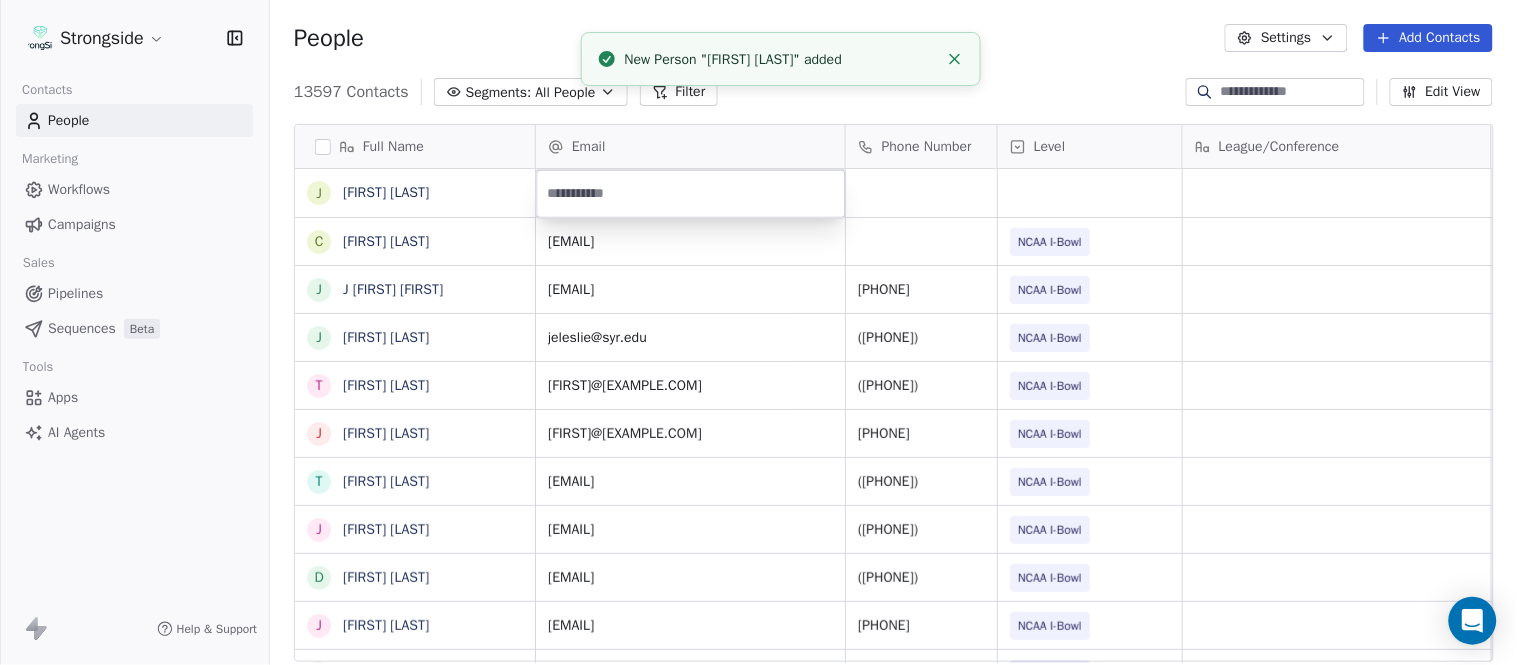 type on "**********" 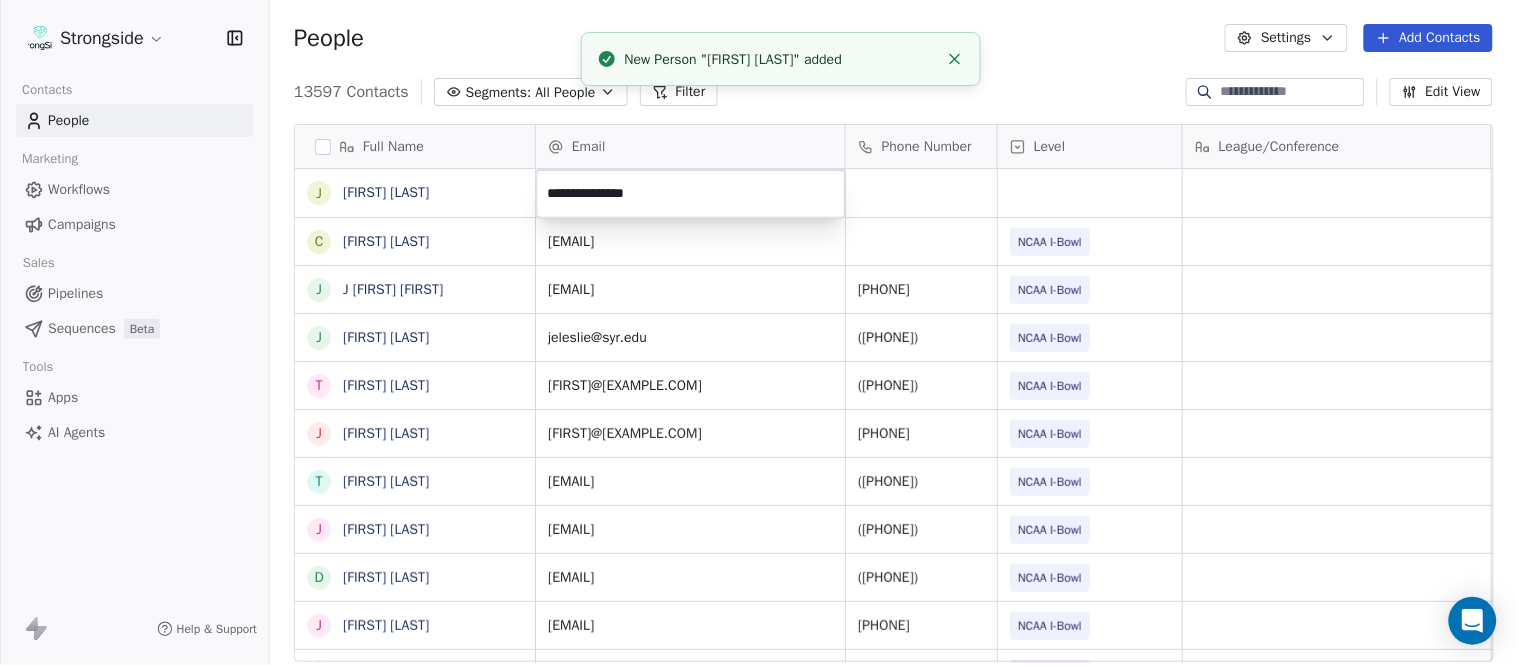 click on "Strongside Contacts People Marketing Workflows Campaigns Sales Pipelines Sequences Beta Tools Apps AI Agents Help & Support People Settings Add Contacts 13597 Contacts Segments: All People Filter Edit View Tag Add to Sequence Export Full Name J [FIRST] [LAST] C [FIRST] [LAST] J [FIRST] [LAST] J [FIRST] [LAST] T [FIRST] [LAST] J [FIRST] [LAST] T [FIRST] [LAST] J [FIRST] [LAST] D [FIRST] [LAST] J [FIRST] [LAST] D [FIRST] [LAST] W [FIRST] [LAST] R [FIRST] [LAST] J [FIRST] [LAST] C [FIRST] [LAST] S [FIRST] [LAST] D [FIRST] [LAST] N [FIRST] [LAST] C [FIRST] [LAST] C [FIRST] [LAST] J [FIRST] [LAST] J [FIRST] [LAST] Z [FIRST] [LAST] E [FIRST] [LAST] T [FIRST] [LAST] J [FIRST] [LAST] T [FIRST] [LAST] L [FIRST] [LAST] T [FIRST] [LAST] C [FIRST] [LAST] C [FIRST] [LAST] Email Phone Number Level League/Conference Organization Job Title Tags Created Date BST Aug 04, 2025 10:09 PM [FIRST]@[EXAMPLE.COM] NCAA I-Bowl SYRACUSE UNIVERSITY Sports Medicine Aug 04, 2025 10:07 PM NIL SID" at bounding box center (758, 332) 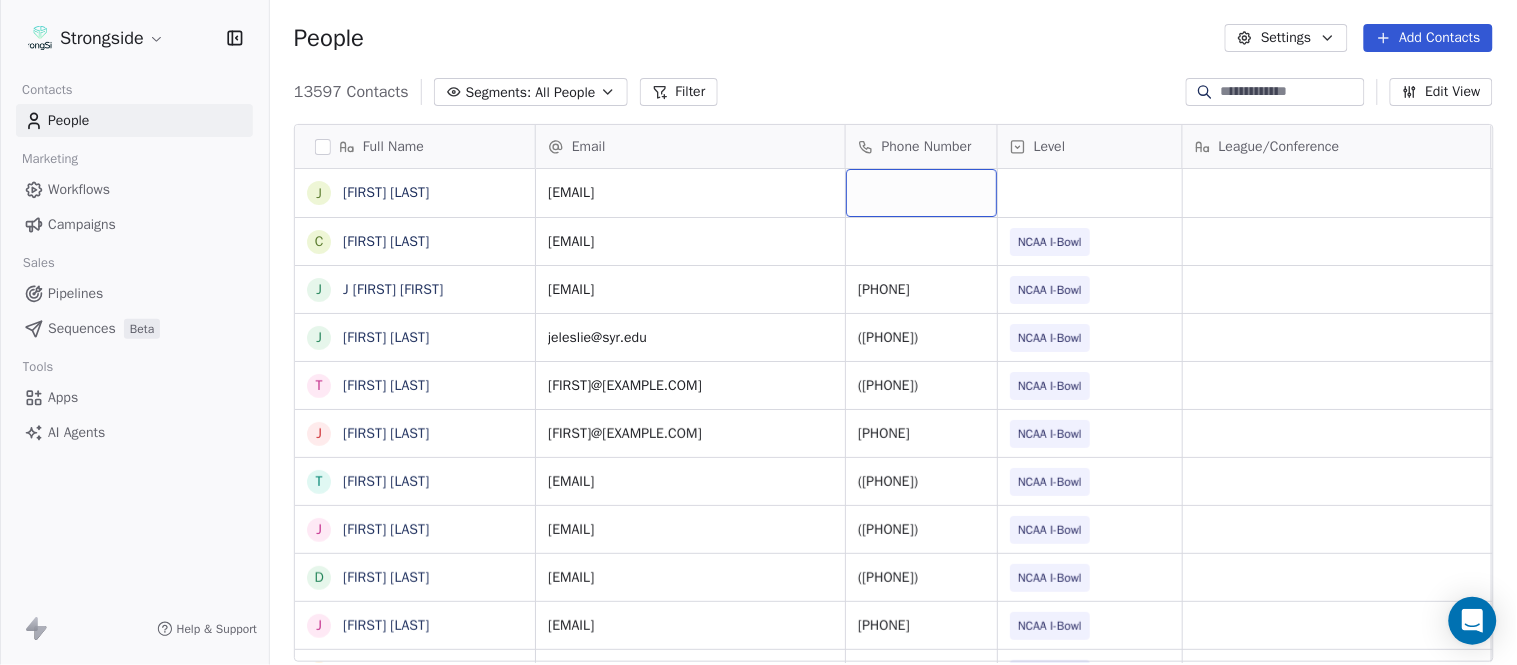 click at bounding box center (921, 193) 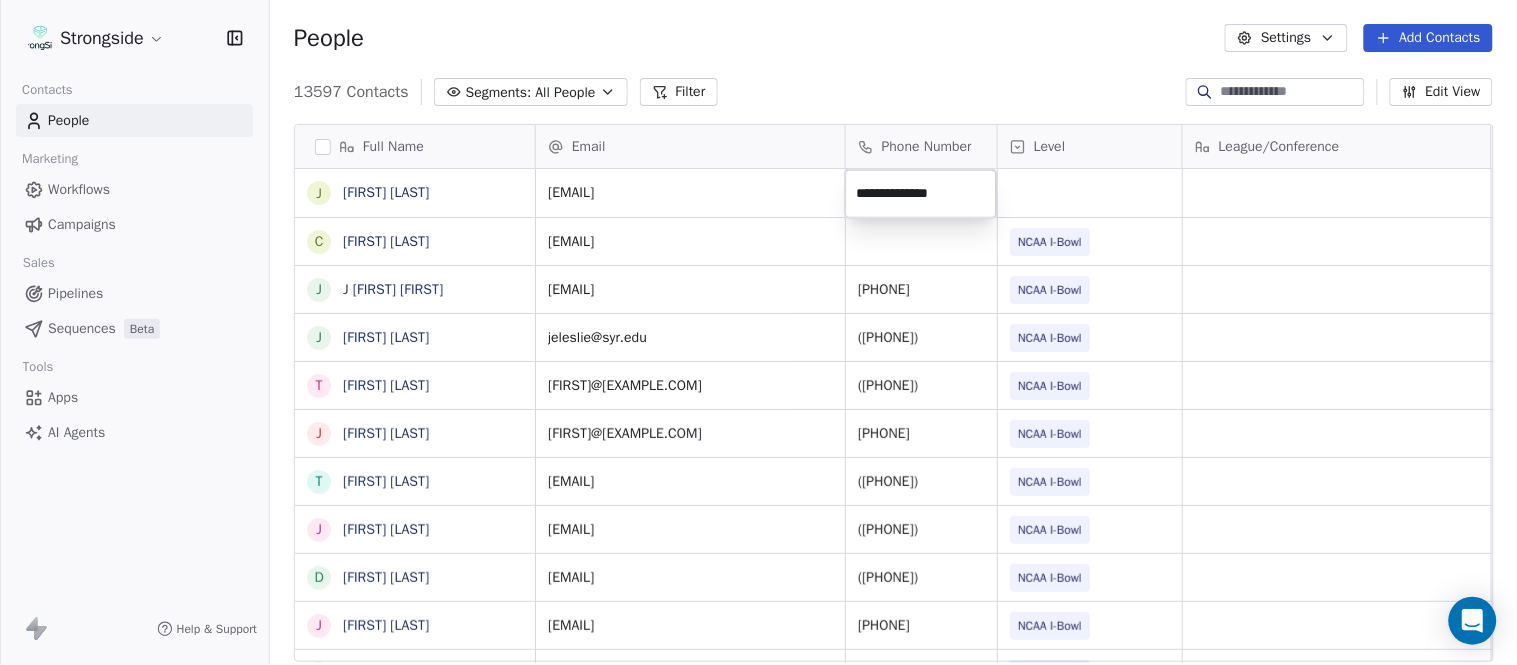 click on "Strongside Contacts People Marketing Workflows Campaigns Sales Pipelines Sequences Beta Tools Apps AI Agents Help & Support People Settings Add Contacts 13597 Contacts Segments: All People Filter Edit View Tag Add to Sequence Export Full Name J [FIRST] [LAST] C [FIRST] [LAST] J [FIRST] [LAST] J [FIRST] [LAST] T [FIRST] [LAST] J [FIRST] [LAST] T [FIRST] [LAST] J [FIRST] [LAST] D [FIRST] [LAST] J [FIRST] [LAST] D [FIRST] [LAST] W [FIRST] [LAST] R [FIRST] [LAST] J [FIRST] [LAST] C [FIRST] [LAST] S [FIRST] [LAST] D [FIRST] [LAST] N [FIRST] [LAST] C [FIRST] [LAST] C [FIRST] [LAST] J [FIRST] [LAST] J [FIRST] [LAST] Z [FIRST] [LAST] E [FIRST] [LAST] T [FIRST] [LAST] J [FIRST] [LAST] T [FIRST] [LAST] L [FIRST] [LAST] T [FIRST] [LAST] C [FIRST] [LAST] Email Phone Number Level League/Conference Organization Job Title Tags Created Date BST [EMAIL] Aug 04, 2025 10:10 PM [EMAIL] NCAA I-Bowl SYRACUSE UNIVERSITY Strength Coach Aug 04, 2025 10:09 PM [EMAIL] (315) 443-4063 NCAA I-Bowl SYRACUSE UNIVERSITY Sports Medicine [EMAIL]" at bounding box center [758, 332] 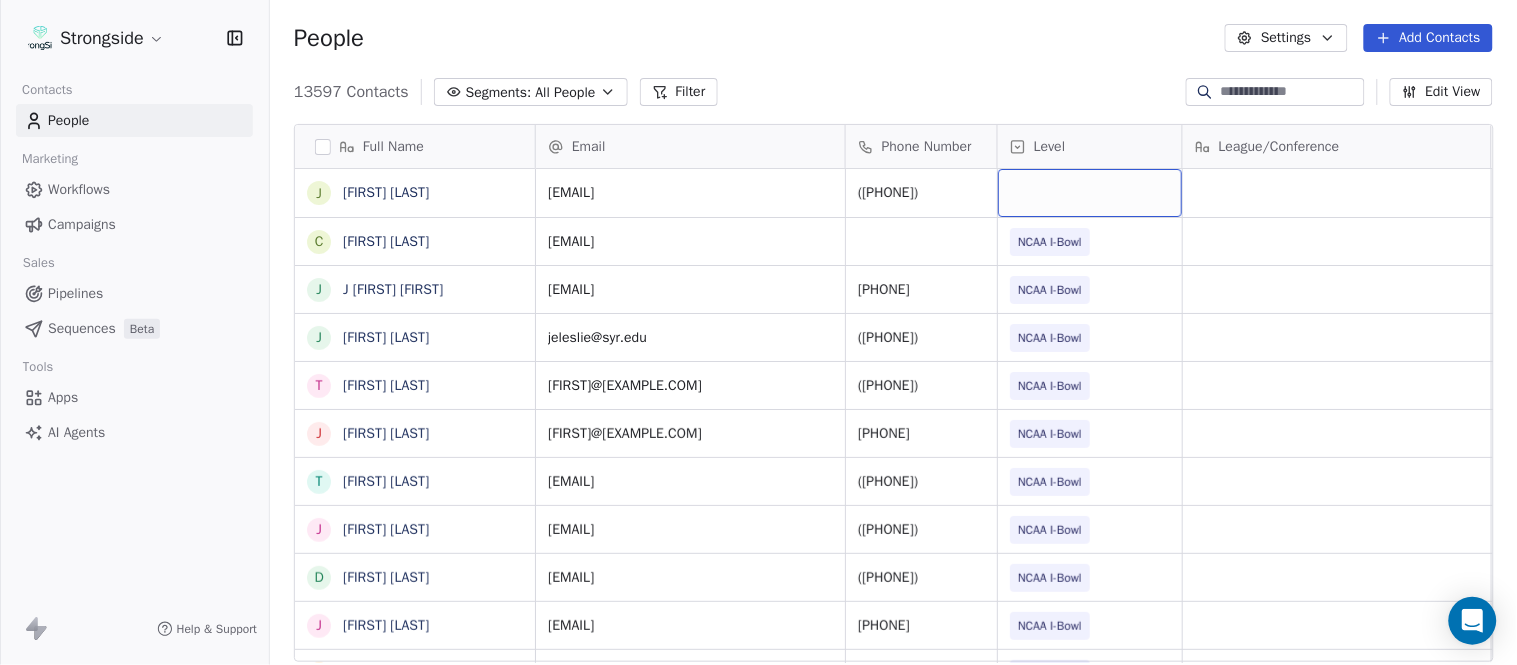 click at bounding box center (1090, 193) 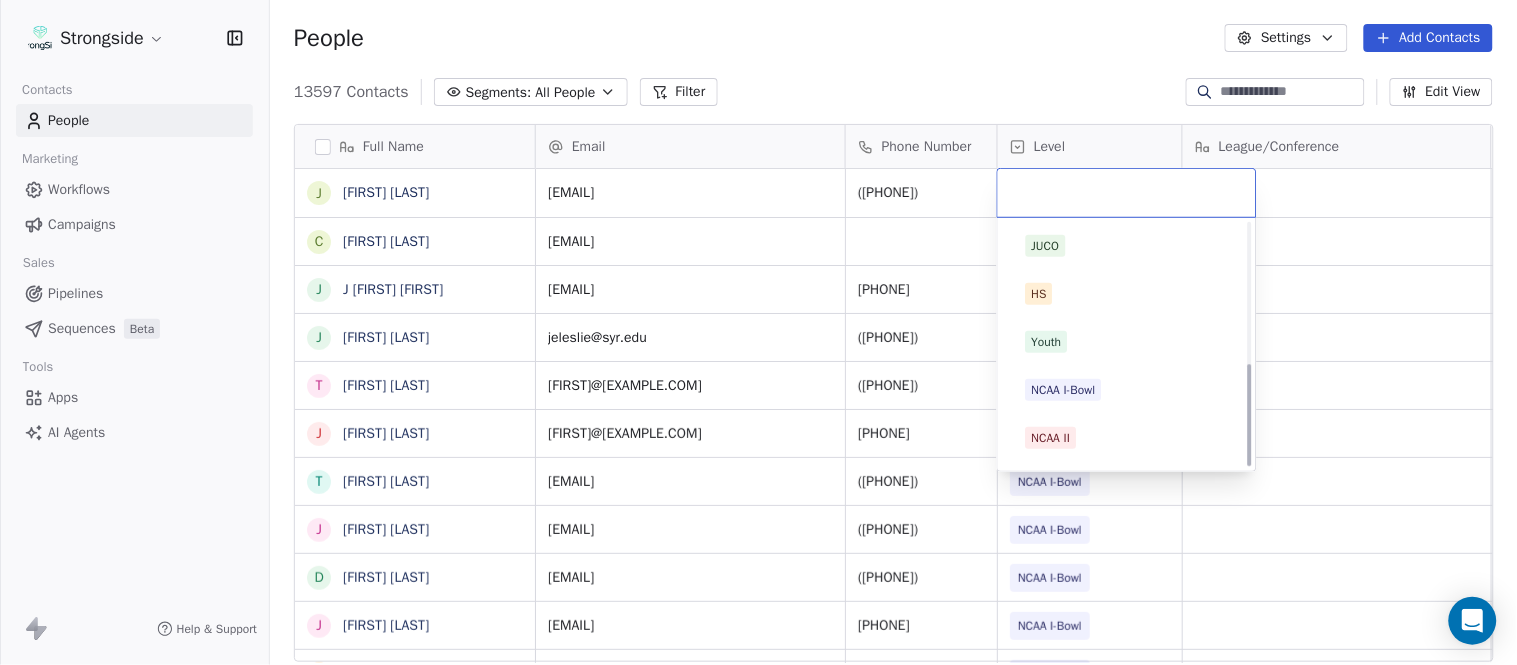 scroll, scrollTop: 330, scrollLeft: 0, axis: vertical 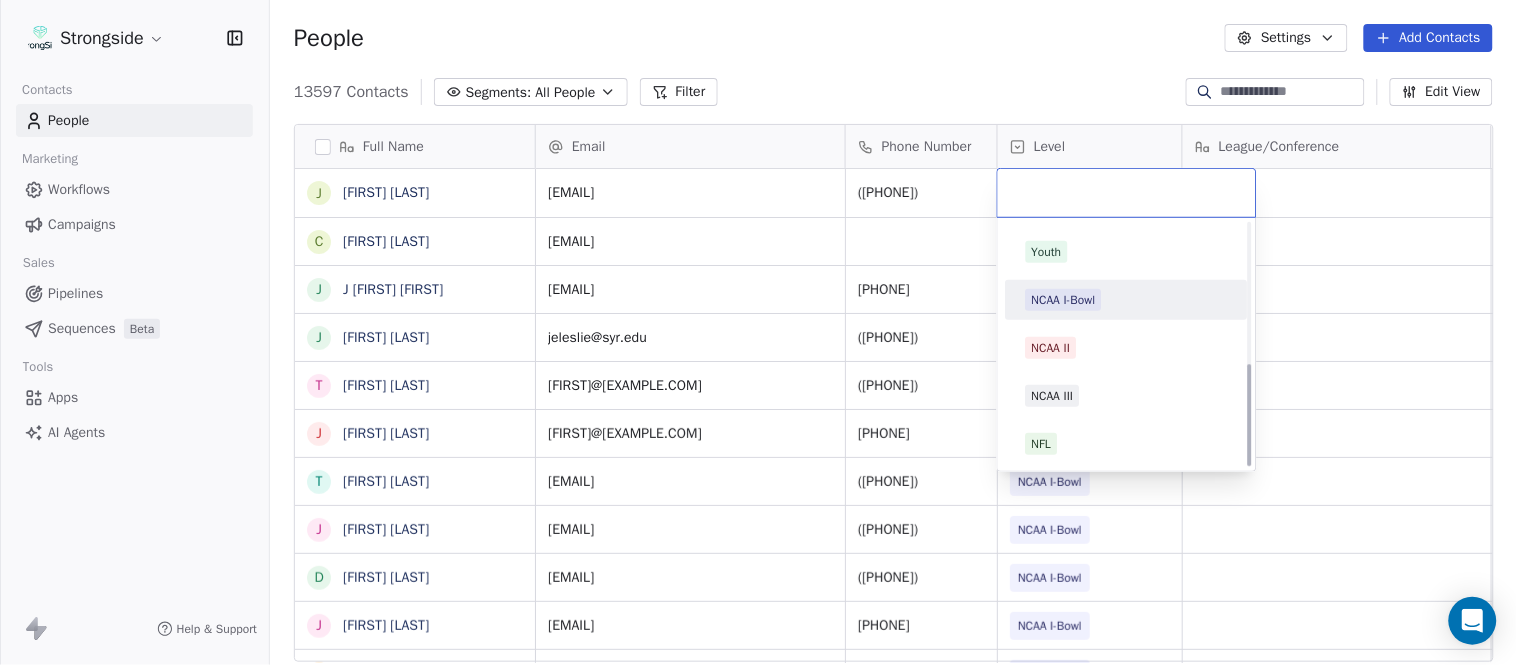 click on "NCAA I-Bowl" at bounding box center (1064, 300) 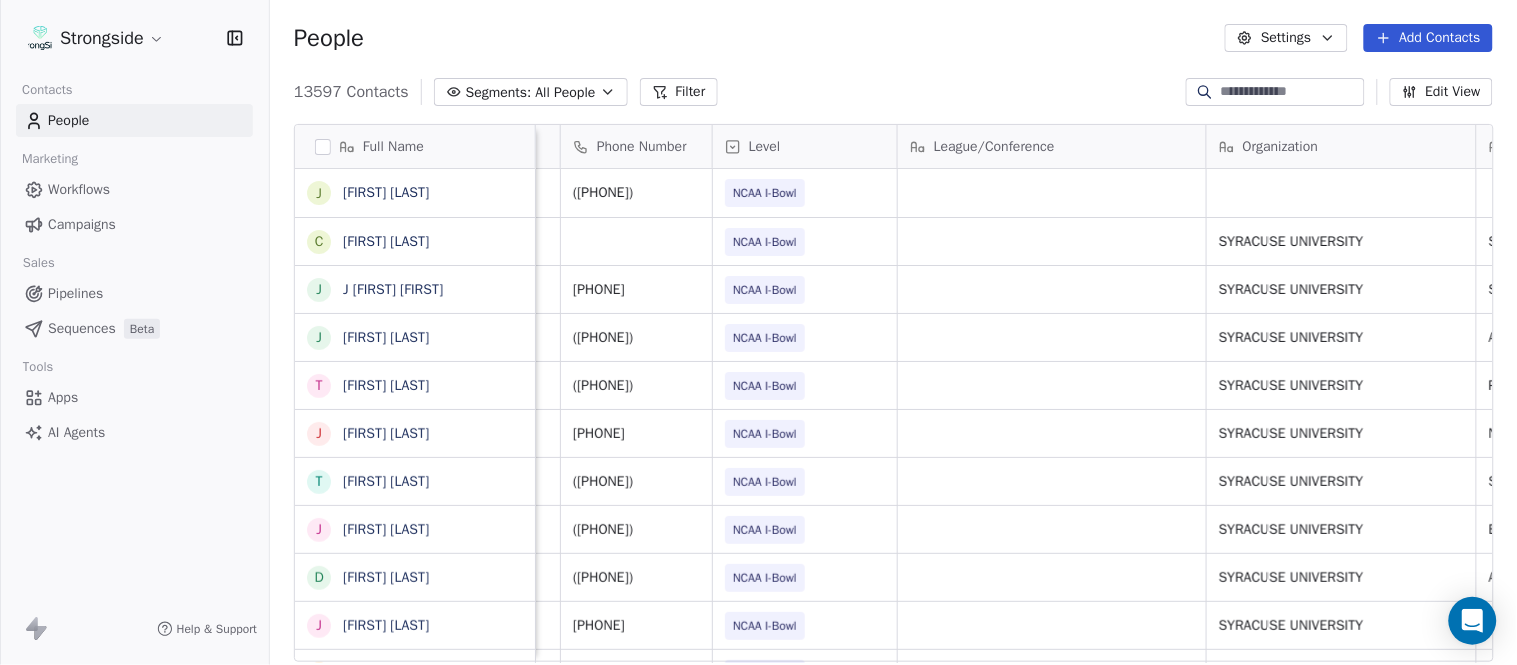 scroll, scrollTop: 0, scrollLeft: 653, axis: horizontal 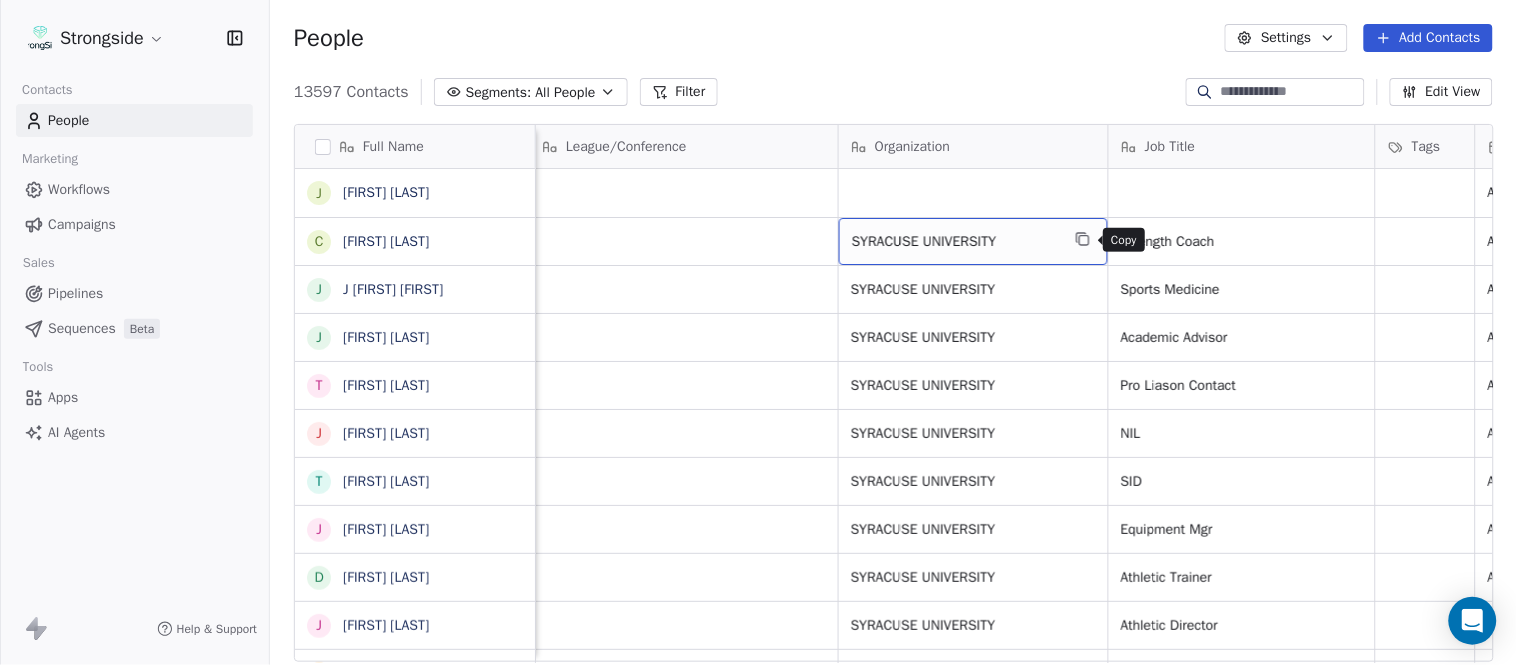 click 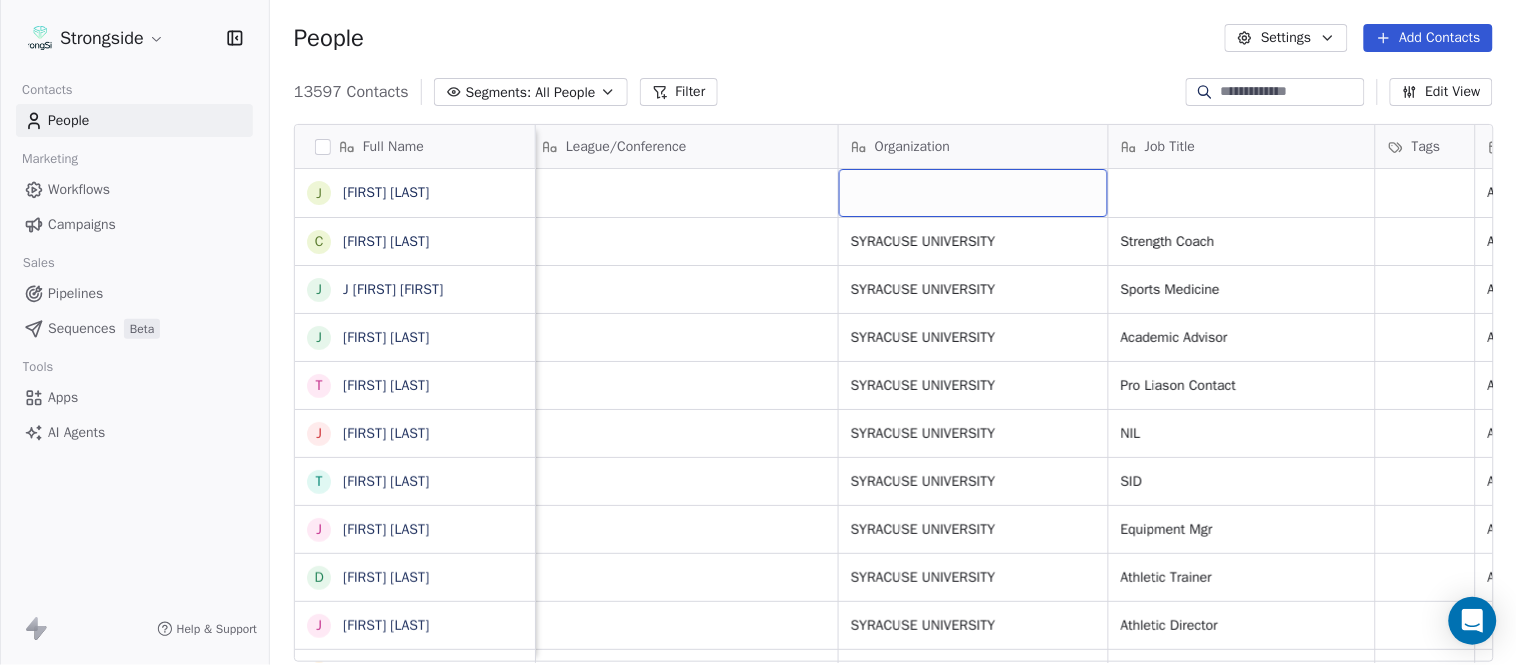 click at bounding box center [973, 193] 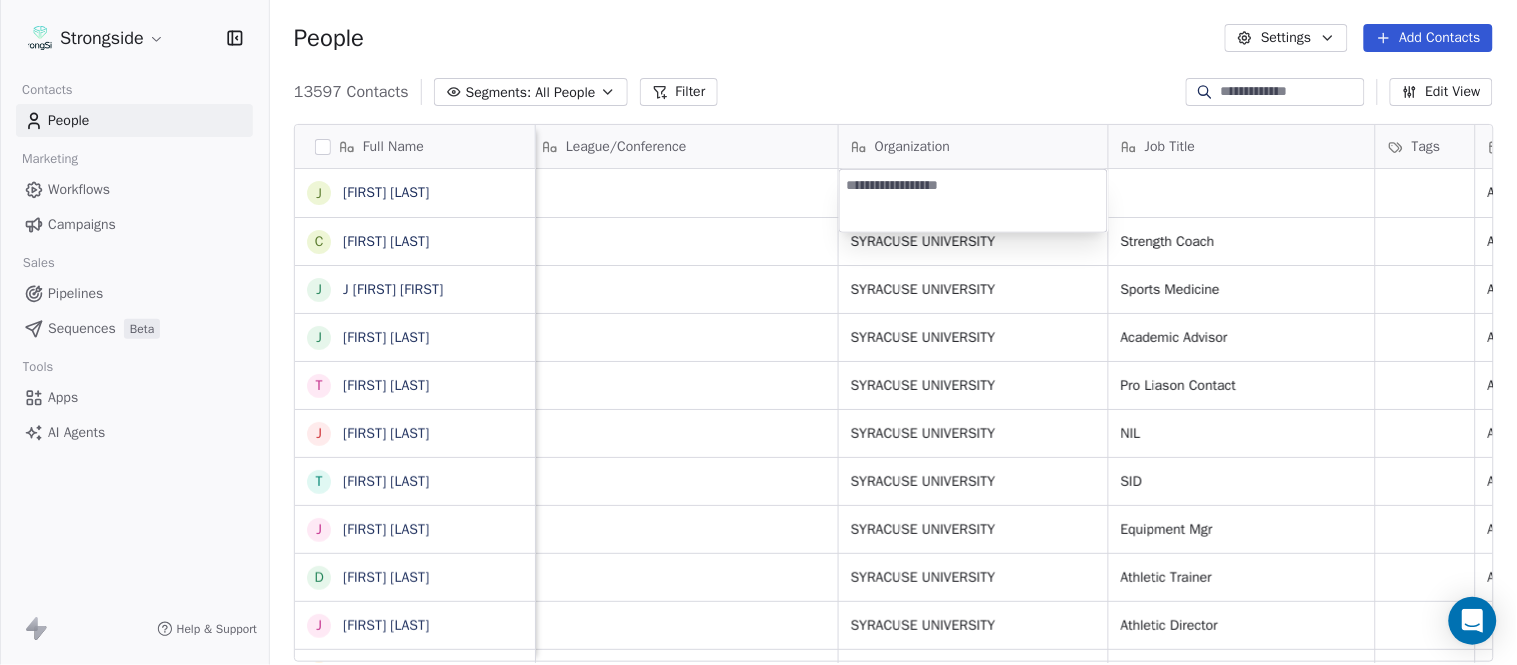 type on "**********" 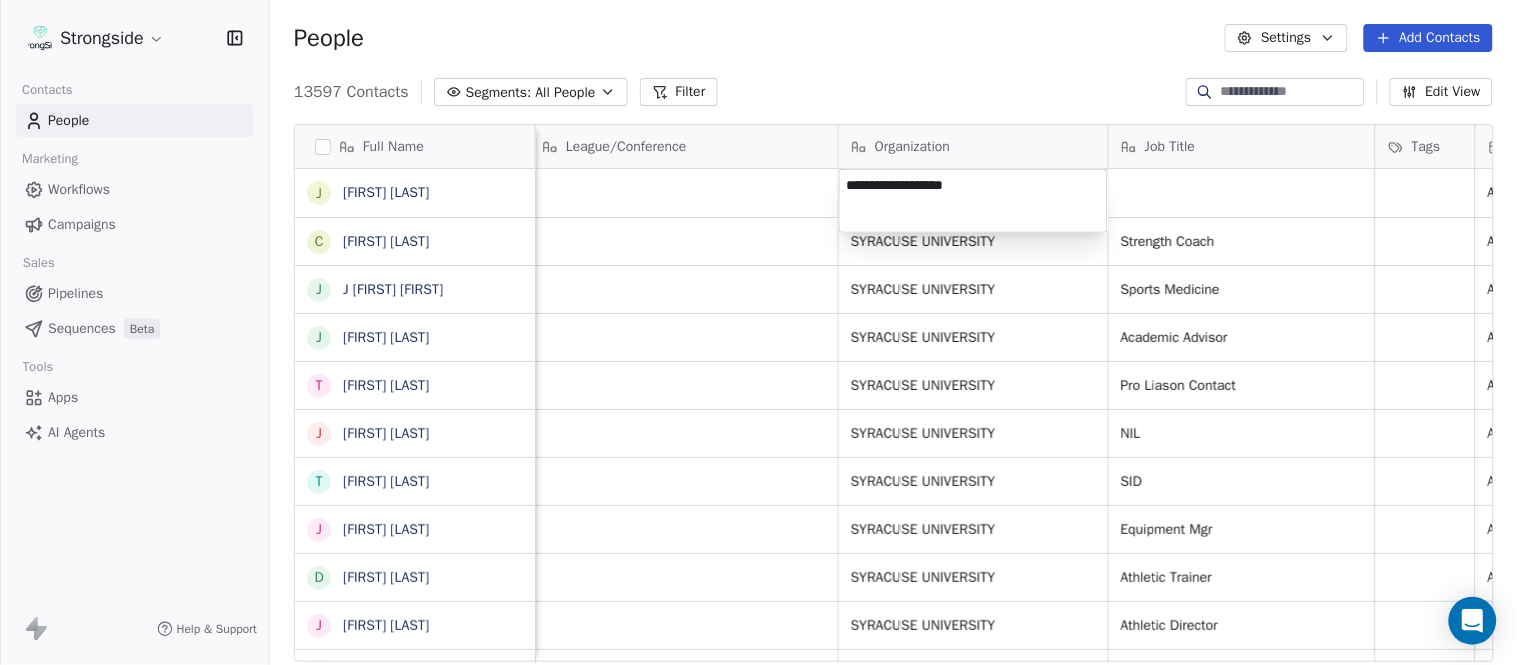 click on "Strongside Contacts People Marketing Workflows Campaigns Sales Pipelines Sequences Beta Tools Apps AI Agents Help & Support People Settings Add Contacts 13597 Contacts Segments: All People Filter Edit View Tag Add to Sequence Export Full Name J [FIRST] [FIRST] C [FIRST] [FIRST] J [FIRST] [FIRST] J [FIRST] [FIRST] T [FIRST] [FIRST] J [FIRST] [FIRST] T [FIRST] [FIRST] J [FIRST] [FIRST] D [FIRST] [FIRST] J [FIRST] [FIRST] D [FIRST] [FIRST] W [FIRST] [FIRST] R [FIRST] [FIRST] J [FIRST] [FIRST] C [FIRST] [FIRST] S [FIRST] [FIRST] D [FIRST] [FIRST] N [FIRST] [FIRST] C [FIRST] [FIRST] C [FIRST] [FIRST] C [FIRST] [FIRST] J [FIRST] [FIRST] J [FIRST] [FIRST] Z [FIRST] [FIRST] E [FIRST] [FIRST] T [FIRST] [FIRST] J [FIRST] [FIRST] T [FIRST] [FIRST] L [FIRST] [FIRST] T [FIRST] [FIRST] C [FIRST] [FIRST] Email Phone Number Level League/Conference Organization Job Title Tags Created Date BST [EMAIL] ([PHONE]) NCAA I-Bowl Aug 04, 2025 10:10 PM [EMAIL] NCAA I-Bowl SYRACUSE UNIVERSITY Strength Coach Aug 04, 2025 10:09 PM [EMAIL] ([PHONE])" at bounding box center (758, 332) 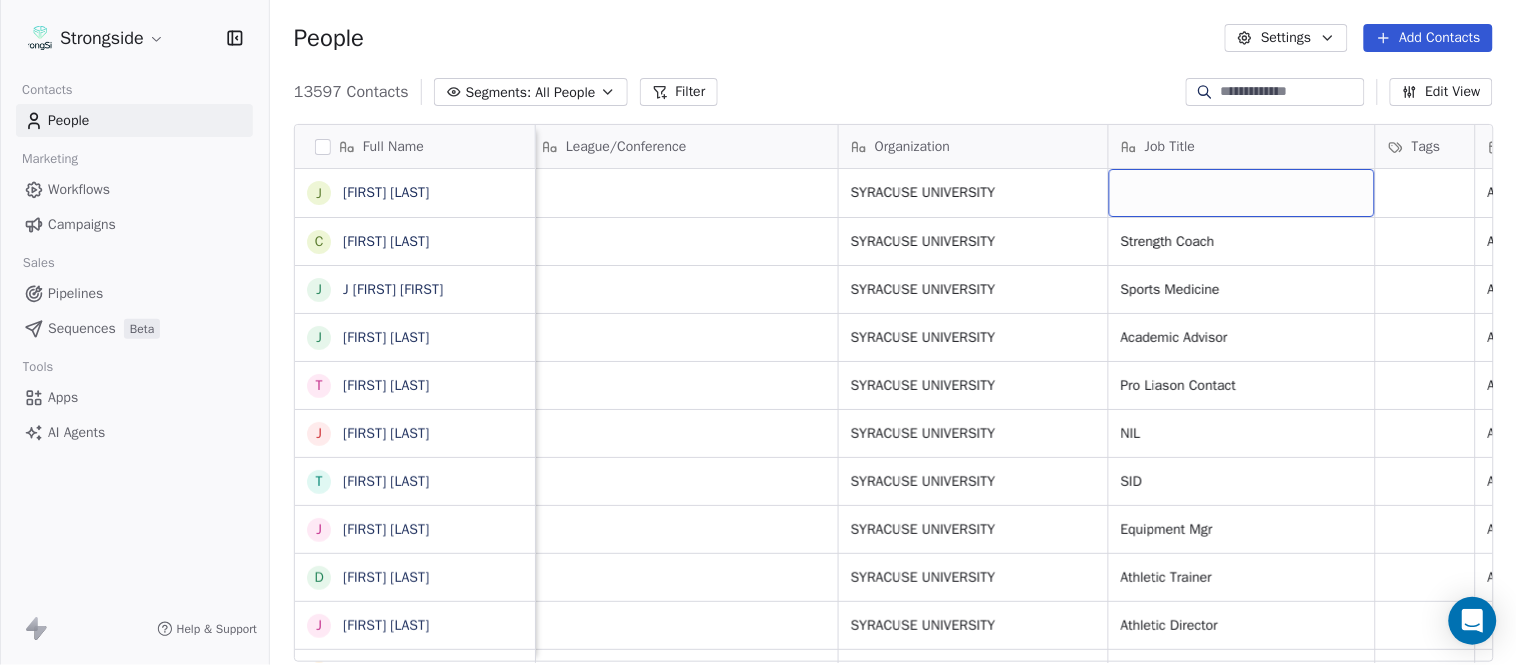 click at bounding box center [1242, 193] 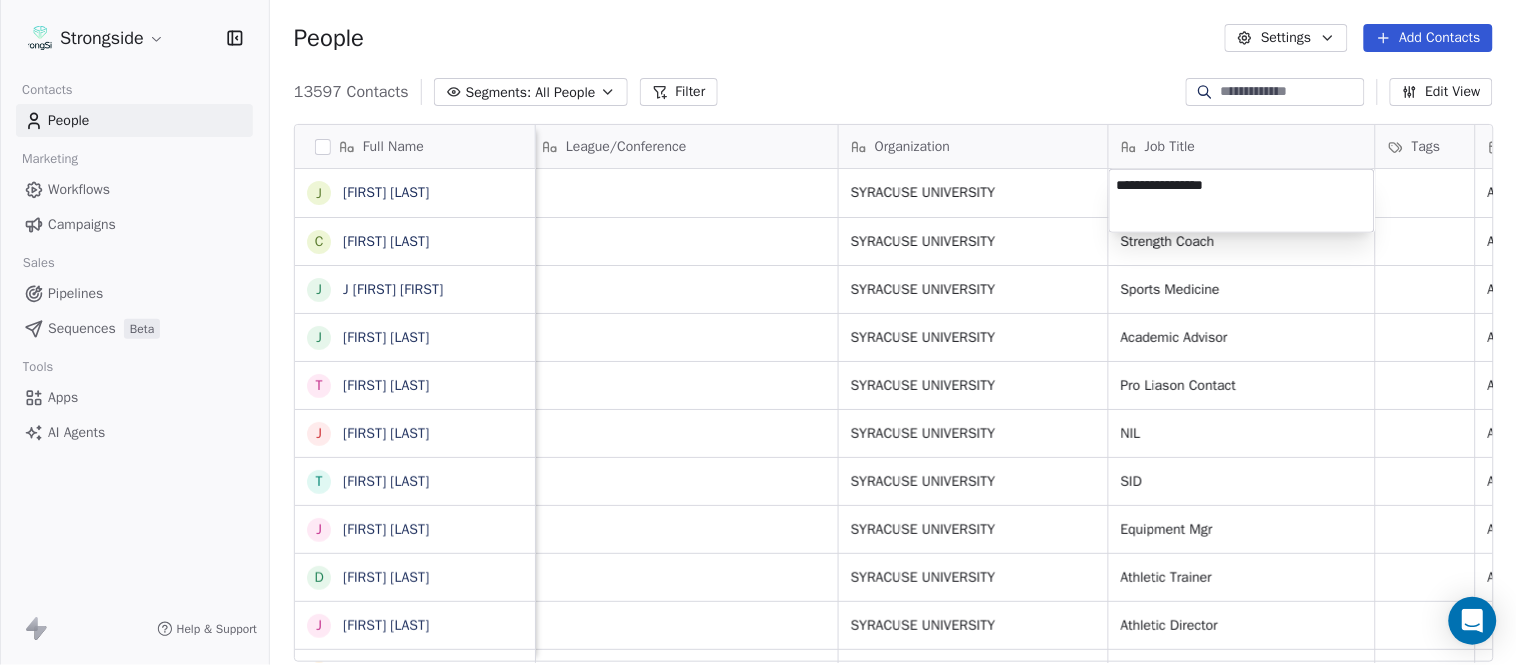 click on "Strongside Contacts People Marketing Workflows Campaigns Sales Pipelines Sequences Beta Tools Apps AI Agents Help & Support People Settings Add Contacts 13597 Contacts Segments: All People Filter Edit View Tag Add to Sequence Export Full Name J [FIRST] [LAST] C [FIRST] [LAST] J [FIRST] [LAST] J [FIRST] [LAST] T [FIRST] [LAST] J [FIRST] [LAST] T [FIRST] [LAST] J [FIRST] [LAST] D [FIRST] [LAST] J [FIRST] [LAST] D [FIRST] [LAST] W [FIRST] [LAST] R [FIRST] [LAST] J [FIRST] [LAST] C [FIRST] [LAST] S [FIRST] [LAST] D [FIRST] [LAST] N [FIRST] [LAST] C [FIRST] [LAST] C [FIRST] [LAST] C [FIRST] [LAST] J [FIRST] [LAST] J [FIRST] [LAST] Z [FIRST] [LAST] E [FIRST] [LAST] T [FIRST] [LAST] J [FIRST] [LAST] T [FIRST] [LAST] L [FIRST] [LAST] T [FIRST] [LAST] C [FIRST] [LAST] Email Phone Number Level League/Conference Organization Job Title Tags Created Date BST Status Priority jmacera@syr.edu ([PHONE]) NCAA I-Bowl SYRACUSE UNIVERSITY Aug 04, 2025 10:10 PM ksmit188@syr.edu NCAA I-Bowl SYRACUSE UNIVERSITY Strength Coach Aug 04, 2025 10:09 PM NCAA I-Bowl" at bounding box center [758, 332] 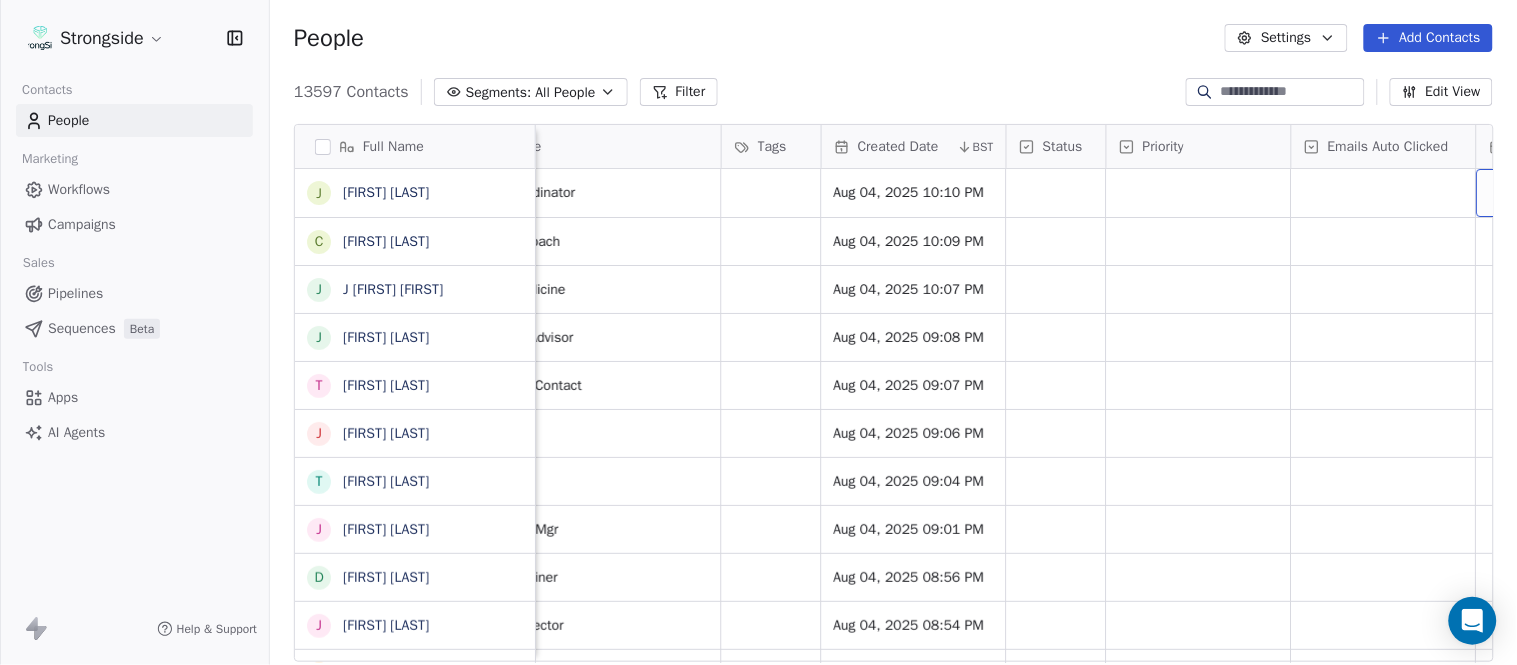 scroll, scrollTop: 0, scrollLeft: 1677, axis: horizontal 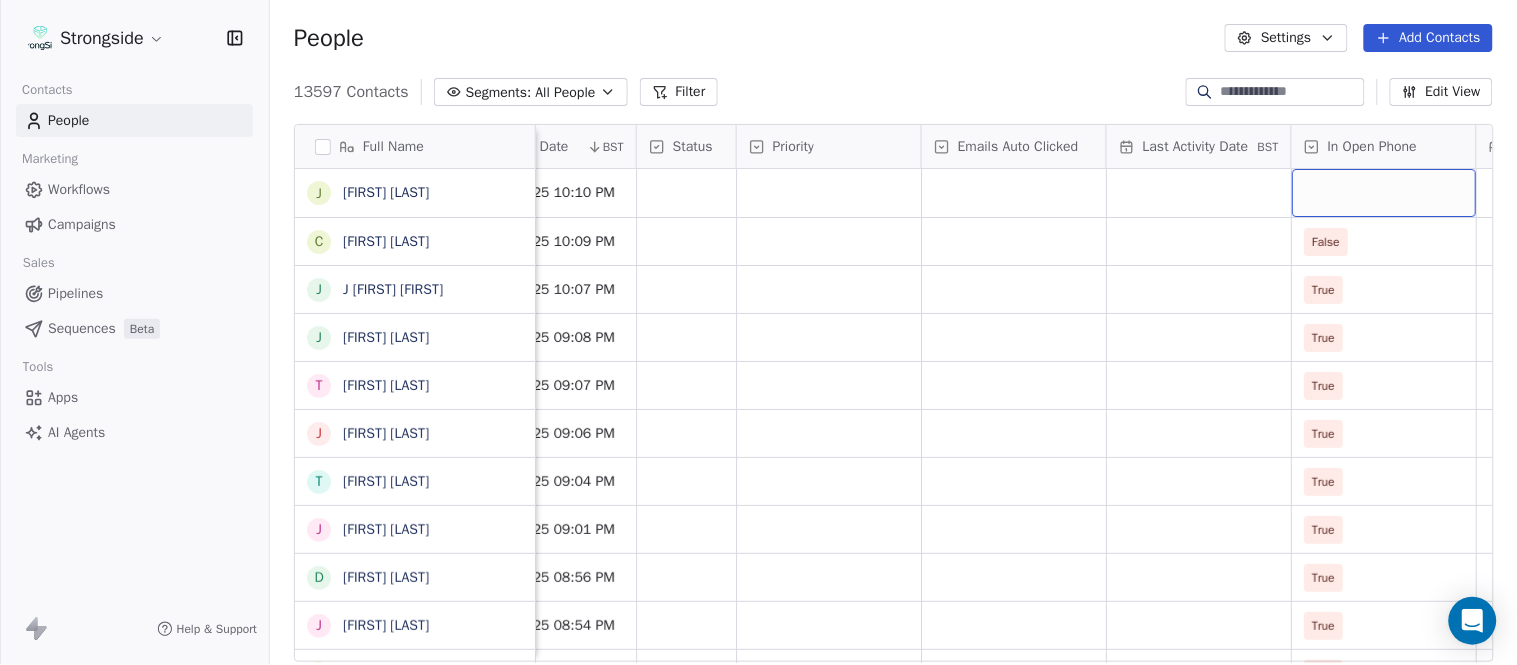 click at bounding box center (1384, 193) 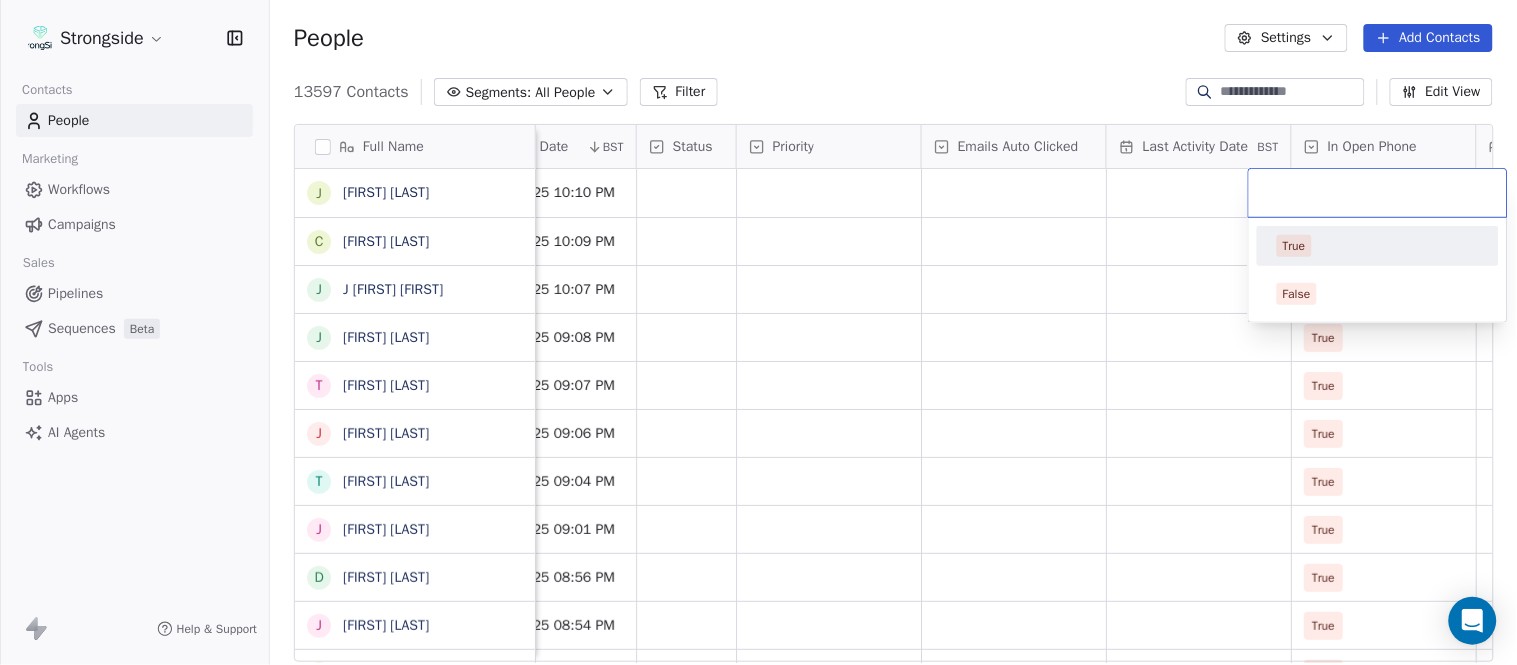 click on "True" at bounding box center [1378, 246] 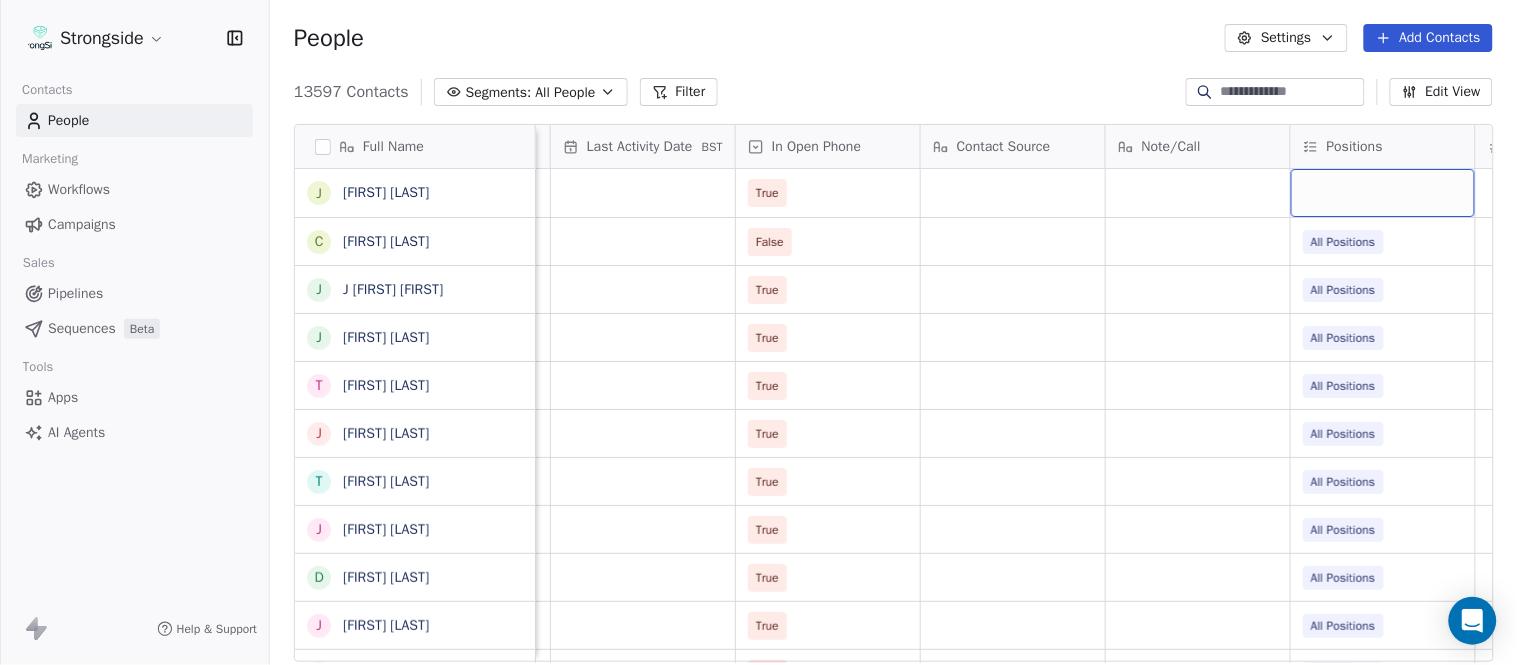 scroll, scrollTop: 0, scrollLeft: 2417, axis: horizontal 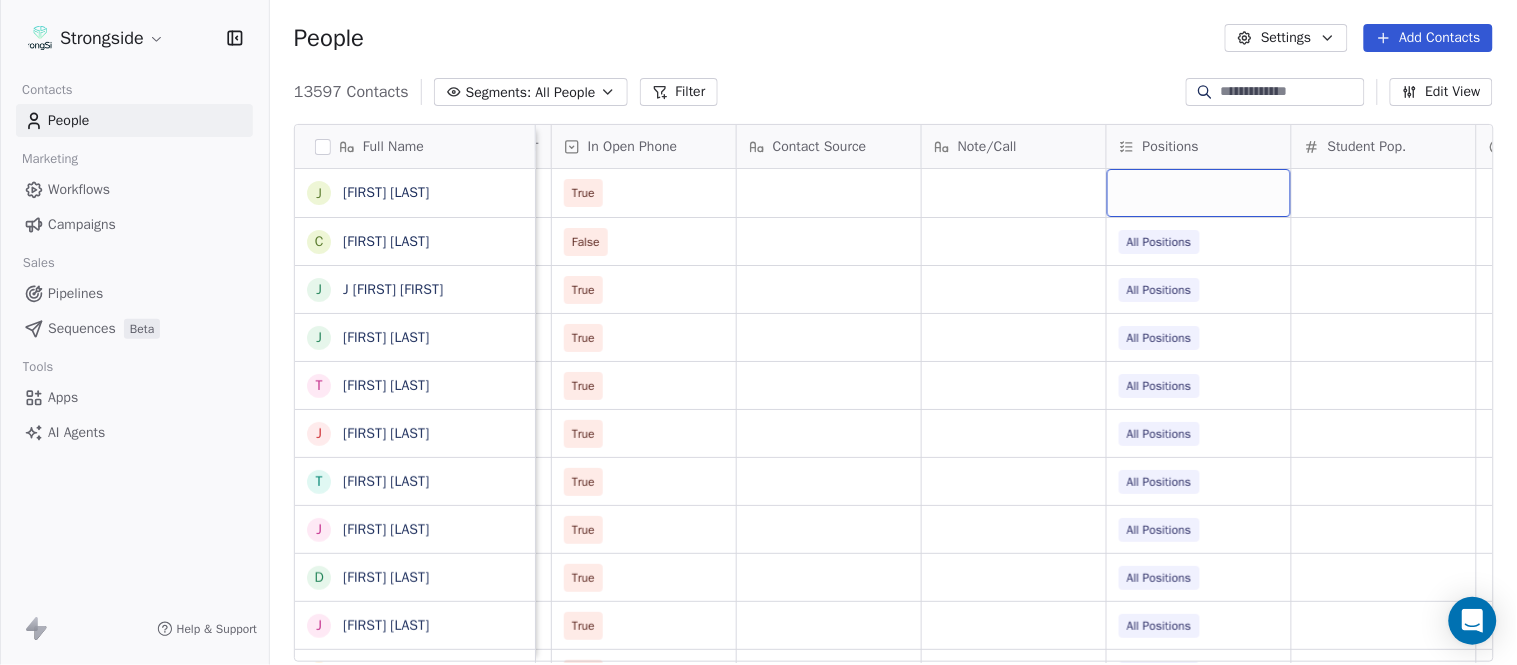 click at bounding box center (1199, 193) 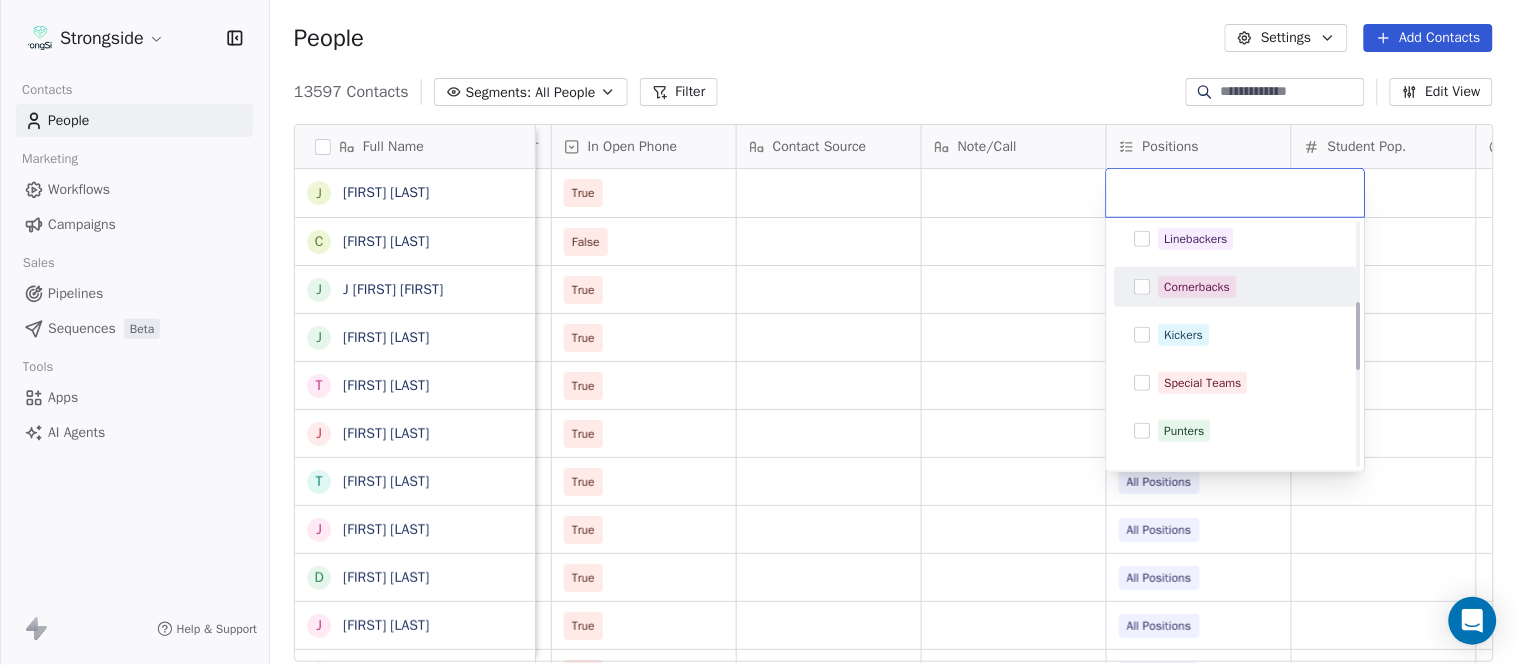 scroll, scrollTop: 333, scrollLeft: 0, axis: vertical 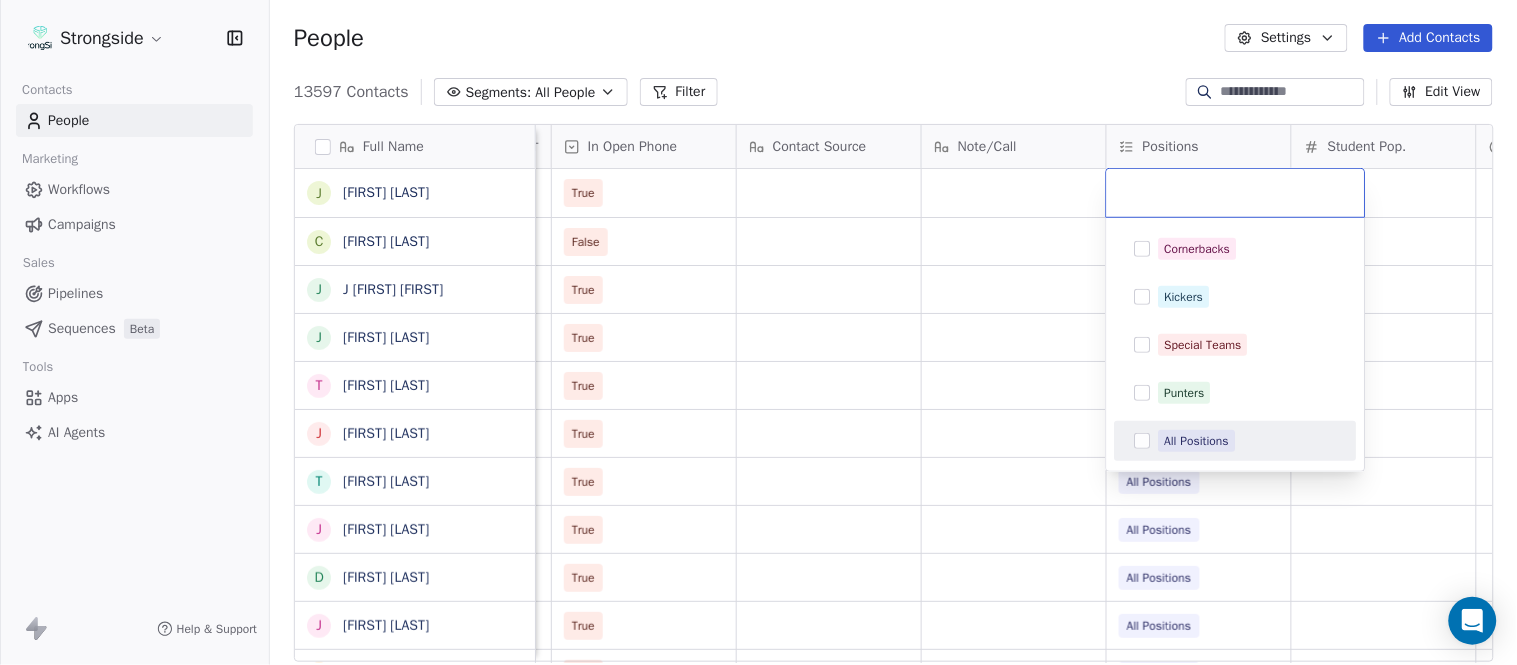 click on "All Positions" at bounding box center (1197, 441) 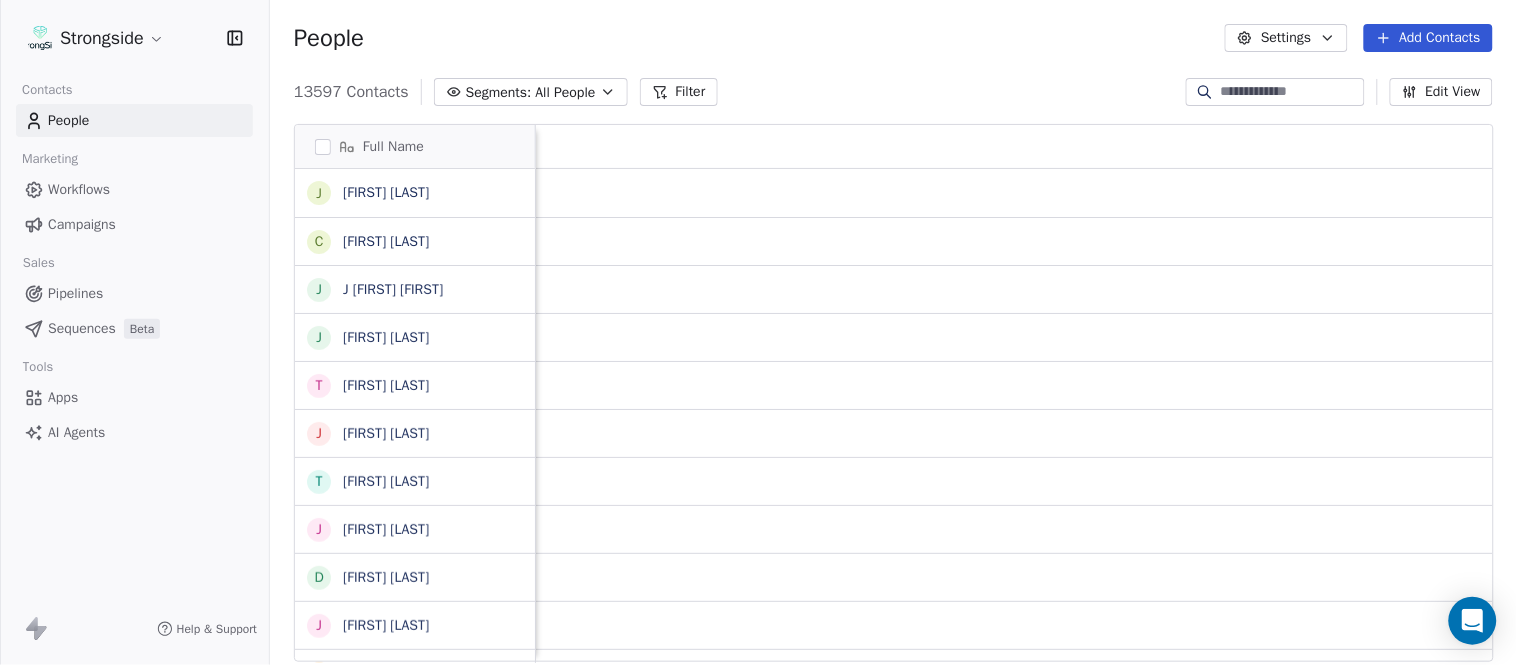 scroll, scrollTop: 0, scrollLeft: 0, axis: both 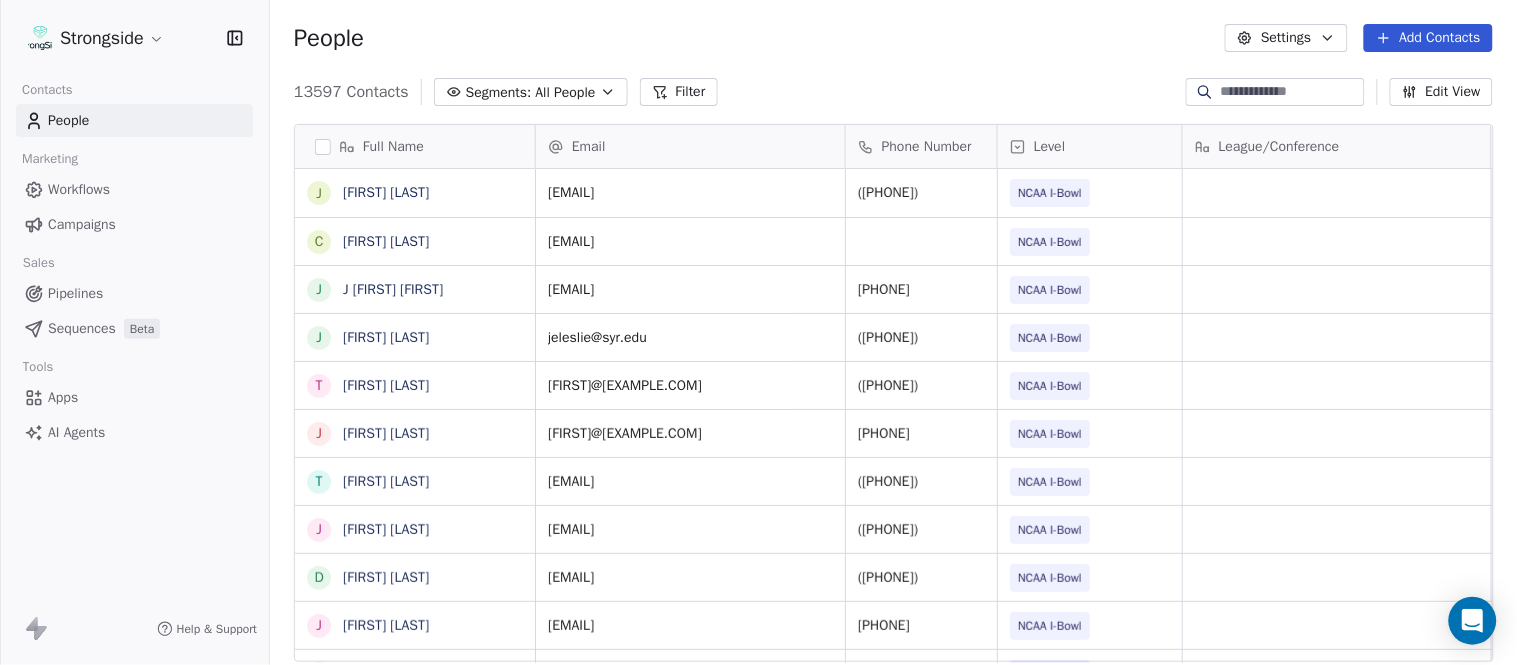 drag, startPoint x: 1292, startPoint y: 658, endPoint x: 534, endPoint y: 658, distance: 758 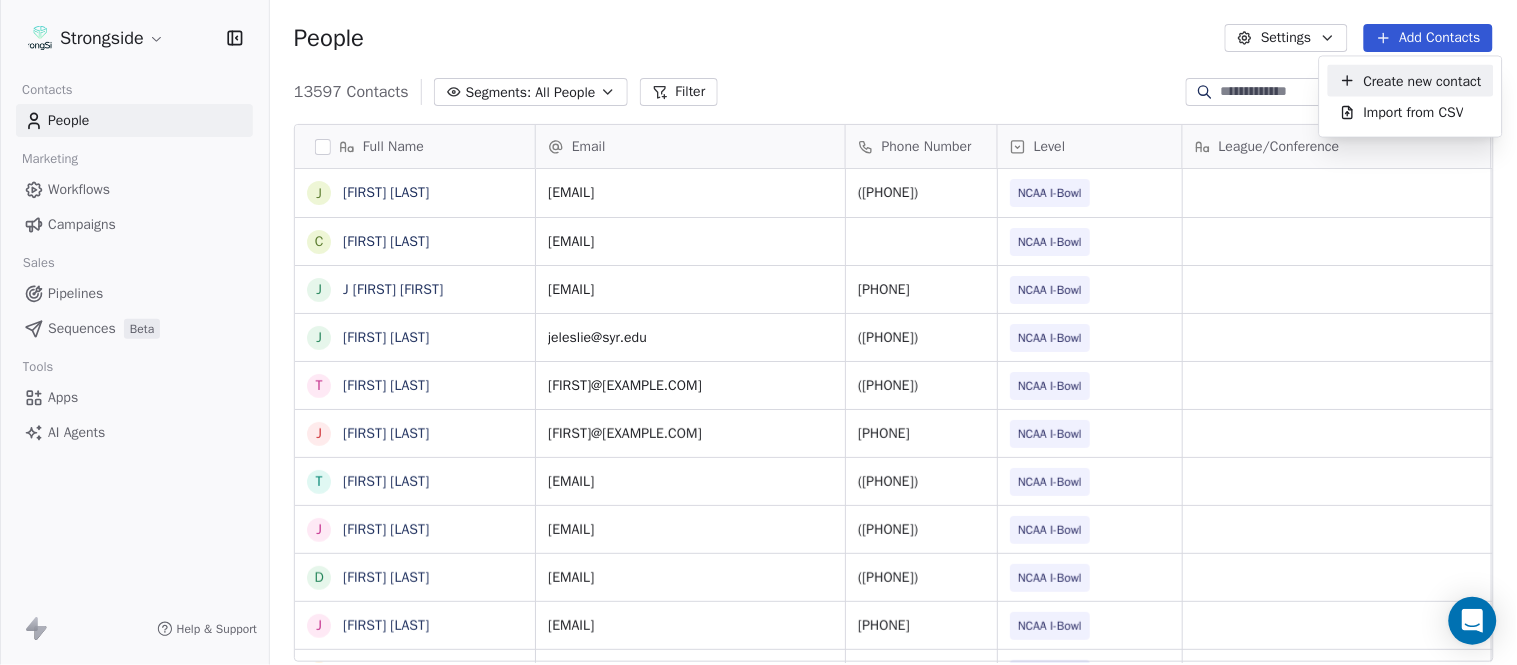 click on "Create new contact" at bounding box center (1423, 80) 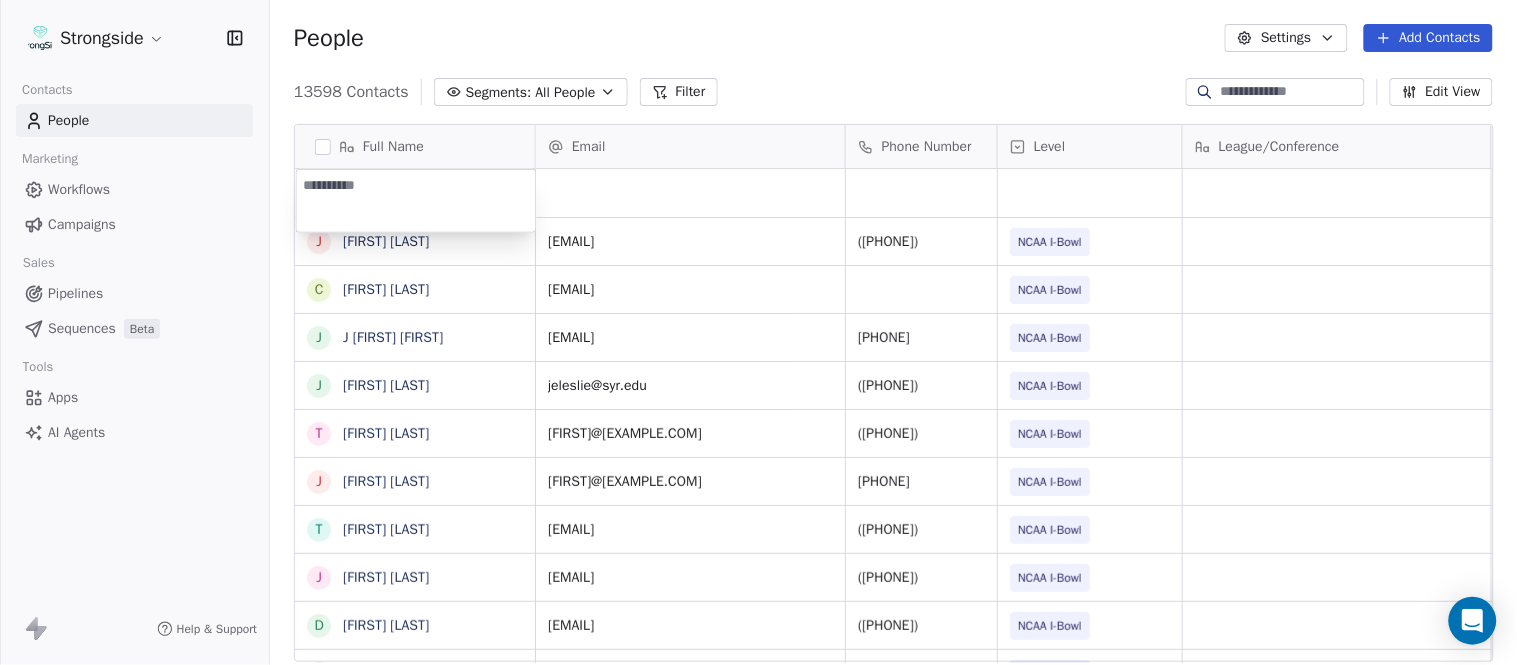 type on "**********" 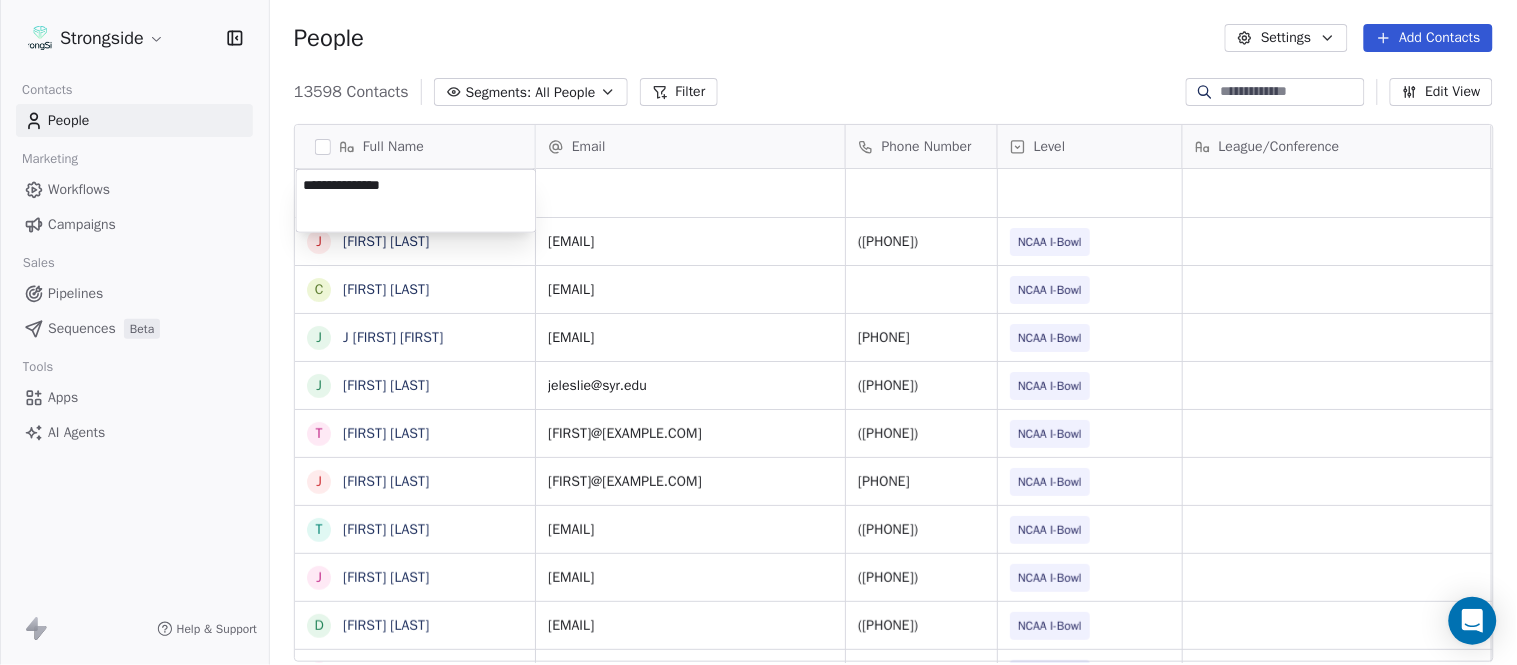 click on "Strongside Contacts People Marketing Workflows Campaigns Sales Pipelines Sequences Beta Tools Apps AI Agents Help & Support People Settings Add Contacts 13598 Contacts Segments: All People Filter Edit View Tag Add to Sequence Export Full Name J [FIRST] [LAST] C [FIRST] [LAST] J [FIRST] [LAST] J [FIRST] [LAST] T [FIRST] [LAST] J [FIRST] [LAST] T [FIRST] [LAST] J [FIRST] [LAST] D [FIRST] [LAST] J [FIRST] [LAST] D [FIRST] [LAST] W [FIRST] [LAST] R [FIRST] [LAST] J [FIRST] [LAST] C [FIRST] [LAST] S [FIRST] [LAST] D [FIRST] [LAST] N [FIRST] [LAST] C [FIRST] [LAST] C [FIRST] [LAST] J [FIRST] [LAST] J [FIRST] [LAST] Z [FIRST] [LAST] E [FIRST] [LAST] T [FIRST] [LAST] J [FIRST] [LAST] T [FIRST] [LAST] L [FIRST] [LAST] T [FIRST] [LAST] J [FIRST] [LAST] C [FIRST] [LAST] Email Phone Number Level League/Conference Organization Job Title Tags Created Date BST [FIRST]@[EXAMPLE.COM] ([PHONE]) NCAA I-Bowl SYRACUSE UNIVERSITY Video Coordinator Aug 04, 2025 10:10 PM [FIRST]@[EXAMPLE.COM] NCAA I-Bowl SYRACUSE UNIVERSITY Strength Coach Aug 04, 2025 10:09 PM [FIRST]@[EXAMPLE.COM] NIL SID" at bounding box center (758, 332) 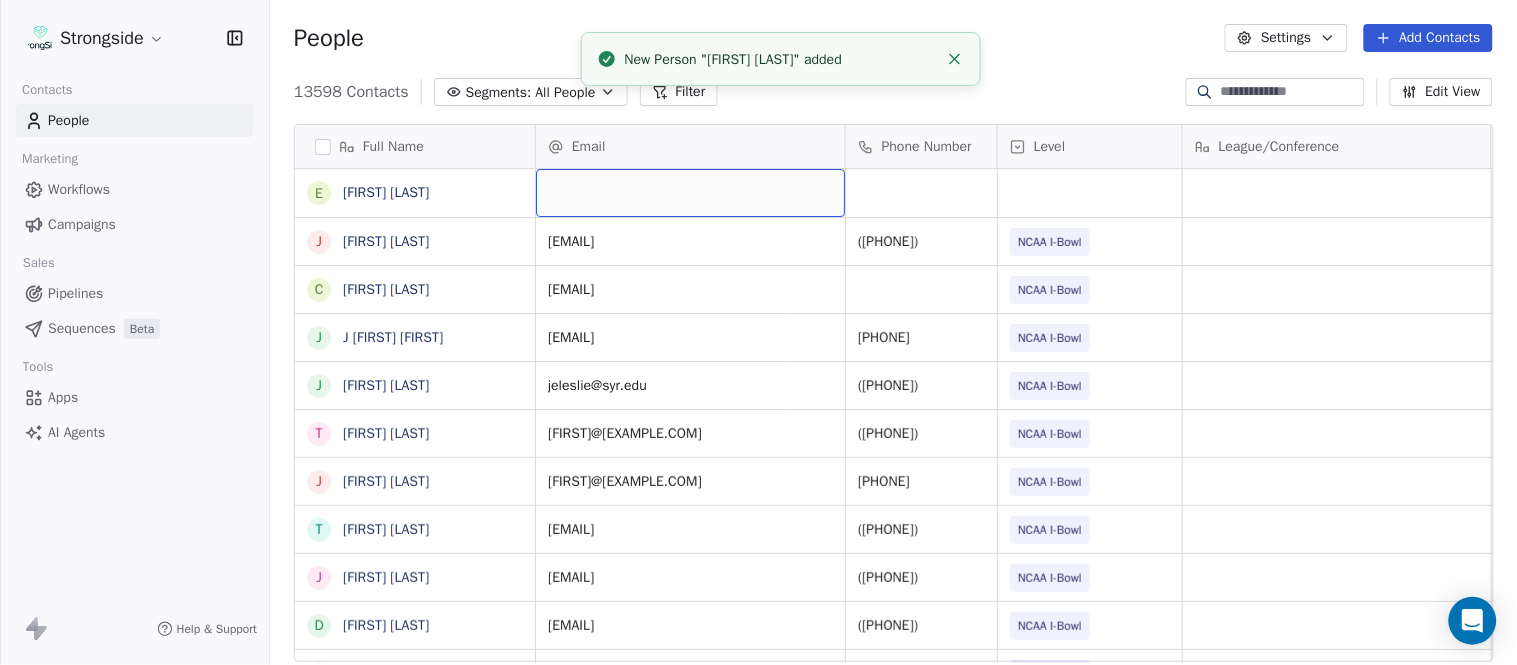click at bounding box center [690, 193] 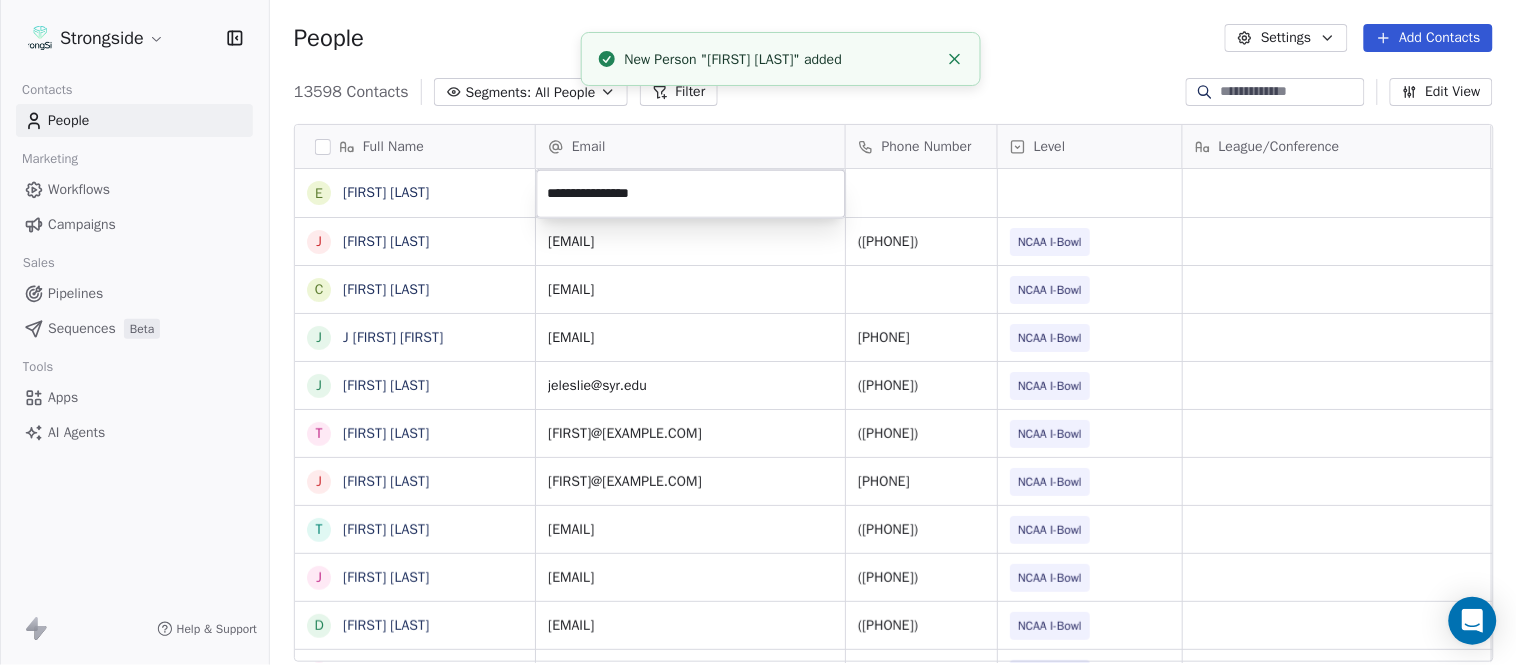 click on "Strongside Contacts People Marketing Workflows Campaigns Sales Pipelines Sequences Beta Tools Apps AI Agents Help & Support People Settings Add Contacts 13598 Contacts Segments: All People Filter Edit View Tag Add to Sequence Export Full Name E [FIRST] [LAST] J [FIRST] [FIRST] C [FIRST] [FIRST] J [FIRST] [FIRST] J [FIRST] [FIRST] T [FIRST] [FIRST] J [FIRST] [FIRST] T [FIRST] [FIRST] J [FIRST] [FIRST] D [FIRST] [FIRST] J [FIRST] [FIRST] D [FIRST] [FIRST] W [FIRST] [FIRST] R [FIRST] [FIRST] J [FIRST] [FIRST] C [FIRST] [FIRST] S [FIRST] [FIRST] D [FIRST] [FIRST] N [FIRST] [FIRST] C [FIRST] [FIRST] C [FIRST] [FIRST] C [FIRST] [FIRST] J [FIRST] [FIRST] J [FIRST] [FIRST] Z [FIRST] [FIRST] E [FIRST] [FIRST] T [FIRST] [FIRST] J [FIRST] [FIRST] T [FIRST] [FIRST] L [FIRST] [FIRST] T [FIRST] [FIRST] Email Phone Number Level League/Conference Organization Job Title Tags Created Date BST Aug 04, 2025 10:10 PM [EMAIL] ([PHONE]) NCAA I-Bowl SYRACUSE UNIVERSITY Video Coordinator Aug 04, 2025 10:10 PM [EMAIL] NCAA I-Bowl SYRACUSE UNIVERSITY Strength Coach Aug 04, 2025 10:09 PM NIL SID" at bounding box center [758, 332] 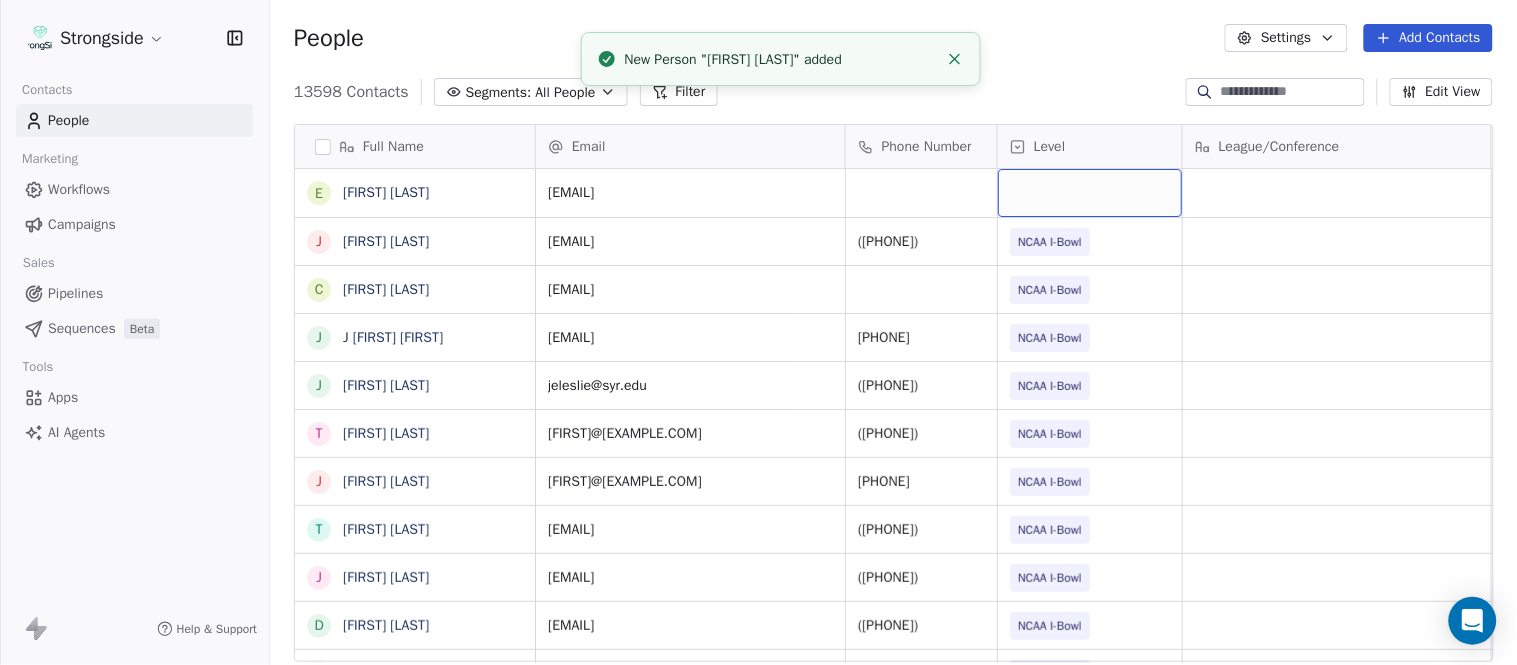 click at bounding box center [1090, 193] 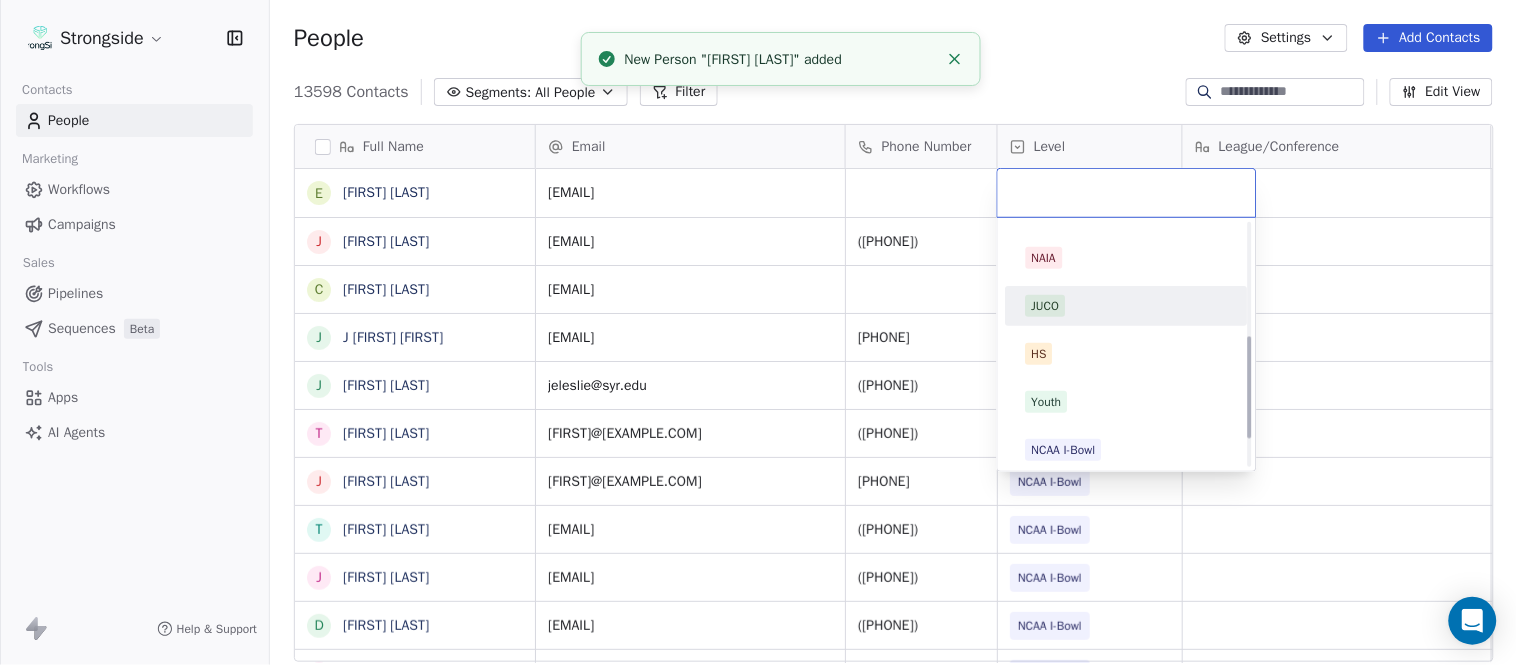 scroll, scrollTop: 330, scrollLeft: 0, axis: vertical 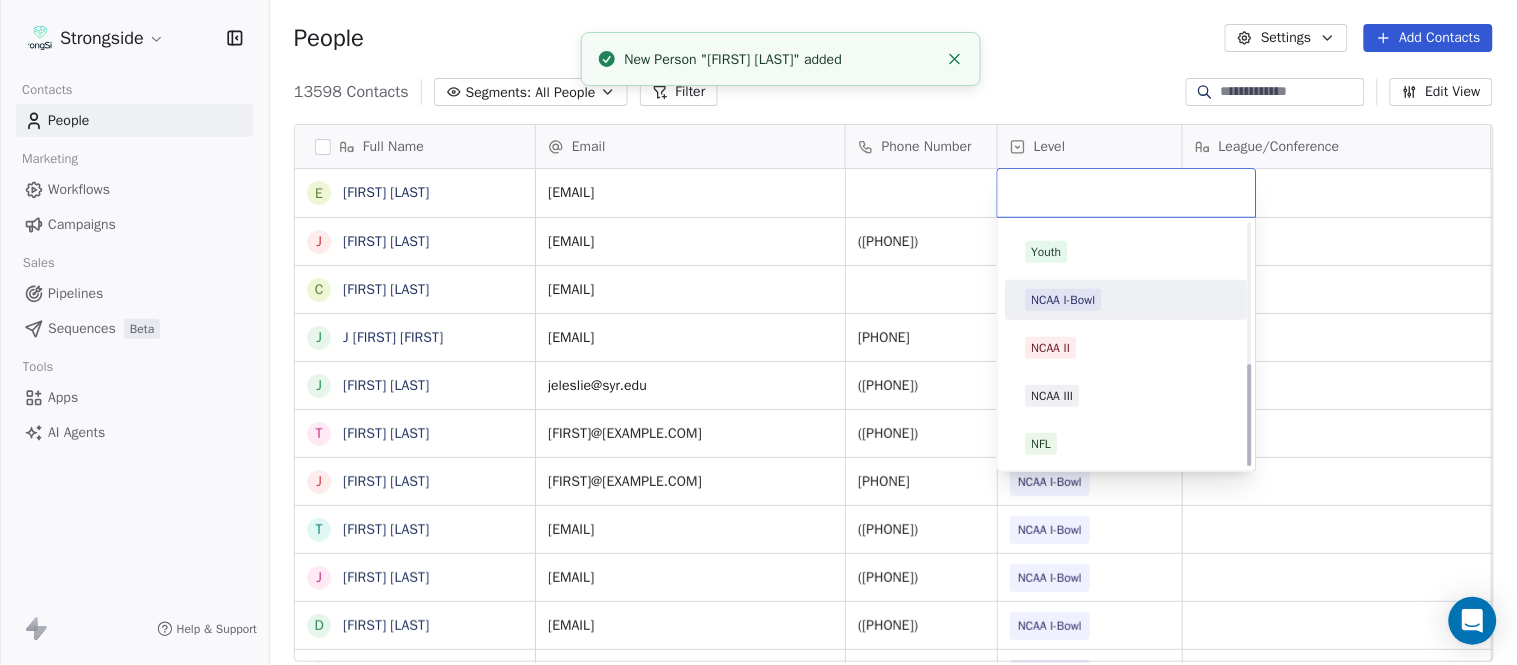 click on "NCAA I-Bowl" at bounding box center (1064, 300) 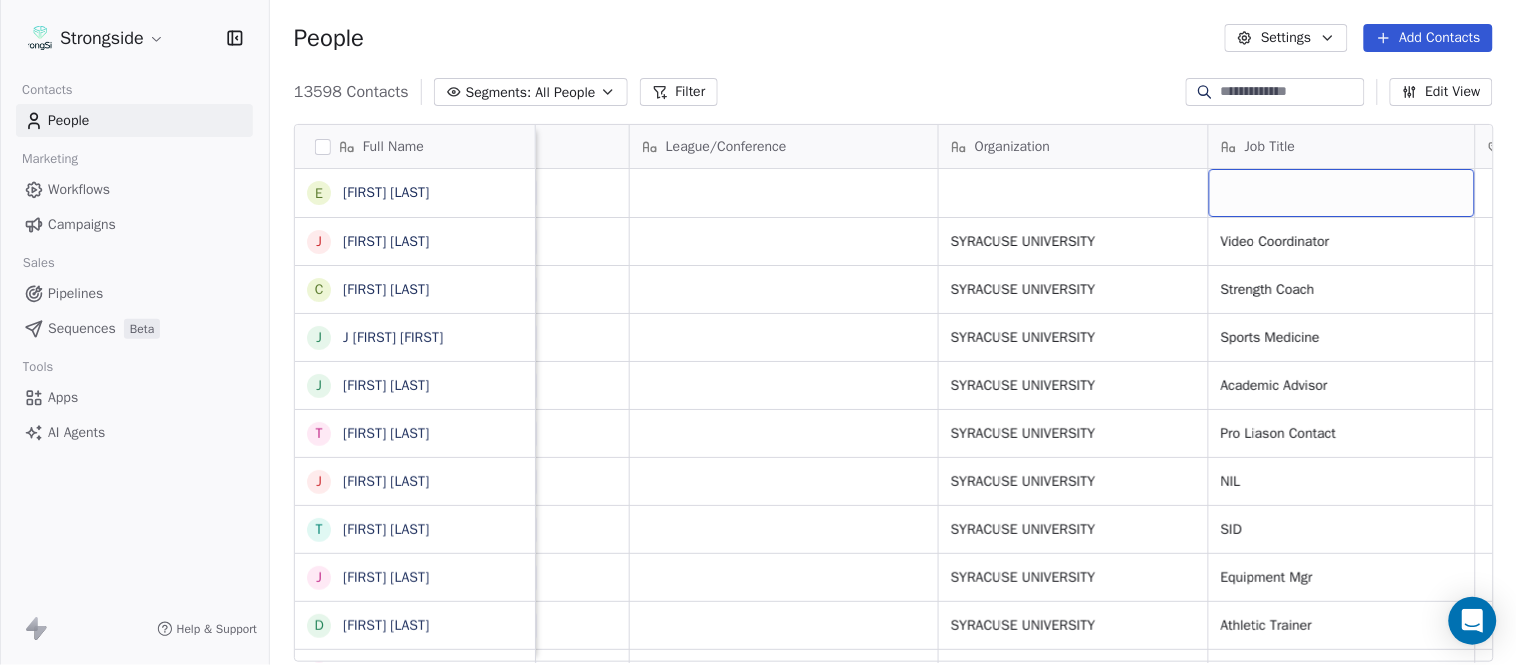 scroll, scrollTop: 0, scrollLeft: 653, axis: horizontal 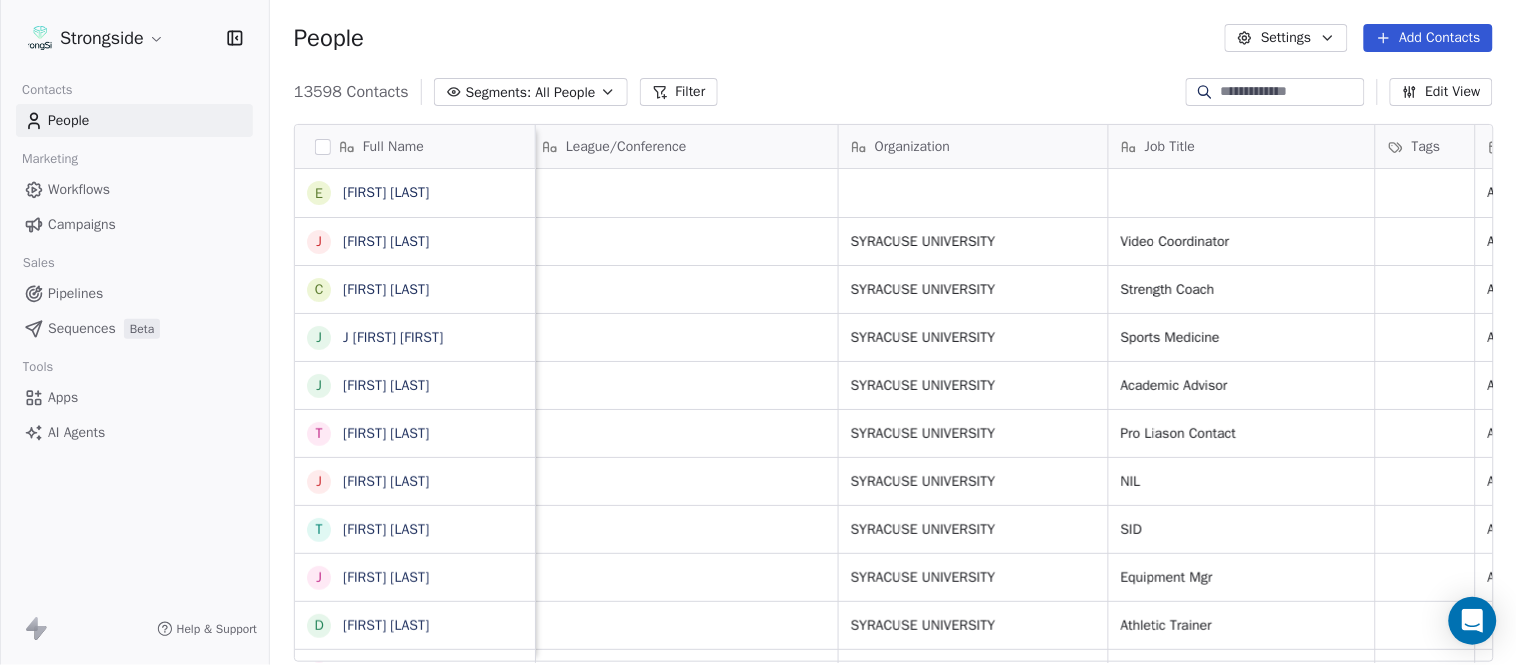 click on "[EMAIL] NCAA I-Bowl SYRACUSE UNIVERSITY Strength Coach Aug 04, 2025 10:09 PM" at bounding box center [1678, 289] 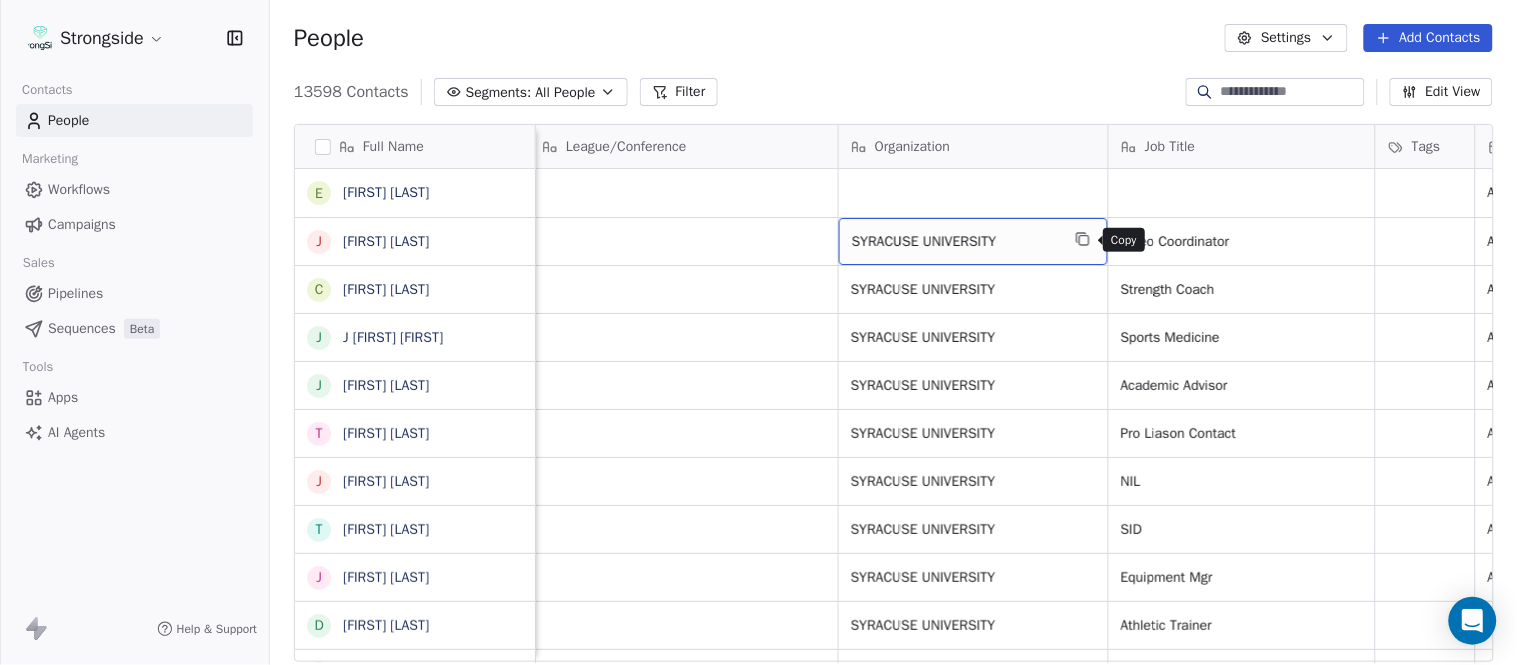 click 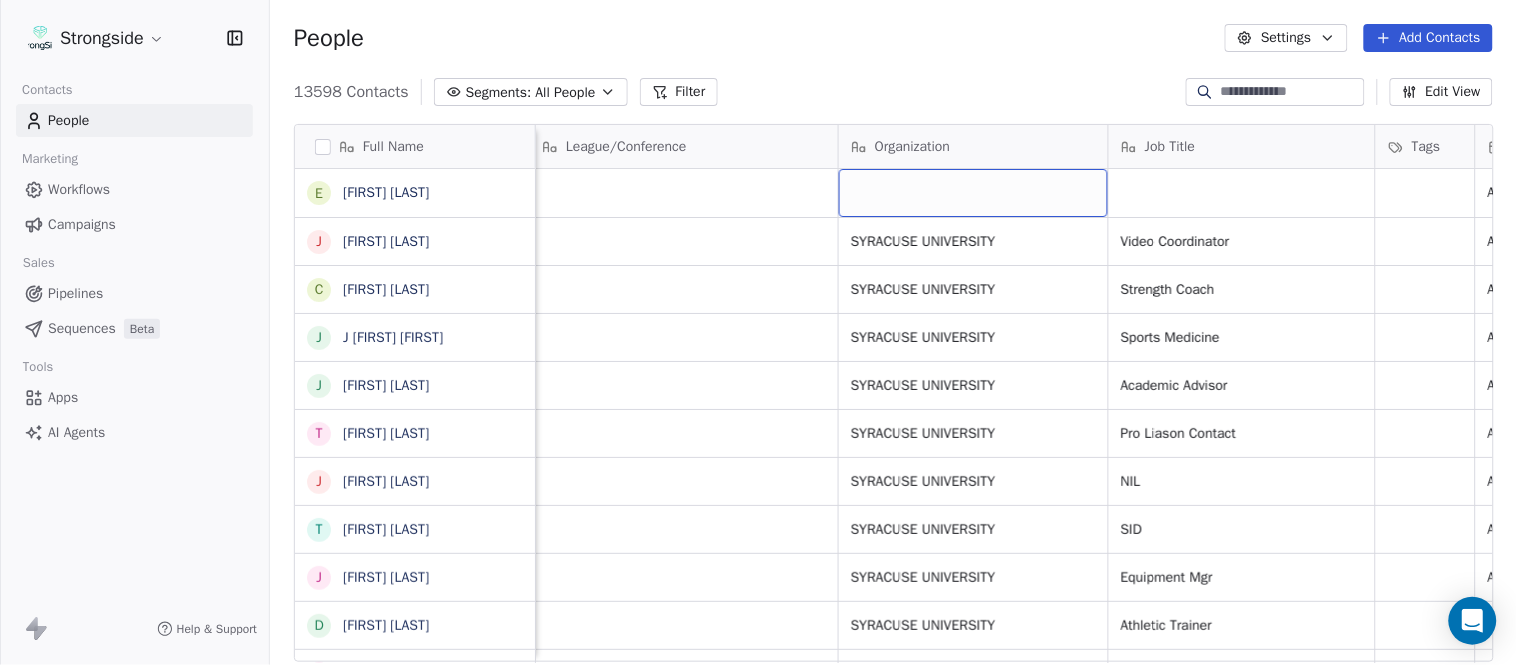 click at bounding box center (973, 193) 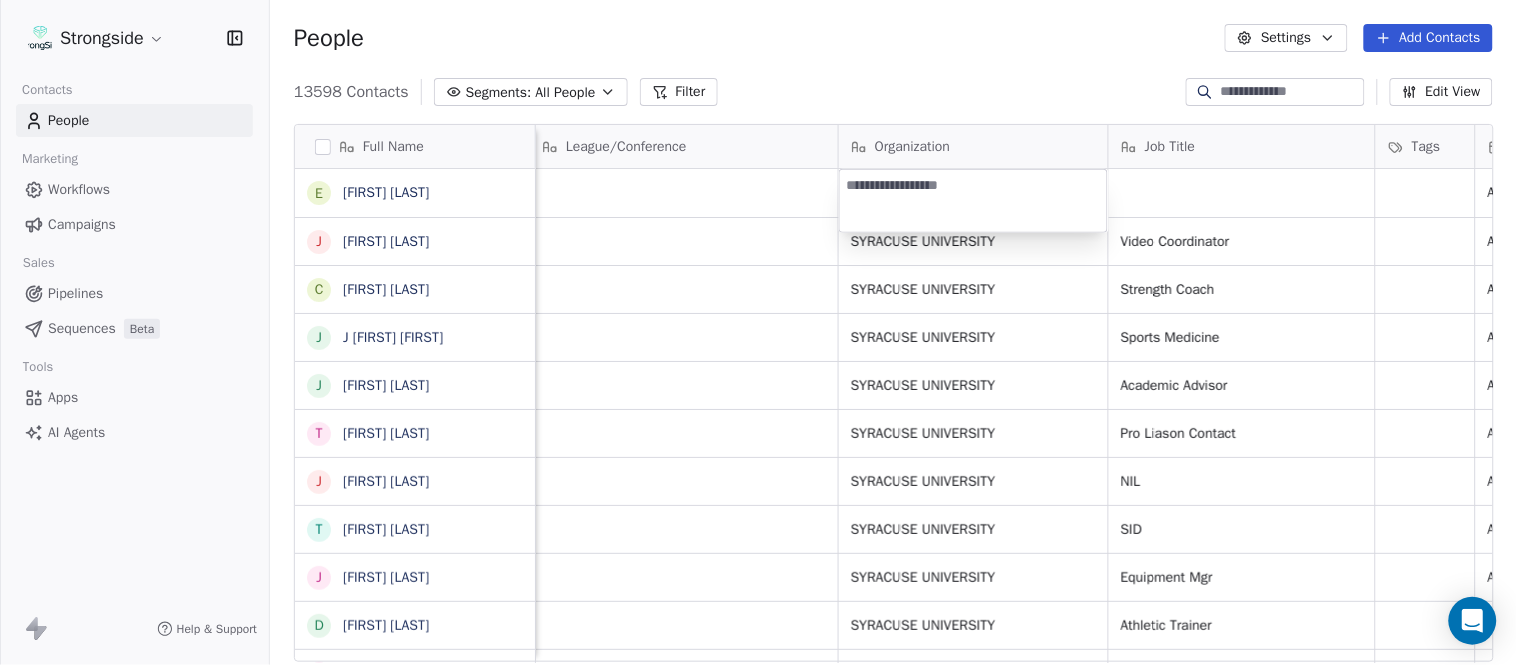 type on "**********" 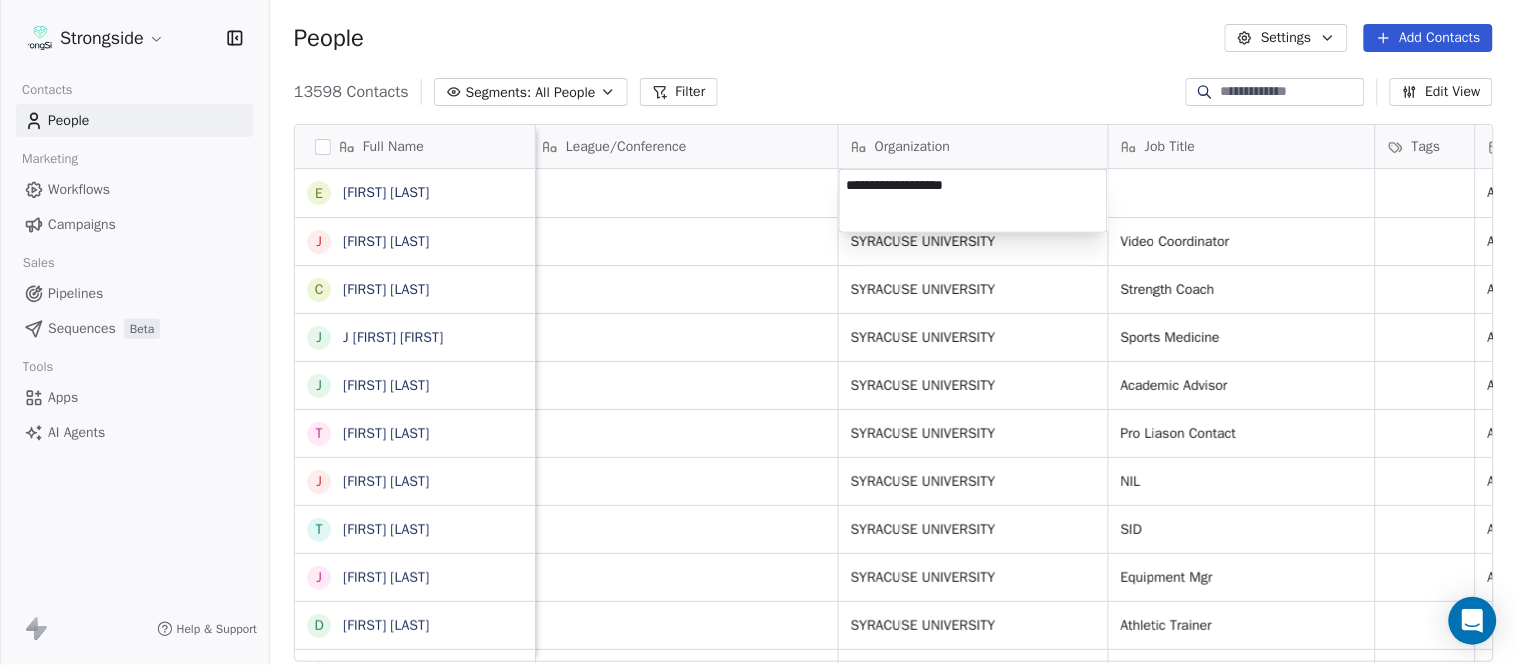 click on "Strongside Contacts People Marketing Workflows Campaigns Sales Pipelines Sequences Beta Tools Apps AI Agents Help & Support People Settings Add Contacts 13598 Contacts Segments: All People Filter Edit View Tag Add to Sequence Export Full Name E [FIRST] [LAST] J [FIRST] [LAST] C [FIRST] [LAST] J [FIRST] [LAST] J [FIRST] [LAST] T [FIRST] [LAST] J [FIRST] [LAST] T [FIRST] [LAST] J [FIRST] [LAST] D [FIRST] [LAST] J [FIRST] [LAST] D [FIRST] [LAST] W [FIRST] [LAST] R [FIRST] [LAST] J [FIRST] [LAST] C [FIRST] [LAST] S [FIRST] [LAST] D [FIRST] [LAST] N [FIRST] [LAST] C [FIRST] [LAST] C [FIRST] [LAST] C [FIRST] [LAST] J [FIRST] [LAST] J [FIRST] [LAST] Z [FIRST] [LAST] E [FIRST] [LAST] T [FIRST] [LAST] J [FIRST] [LAST] T [FIRST] [LAST] L [FIRST] [LAST] T [FIRST] [LAST] Email Phone Number Level League/Conference Organization Job Title Tags Created Date BST Status Priority Emails Auto Clicked [EMAIL] NCAA I-Bowl Aug 04, 2025 10:10 PM [EMAIL] ([PHONE]) NCAA I-Bowl SYRACUSE UNIVERSITY Video Coordinator Aug 04, 2025 10:10 PM [EMAIL] NCAA I-Bowl" at bounding box center (758, 332) 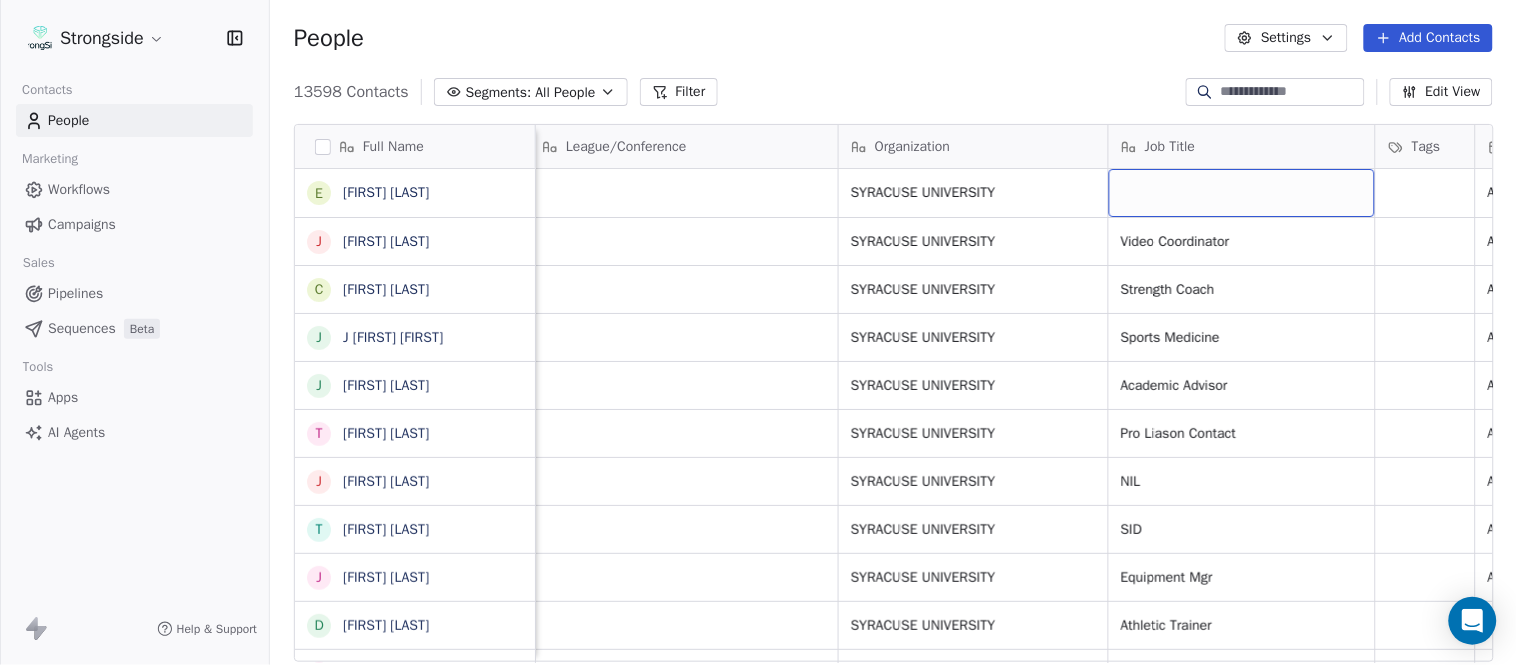 click at bounding box center [1242, 193] 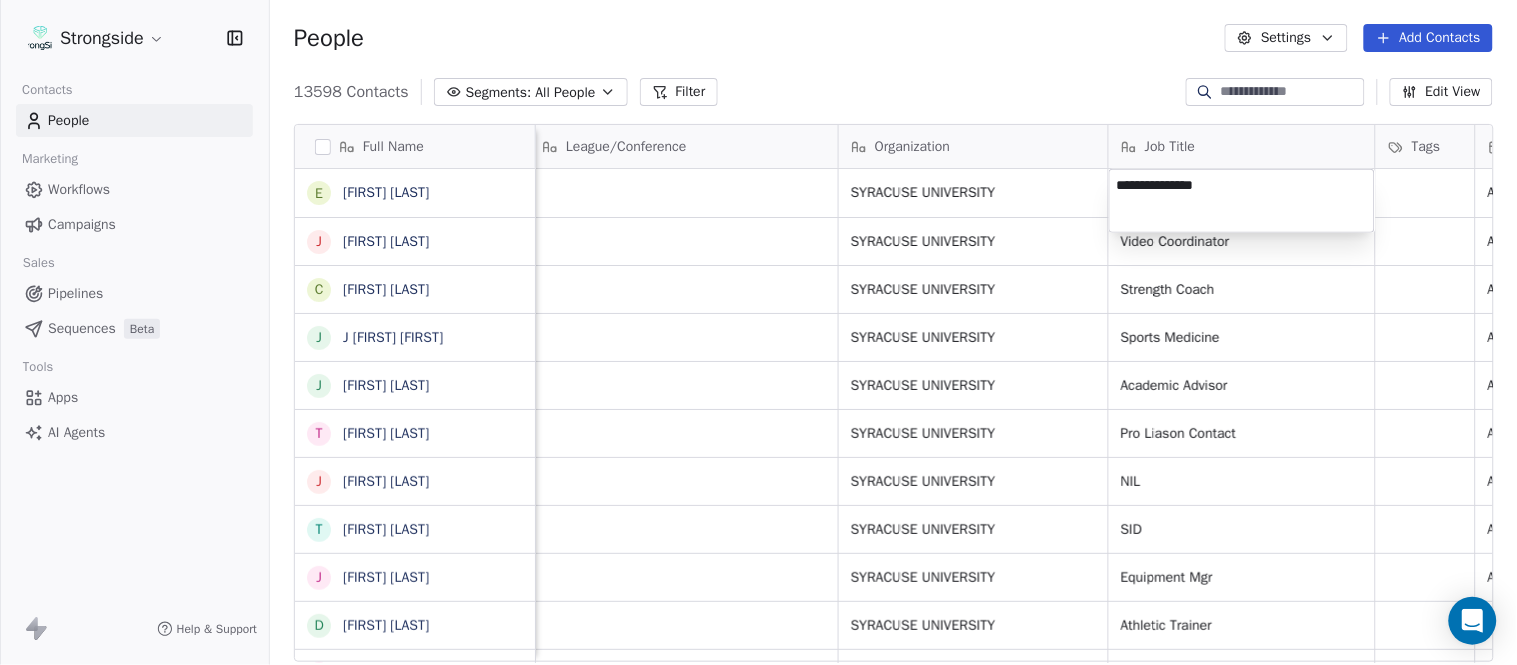 click on "Strongside Contacts People Marketing Workflows Campaigns Sales Pipelines Sequences Beta Tools Apps AI Agents Help & Support People Settings Add Contacts 13598 Contacts Segments: All People Filter Edit View Tag Add to Sequence Export Full Name E [FIRST] [LAST] J [FIRST] [LAST] C [FIRST] [LAST] J [FIRST] [LAST] J [FIRST] [LAST] T [FIRST] [LAST] J [FIRST] [LAST] T [FIRST] [LAST] J [FIRST] [LAST] D [FIRST] [LAST] J [FIRST] [LAST] D [FIRST] [LAST] W [FIRST] [LAST] R [FIRST] [LAST] J [FIRST] [LAST] C [FIRST] [LAST] S [FIRST] [LAST] D [FIRST] [LAST] N [FIRST] [LAST] C [FIRST] [LAST] C [FIRST] [LAST] J [FIRST] [LAST] J [FIRST] [LAST] Z [FIRST] [LAST] E [FIRST] [LAST] T [FIRST] [LAST] J [FIRST] [LAST] T [FIRST] [LAST] L [FIRST] [LAST] T [FIRST] [LAST] C [FIRST] [LAST] C [FIRST] [LAST] Email Phone Number Level League/Conference Organization Job Title Tags Created Date BST [EMAIL] NCAA I-Bowl SYRACUSE UNIVERSITY Aug 04, 2025 10:10 PM [EMAIL] (315) 443-4817 NCAA I-Bowl SYRACUSE UNIVERSITY Video Coordinator Aug 04, 2025 10:10 PM NIL SID" at bounding box center [758, 332] 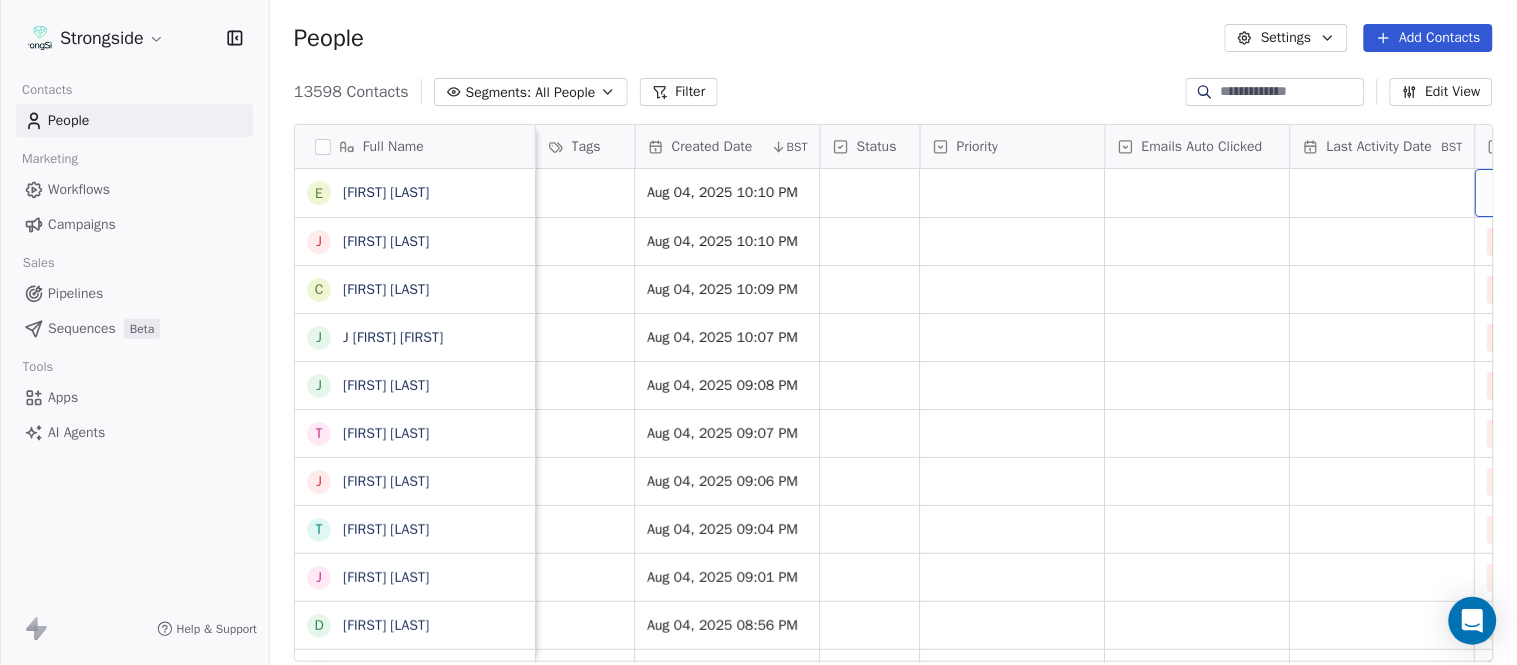 scroll, scrollTop: 0, scrollLeft: 1863, axis: horizontal 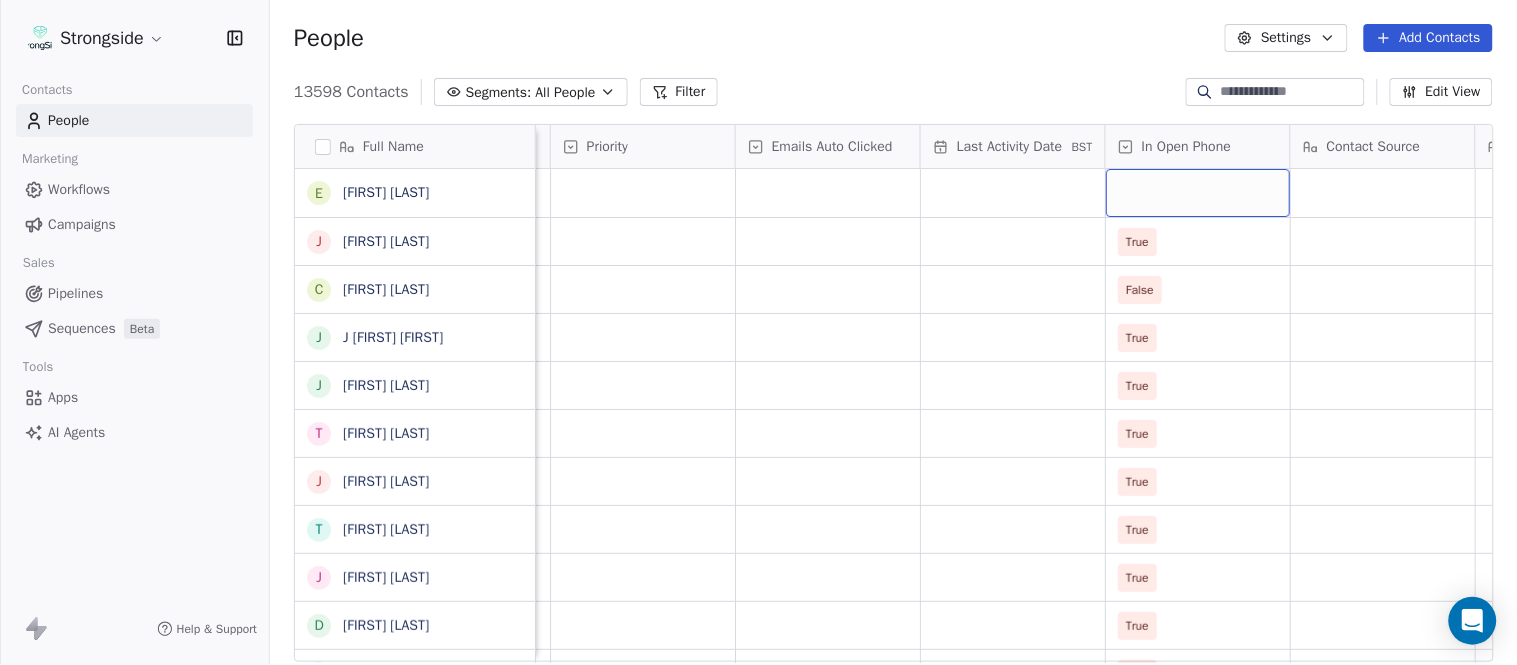 click at bounding box center [1198, 193] 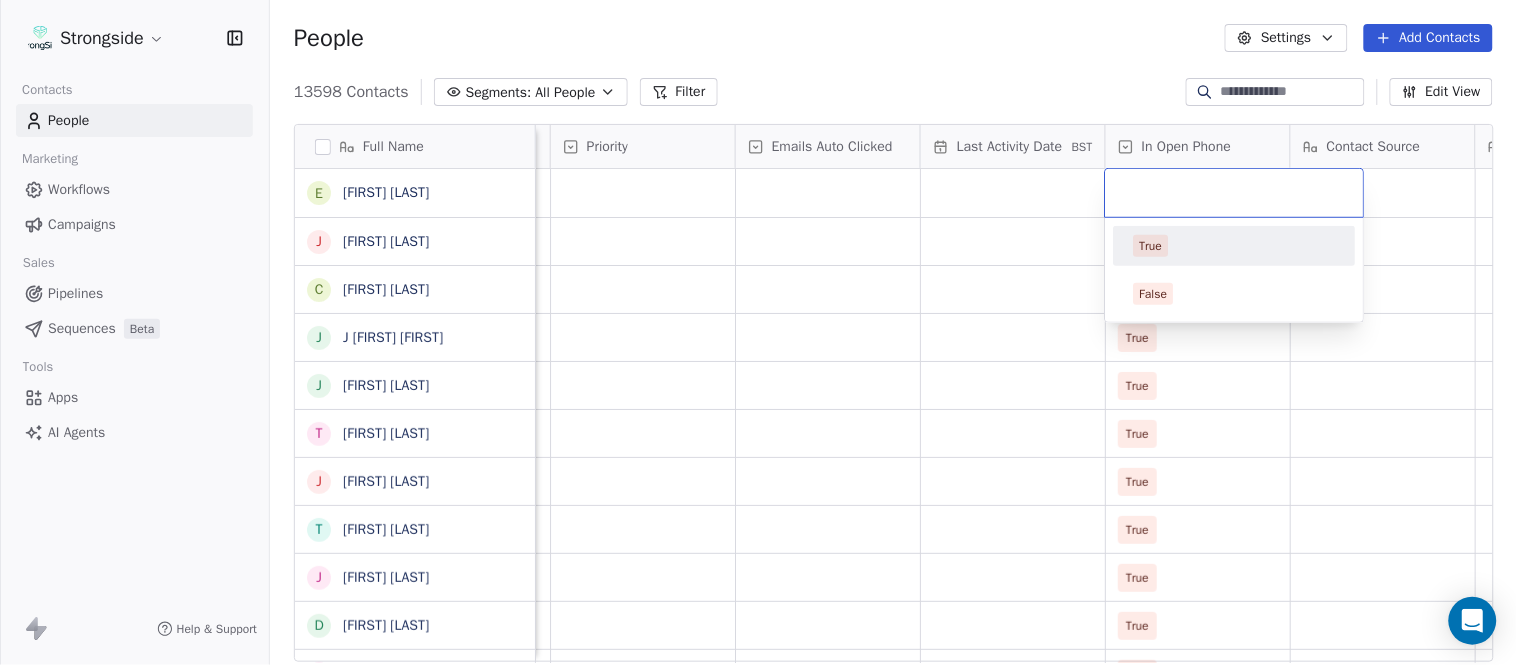 click on "False" at bounding box center (1235, 294) 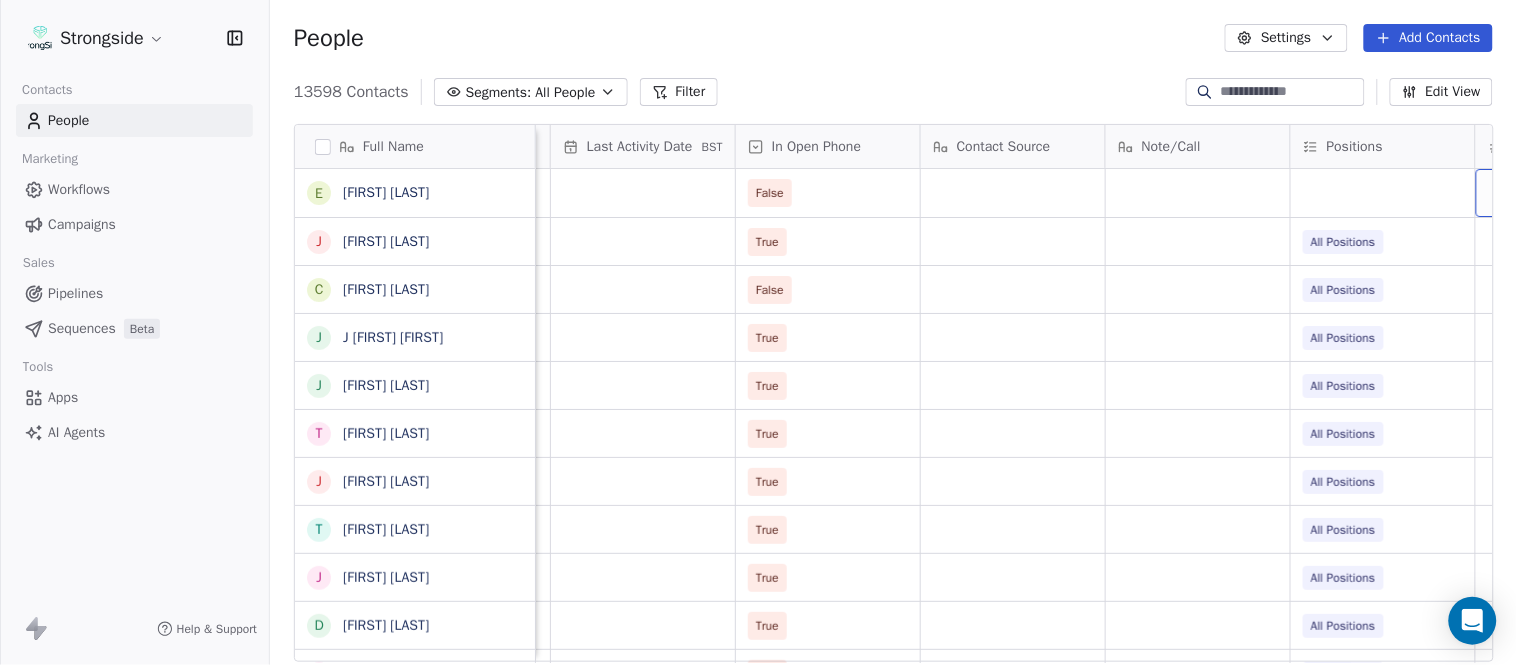 scroll, scrollTop: 0, scrollLeft: 2417, axis: horizontal 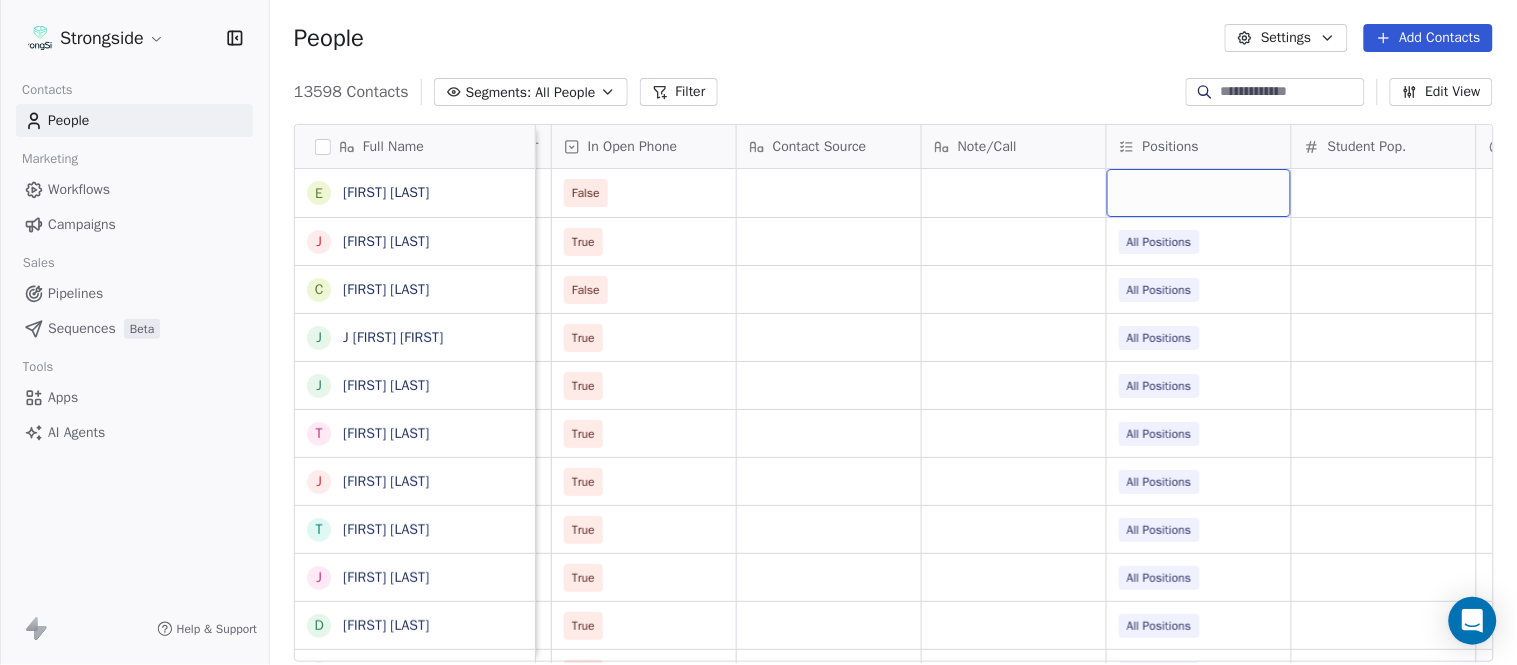 click at bounding box center (1199, 193) 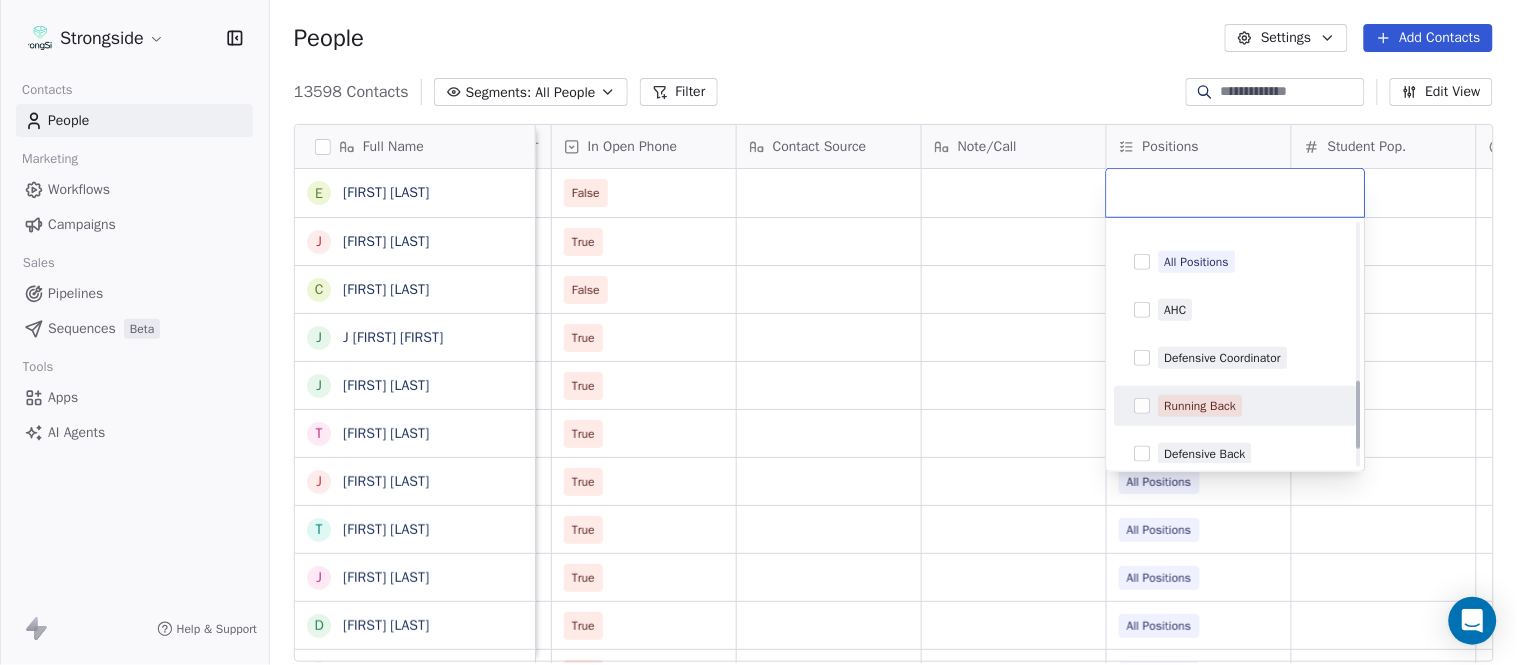 scroll, scrollTop: 555, scrollLeft: 0, axis: vertical 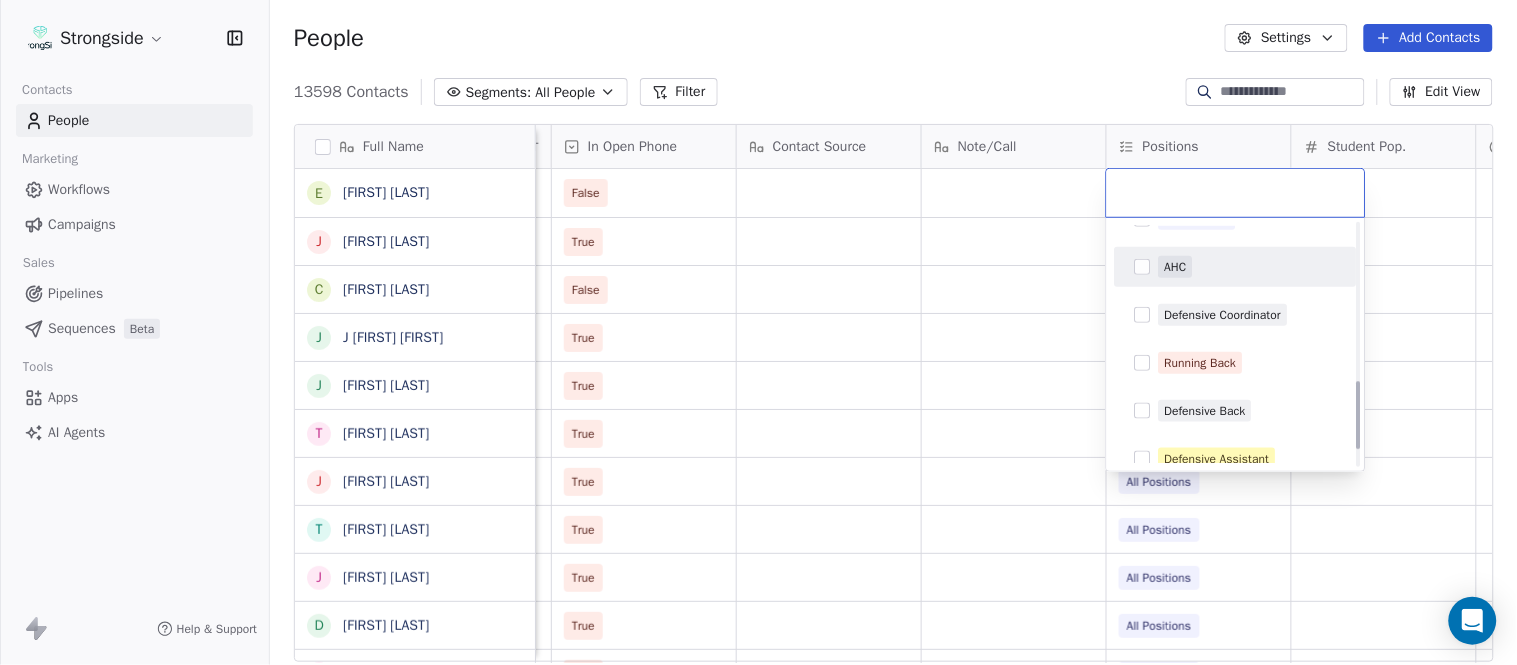 click on "AHC" at bounding box center (1248, 267) 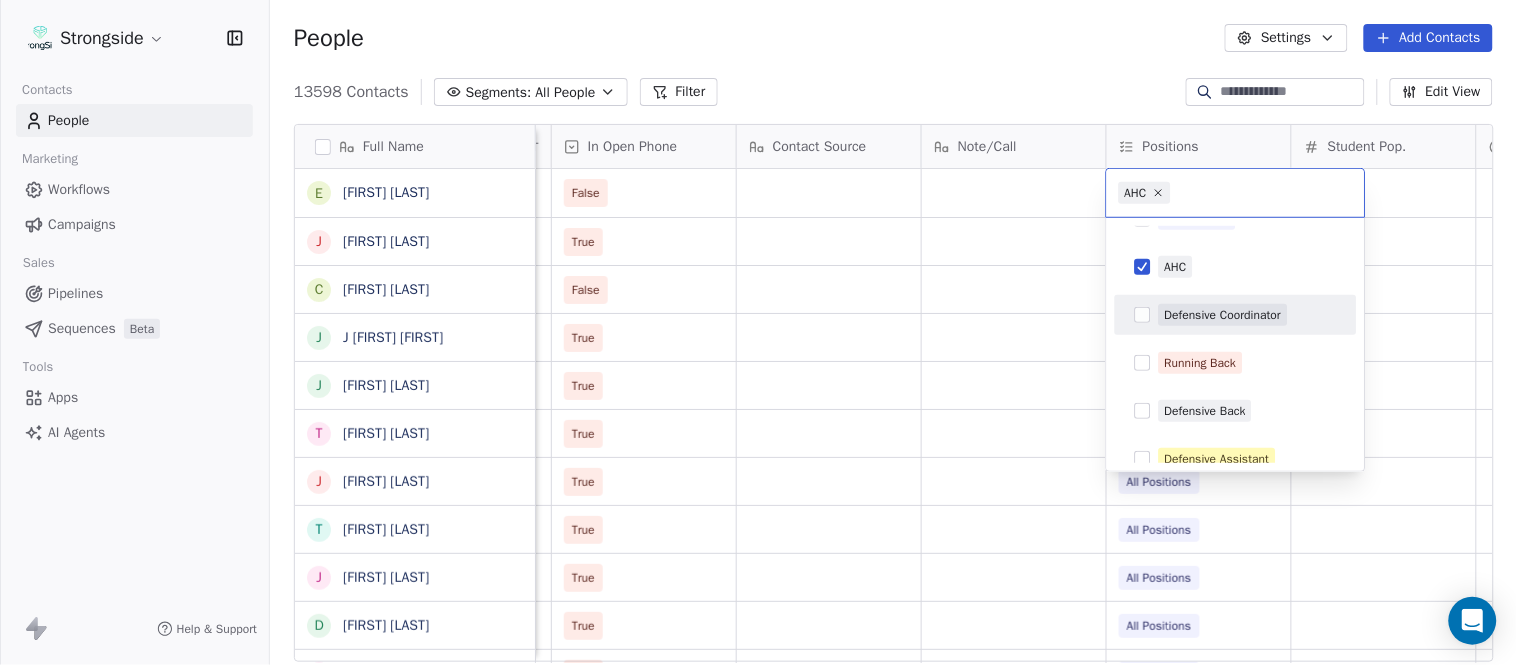 click on "Defensive Coordinator" at bounding box center (1223, 315) 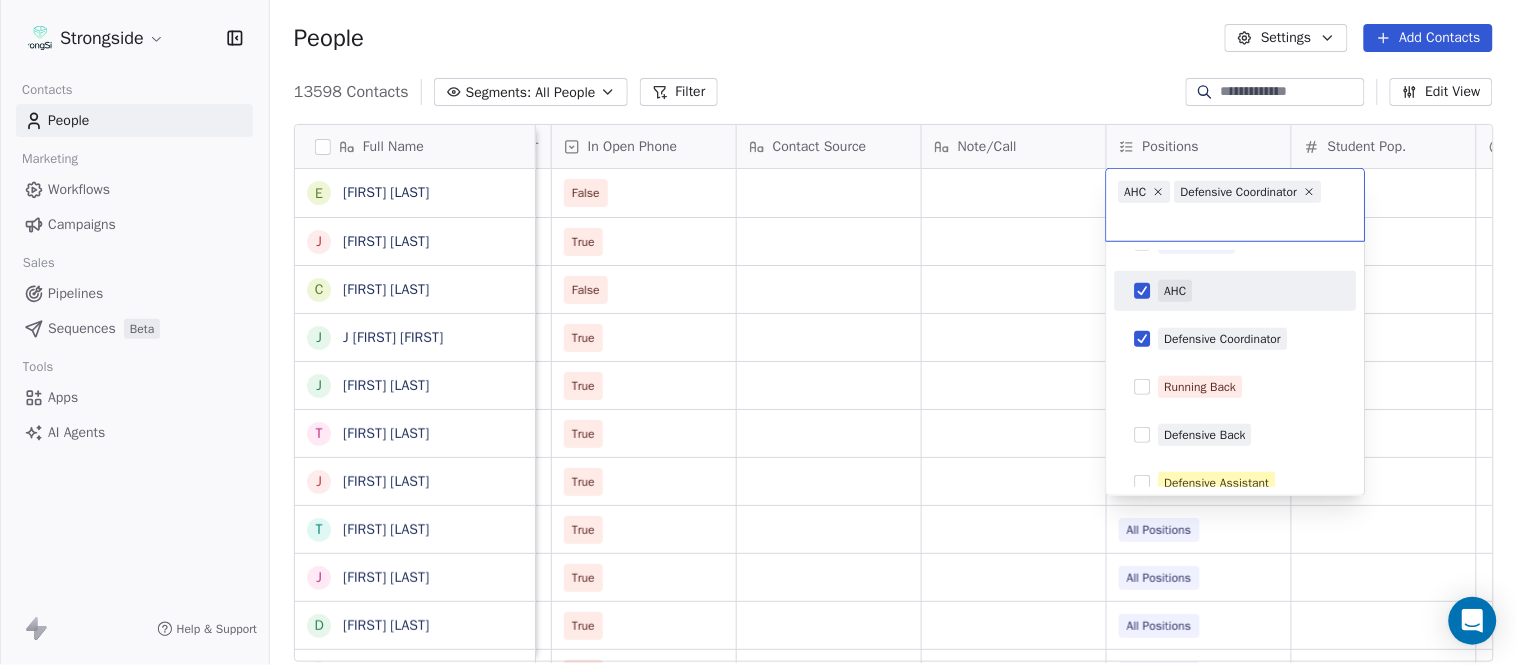 click on "Strongside Contacts People Marketing Workflows Campaigns Sales Pipelines Sequences Beta Tools Apps AI Agents Help & Support People Settings Add Contacts 13598 Contacts Segments: All People Filter Edit View Tag Add to Sequence Export Full Name E [FIRST] [LAST] J [FIRST] [LAST] C [FIRST] [LAST] J [FIRST] [LAST] J [FIRST] [LAST] T [FIRST] [LAST] J [FIRST] [LAST] T [FIRST] [LAST] J [FIRST] [LAST] D [FIRST] [LAST] J [FIRST] [LAST] D [FIRST] [LAST] W [FIRST] [LAST] R [FIRST] [LAST] J [FIRST] [LAST] C [FIRST] [LAST] S [FIRST] [LAST] D [FIRST] [LAST] N [FIRST] [LAST] C [FIRST] [LAST] C [FIRST] [LAST] J [FIRST] [LAST] J [FIRST] [LAST] Z [FIRST] [LAST] E [FIRST] [LAST] T [FIRST] [LAST] J [FIRST] [LAST] T [FIRST] [LAST] L [FIRST] [LAST] T [FIRST] [LAST] Status Priority Emails Auto Clicked Last Activity Date BST In Open Phone Contact Source Note/Call Positions Student Pop. Lead Account False True All Positions False All Positions True All Positions True All Positions True All Positions True All Positions True All Positions True All Positions True True" at bounding box center (758, 332) 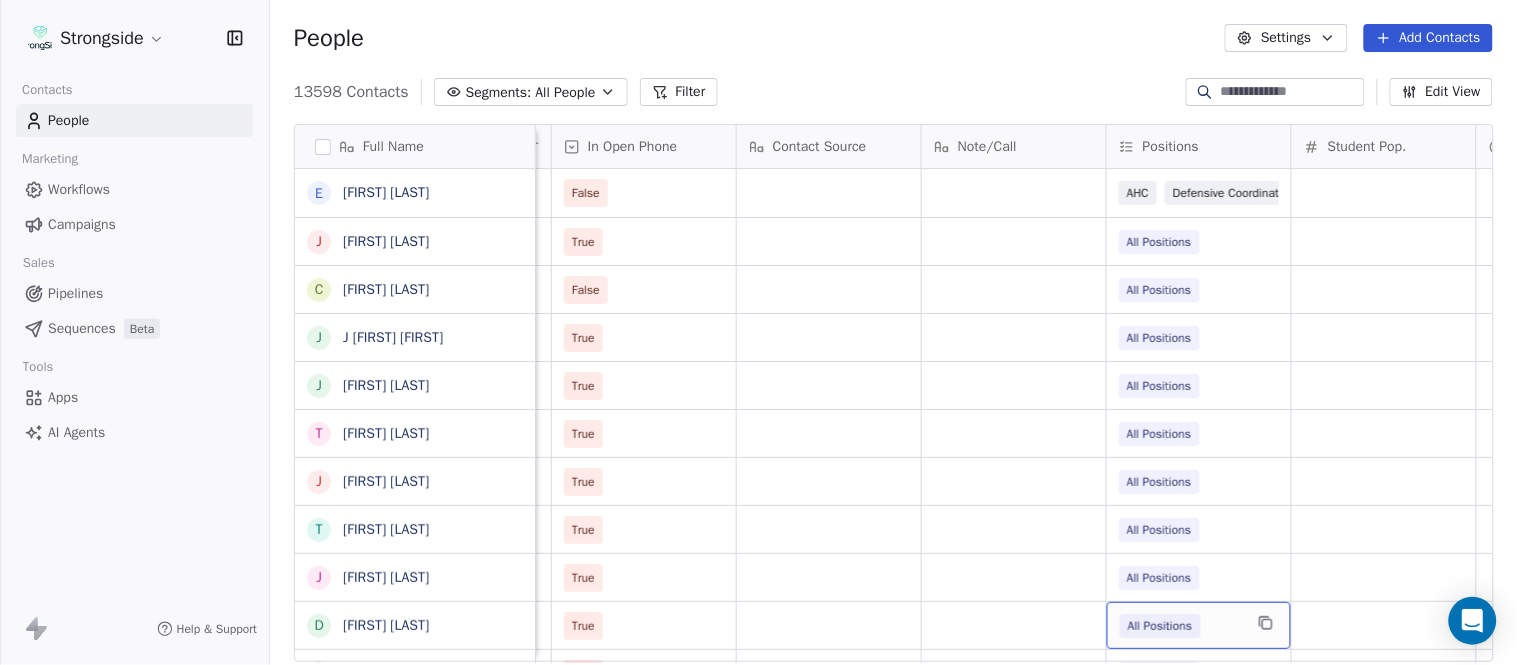 scroll, scrollTop: 46, scrollLeft: 0, axis: vertical 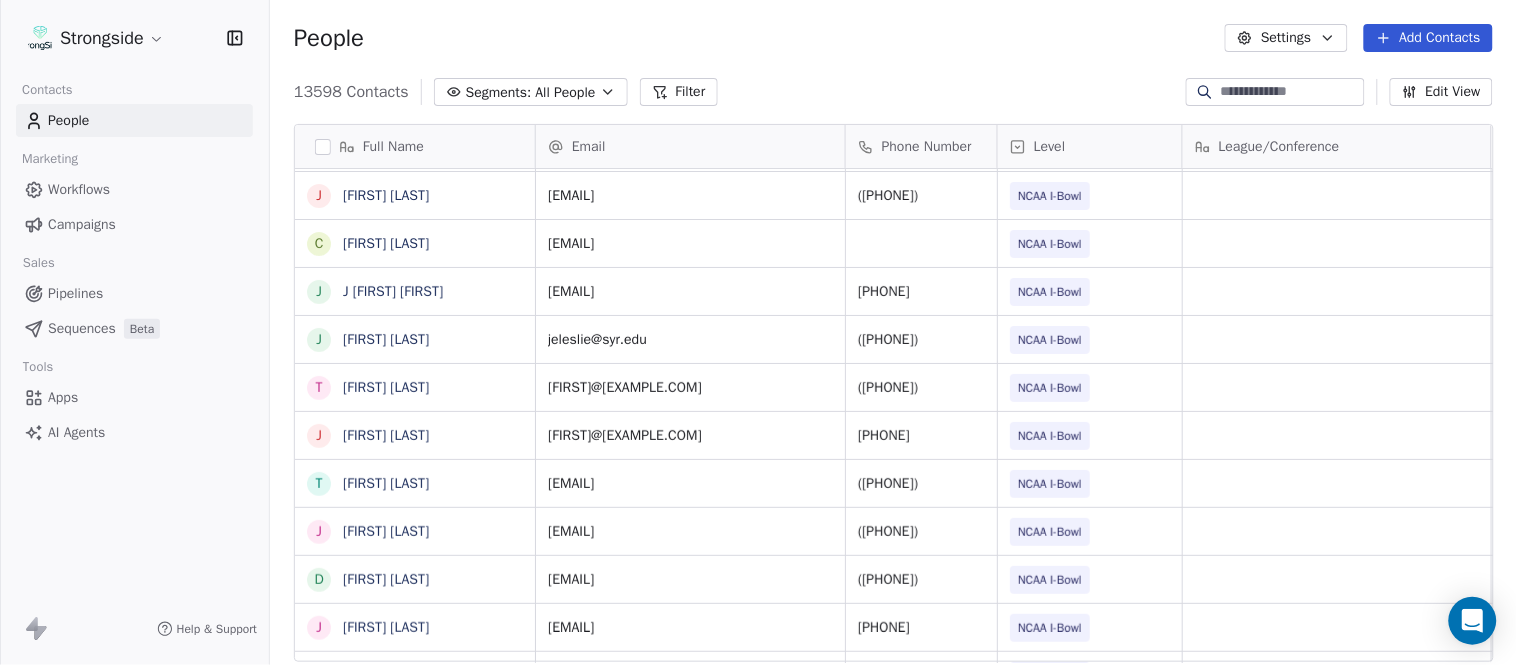 click on "Add Contacts" at bounding box center (1428, 38) 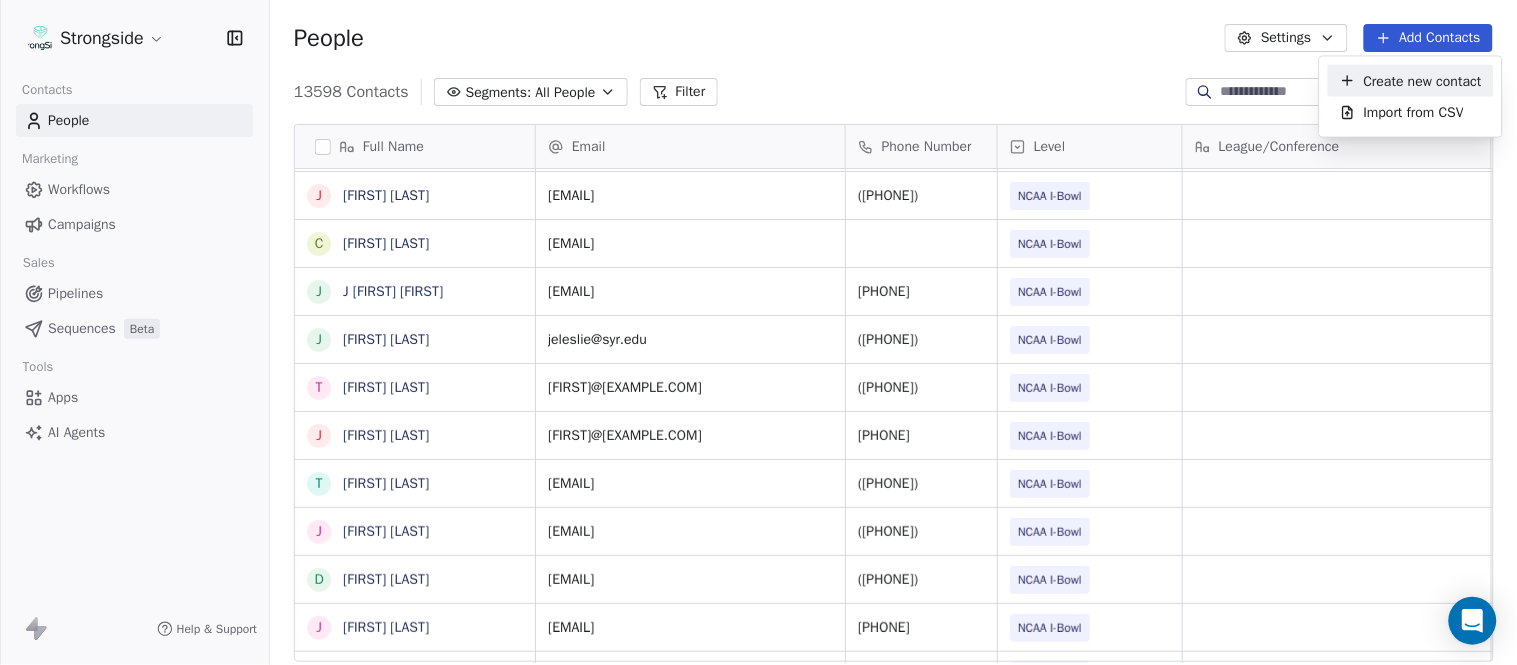 click on "Create new contact" at bounding box center [1423, 80] 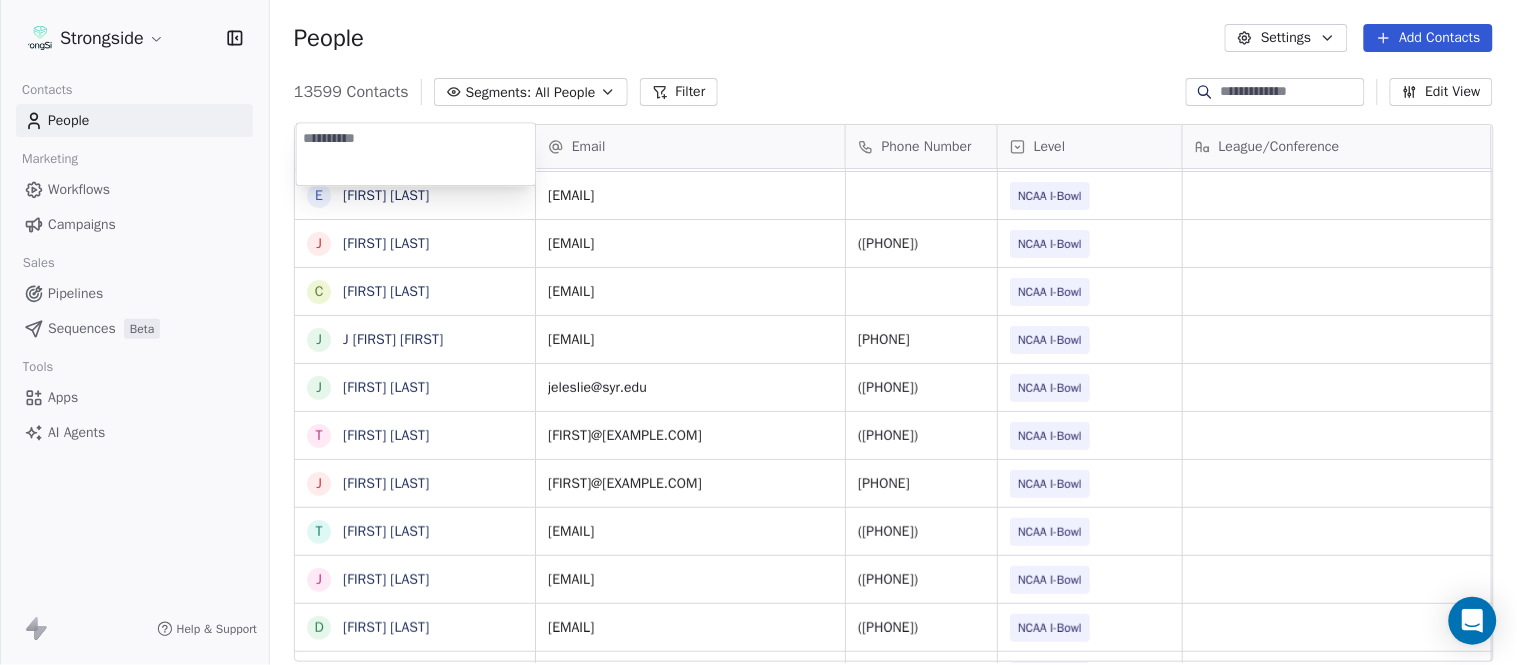 type on "**********" 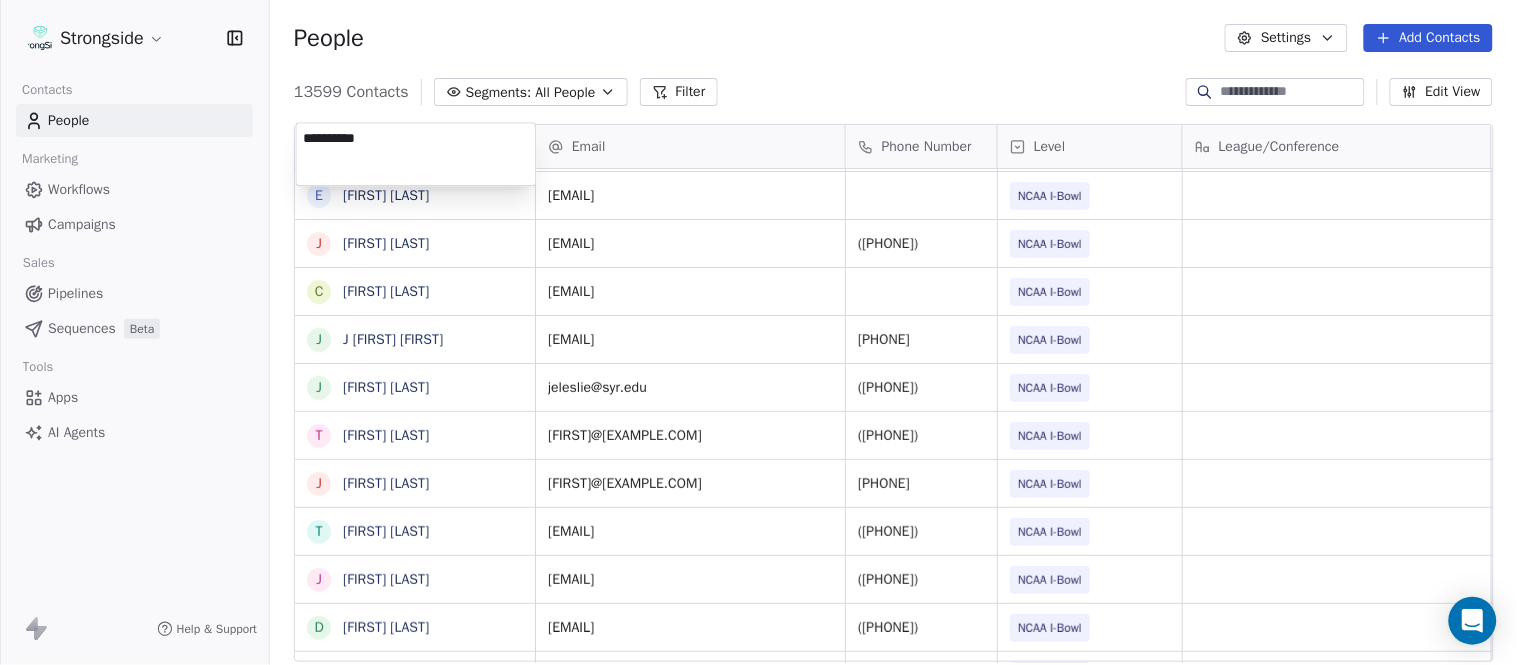 click on "Strongside Contacts People Marketing Workflows Campaigns Sales Pipelines Sequences Beta Tools Apps AI Agents Help & Support People Settings Add Contacts 13599 Contacts Segments: All People Filter Edit View Tag Add to Sequence Export Full Name E [FIRST] [LAST] J [FIRST] [LAST] C [FIRST] [LAST] J [FIRST] [LAST] J [FIRST] [LAST] T [FIRST] [LAST] J [FIRST] [LAST] T [FIRST] [LAST] J [FIRST] [LAST] D [FIRST] [LAST] J [FIRST] [LAST] D [FIRST] [LAST] W [FIRST] [LAST] R [FIRST] [LAST] J [FIRST] [LAST] C [FIRST] [LAST] S [FIRST] [LAST] D [FIRST] [LAST] N [FIRST] [LAST] C [FIRST] [LAST] C [FIRST] [LAST] J [FIRST] [LAST] J [FIRST] [LAST] Z [FIRST] [LAST] E [FIRST] [LAST] T [FIRST] [LAST] J [FIRST] [LAST] T [FIRST] [LAST] L [FIRST] [LAST] T [FIRST] [LAST] Email Phone Number Level League/Conference Organization Job Title Tags Created Date BST Aug 04, 2025 10:11 PM [EMAIL] NCAA I-Bowl SYRACUSE UNIVERSITY Assistant Coach Aug 04, 2025 10:10 PM [EMAIL] (315) 443-4817 NCAA I-Bowl SYRACUSE UNIVERSITY Video Coordinator Aug 04, 2025 10:10 PM NIL" at bounding box center (758, 332) 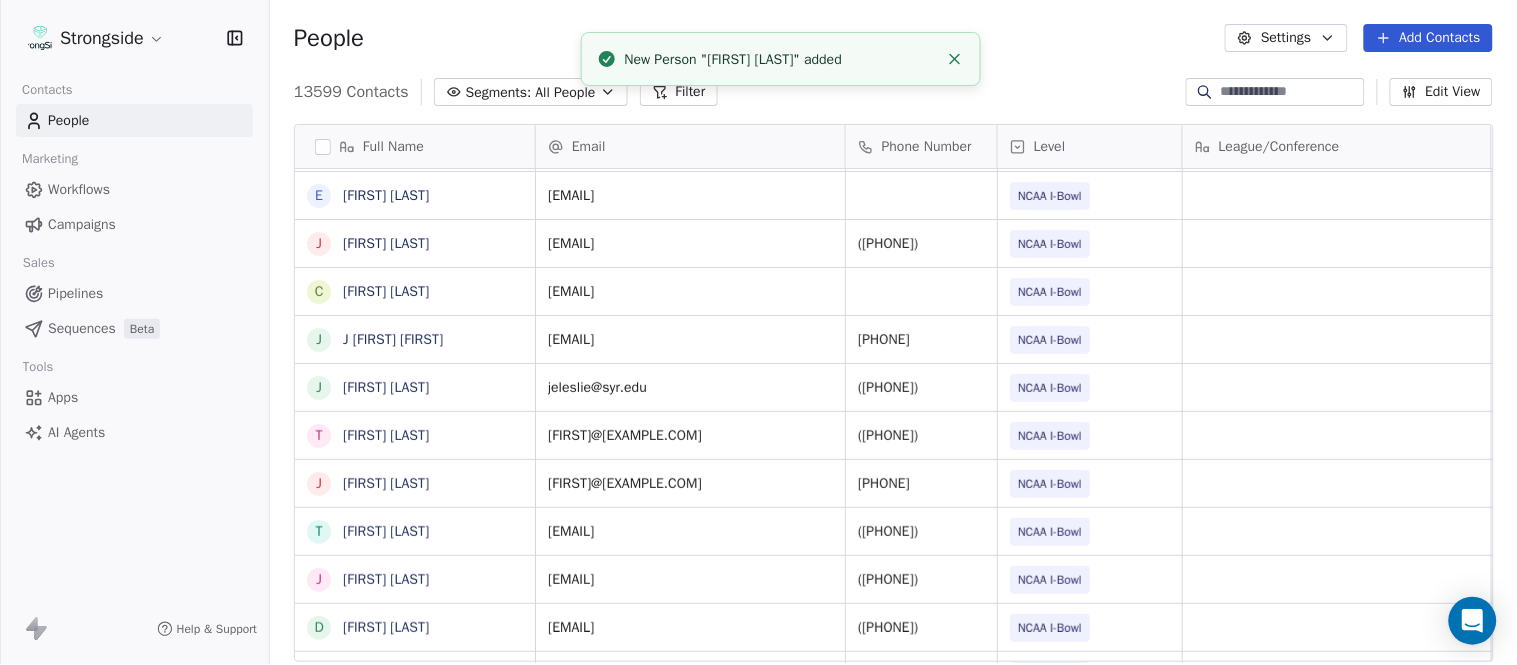 click on "Add Contacts" at bounding box center (1428, 38) 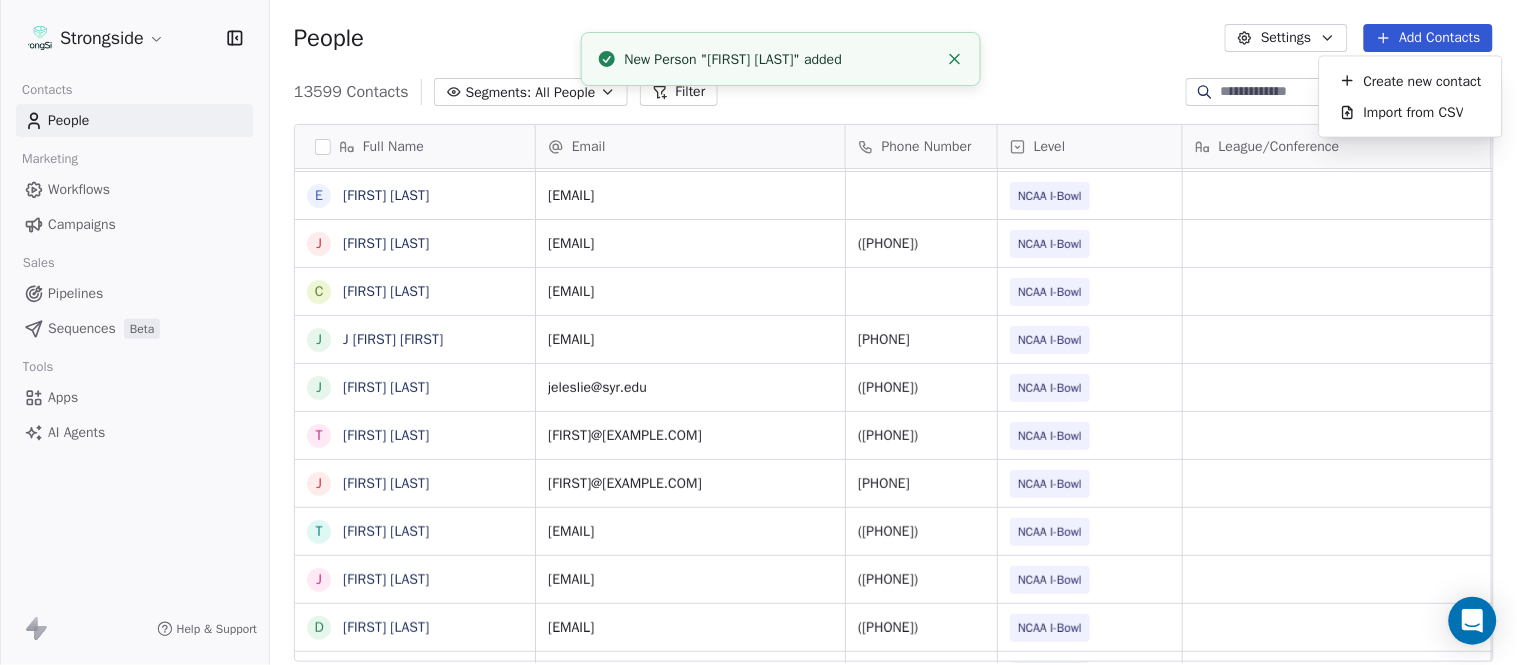 click 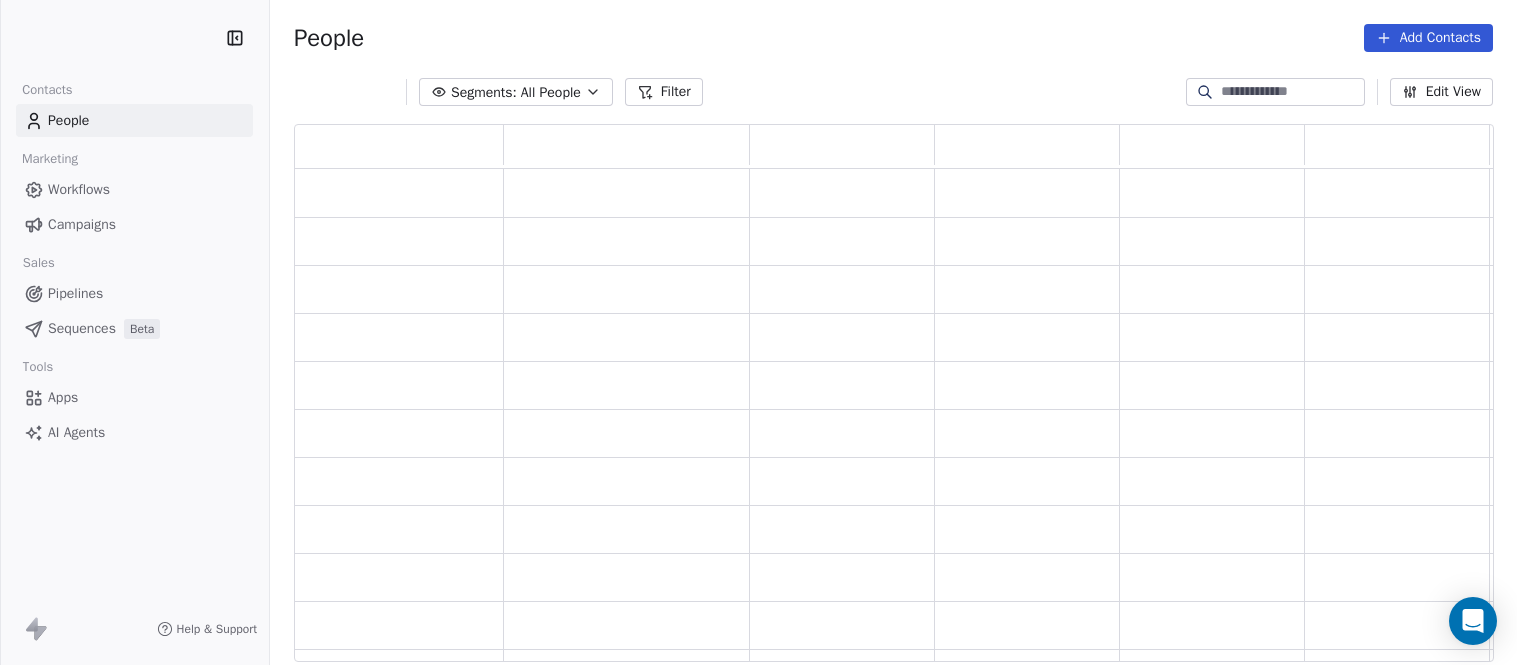 scroll, scrollTop: 0, scrollLeft: 0, axis: both 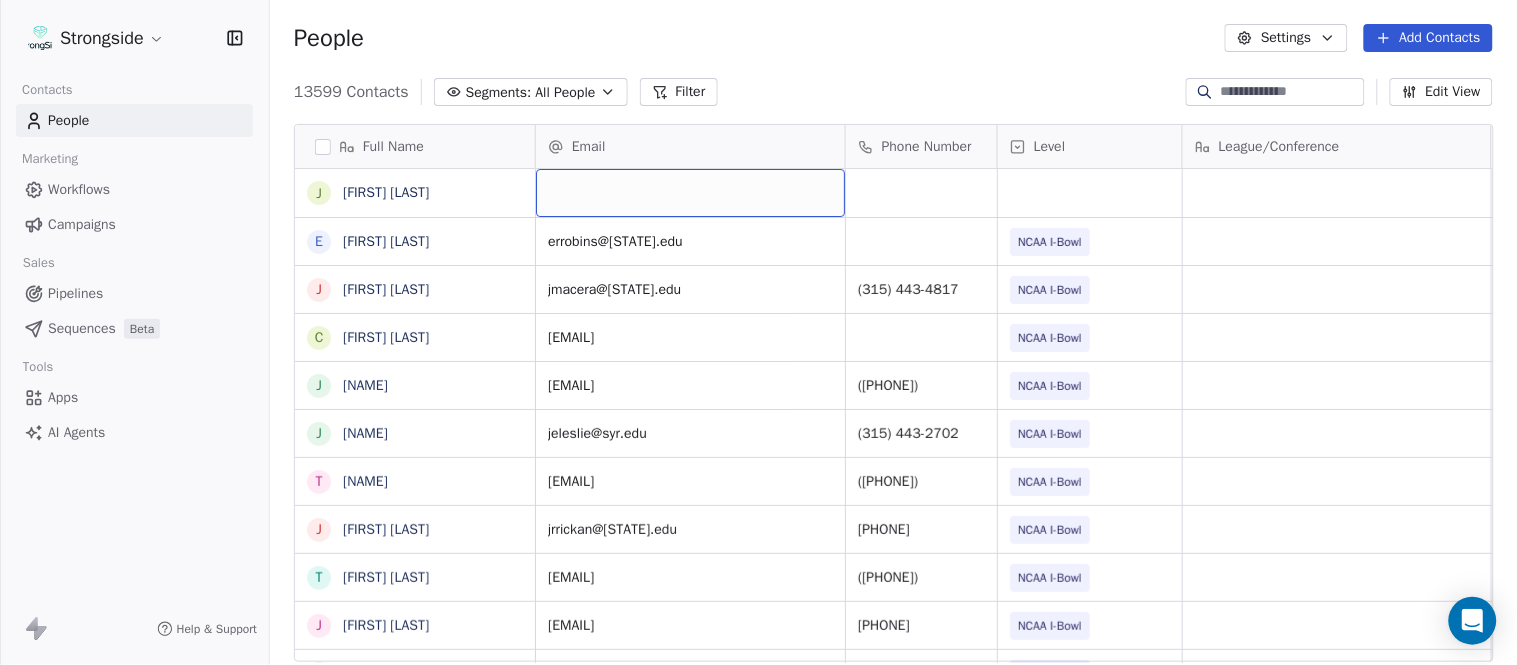 click at bounding box center (690, 193) 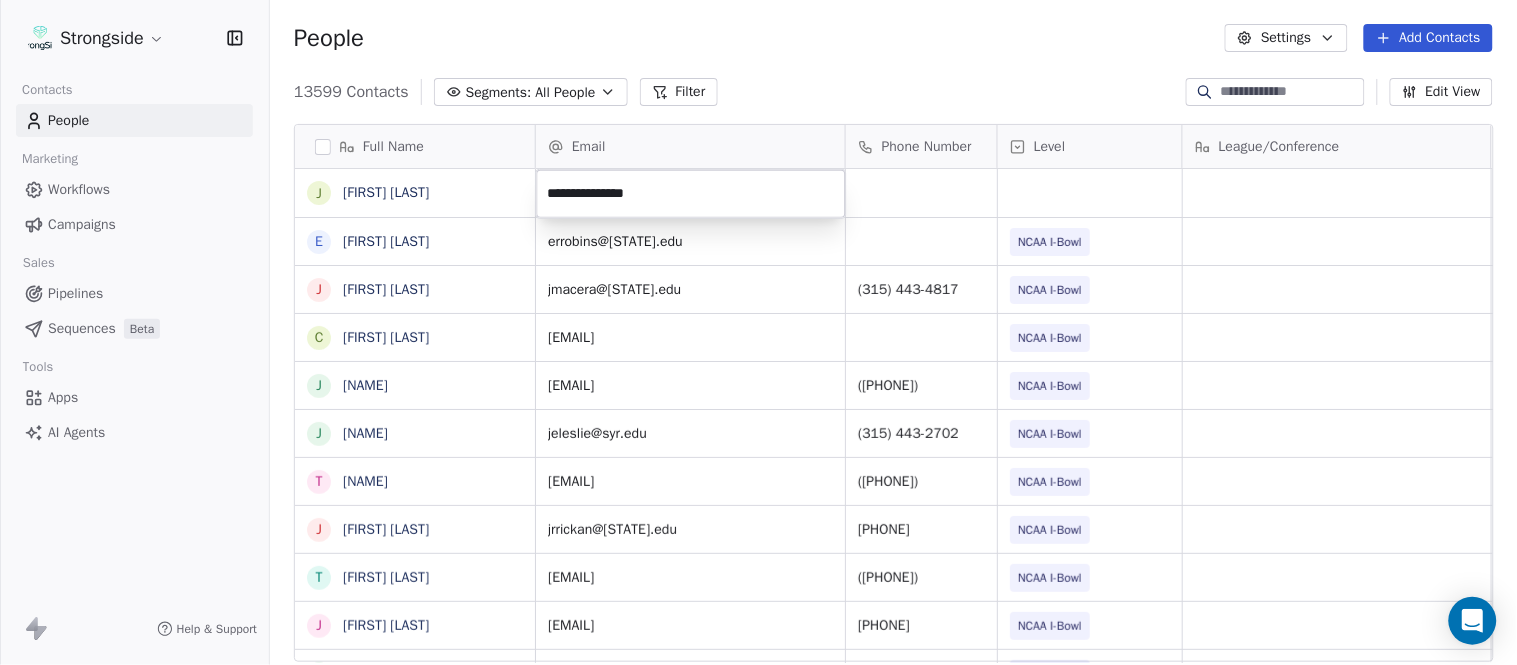 click on "Strongside Contacts People Marketing Workflows Campaigns Sales Pipelines Sequences Beta Tools Apps AI Agents Help & Support People Settings  Add Contacts 13599 Contacts Segments: All People Filter  Edit View Tag Add to Sequence Export Full Name J Jeff Nixon E Elijah Robinson J Juliano Macera C Chad Smith J Jon Mitchell J Jason Leslie T Tommy Caporale J Jenna Rodgers T Tyler Cady J Jim Schlensker D Drew Willson J John Wildhack D Debbie Hills W William Hicks R Ryan Kelly J John Loose C Chandler Burks S Sean Saturnio D Daryl Dixon N Nate Woody C Cody Worley C Chris Jann C Conor Hughes J Jacqui McCann J Jocelyn Zaneski Z Zachary Gold E Eric Szczepinski T Tim Kelly J Jen Guzman T Tom Theodorakis L Leah Eberts Email Phone Number Level League/Conference Organization Job Title Tags Created Date BST Aug 04, 2025 10:11 PM errobins@syr.edu NCAA I-Bowl SYRACUSE UNIVERSITY Assistant Coach Aug 04, 2025 10:10 PM jmacera@syr.edu (315) 443-4817 NCAA I-Bowl SYRACUSE UNIVERSITY Video Coordinator Aug 04, 2025 10:10 PM NIL SID" at bounding box center (758, 332) 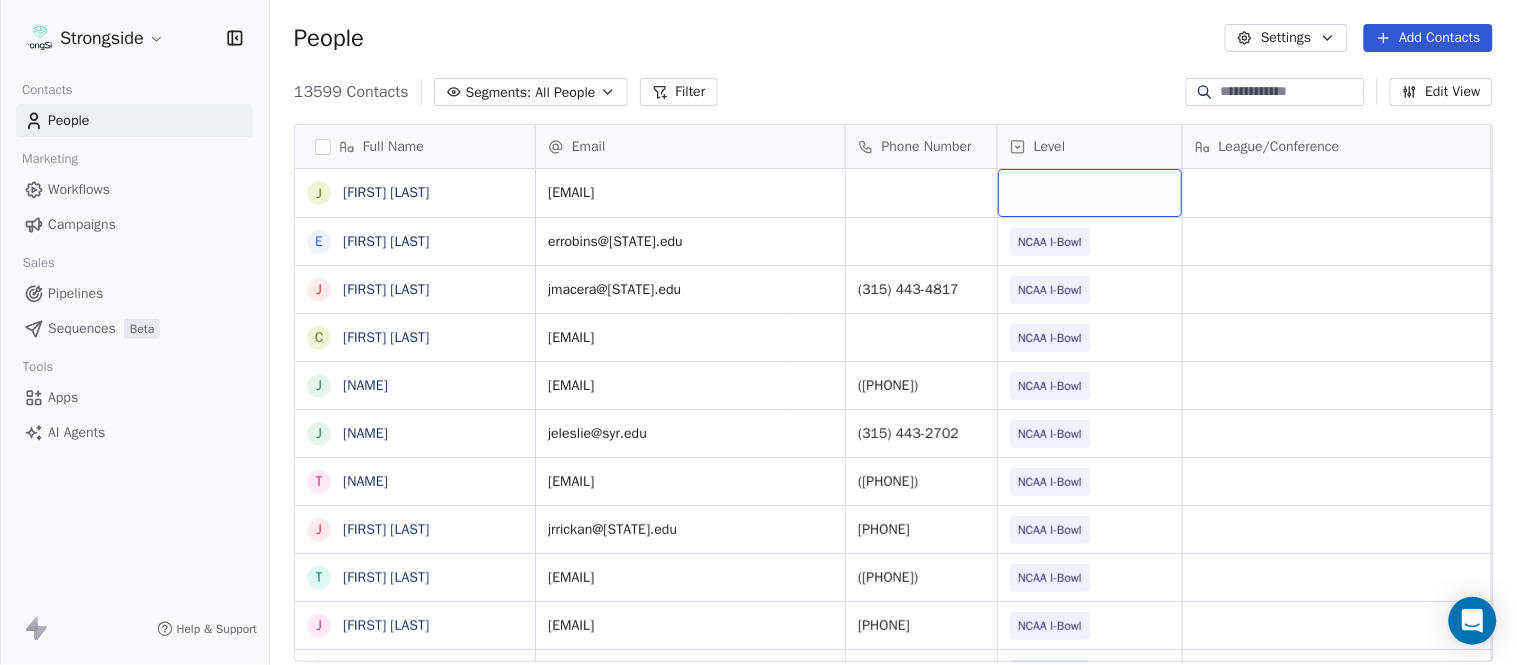 click at bounding box center [1090, 193] 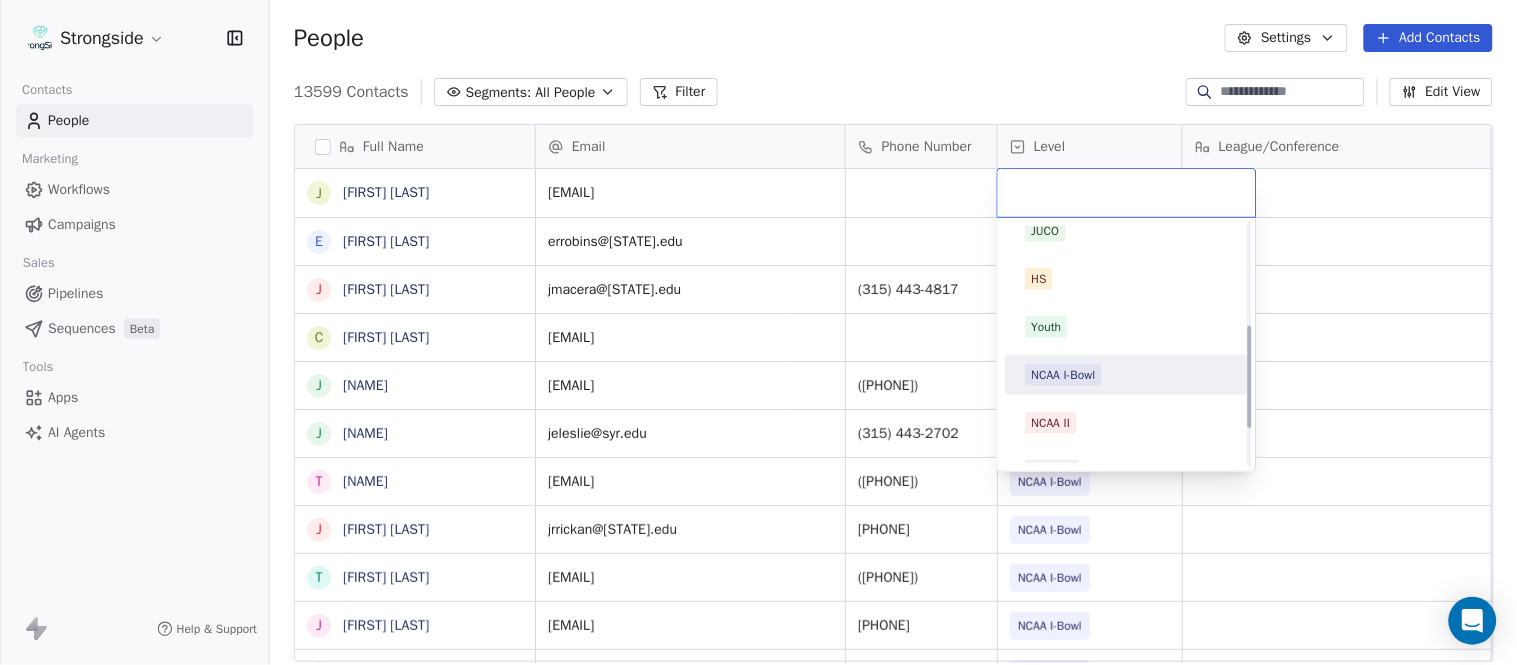 scroll, scrollTop: 218, scrollLeft: 0, axis: vertical 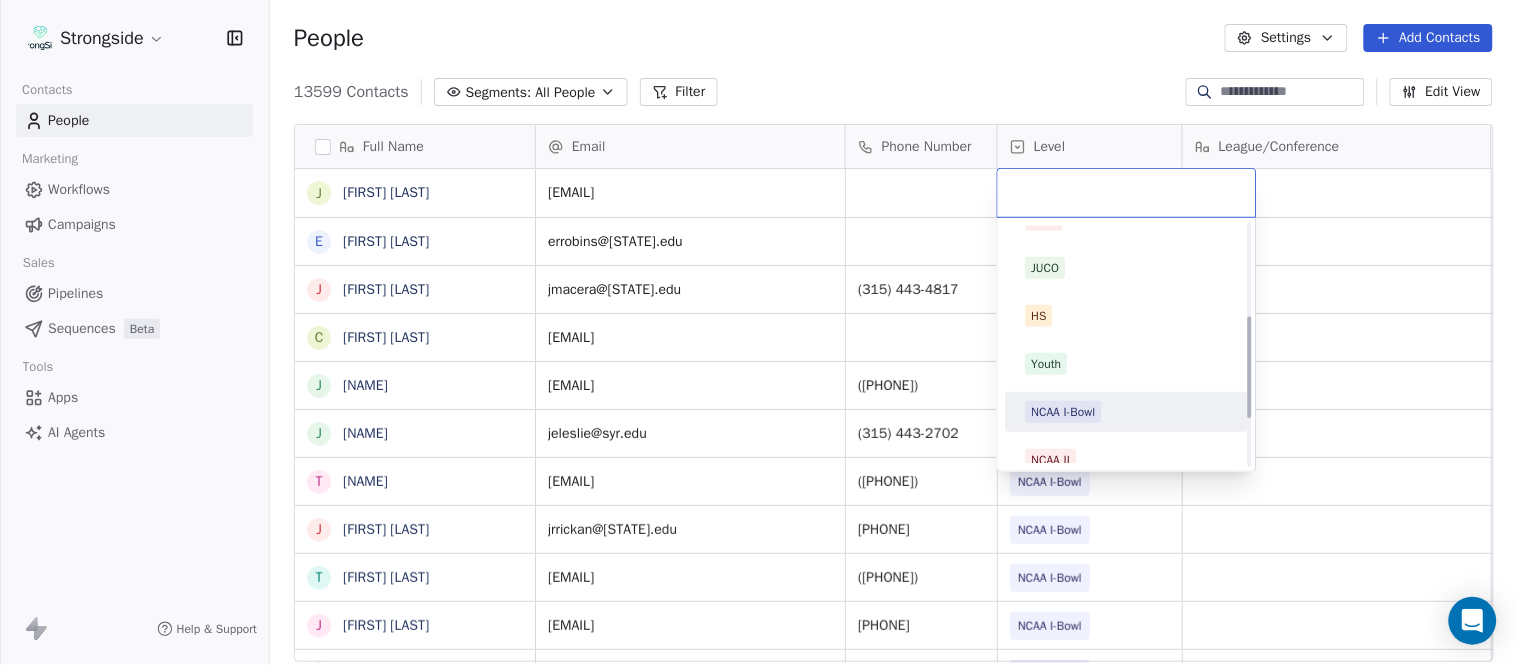 click on "NCAA I-Bowl" at bounding box center (1127, 412) 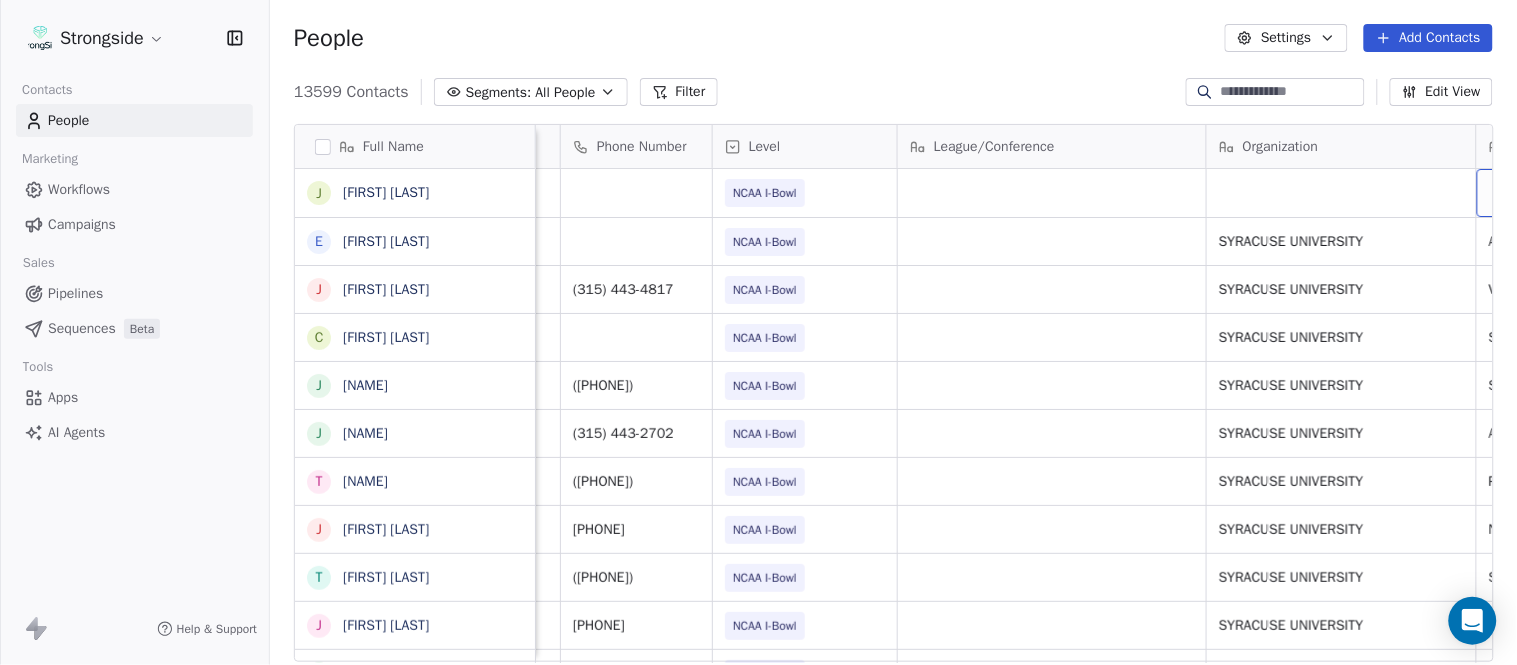 scroll, scrollTop: 0, scrollLeft: 553, axis: horizontal 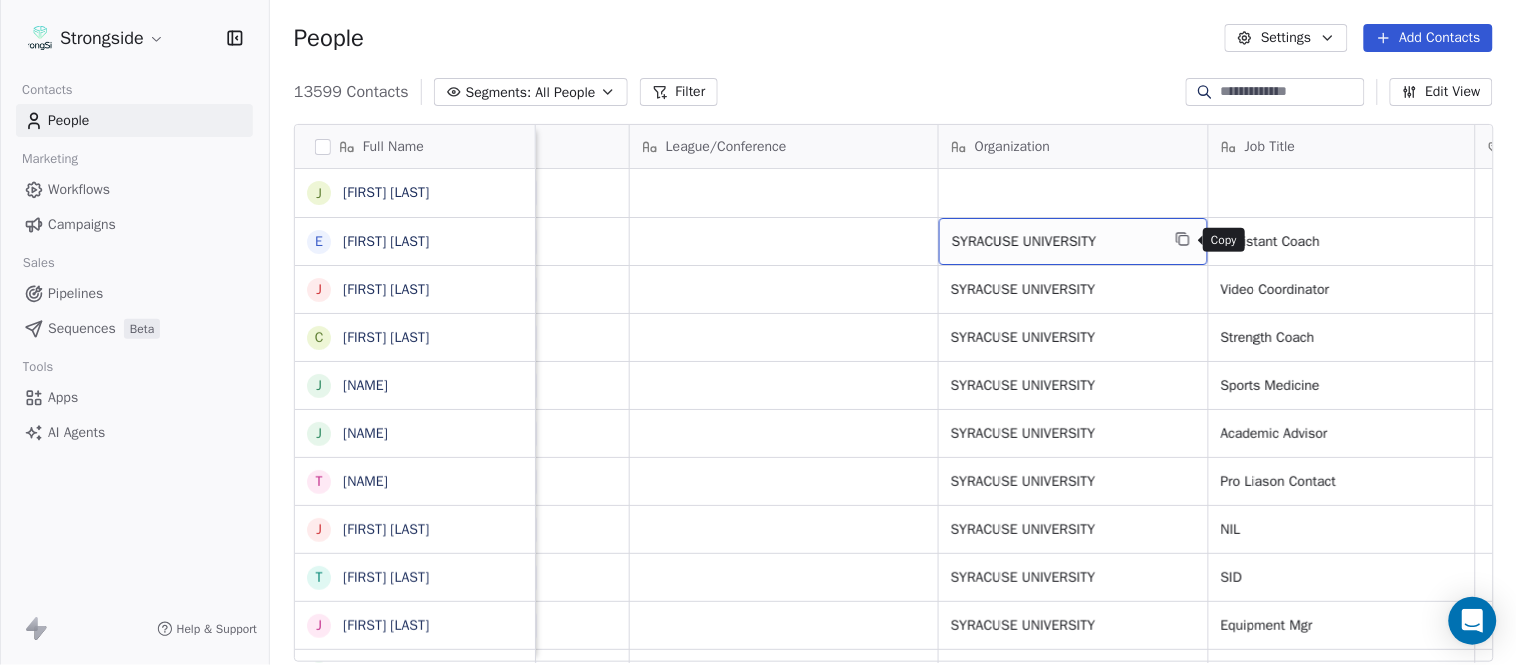 click 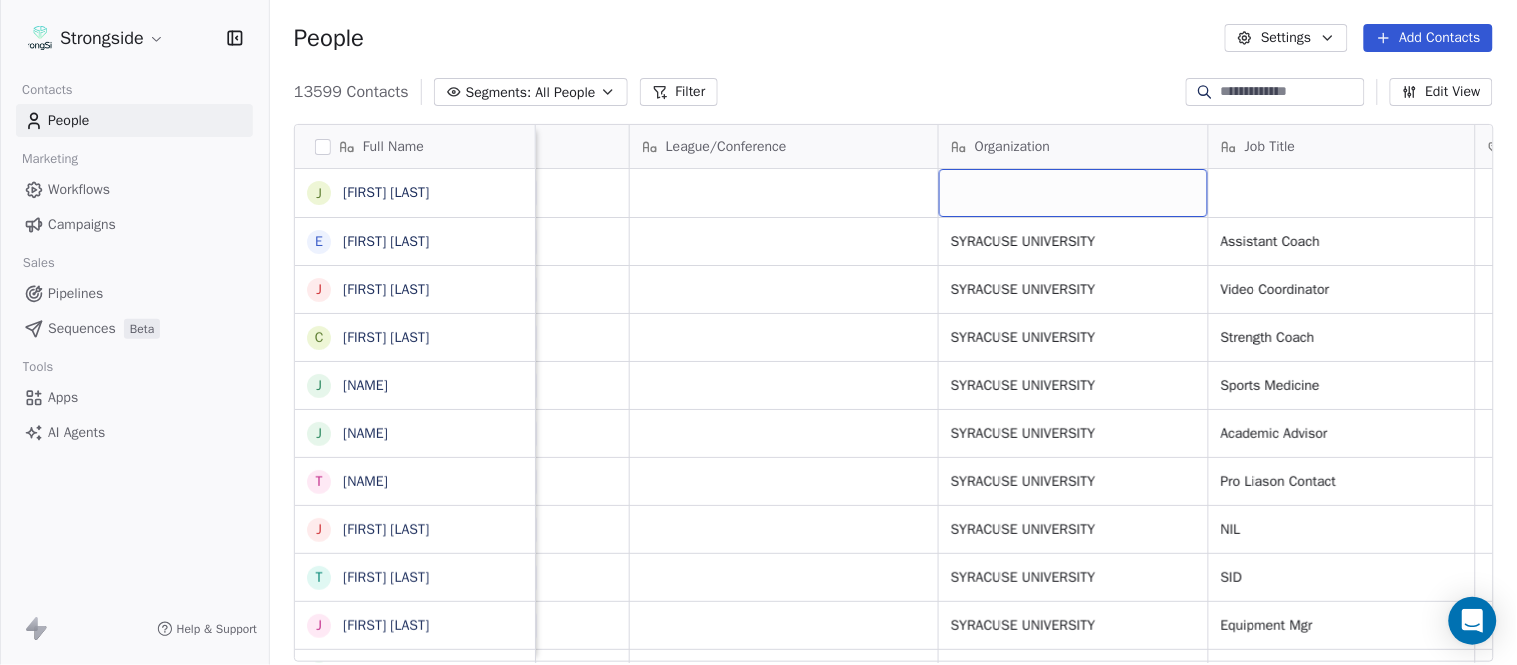 click at bounding box center (1073, 193) 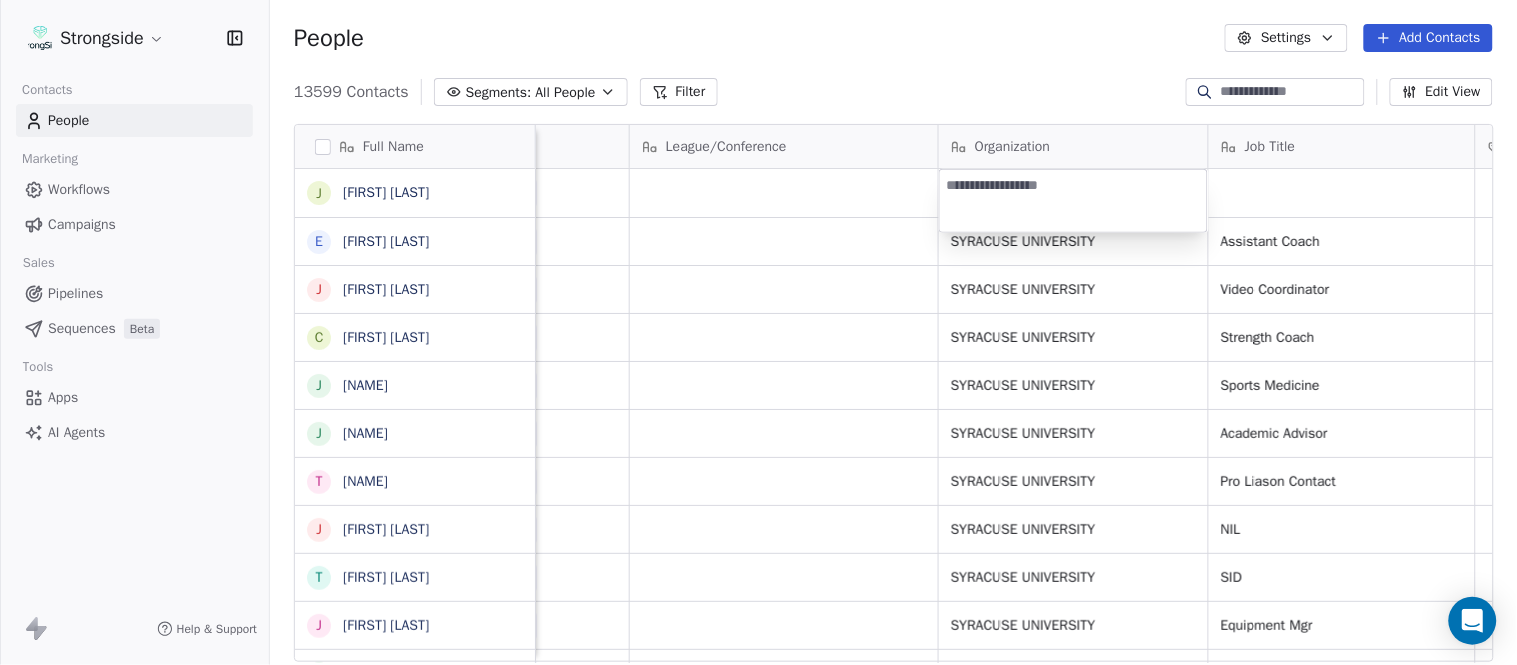 type on "**********" 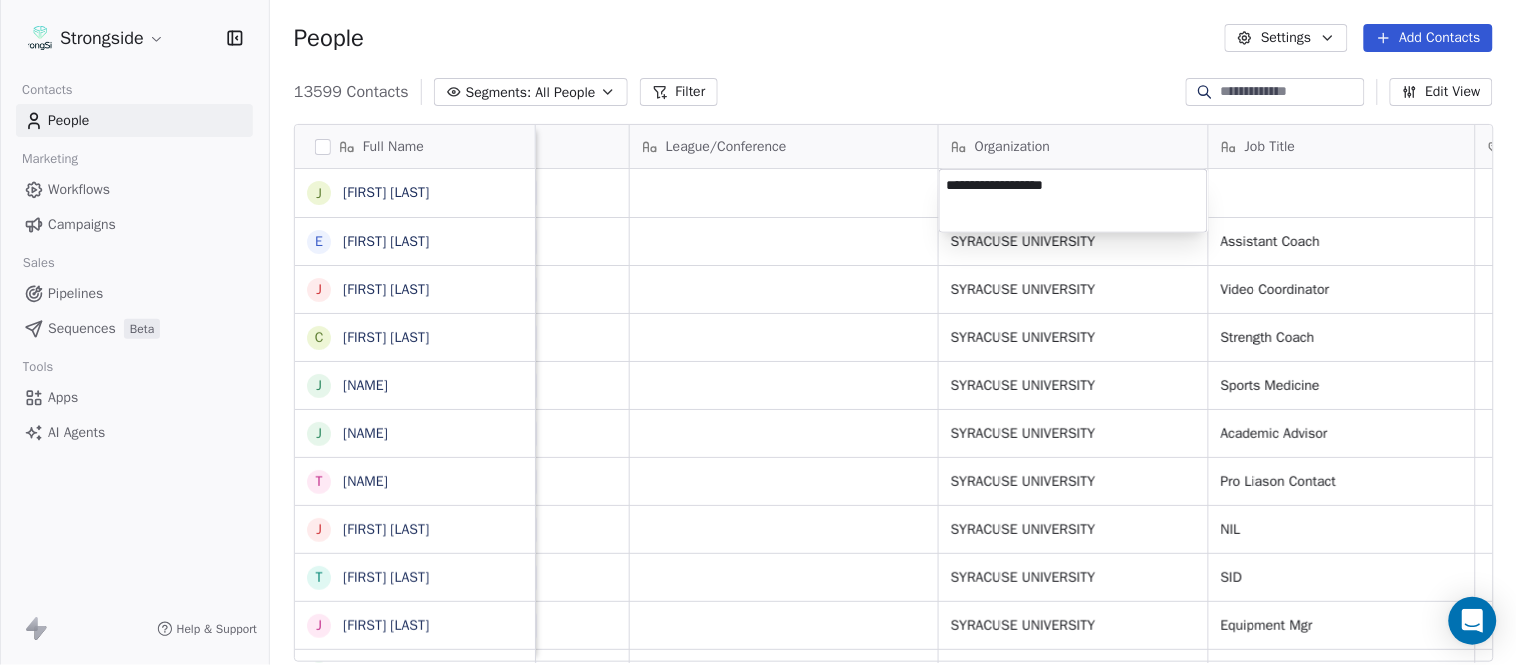 click on "Strongside Contacts People Marketing Workflows Campaigns Sales Pipelines Sequences Beta Tools Apps AI Agents Help & Support People Settings  Add Contacts 13599 Contacts Segments: All People Filter  Edit View Tag Add to Sequence Export Full Name J Jeff Nixon E Elijah Robinson J Juliano Macera C Chad Smith J Jon Mitchell J Jason Leslie T Tommy Caporale J Jenna Rodgers T Tyler Cady J Jim Schlensker D Drew Willson J John Wildhack D Debbie Hills W William Hicks R Ryan Kelly J John Loose C Chandler Burks S Sean Saturnio D Daryl Dixon N Nate Woody C Cody Worley C Chris Jann C Conor Hughes J Jacqui McCann J Jocelyn Zaneski Z Zachary Gold E Eric Szczepinski T Tim Kelly J Jen Guzman T Tom Theodorakis L Leah Eberts Email Phone Number Level League/Conference Organization Job Title Tags Created Date BST Status Priority janixon@syr.edu NCAA I-Bowl Aug 04, 2025 10:11 PM errobins@syr.edu NCAA I-Bowl SYRACUSE UNIVERSITY Assistant Coach Aug 04, 2025 10:10 PM jmacera@syr.edu (315) 443-4817 NCAA I-Bowl SYRACUSE UNIVERSITY NIL" at bounding box center (758, 332) 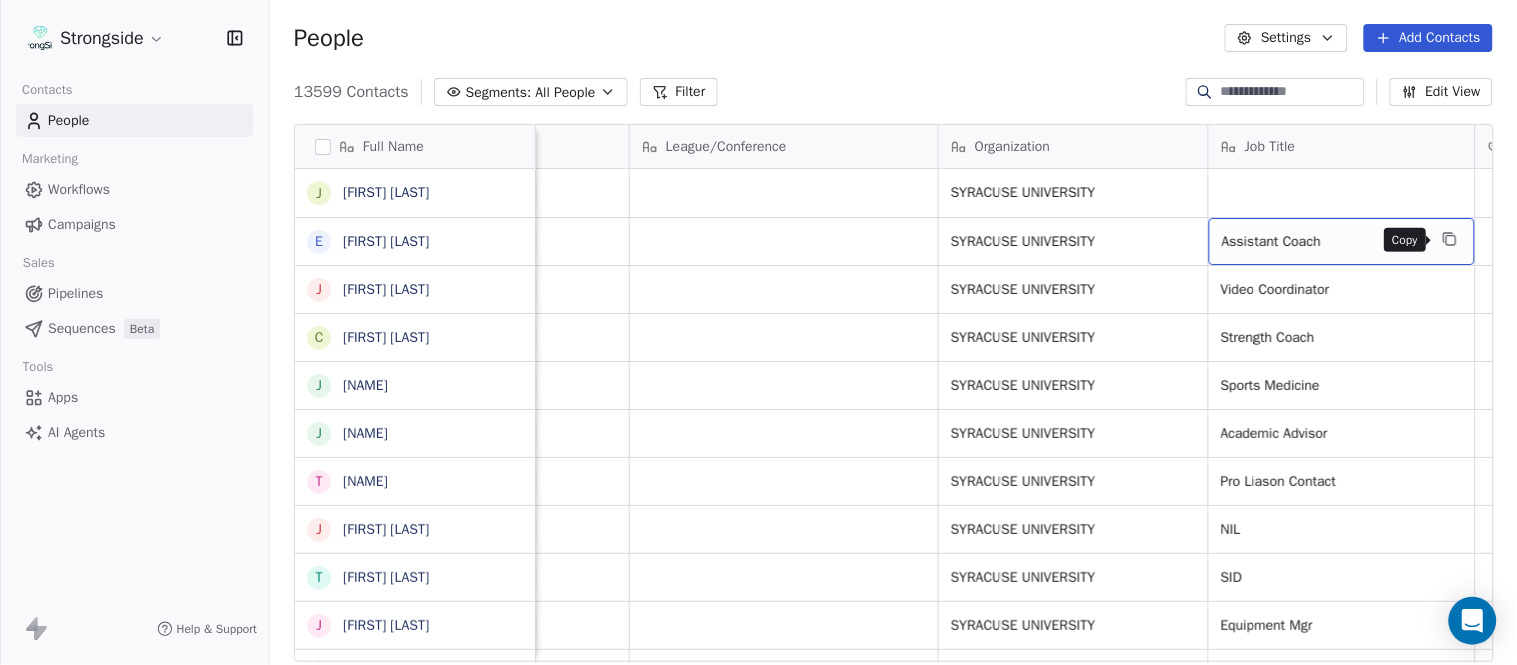click 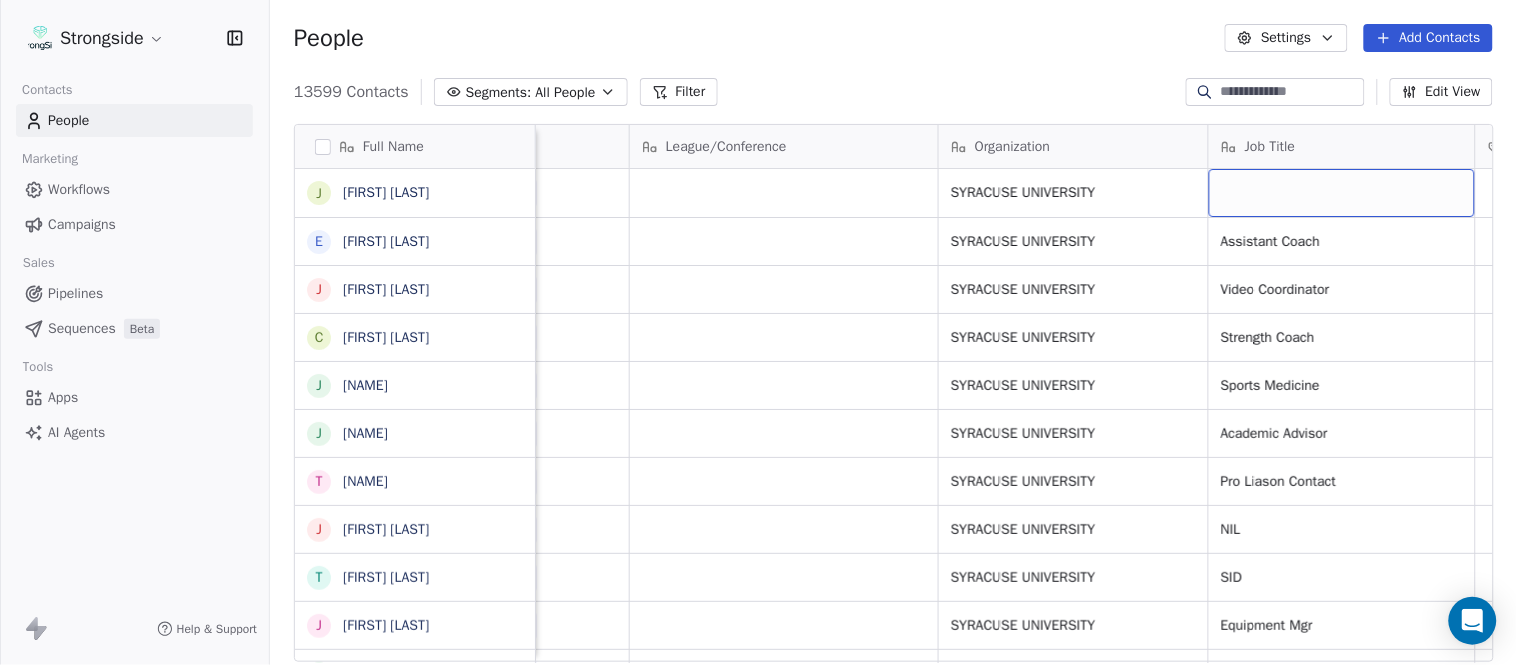 click at bounding box center [1342, 193] 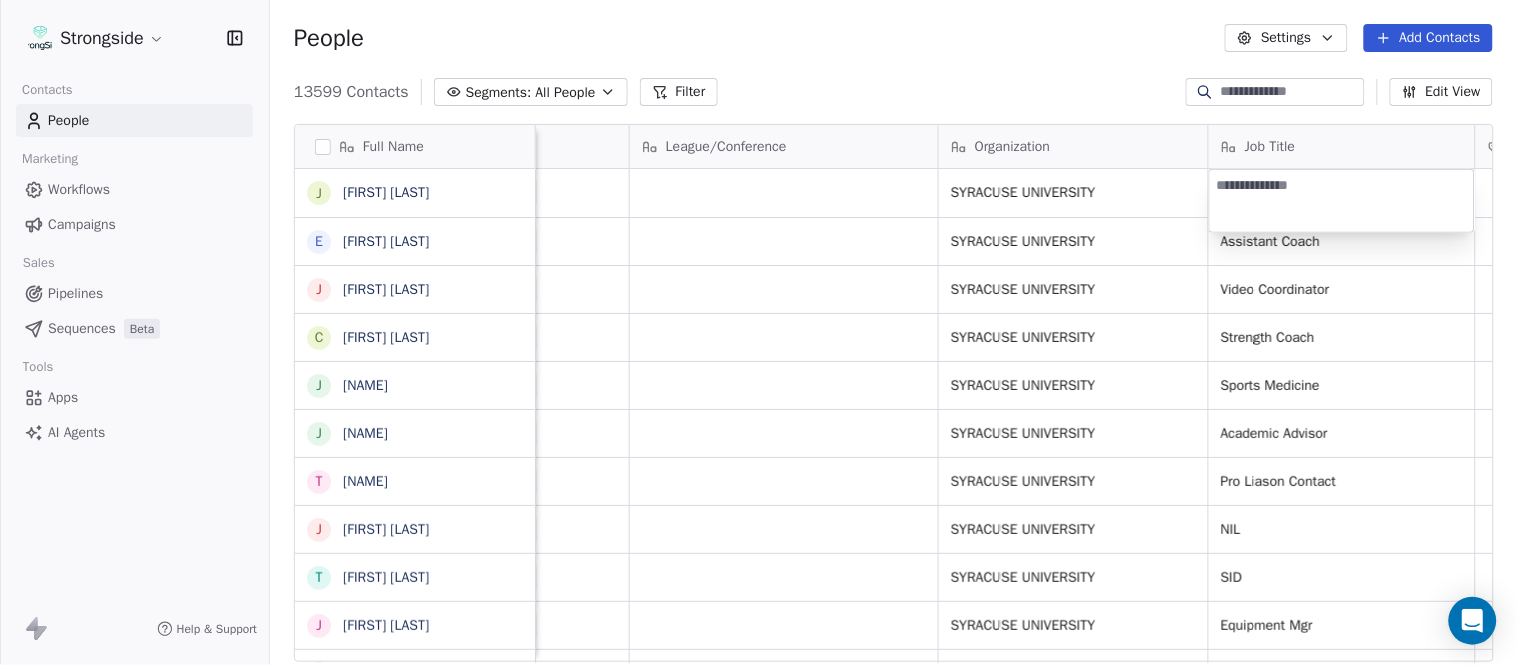 type on "**********" 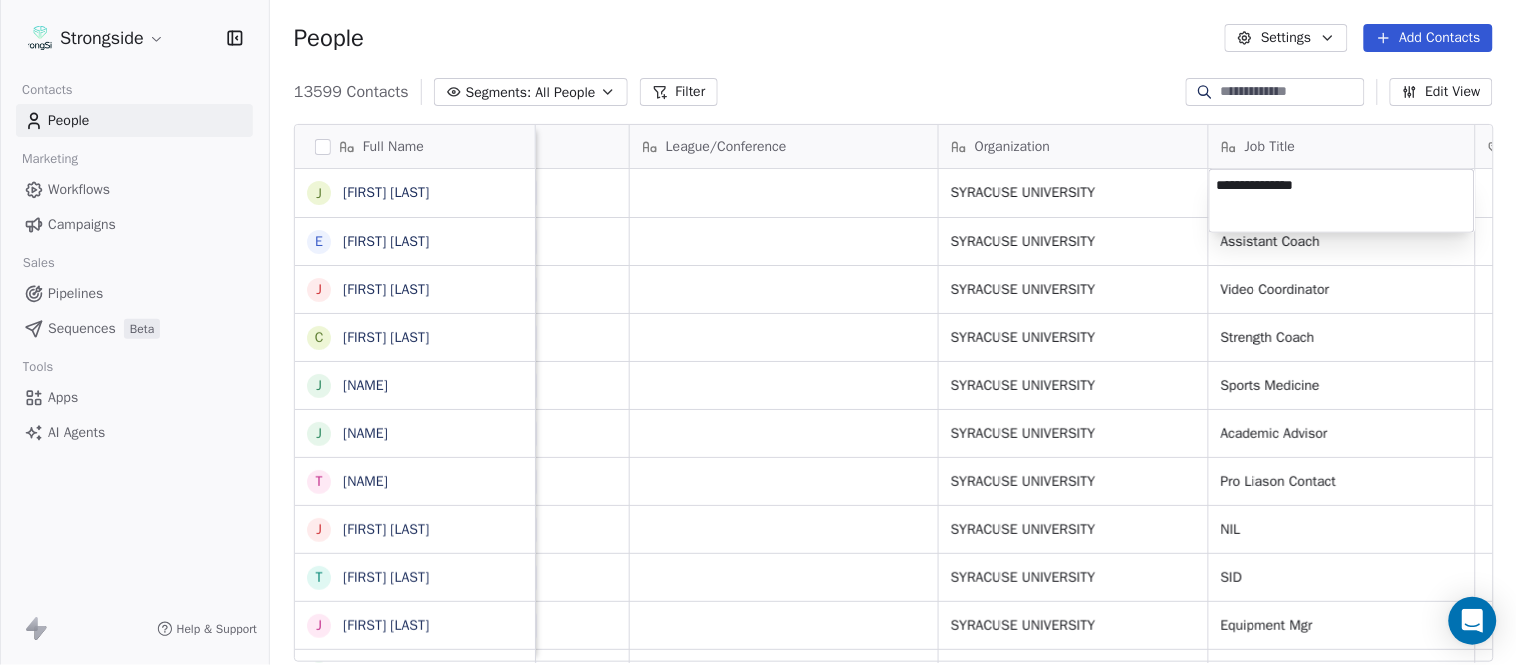 click on "Strongside Contacts People Marketing Workflows Campaigns Sales Pipelines Sequences Beta Tools Apps AI Agents Help & Support People Settings  Add Contacts 13599 Contacts Segments: All People Filter  Edit View Tag Add to Sequence Export Full Name J Jeff Nixon E Elijah Robinson J Juliano Macera C Chad Smith J Jon Mitchell J Jason Leslie T Tommy Caporale J Jenna Rodgers T Tyler Cady J Jim Schlensker D Drew Willson J John Wildhack D Debbie Hills W William Hicks R Ryan Kelly J John Loose C Chandler Burks S Sean Saturnio D Daryl Dixon N Nate Woody C Cody Worley C Chris Jann C Conor Hughes J Jacqui McCann J Jocelyn Zaneski Z Zachary Gold E Eric Szczepinski T Tim Kelly J Jen Guzman T Tom Theodorakis L Leah Eberts Email Phone Number Level League/Conference Organization Job Title Tags Created Date BST Status Priority janixon@syr.edu NCAA I-Bowl SYRACUSE UNIVERSITY Aug 04, 2025 10:11 PM errobins@syr.edu NCAA I-Bowl SYRACUSE UNIVERSITY Assistant Coach Aug 04, 2025 10:10 PM jmacera@syr.edu (315) 443-4817 NCAA I-Bowl NIL" at bounding box center [758, 332] 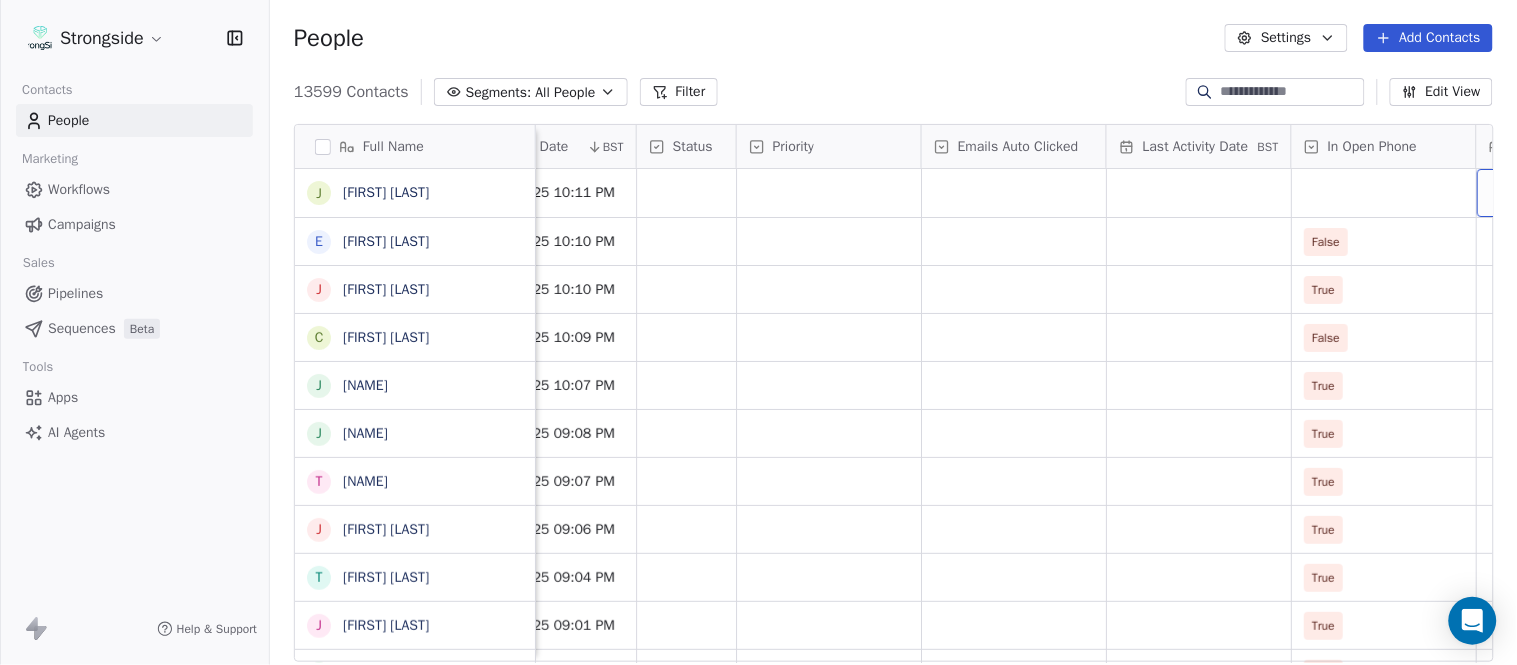 scroll, scrollTop: 0, scrollLeft: 1863, axis: horizontal 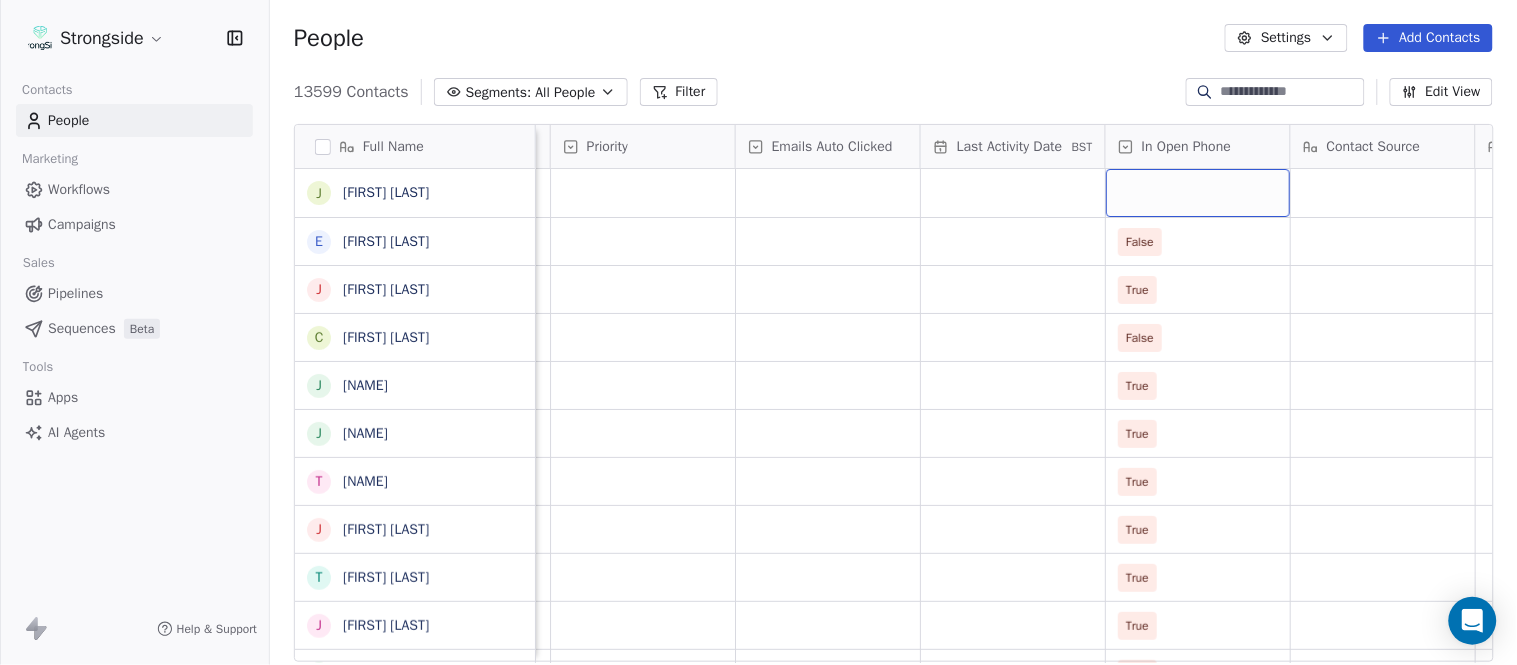 click at bounding box center [1198, 193] 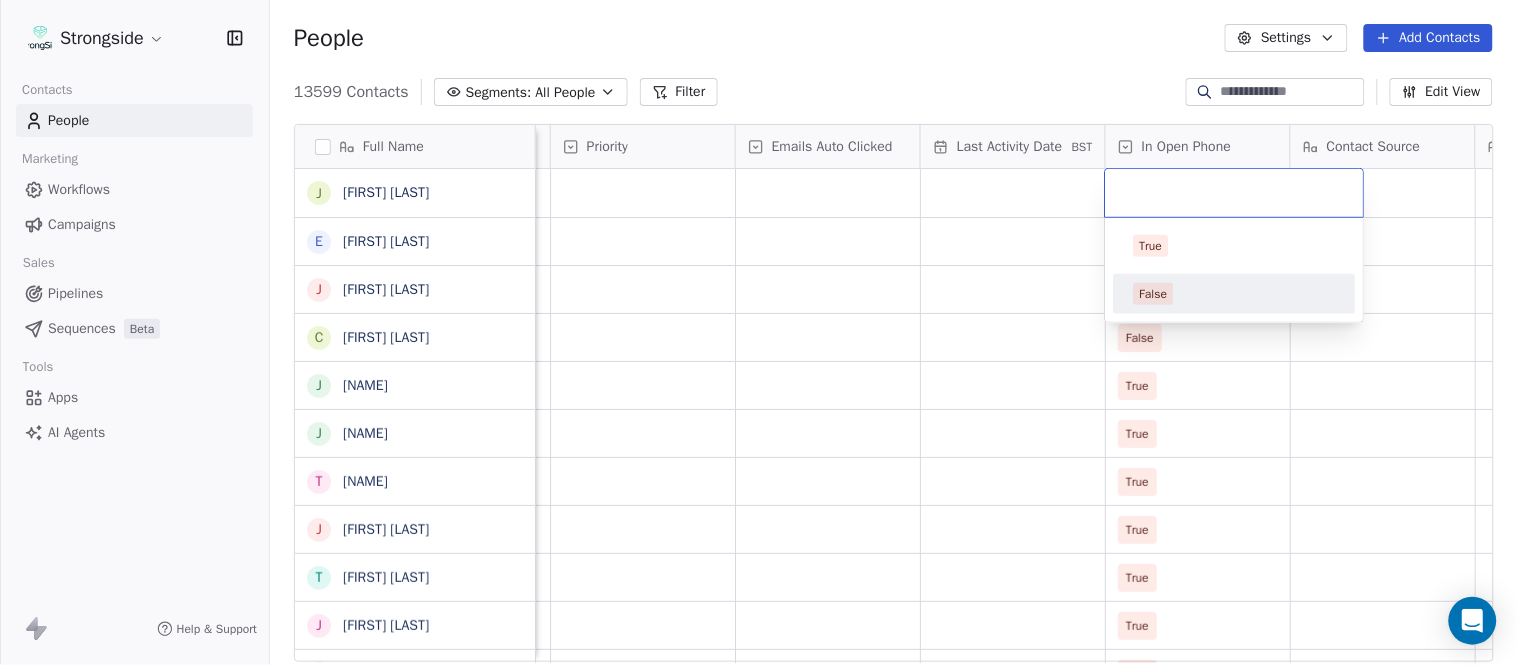 click on "False" at bounding box center [1235, 294] 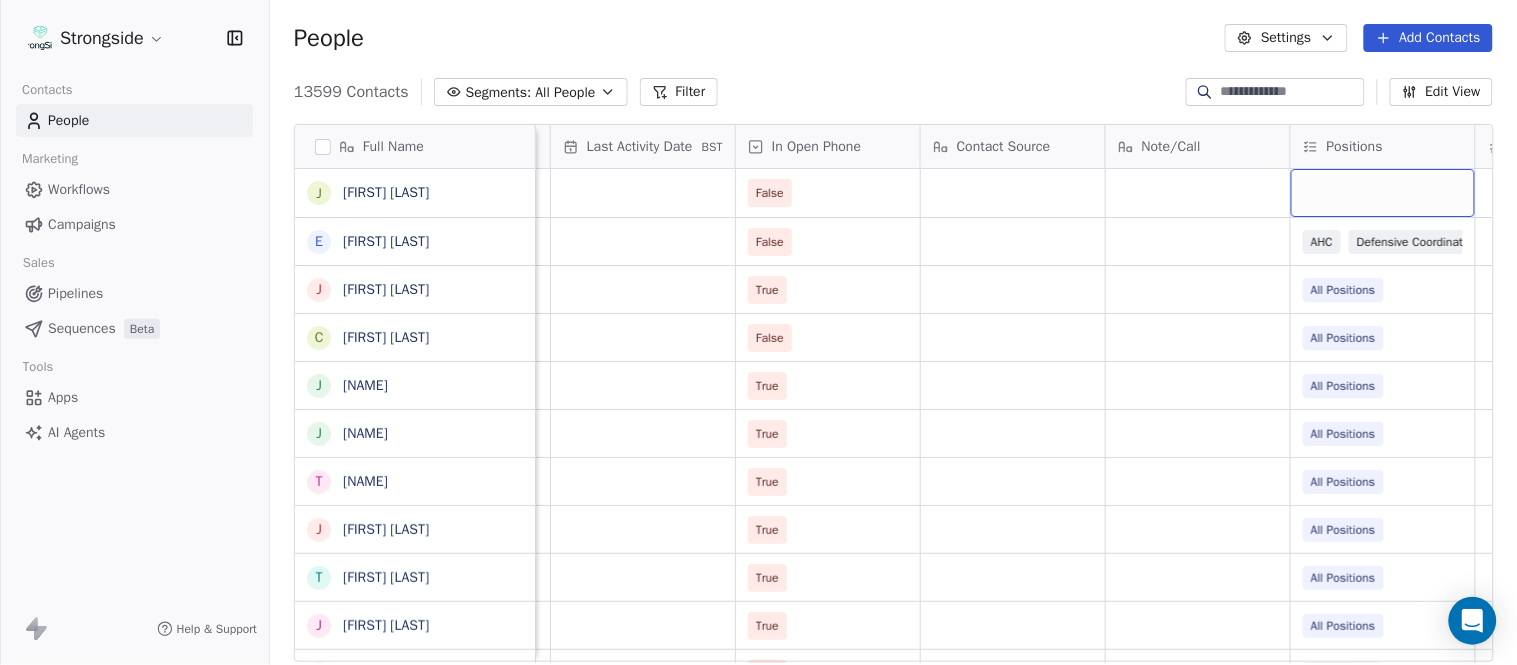 scroll, scrollTop: 0, scrollLeft: 2417, axis: horizontal 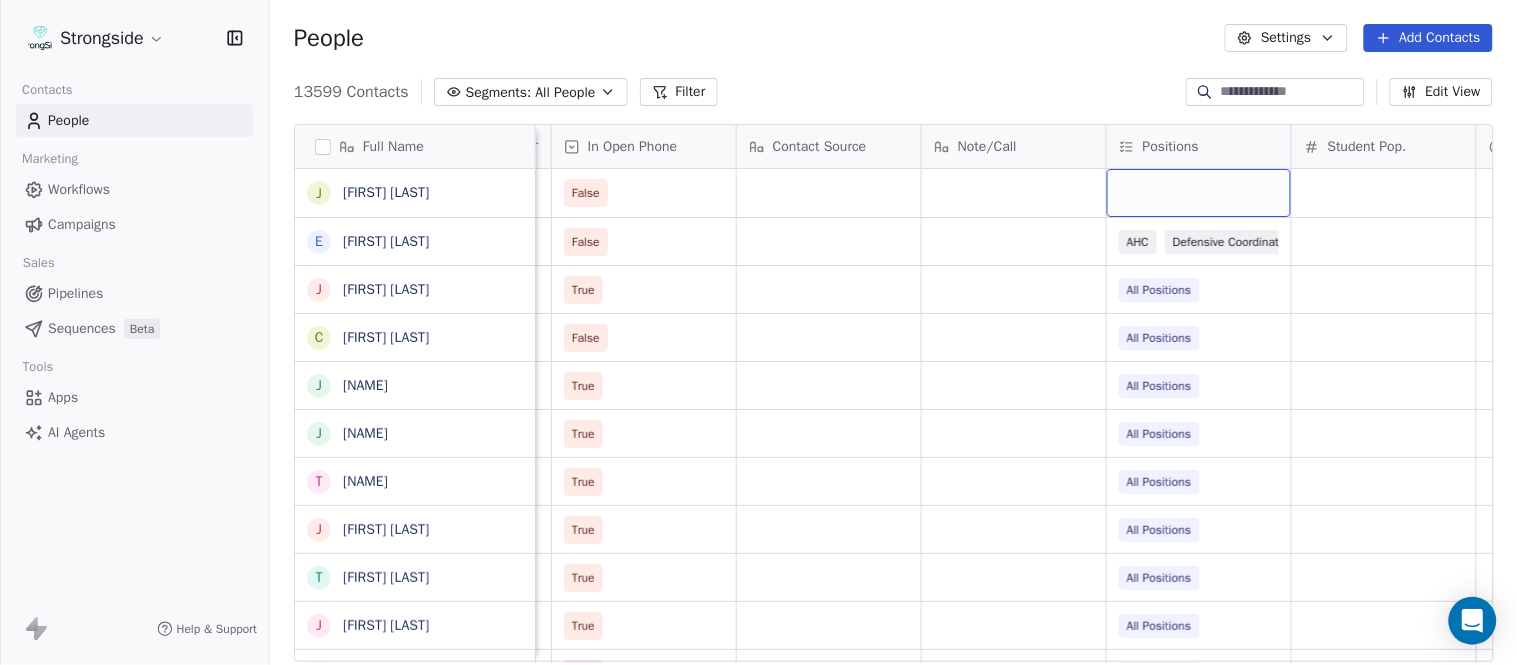 click at bounding box center (1199, 193) 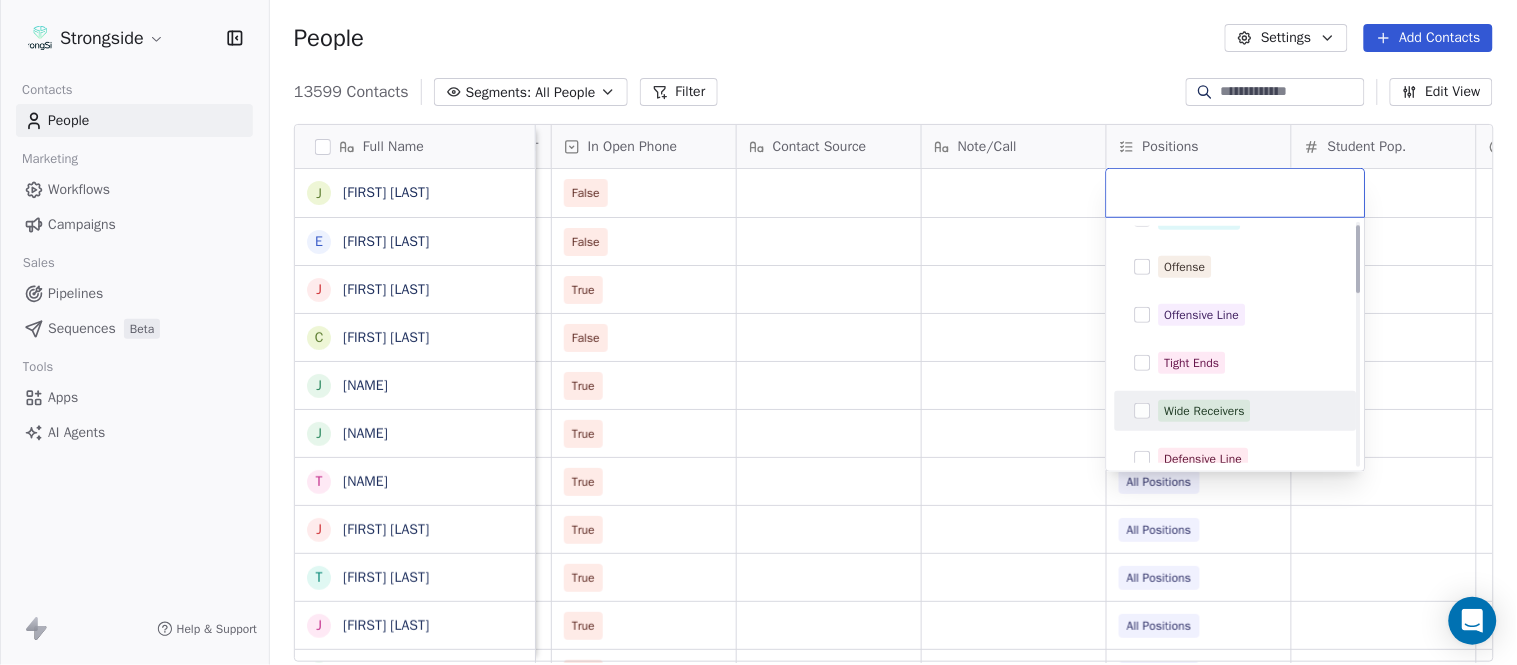 scroll, scrollTop: 0, scrollLeft: 0, axis: both 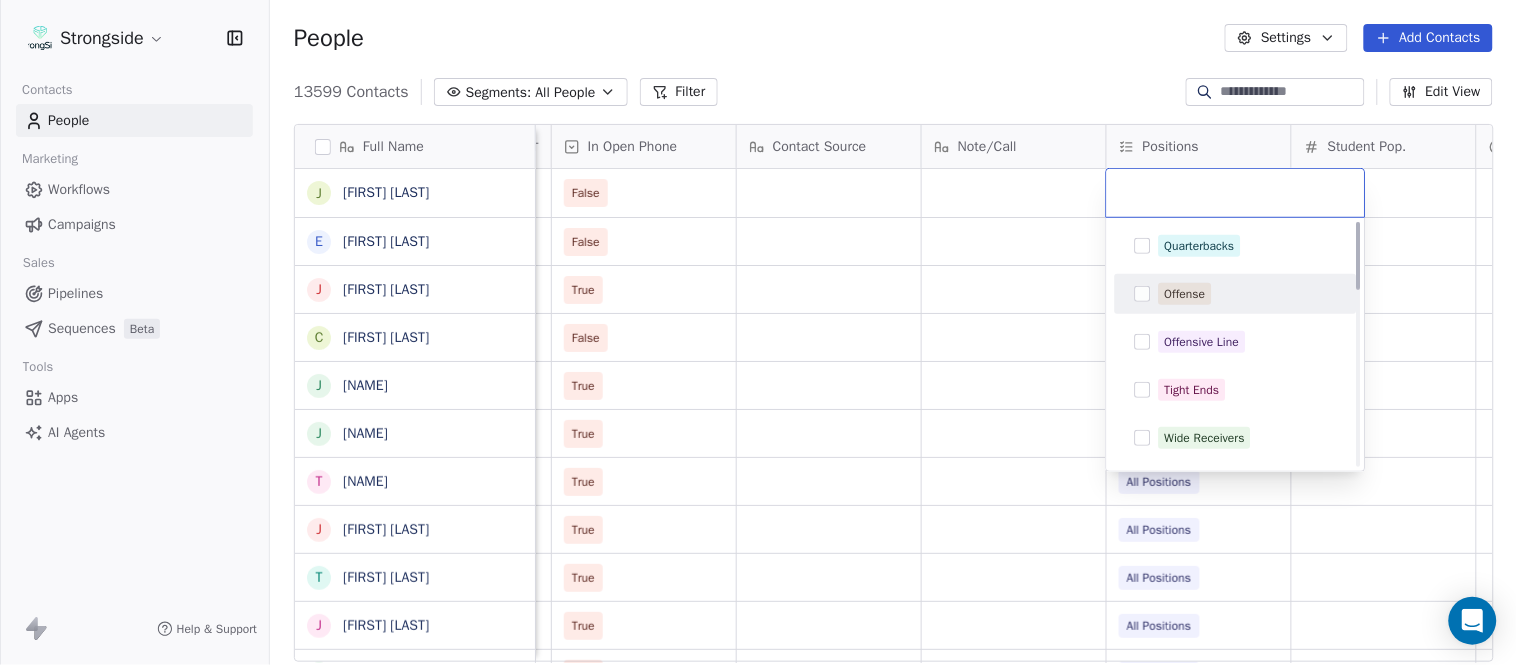 click on "Offense" at bounding box center (1185, 294) 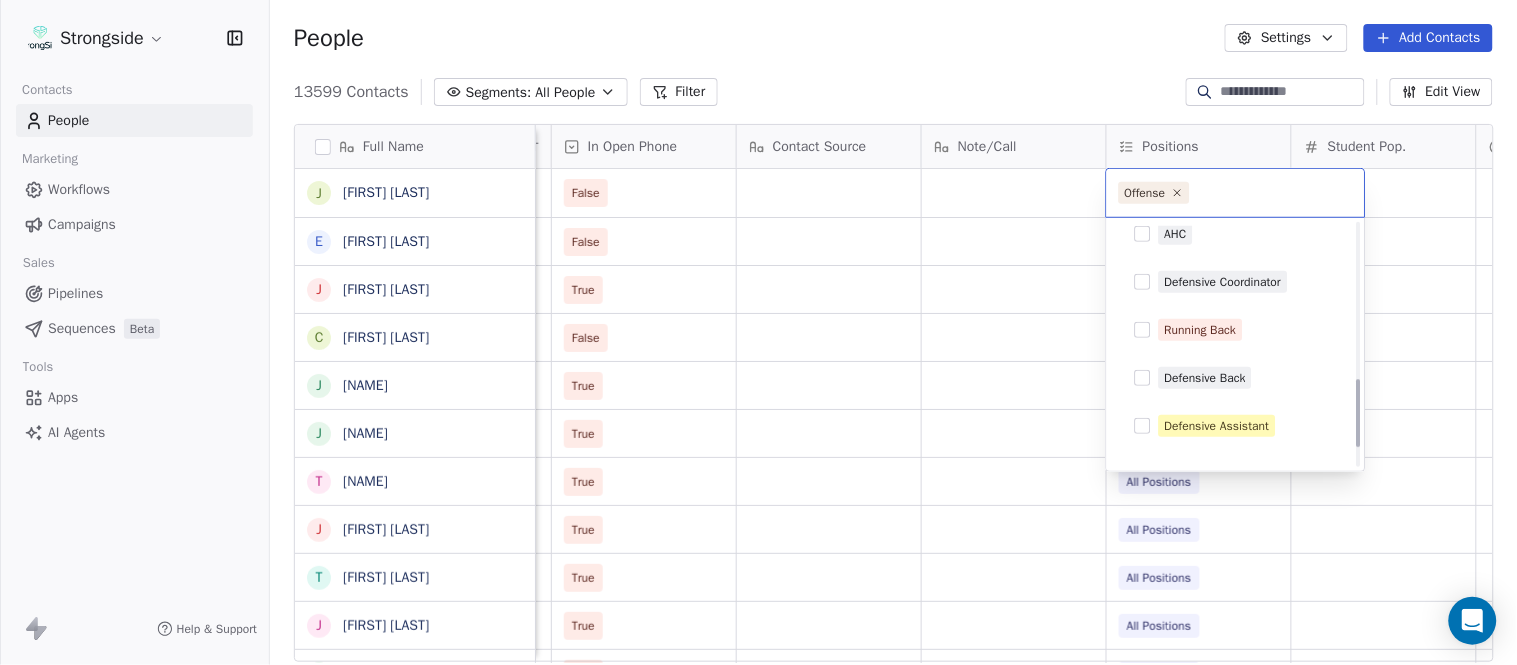 scroll, scrollTop: 617, scrollLeft: 0, axis: vertical 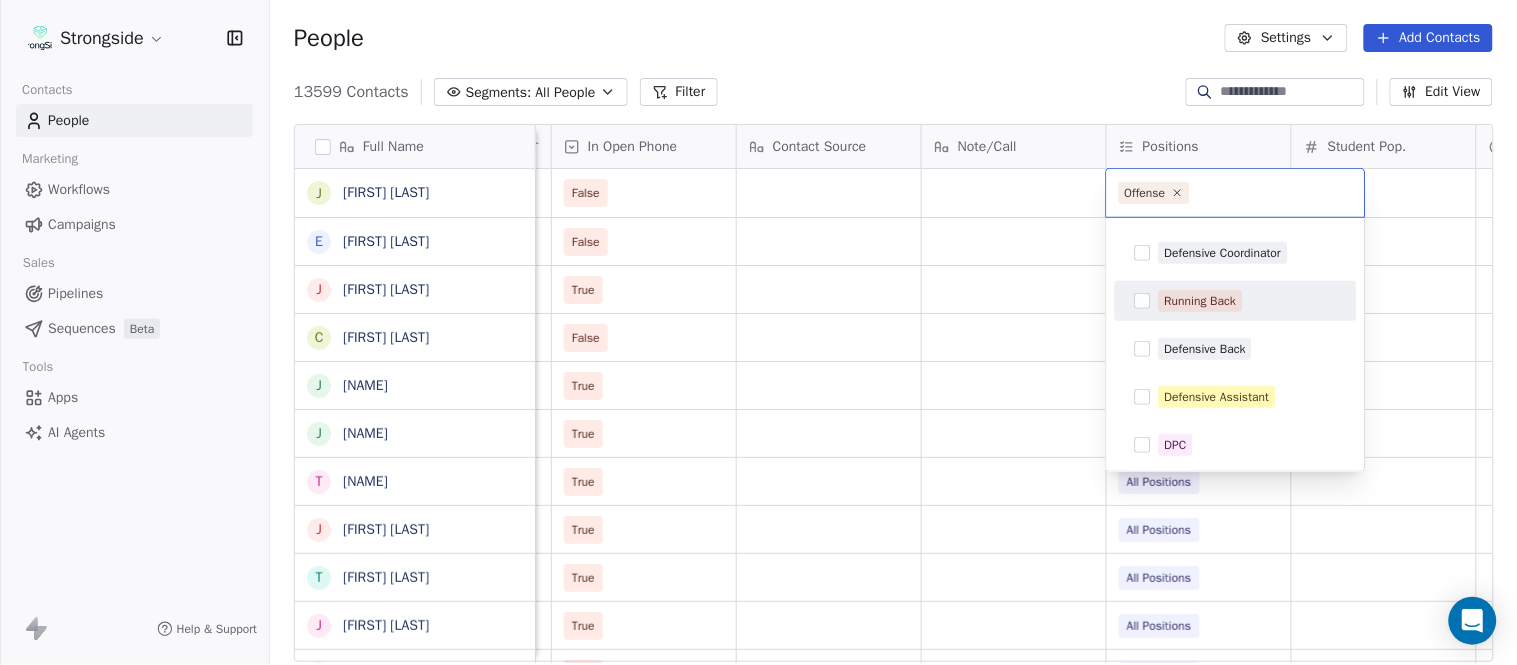 click on "Running Back" at bounding box center [1201, 301] 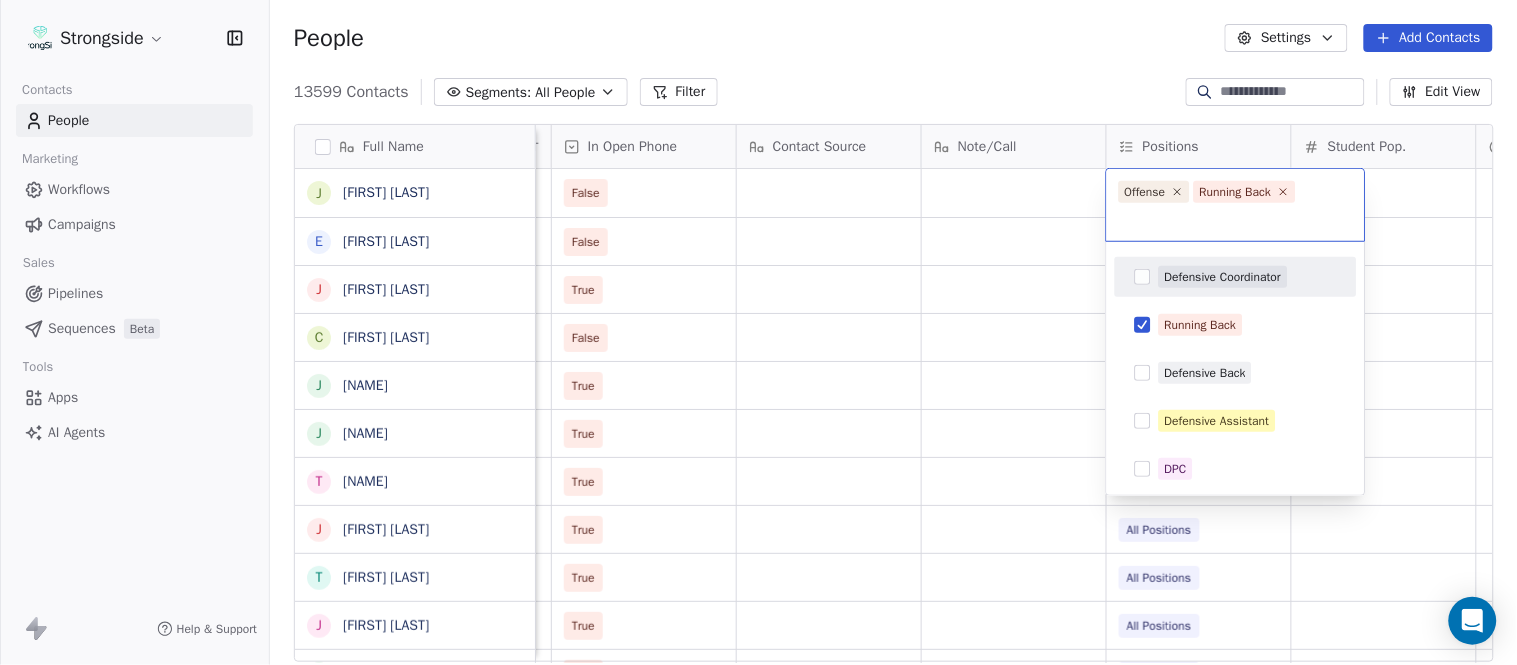 click on "Strongside Contacts People Marketing Workflows Campaigns Sales Pipelines Sequences Beta Tools Apps AI Agents Help & Support People Settings  Add Contacts 13599 Contacts Segments: All People Filter  Edit View Tag Add to Sequence Export Full Name J Jeff Nixon E Elijah Robinson J Juliano Macera C Chad Smith J Jon Mitchell J Jason Leslie T Tommy Caporale J Jenna Rodgers T Tyler Cady J Jim Schlensker D Drew Willson J John Wildhack D Debbie Hills W William Hicks R Ryan Kelly J John Loose C Chandler Burks S Sean Saturnio D Daryl Dixon N Nate Woody C Cody Worley C Chris Jann C Conor Hughes J Jacqui McCann J Jocelyn Zaneski Z Zachary Gold E Eric Szczepinski T Tim Kelly J Jen Guzman T Tom Theodorakis L Leah Eberts Status Priority Emails Auto Clicked Last Activity Date BST In Open Phone Contact Source Note/Call Positions Student Pop. Lead Account   False   False AHC Defensive Coordinator   True All Positions   False All Positions   True All Positions   True All Positions   True All Positions   True All Positions" at bounding box center [758, 332] 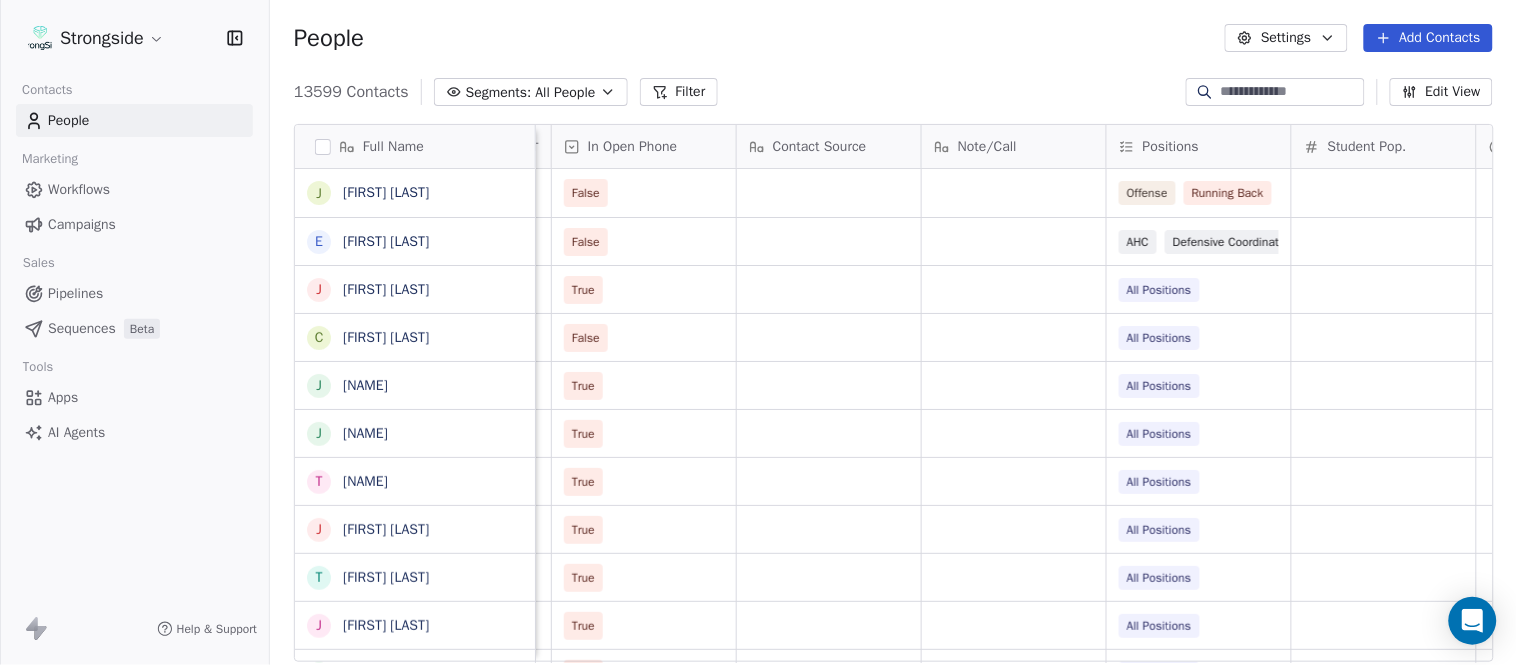 click on "Add Contacts" at bounding box center [1428, 38] 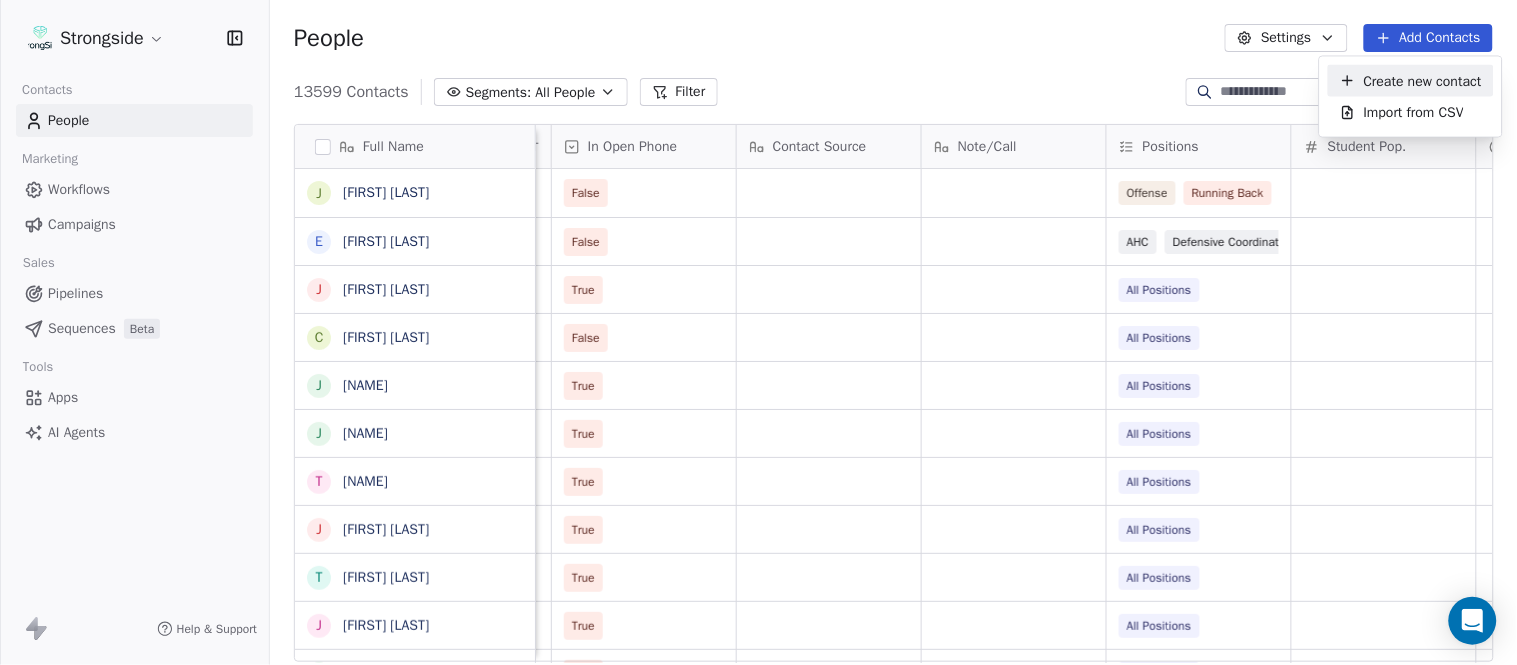 click on "Create new contact" at bounding box center [1423, 80] 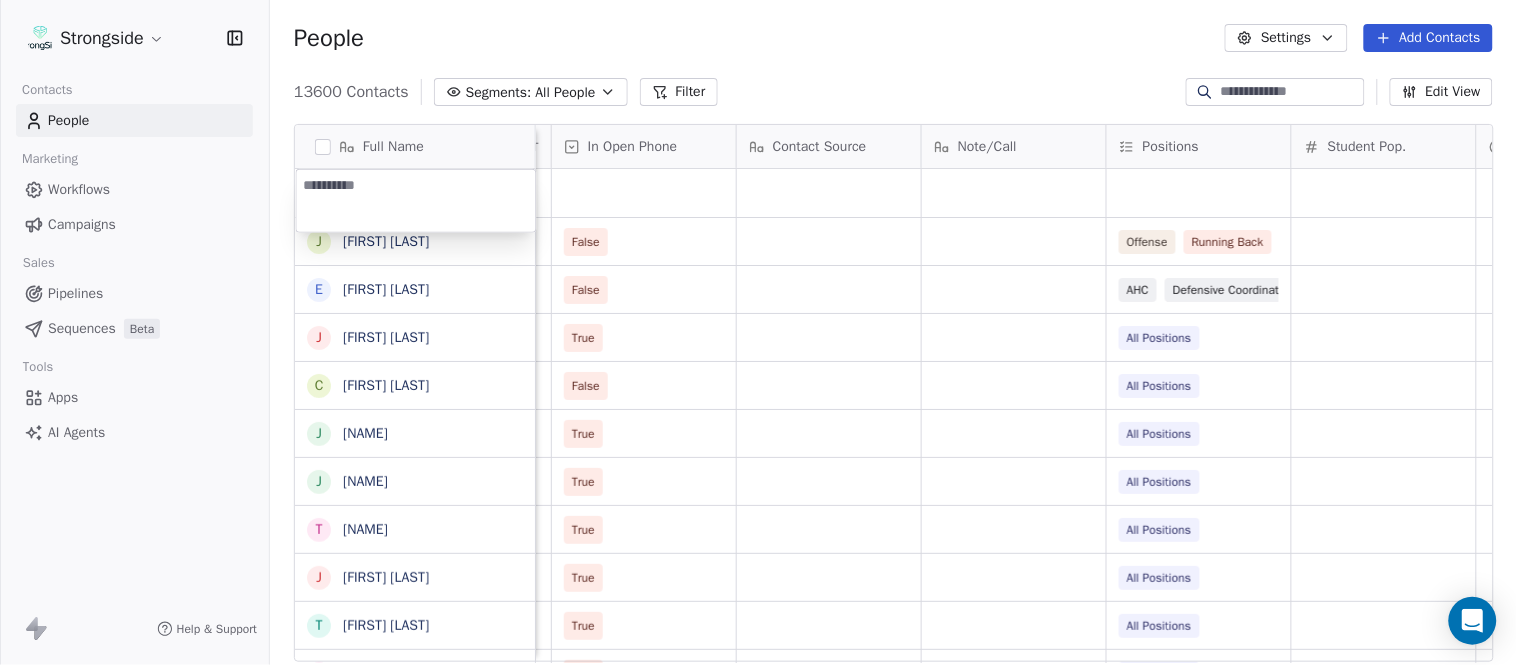 type on "**********" 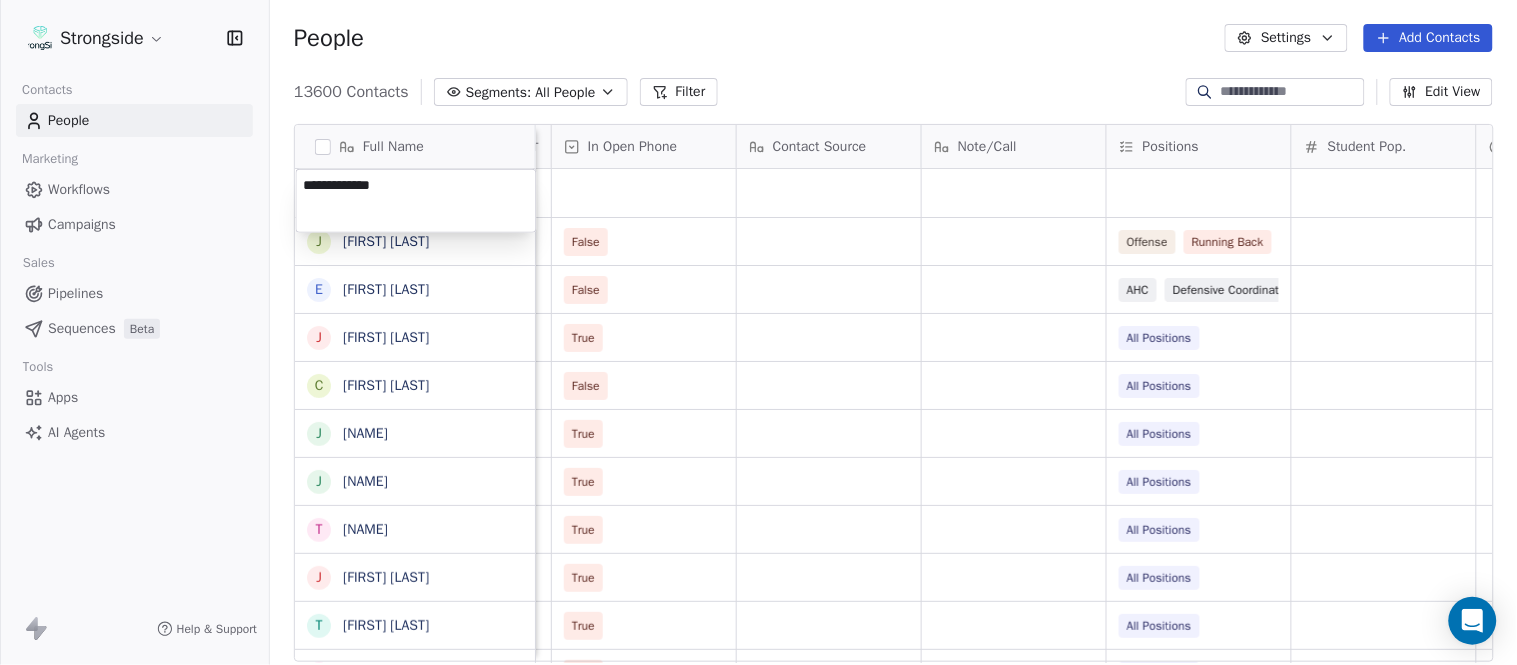 click on "Strongside Contacts People Marketing Workflows Campaigns Sales Pipelines Sequences Beta Tools Apps AI Agents Help & Support People Settings  Add Contacts 13600 Contacts Segments: All People Filter  Edit View Tag Add to Sequence Export Full Name J Jeff Nixon E Elijah Robinson J Juliano Macera C Chad Smith J Jon Mitchell J Jason Leslie T Tommy Caporale J Jenna Rodgers T Tyler Cady J Jim Schlensker D Drew Willson J John Wildhack D Debbie Hills W William Hicks R Ryan Kelly J John Loose C Chandler Burks S Sean Saturnio D Daryl Dixon N Nate Woody C Cody Worley C Chris Jann C Conor Hughes J Jacqui McCann J Jocelyn Zaneski Z Zachary Gold E Eric Szczepinski T Tim Kelly J Jen Guzman T Tom Theodorakis Status Priority Emails Auto Clicked Last Activity Date BST In Open Phone Contact Source Note/Call Positions Student Pop. Lead Account     False Offense Running Back   False AHC Defensive Coordinator   True All Positions   False All Positions   True All Positions   True All Positions   True All Positions   True   True" at bounding box center [758, 332] 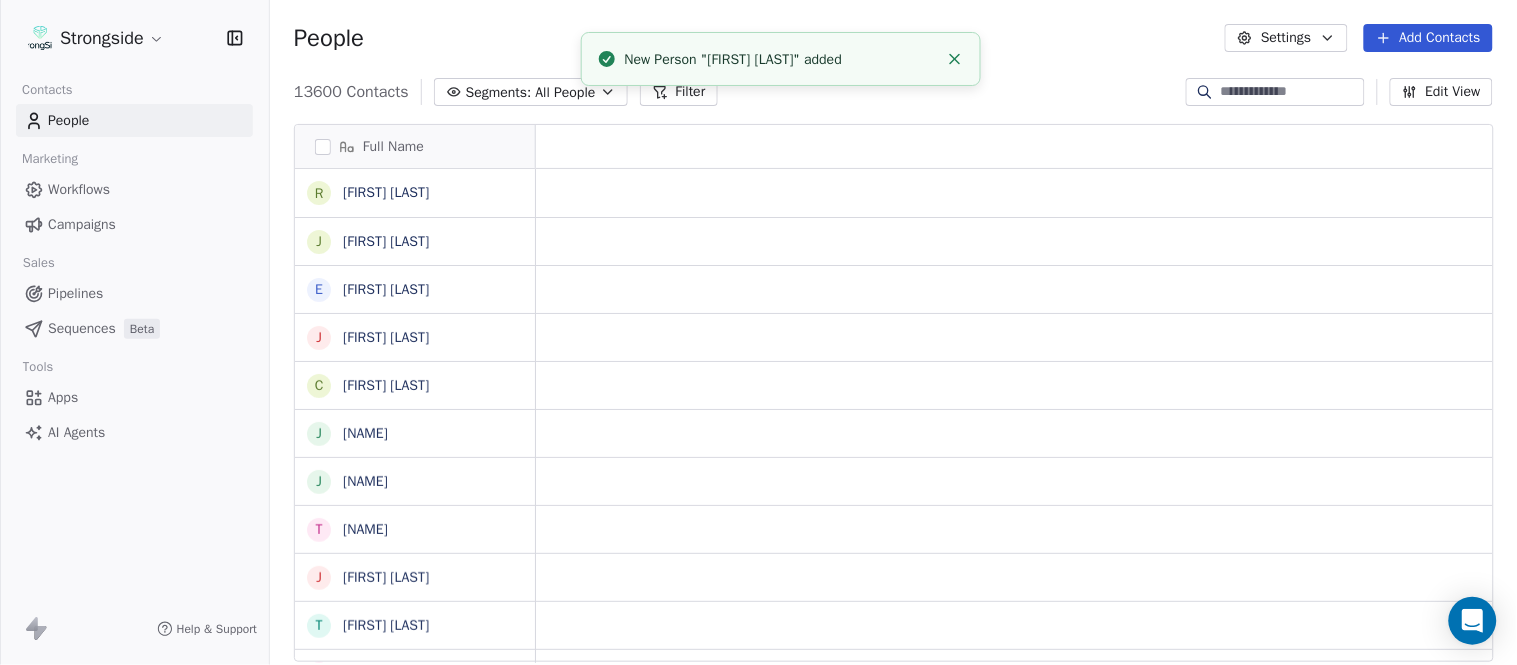 scroll, scrollTop: 0, scrollLeft: 0, axis: both 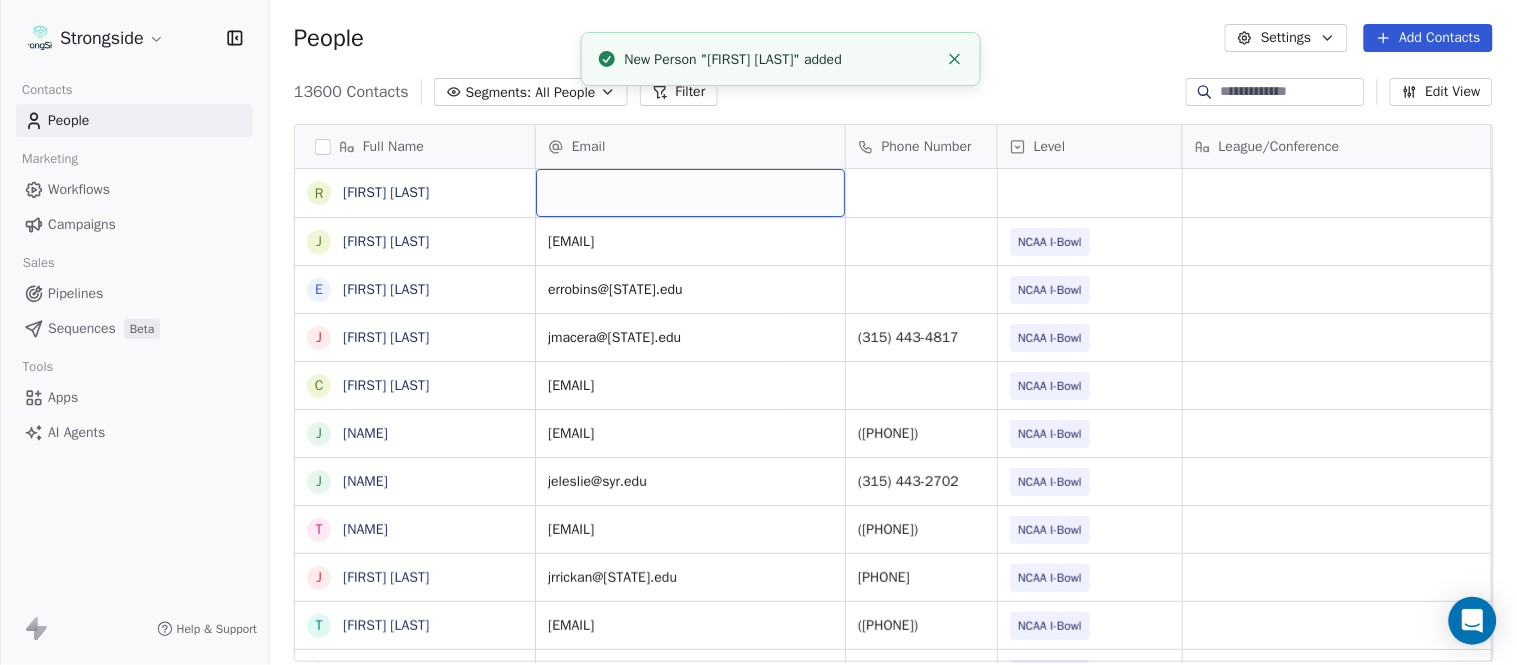 click at bounding box center (690, 193) 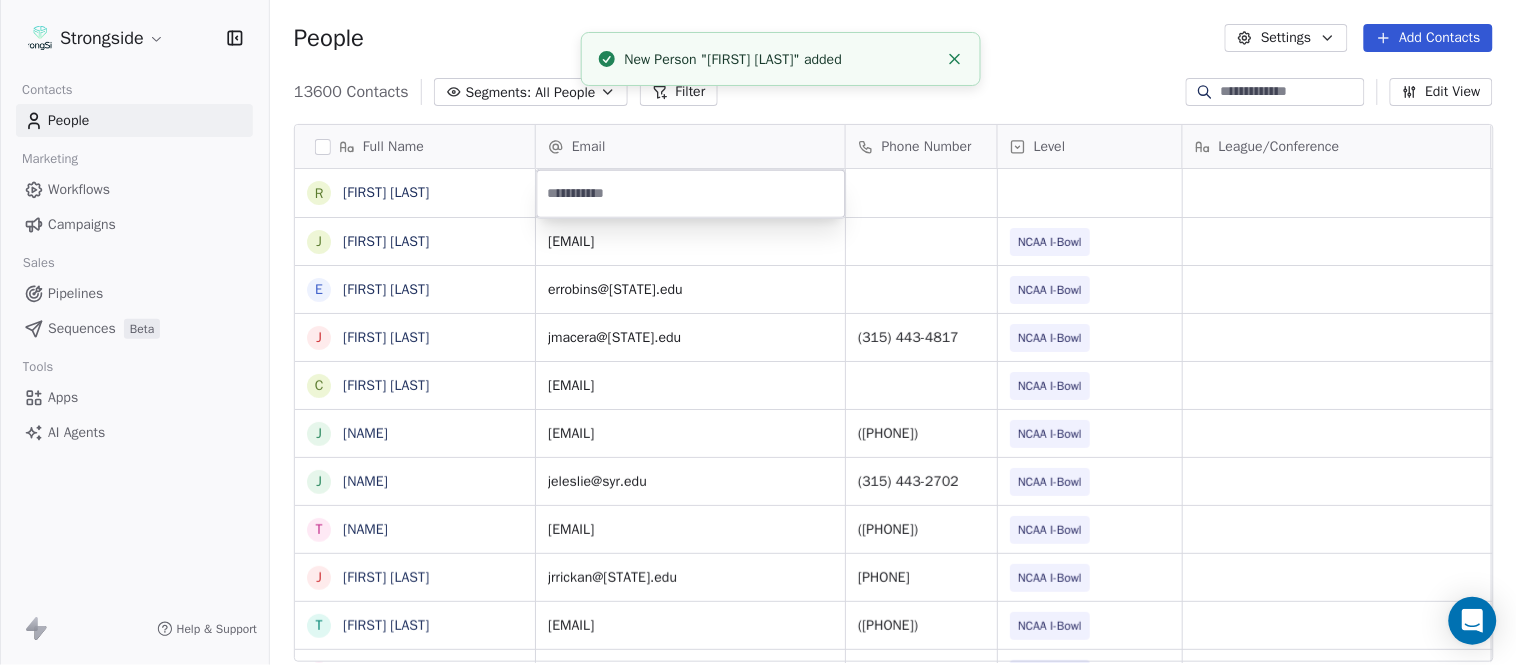 type on "**********" 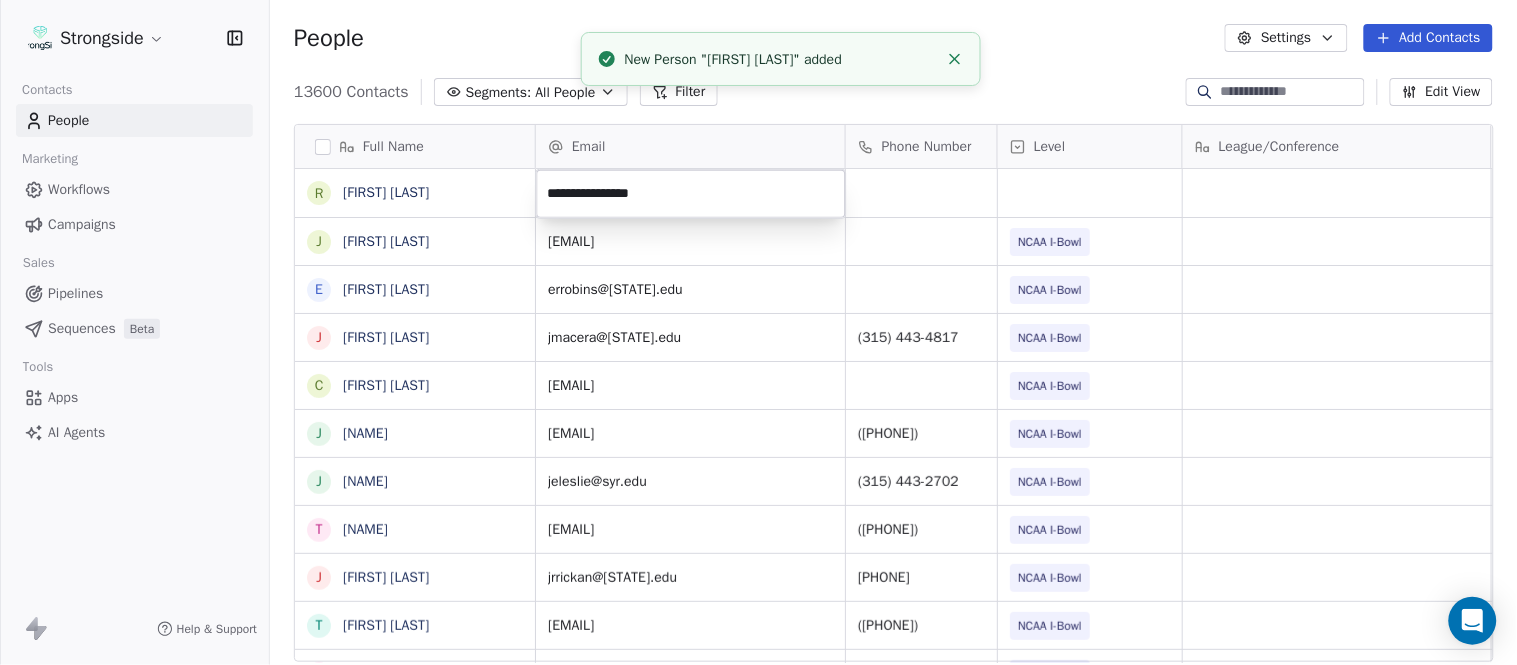 click on "Strongside Contacts People Marketing Workflows Campaigns Sales Pipelines Sequences Beta Tools Apps AI Agents Help & Support People Settings  Add Contacts 13600 Contacts Segments: All People Filter  Edit View Tag Add to Sequence Export Full Name R Robert Wright J Jeff Nixon E Elijah Robinson J Juliano Macera C Chad Smith J Jon Mitchell J Jason Leslie T Tommy Caporale J Jenna Rodgers T Tyler Cady J Jim Schlensker D Drew Willson J John Wildhack D Debbie Hills W William Hicks R Ryan Kelly J John Loose C Chandler Burks S Sean Saturnio D Daryl Dixon N Nate Woody C Cody Worley C Chris Jann C Conor Hughes J Jacqui McCann J Jocelyn Zaneski Z Zachary Gold E Eric Szczepinski T Tim Kelly J Jen Guzman T Tom Theodorakis Email Phone Number Level League/Conference Organization Job Title Tags Created Date BST Aug 04, 2025 10:12 PM janixon@syr.edu NCAA I-Bowl SYRACUSE UNIVERSITY Assistant Coach Aug 04, 2025 10:11 PM errobins@syr.edu NCAA I-Bowl SYRACUSE UNIVERSITY Assistant Coach Aug 04, 2025 10:10 PM jmacera@syr.edu NIL SID" at bounding box center [758, 332] 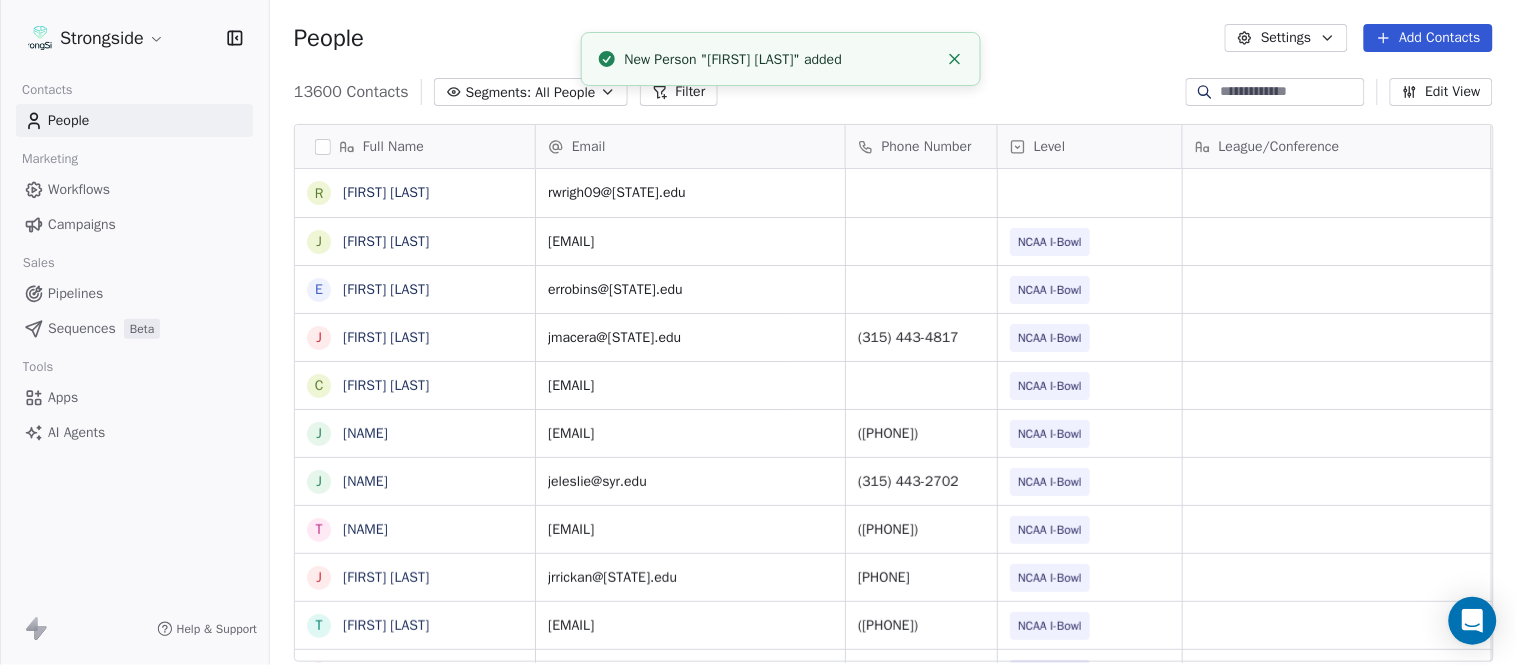click 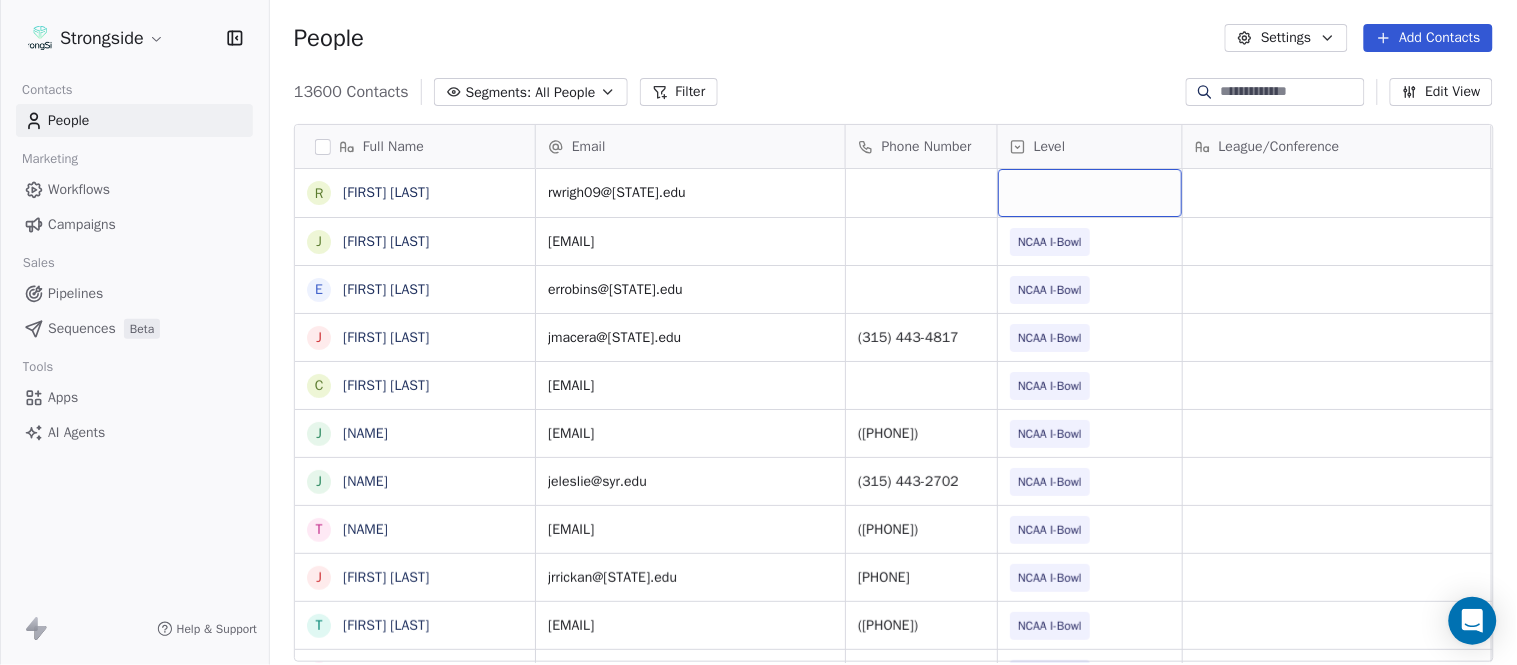click at bounding box center [1090, 193] 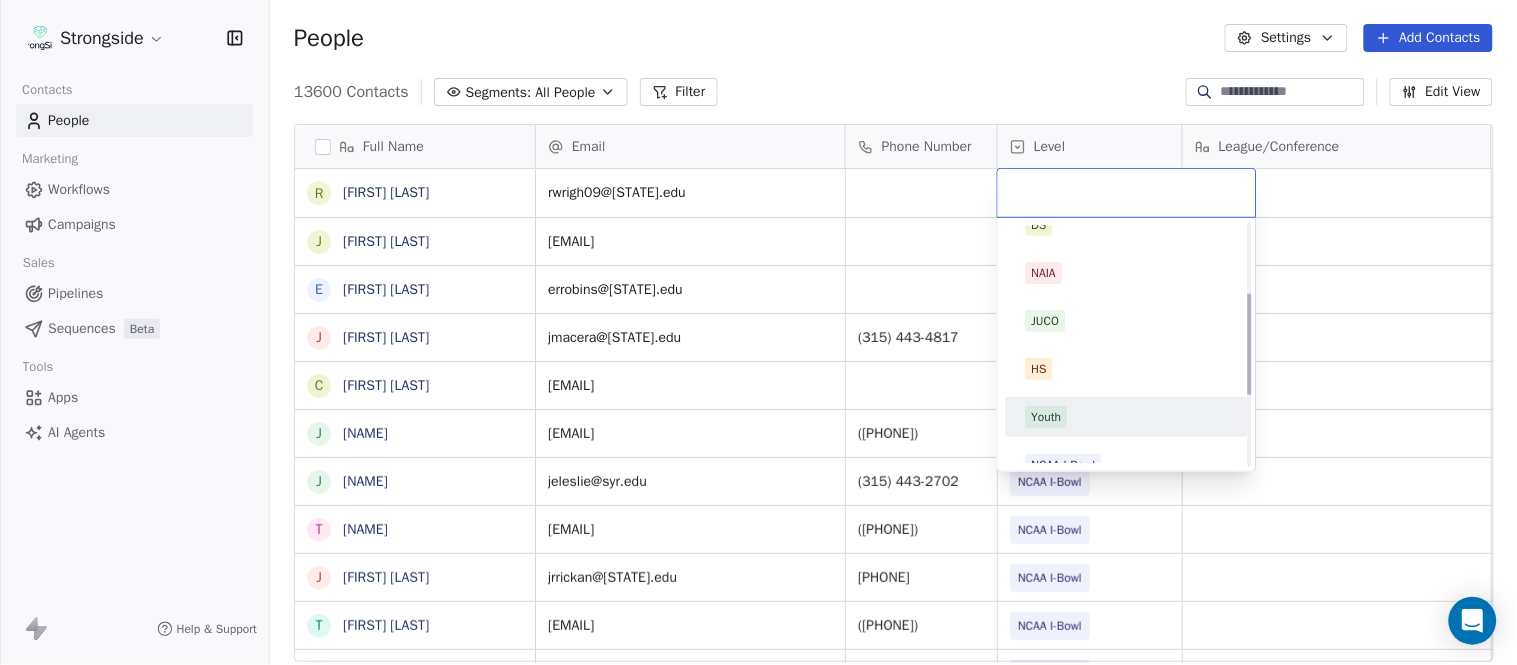 scroll, scrollTop: 330, scrollLeft: 0, axis: vertical 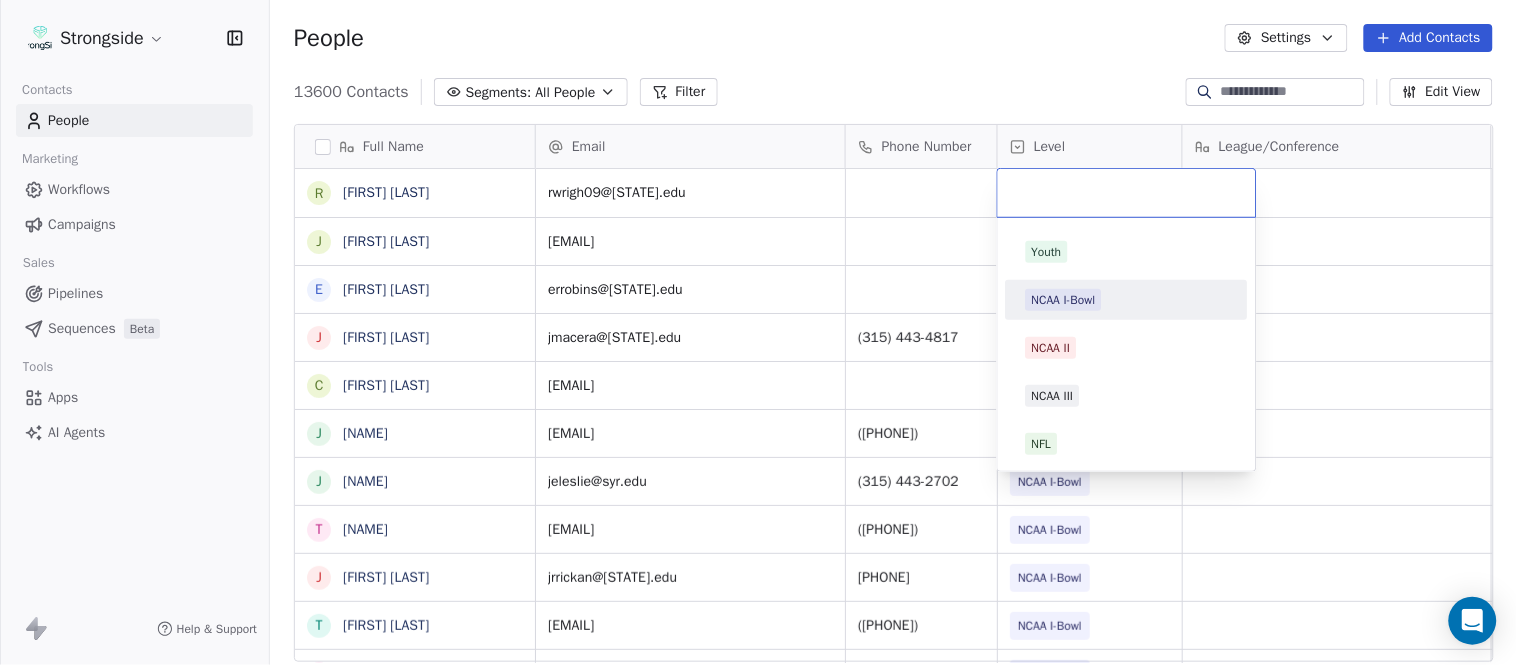 click on "NCAA I-Bowl" at bounding box center (1127, 300) 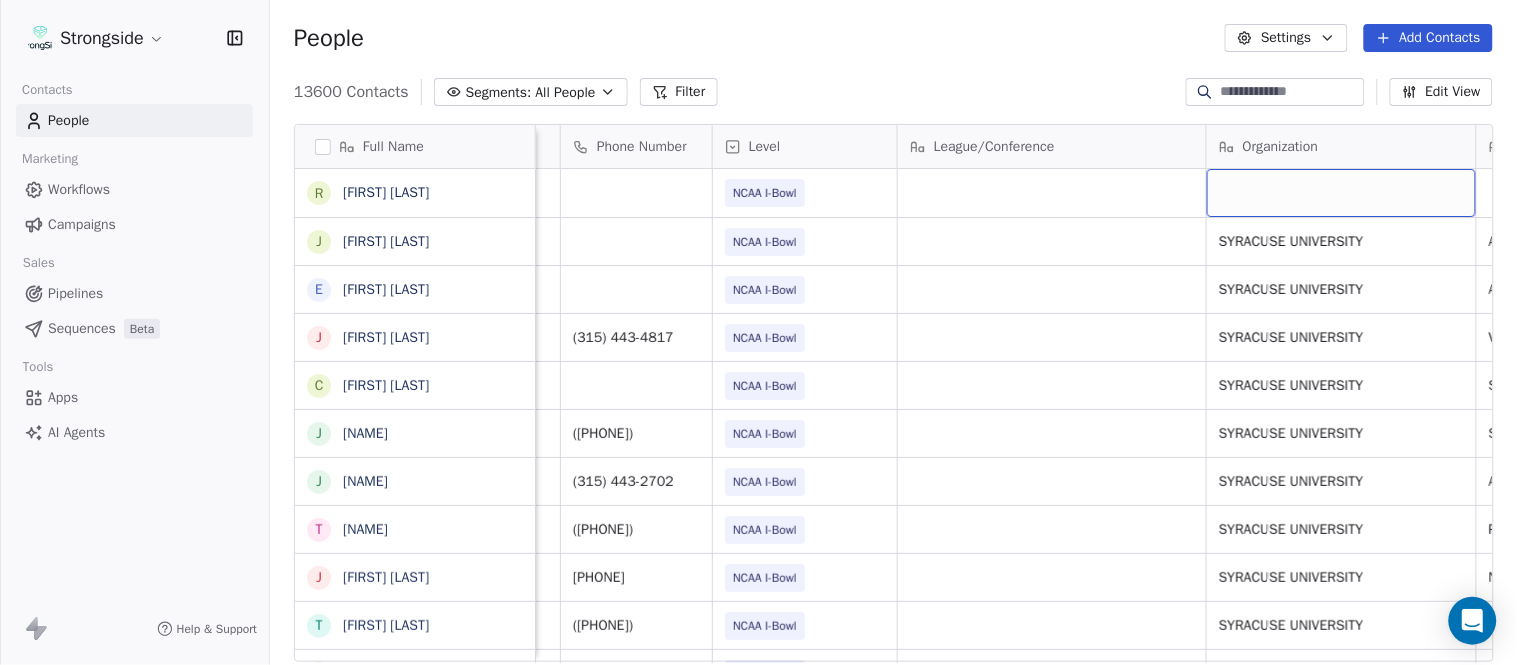 scroll, scrollTop: 0, scrollLeft: 553, axis: horizontal 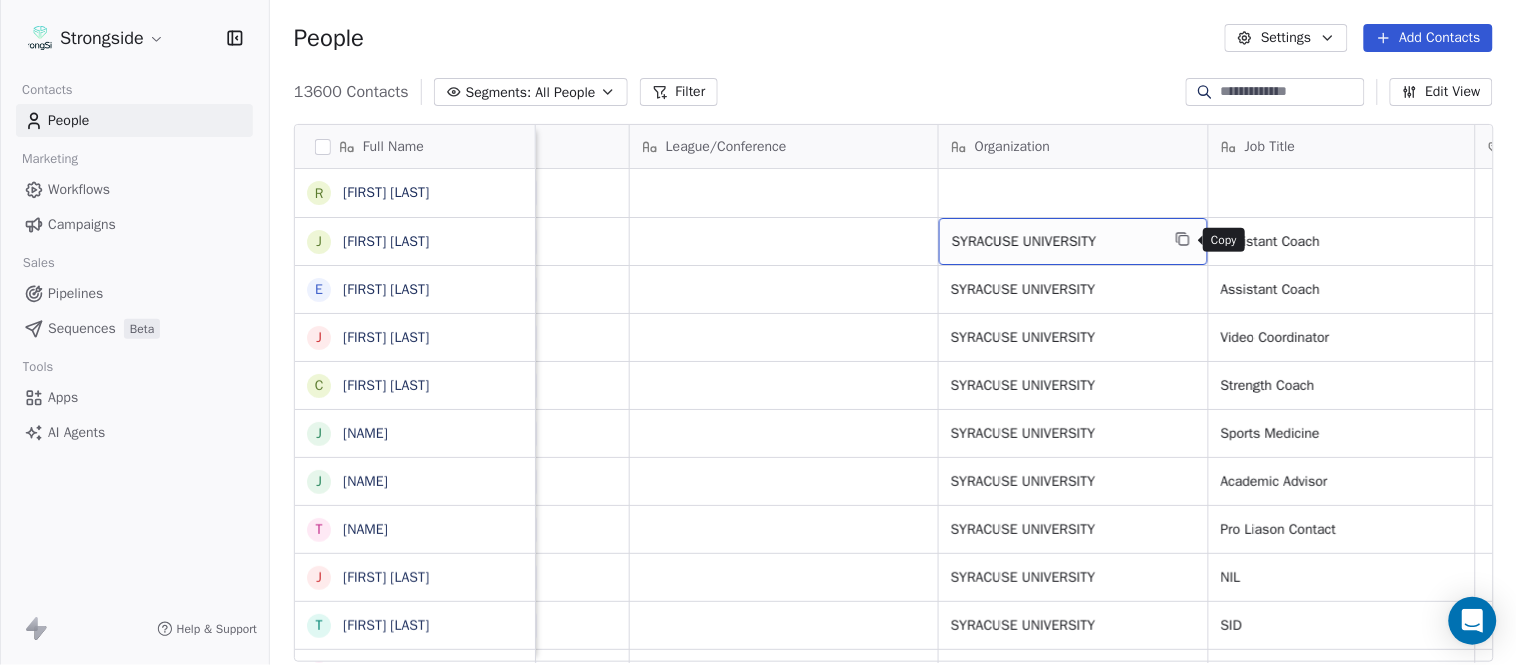 click 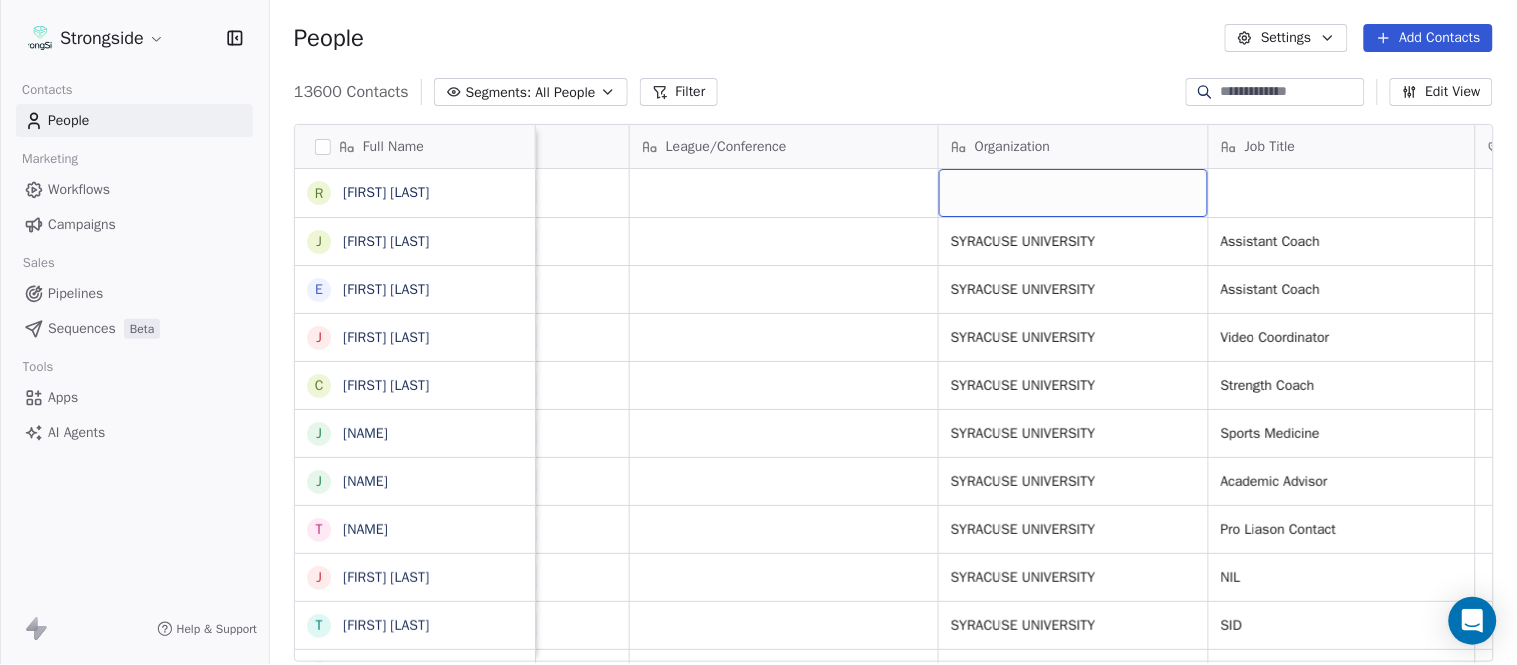 click at bounding box center [1073, 193] 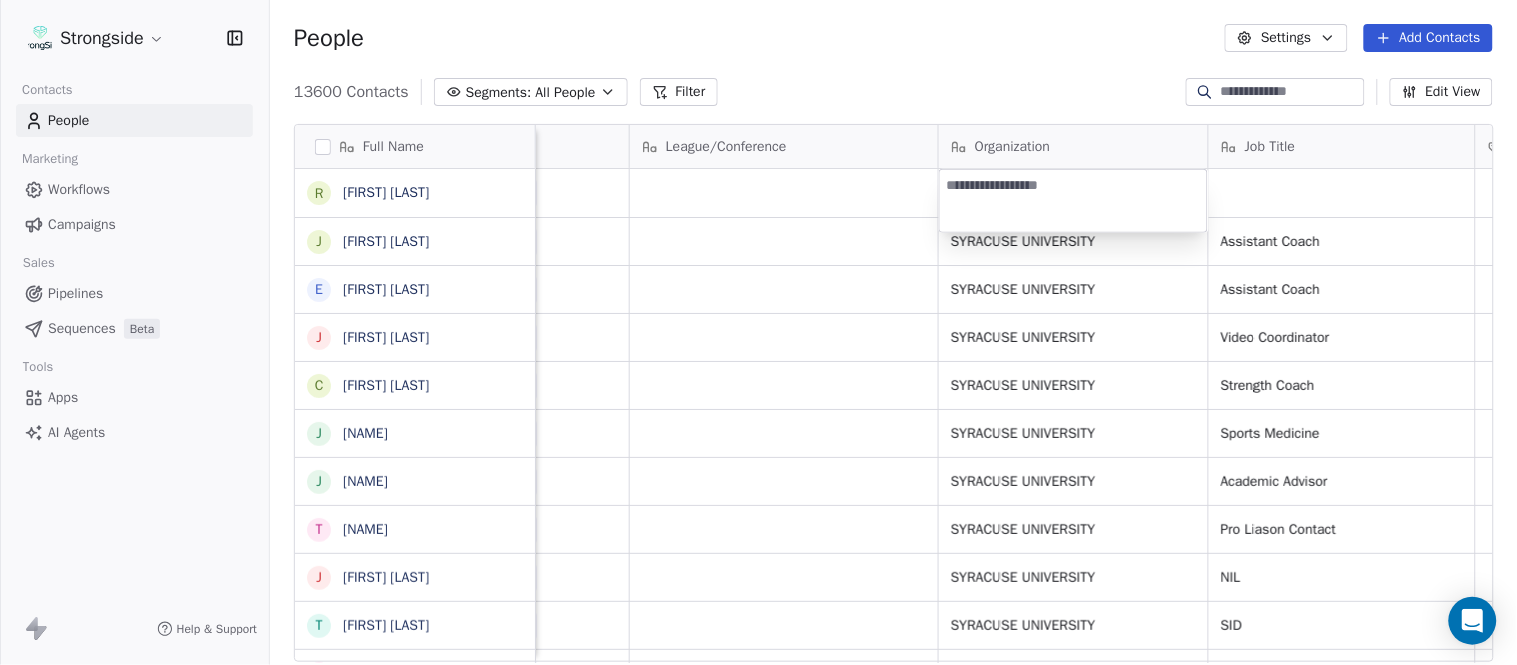 type on "**********" 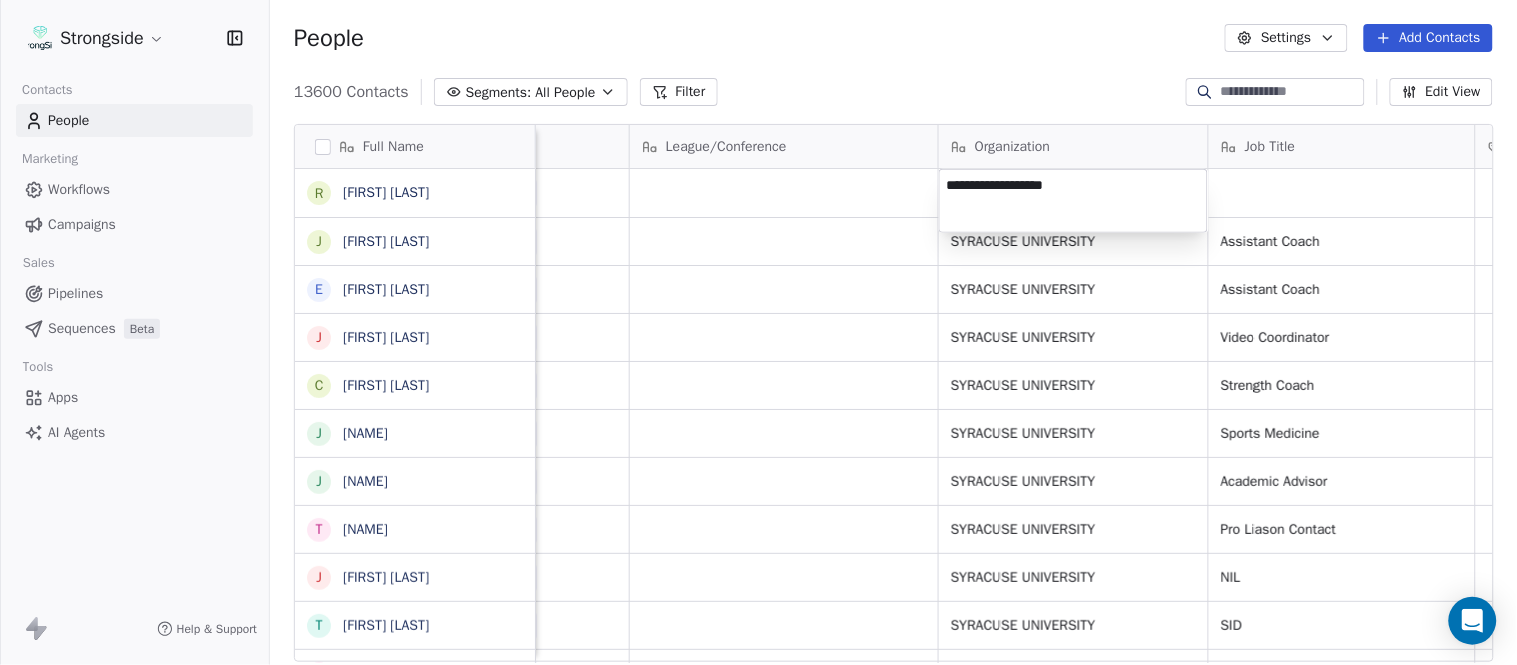 click on "Strongside Contacts People Marketing Workflows Campaigns Sales Pipelines Sequences Beta Tools Apps AI Agents Help & Support People Settings  Add Contacts 13600 Contacts Segments: All People Filter  Edit View Tag Add to Sequence Export Full Name R Robert Wright J Jeff Nixon E Elijah Robinson J Juliano Macera C Chad Smith J Jon Mitchell J Jason Leslie T Tommy Caporale J Jenna Rodgers T Tyler Cady J Jim Schlensker D Drew Willson J John Wildhack D Debbie Hills W William Hicks R Ryan Kelly J John Loose C Chandler Burks S Sean Saturnio D Daryl Dixon N Nate Woody C Cody Worley C Chris Jann C Conor Hughes J Jacqui McCann J Jocelyn Zaneski Z Zachary Gold E Eric Szczepinski T Tim Kelly J Jen Guzman T Tom Theodorakis Email Phone Number Level League/Conference Organization Job Title Tags Created Date BST Status Priority rwrigh09@syr.edu NCAA I-Bowl Aug 04, 2025 10:12 PM janixon@syr.edu NCAA I-Bowl SYRACUSE UNIVERSITY Assistant Coach Aug 04, 2025 10:11 PM errobins@syr.edu NCAA I-Bowl SYRACUSE UNIVERSITY Assistant Coach" at bounding box center [758, 332] 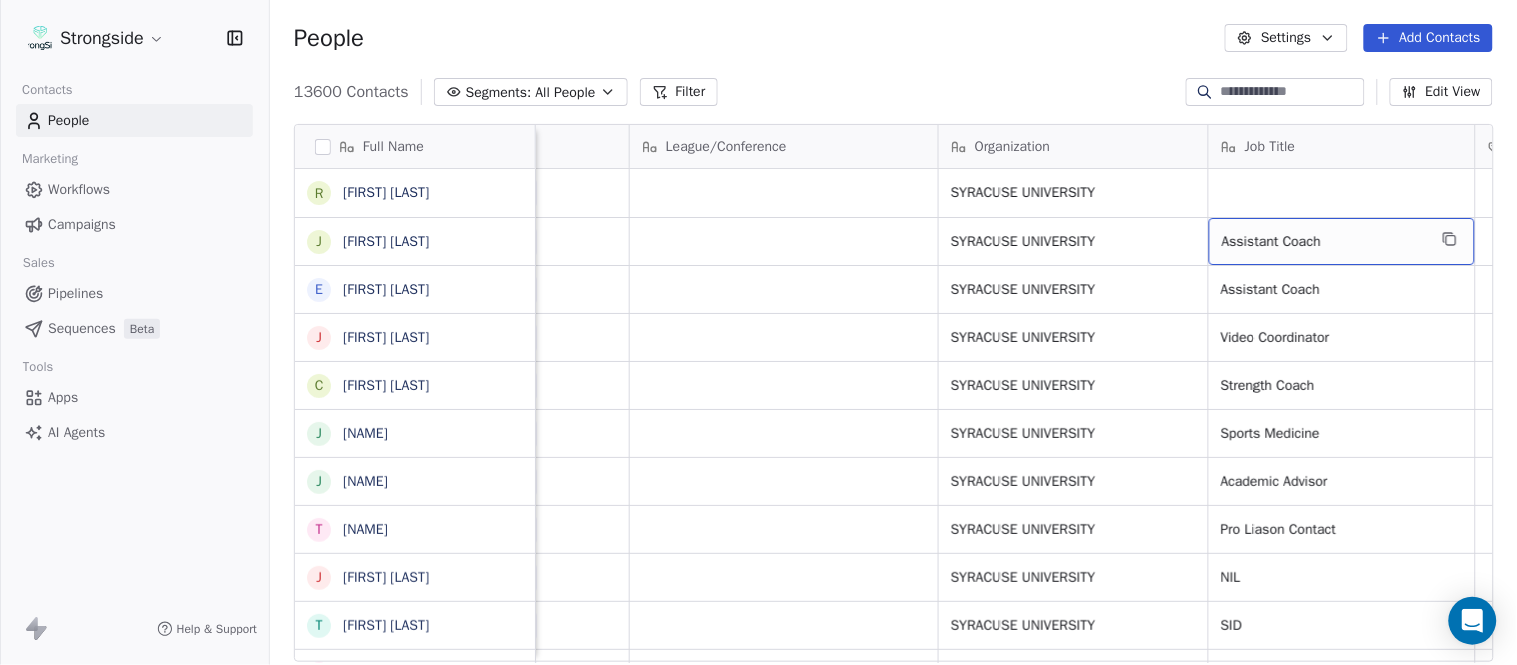 click 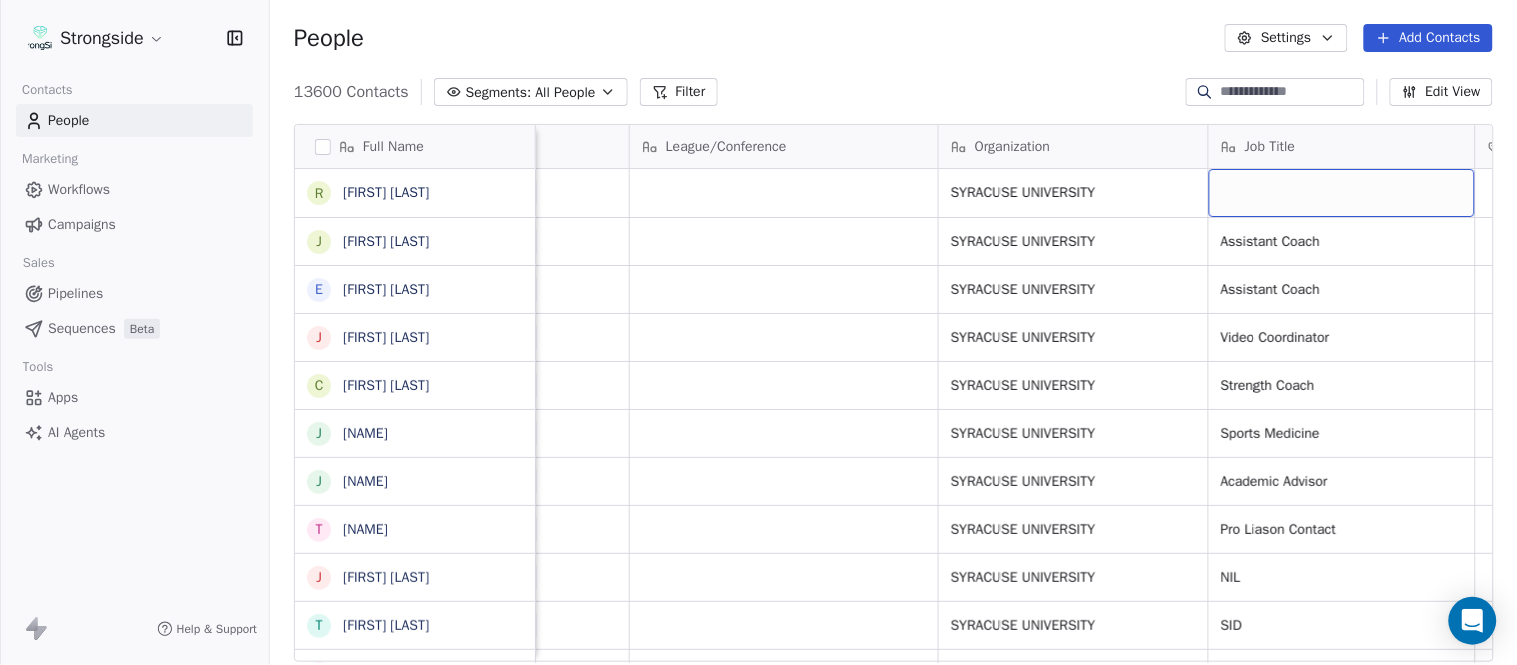 click at bounding box center (1342, 193) 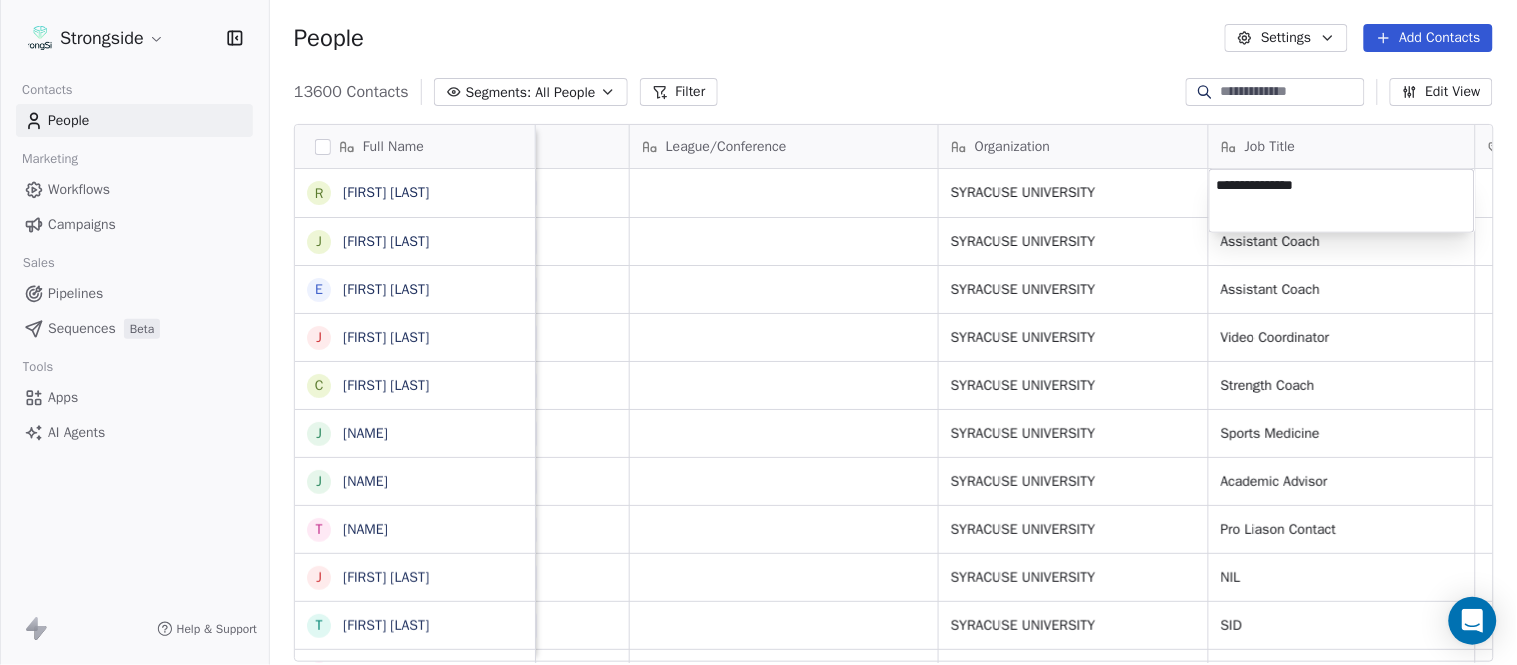 click on "Strongside Contacts People Marketing Workflows Campaigns Sales Pipelines Sequences Beta Tools Apps AI Agents Help & Support People Settings  Add Contacts 13600 Contacts Segments: All People Filter  Edit View Tag Add to Sequence Export Full Name R Robert Wright J Jeff Nixon E Elijah Robinson J Juliano Macera C Chad Smith J Jon Mitchell J Jason Leslie T Tommy Caporale J Jenna Rodgers T Tyler Cady J Jim Schlensker D Drew Willson J John Wildhack D Debbie Hills W William Hicks R Ryan Kelly J John Loose C Chandler Burks S Sean Saturnio D Daryl Dixon N Nate Woody C Cody Worley C Chris Jann C Conor Hughes J Jacqui McCann J Jocelyn Zaneski Z Zachary Gold E Eric Szczepinski T Tim Kelly J Jen Guzman T Tom Theodorakis Email Phone Number Level League/Conference Organization Job Title Tags Created Date BST Status Priority rwrigh09@syr.edu NCAA I-Bowl SYRACUSE UNIVERSITY Aug 04, 2025 10:12 PM janixon@syr.edu NCAA I-Bowl SYRACUSE UNIVERSITY Assistant Coach Aug 04, 2025 10:11 PM errobins@syr.edu NCAA I-Bowl Assistant Coach" at bounding box center [758, 332] 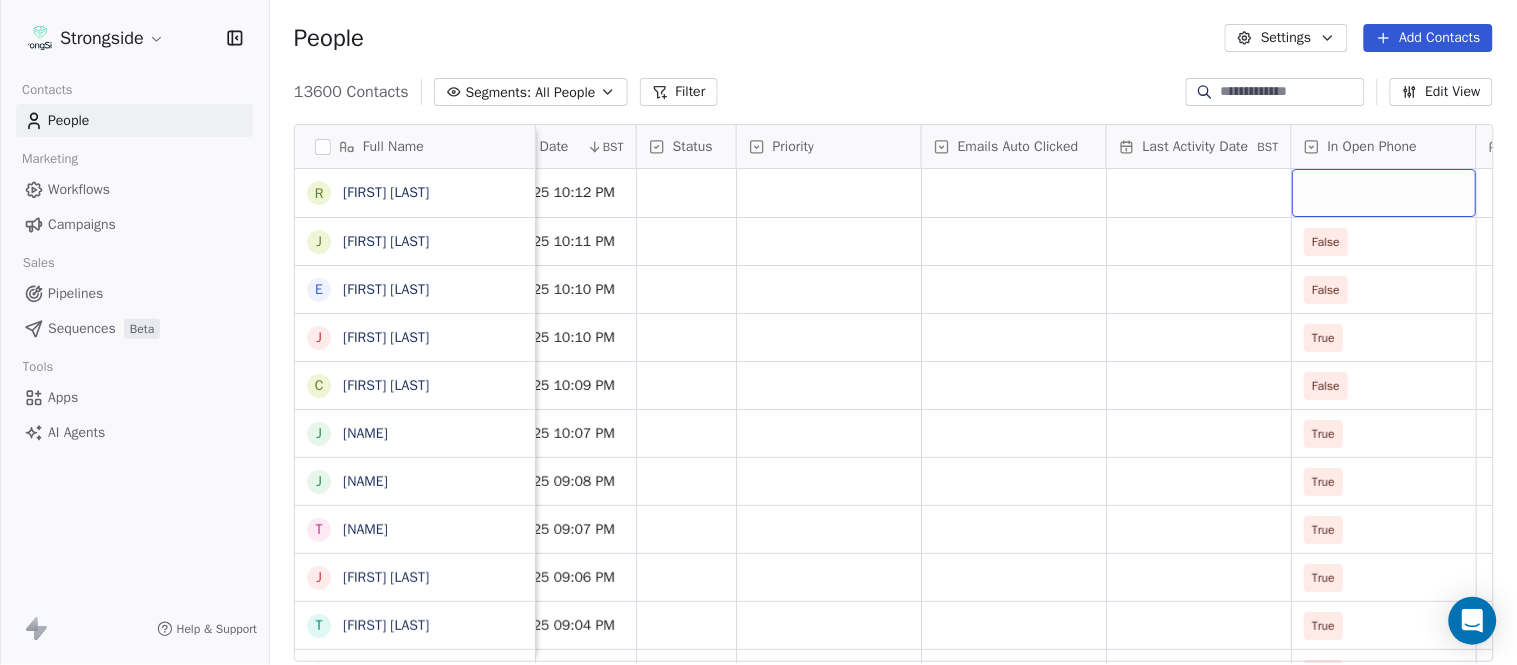 scroll, scrollTop: 0, scrollLeft: 1863, axis: horizontal 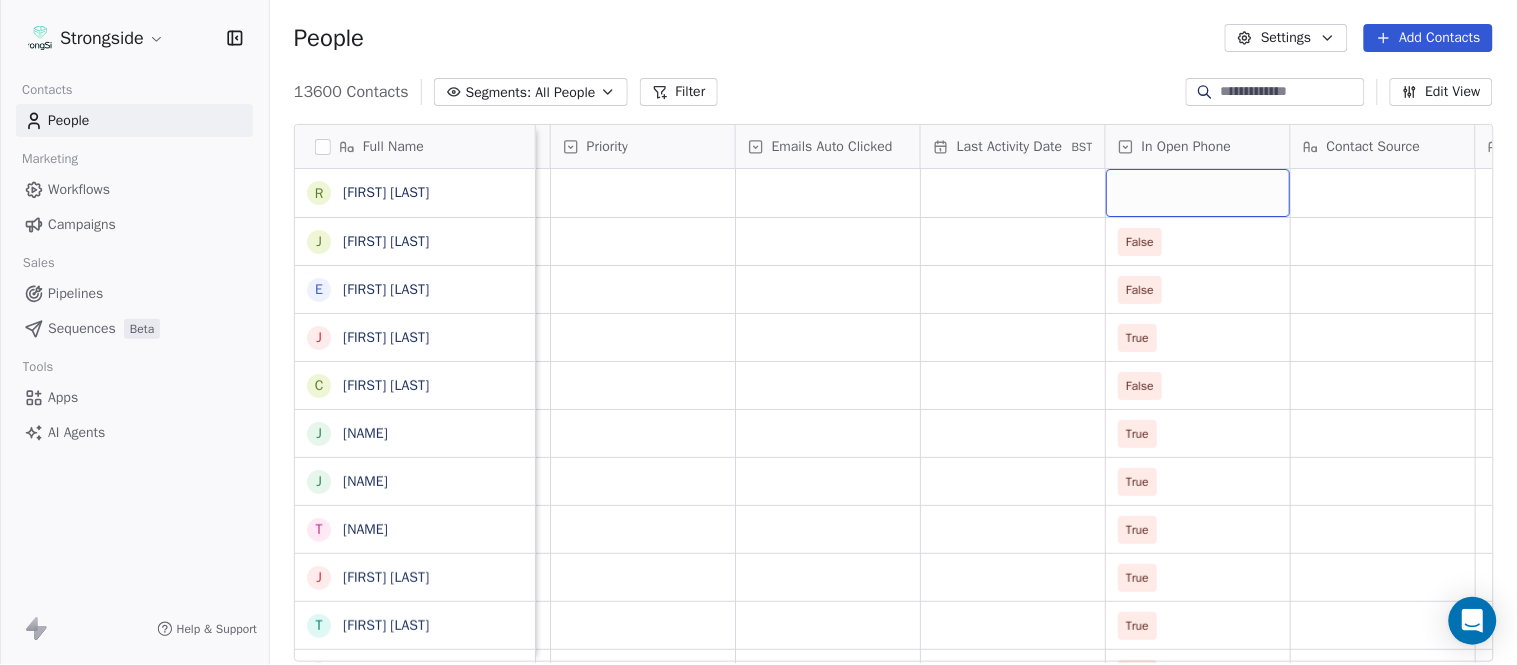 click at bounding box center [1198, 193] 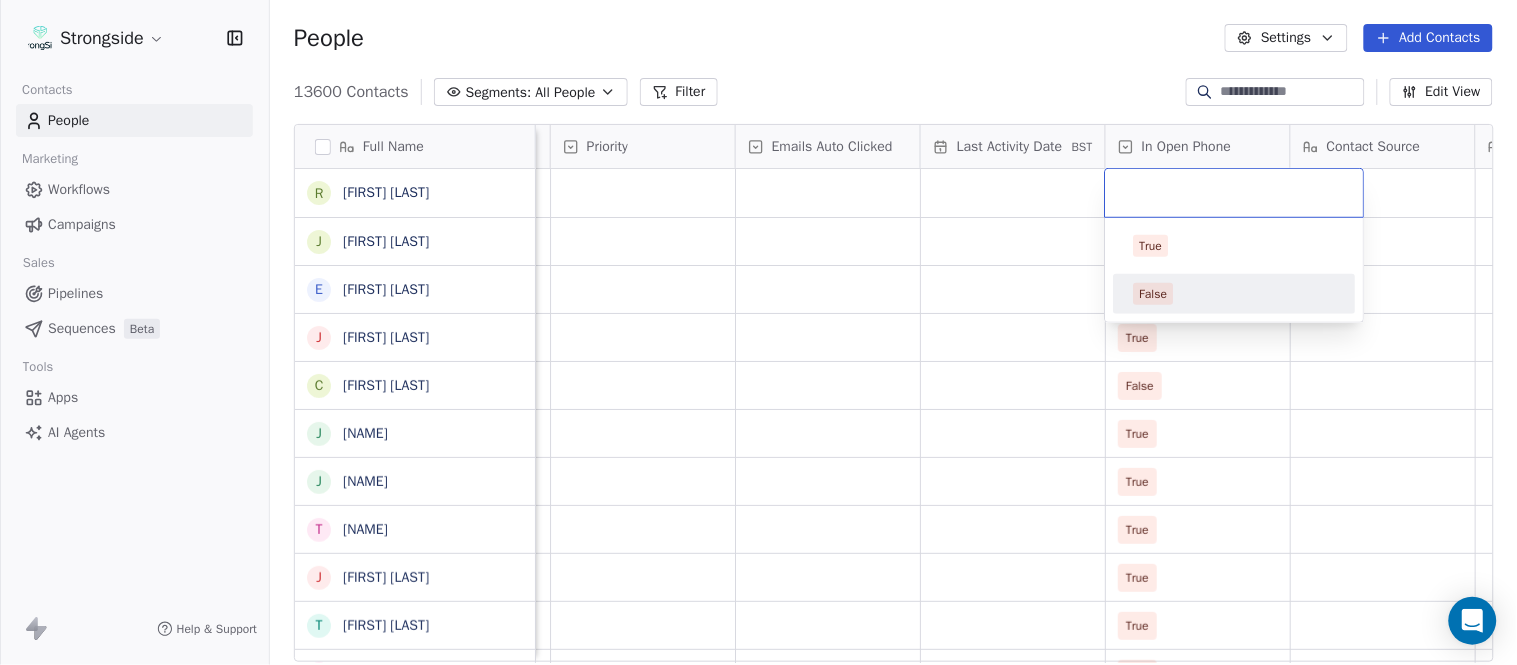 click on "False" at bounding box center (1235, 294) 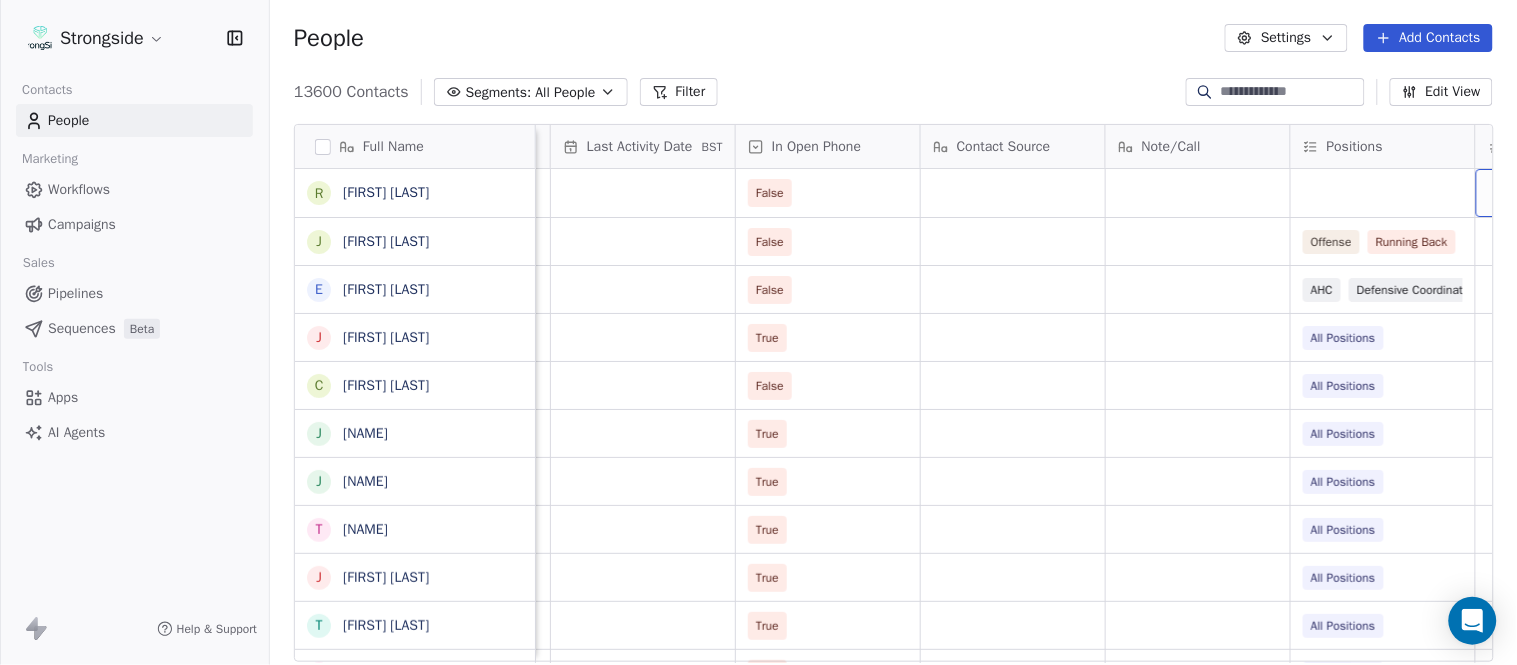 scroll, scrollTop: 0, scrollLeft: 2417, axis: horizontal 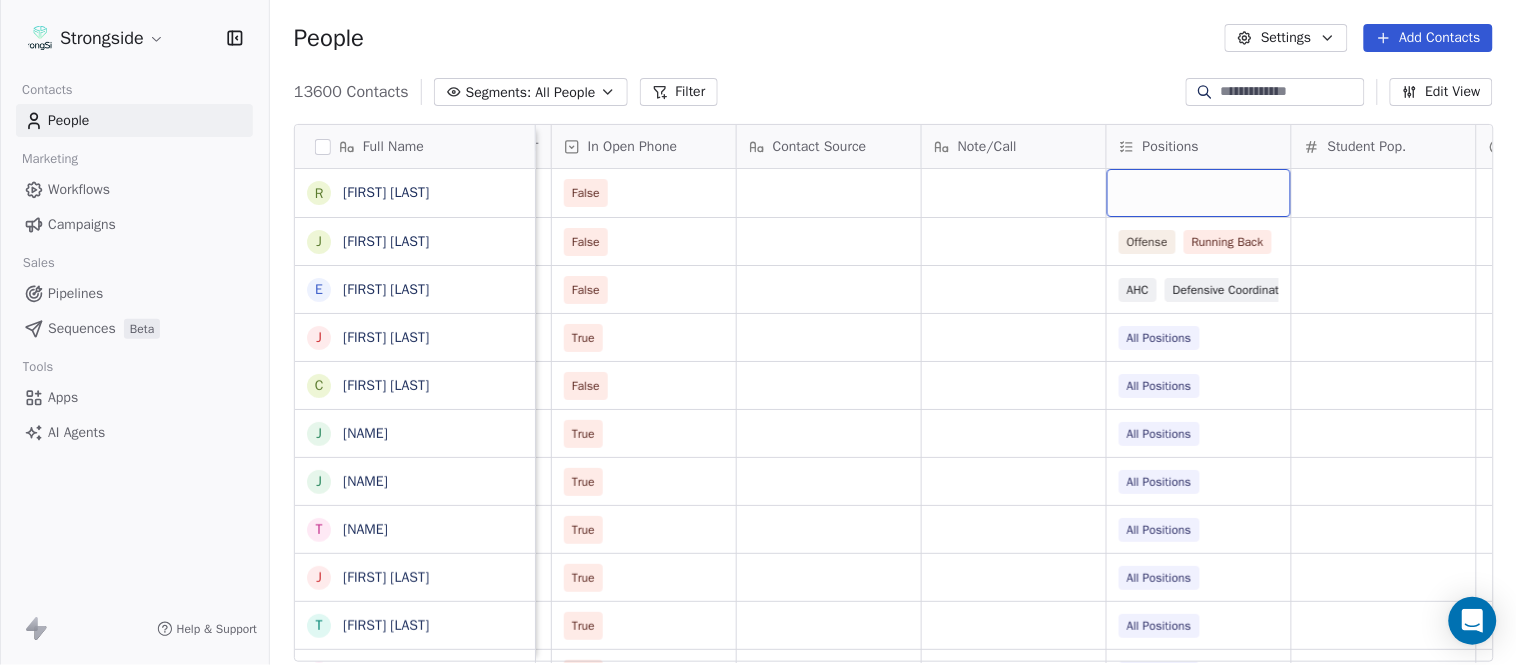 click at bounding box center [1199, 193] 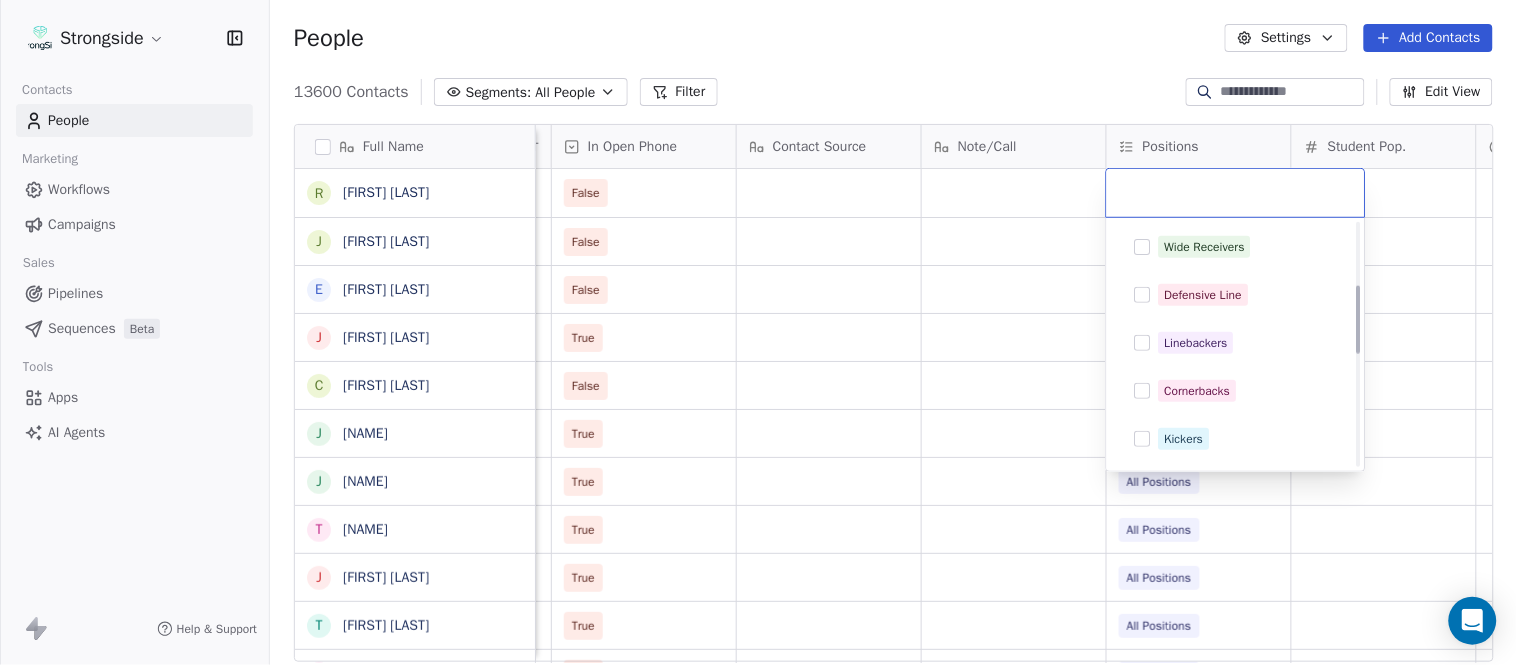 scroll, scrollTop: 222, scrollLeft: 0, axis: vertical 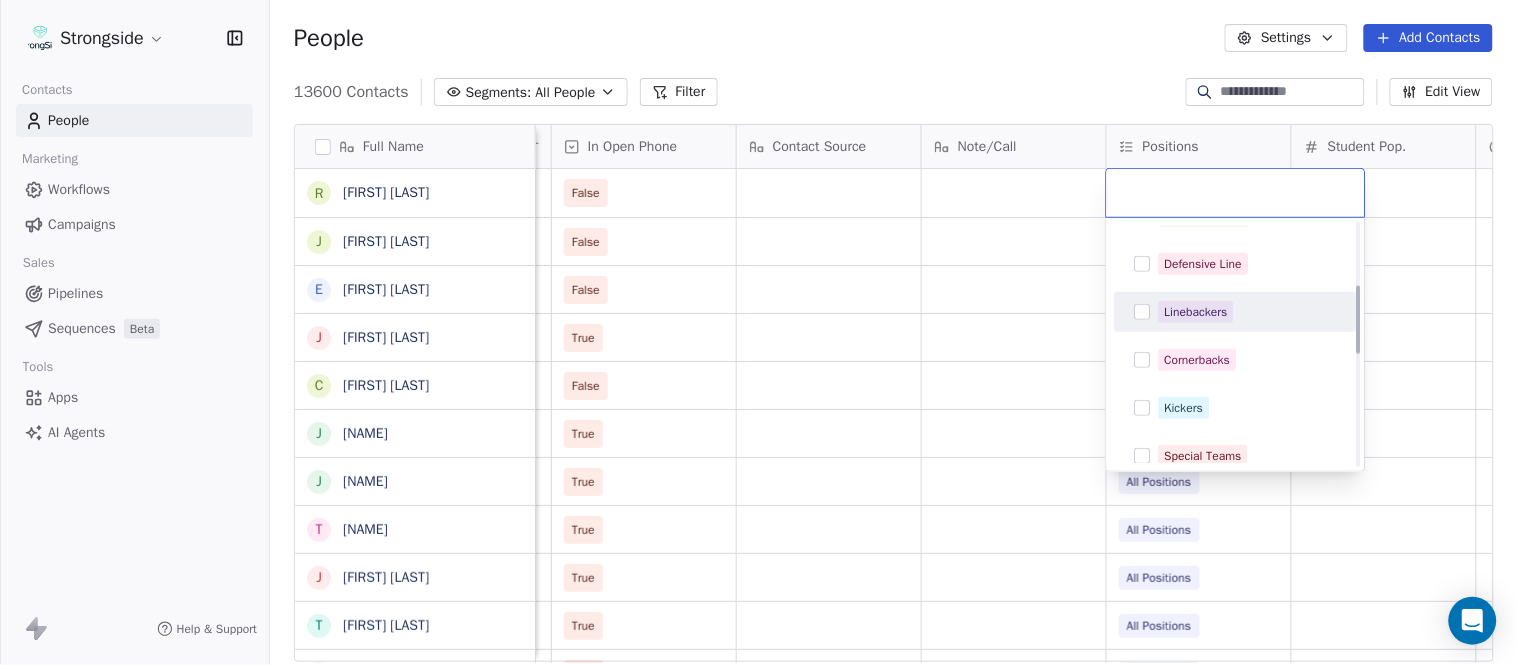 click on "Linebackers" at bounding box center [1196, 312] 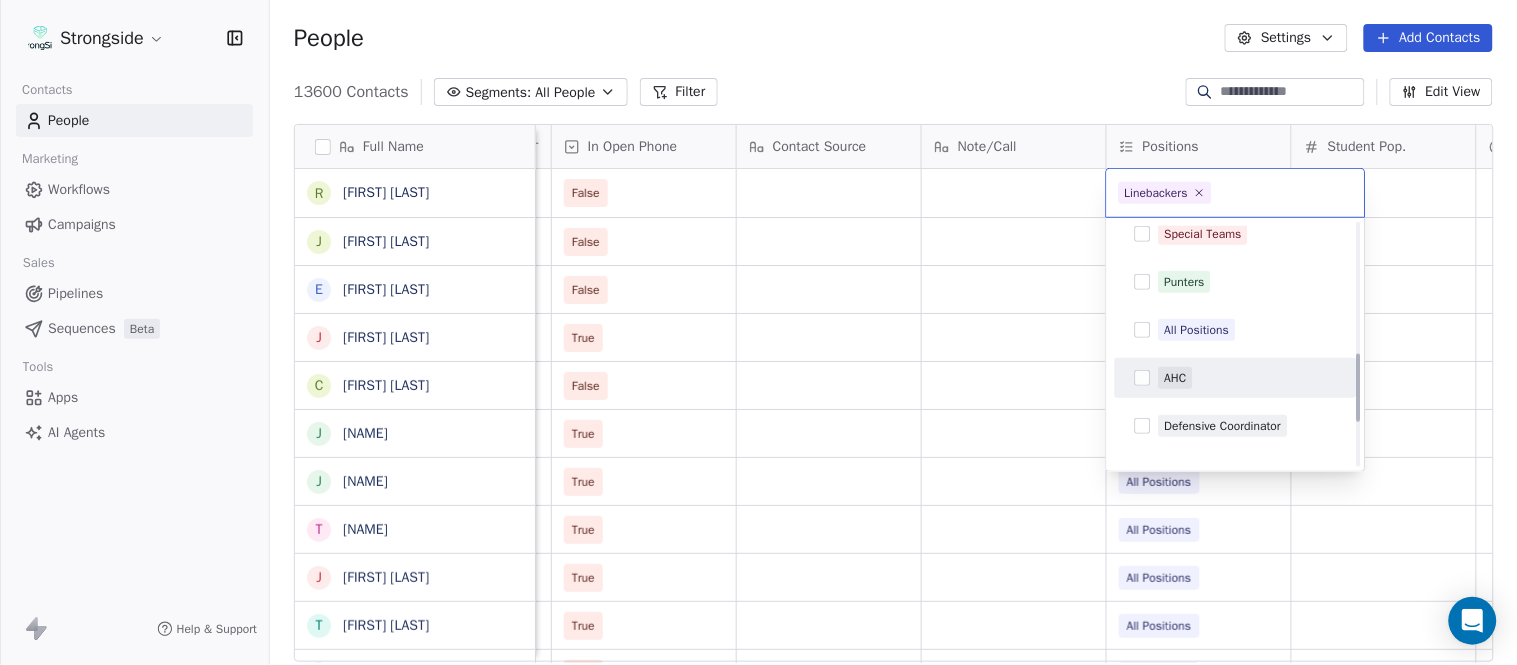 scroll, scrollTop: 555, scrollLeft: 0, axis: vertical 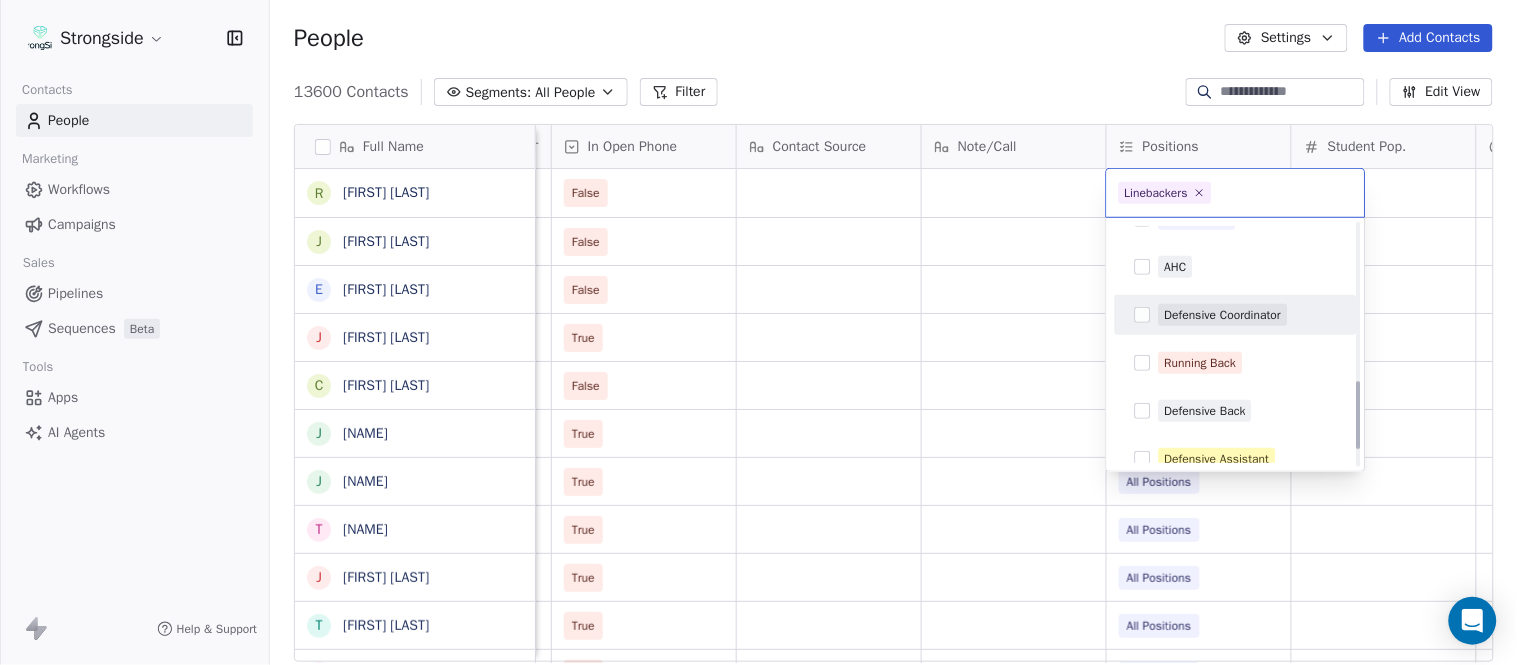 click on "Defensive Coordinator" at bounding box center [1223, 315] 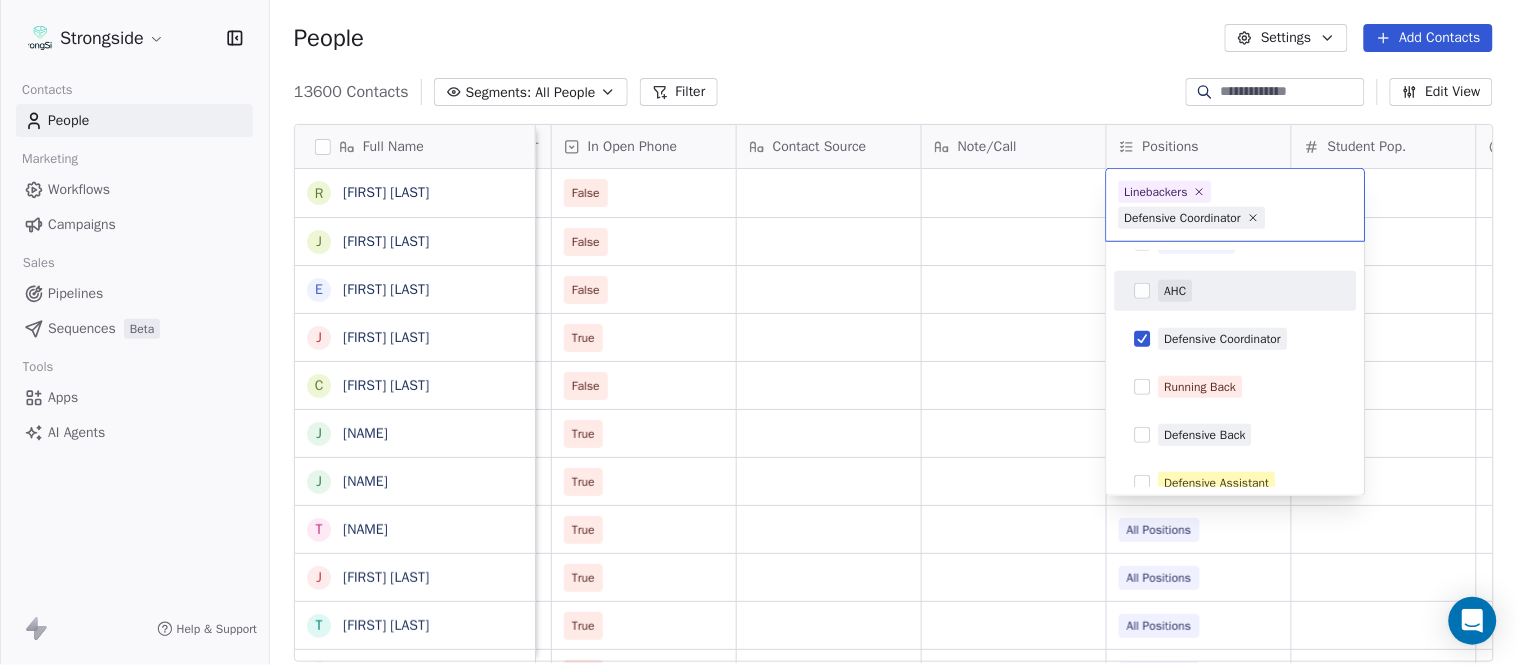 click on "Strongside Contacts People Marketing Workflows Campaigns Sales Pipelines Sequences Beta Tools Apps AI Agents Help & Support People Settings  Add Contacts 13600 Contacts Segments: All People Filter  Edit View Tag Add to Sequence Export Full Name R Robert Wright J Jeff Nixon E Elijah Robinson J Juliano Macera C Chad Smith J Jon Mitchell J Jason Leslie T Tommy Caporale J Jenna Rodgers T Tyler Cady J Jim Schlensker D Drew Willson J John Wildhack D Debbie Hills W William Hicks R Ryan Kelly J John Loose C Chandler Burks S Sean Saturnio D Daryl Dixon N Nate Woody C Cody Worley C Chris Jann C Conor Hughes J Jacqui McCann J Jocelyn Zaneski Z Zachary Gold E Eric Szczepinski T Tim Kelly J Jen Guzman T Tom Theodorakis Status Priority Emails Auto Clicked Last Activity Date BST In Open Phone Contact Source Note/Call Positions Student Pop. Lead Account   False   False Offense Running Back   False AHC Defensive Coordinator   True All Positions   False All Positions   True All Positions   True All Positions   True   True" at bounding box center (758, 332) 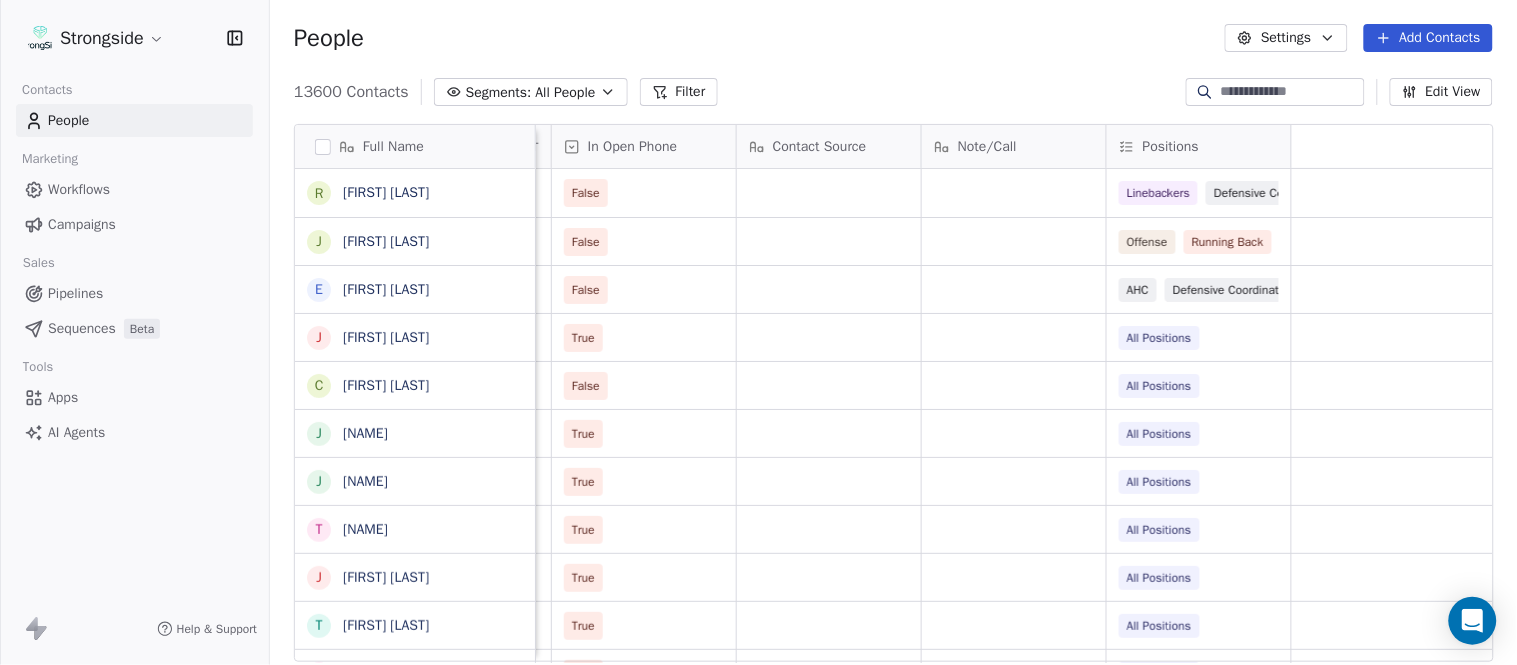 scroll, scrollTop: 0, scrollLeft: 0, axis: both 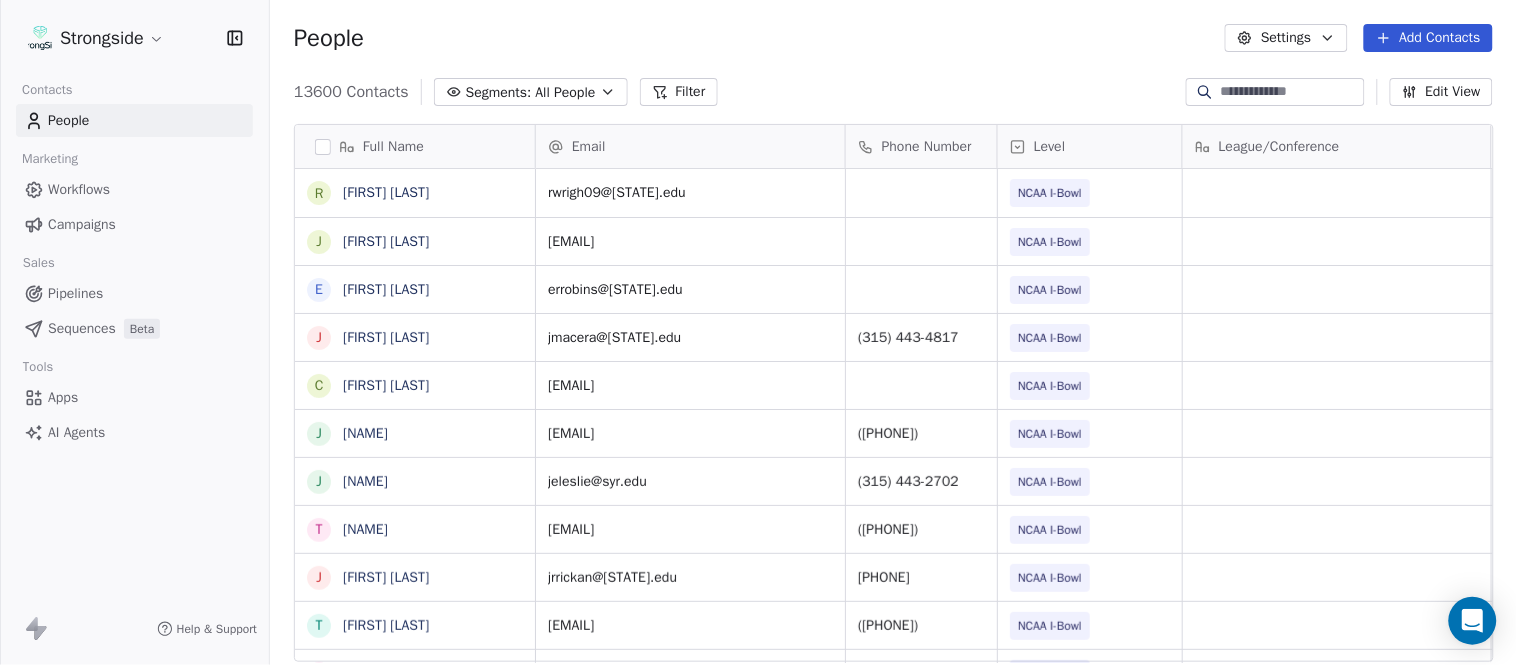 click on "People Settings  Add Contacts" at bounding box center [893, 38] 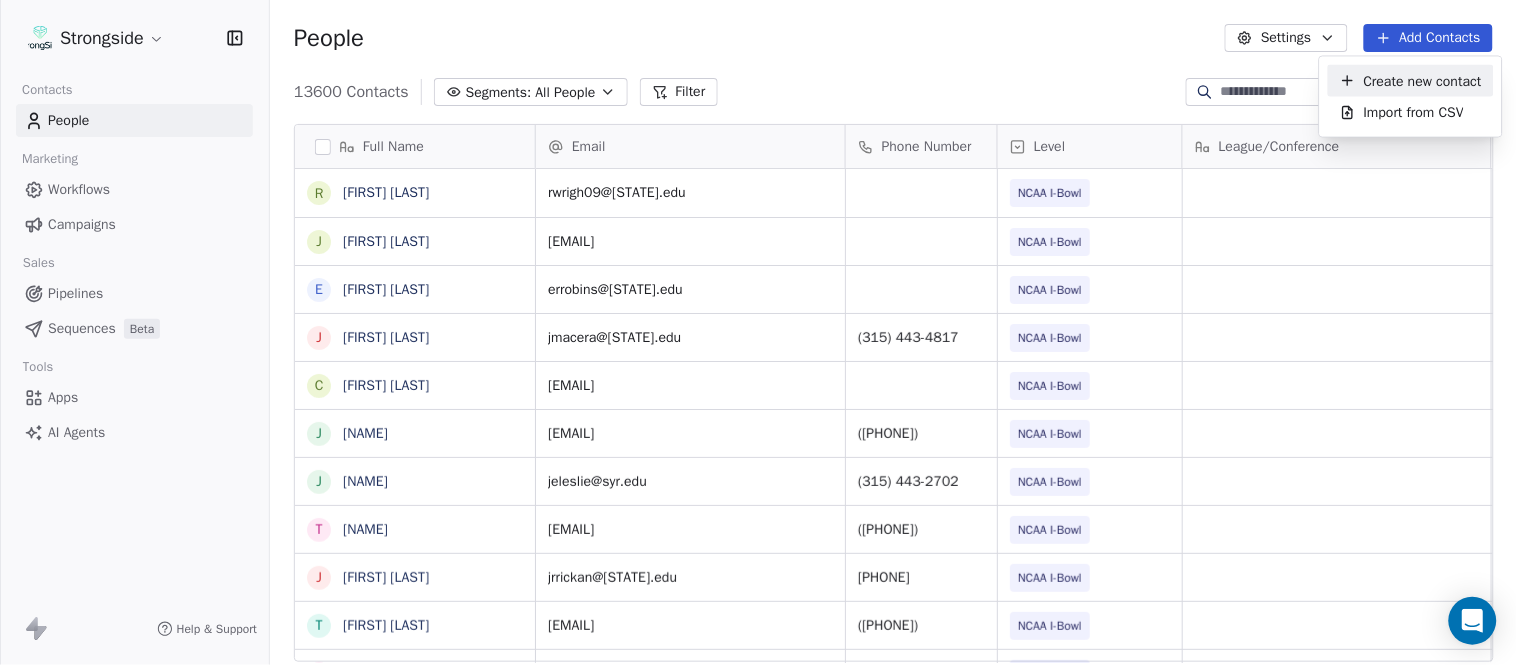 click on "Create new contact" at bounding box center [1423, 80] 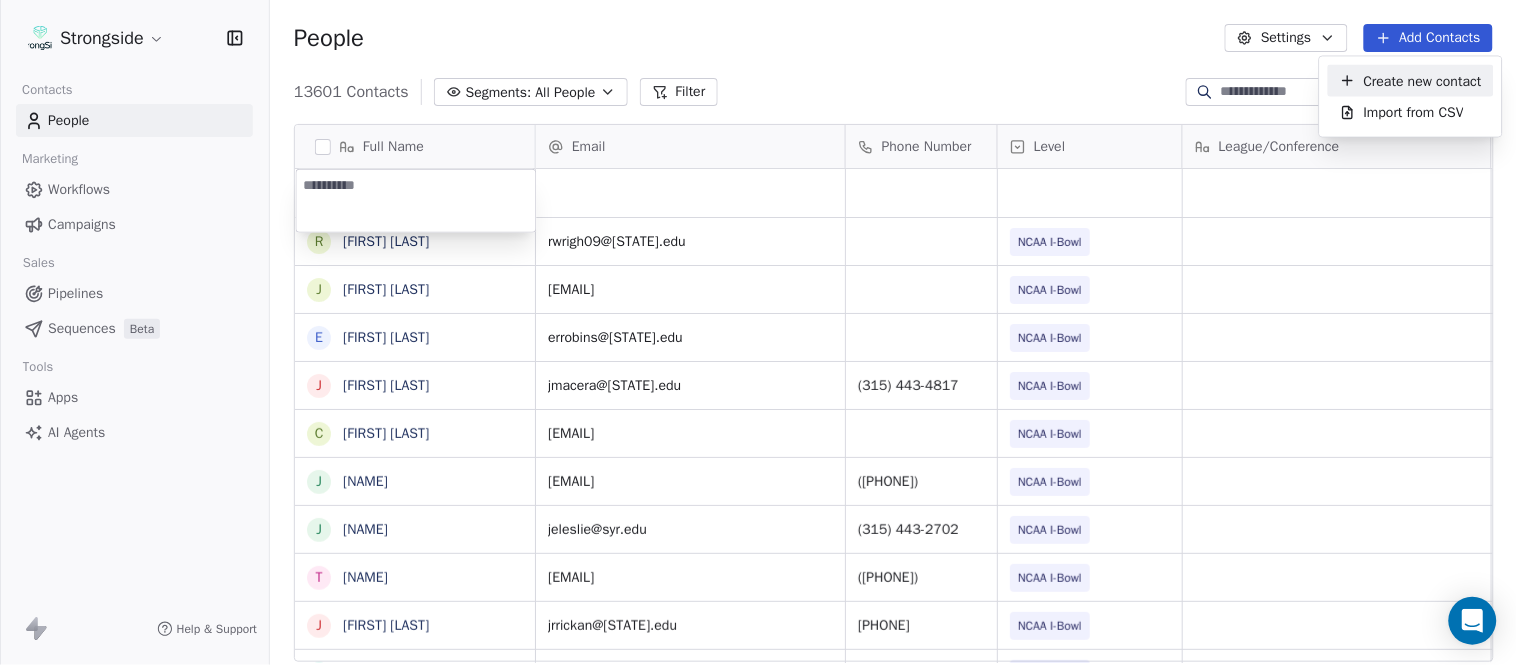type on "**********" 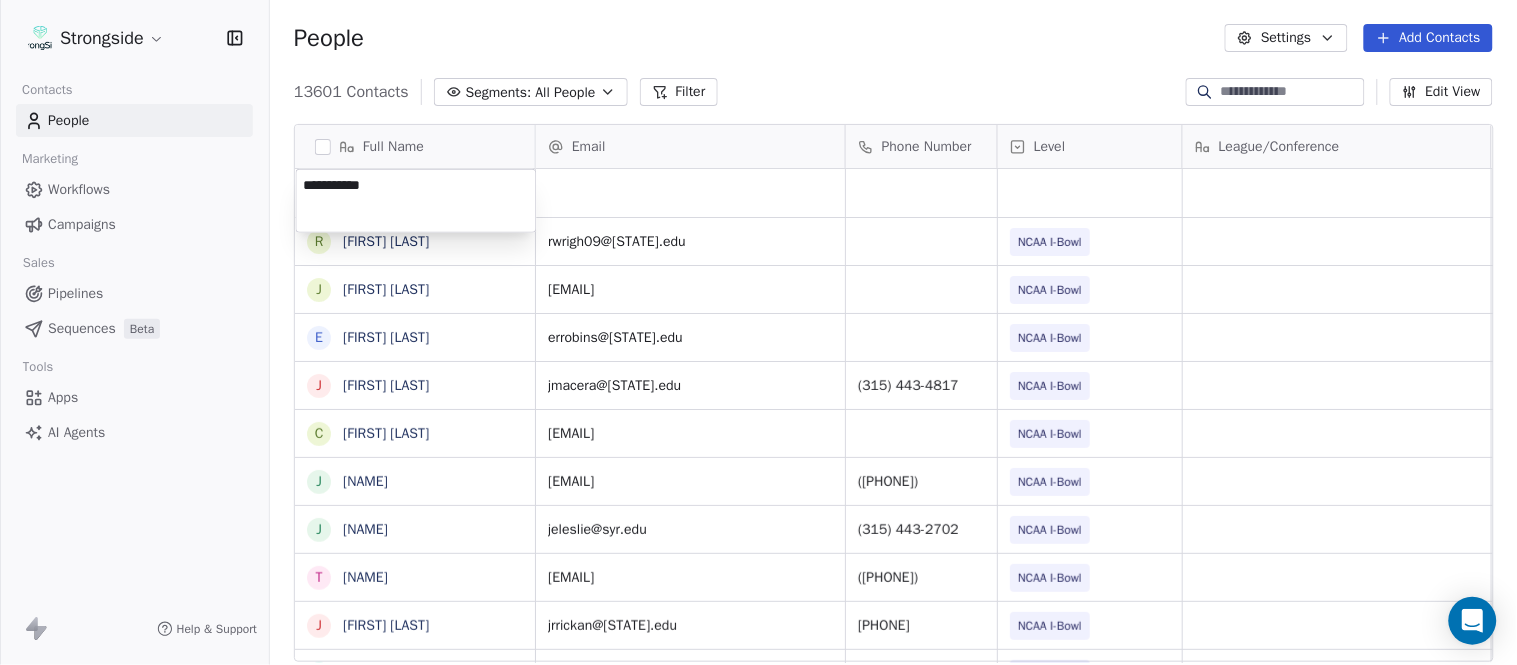 click on "Strongside Contacts People Marketing Workflows Campaigns Sales Pipelines Sequences Beta Tools Apps AI Agents Help & Support People Settings  Add Contacts 13601 Contacts Segments: All People Filter  Edit View Tag Add to Sequence Export Full Name R Robert Wright J Jeff Nixon E Elijah Robinson J Juliano Macera C Chad Smith J Jon Mitchell J Jason Leslie T Tommy Caporale J Jenna Rodgers T Tyler Cady J Jim Schlensker D Drew Willson J John Wildhack D Debbie Hills W William Hicks R Ryan Kelly J John Loose C Chandler Burks S Sean Saturnio D Daryl Dixon N Nate Woody C Cody Worley C Chris Jann C Conor Hughes J Jacqui McCann J Jocelyn Zaneski Z Zachary Gold E Eric Szczepinski T Tim Kelly J Jen Guzman Email Phone Number Level League/Conference Organization Job Title Tags Created Date BST Aug 04, 2025 10:13 PM rwrigh09@syr.edu NCAA I-Bowl SYRACUSE UNIVERSITY Assistant Coach Aug 04, 2025 10:12 PM janixon@syr.edu NCAA I-Bowl SYRACUSE UNIVERSITY Assistant Coach Aug 04, 2025 10:11 PM errobins@syr.edu NCAA I-Bowl NCAA I-Bowl" at bounding box center (758, 332) 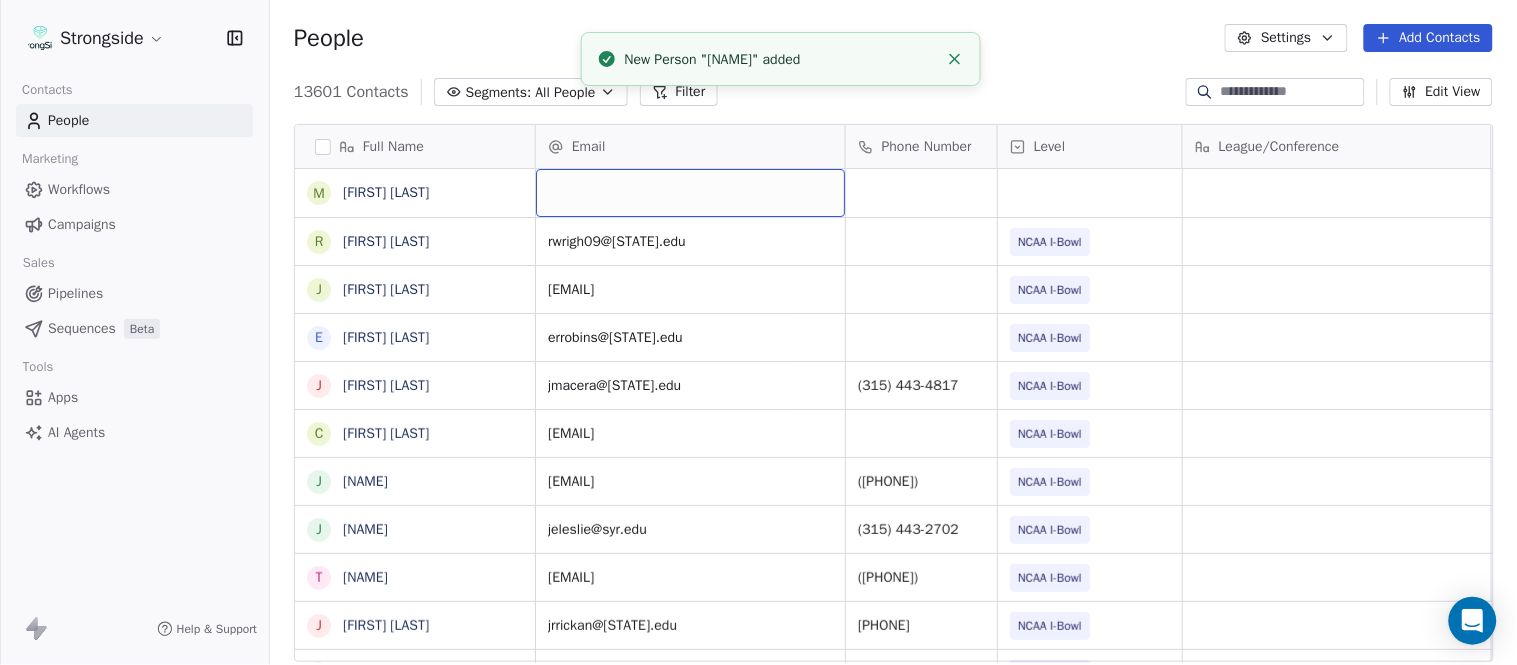 click at bounding box center (690, 193) 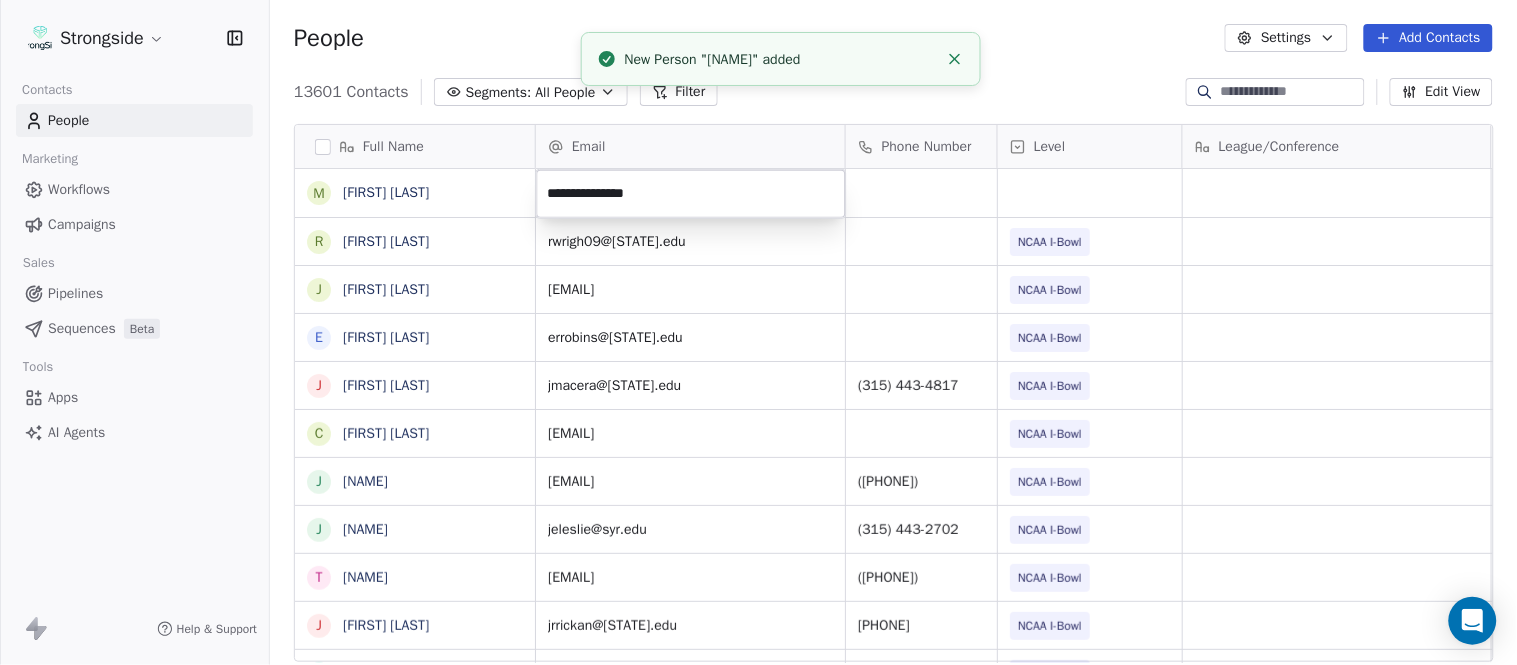 click on "Strongside Contacts People Marketing Workflows Campaigns Sales Pipelines Sequences Beta Tools Apps AI Agents Help & Support People Settings  Add Contacts 13601 Contacts Segments: All People Filter  Edit View Tag Add to Sequence Export Full Name M Myles White R Robert Wright J Jeff Nixon E Elijah Robinson J Juliano Macera C Chad Smith J Jon Mitchell J Jason Leslie T Tommy Caporale J Jenna Rodgers T Tyler Cady J Jim Schlensker D Drew Willson J John Wildhack D Debbie Hills W William Hicks R Ryan Kelly J John Loose C Chandler Burks S Sean Saturnio D Daryl Dixon N Nate Woody C Cody Worley C Chris Jann C Conor Hughes J Jacqui McCann J Jocelyn Zaneski Z Zachary Gold E Eric Szczepinski T Tim Kelly J Jen Guzman Email Phone Number Level League/Conference Organization Job Title Tags Created Date BST Aug 04, 2025 10:13 PM rwrigh09@syr.edu NCAA I-Bowl SYRACUSE UNIVERSITY Assistant Coach Aug 04, 2025 10:12 PM janixon@syr.edu NCAA I-Bowl SYRACUSE UNIVERSITY Assistant Coach Aug 04, 2025 10:11 PM errobins@syr.edu NIL SID" at bounding box center [758, 332] 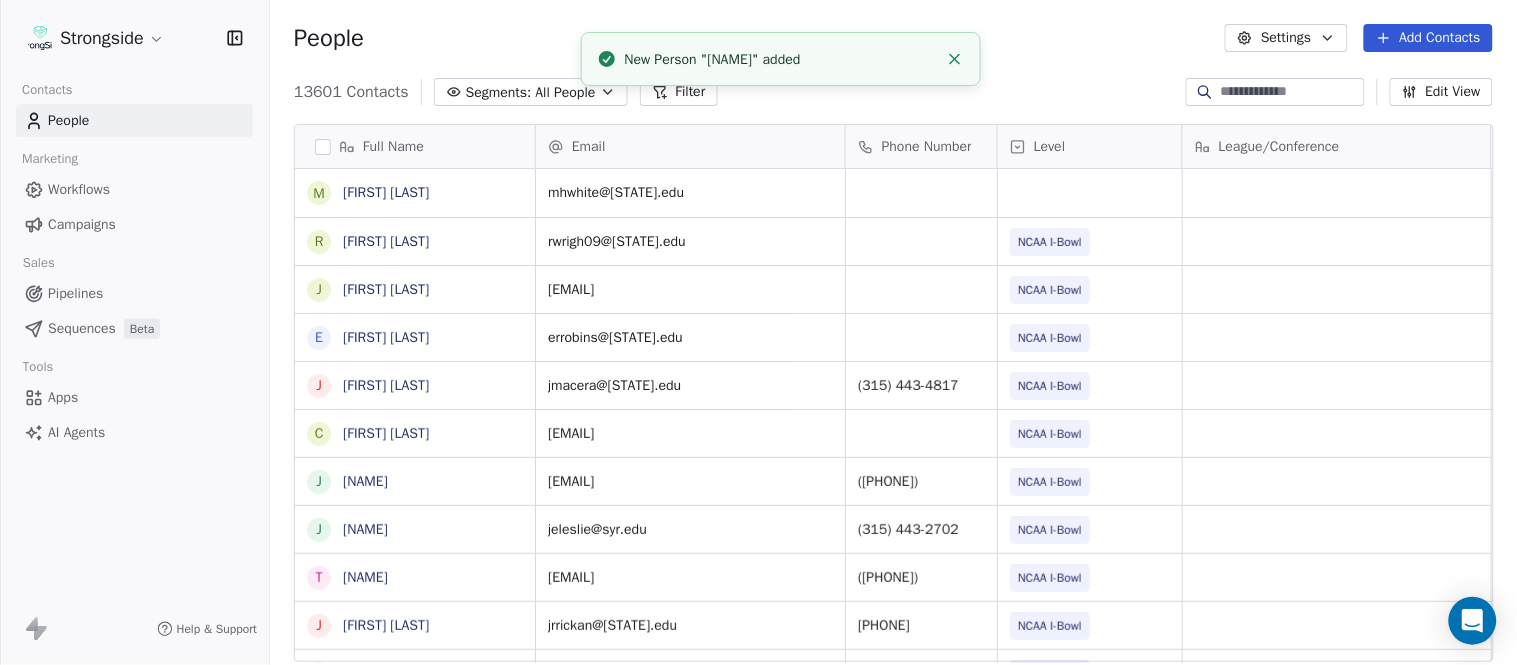click 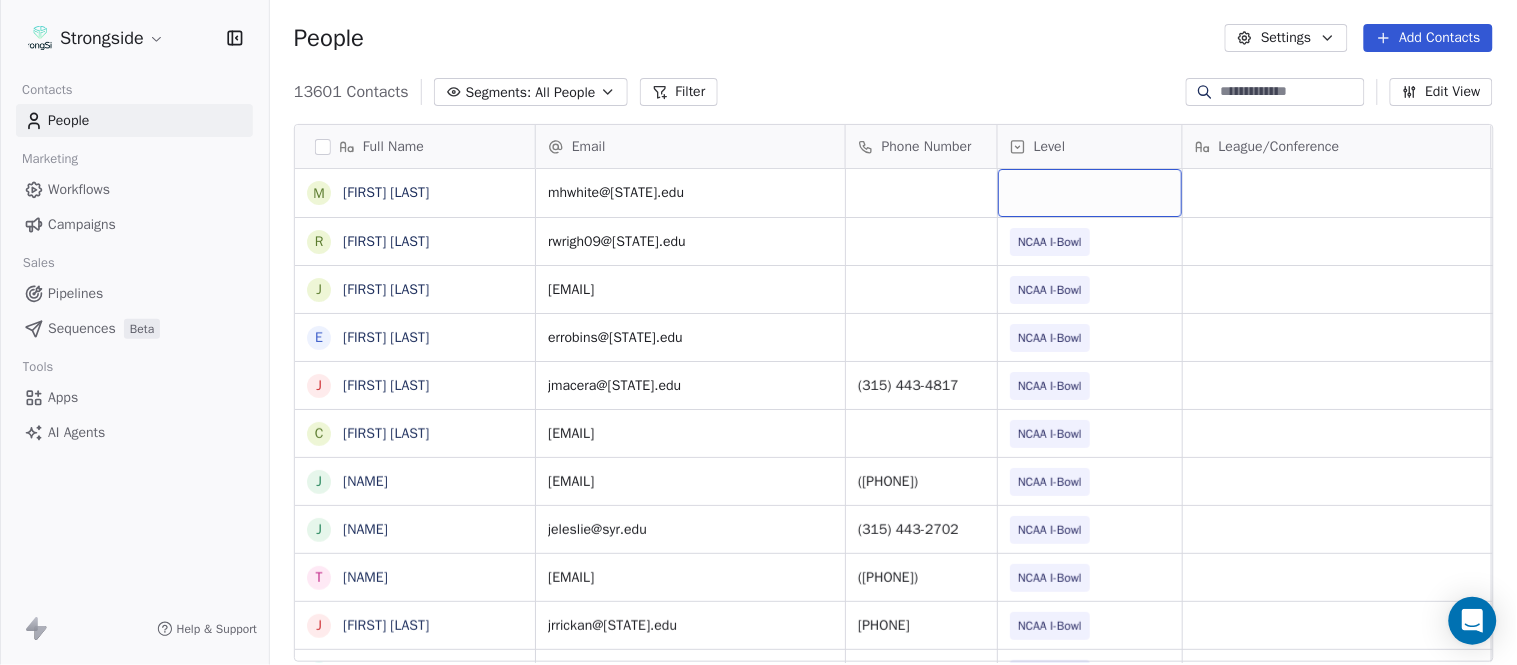 click at bounding box center [1090, 193] 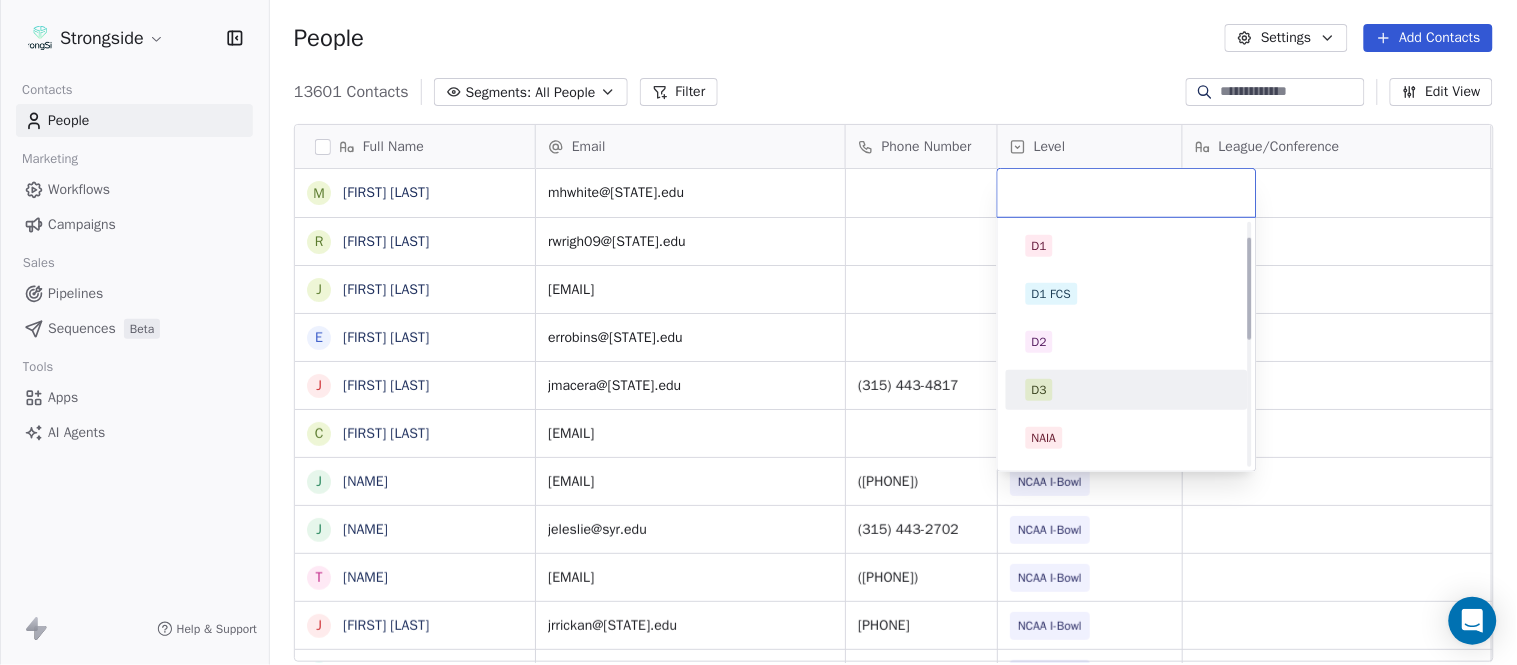 scroll, scrollTop: 330, scrollLeft: 0, axis: vertical 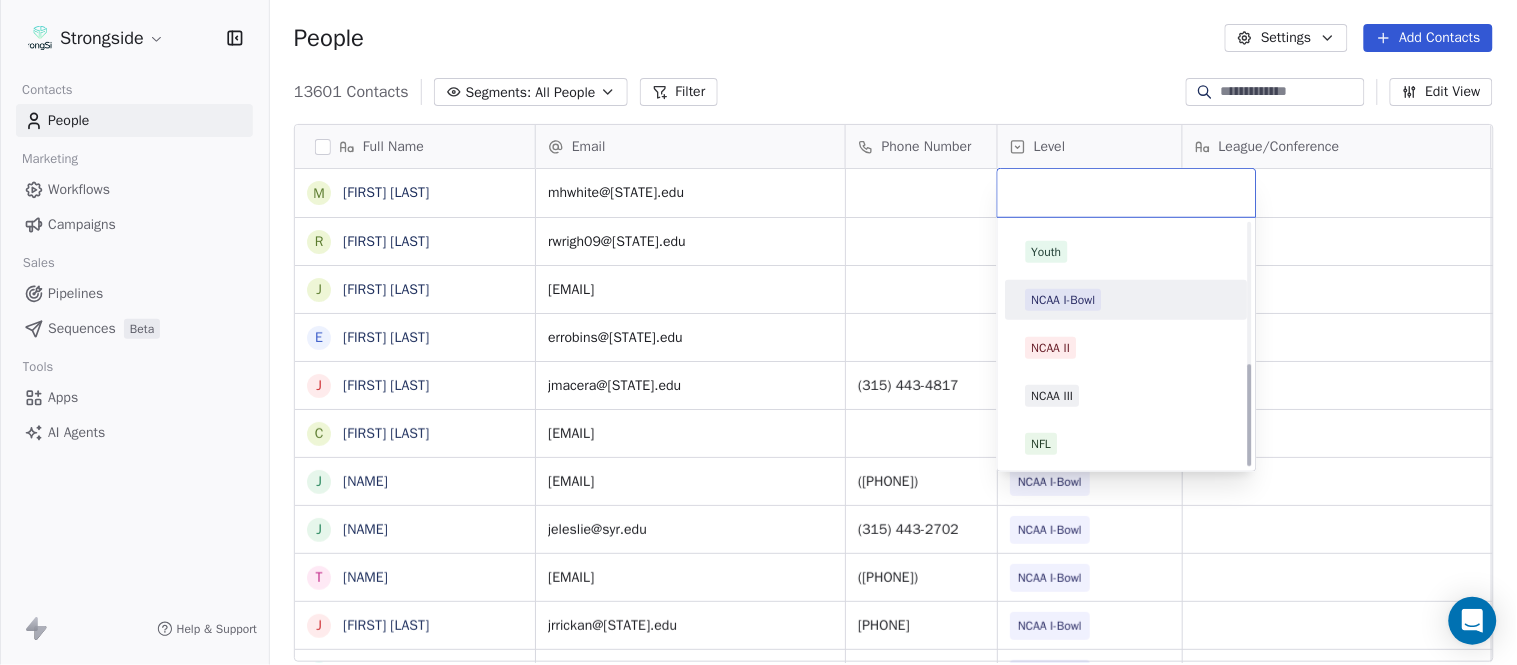 click on "NCAA I-Bowl" at bounding box center (1064, 300) 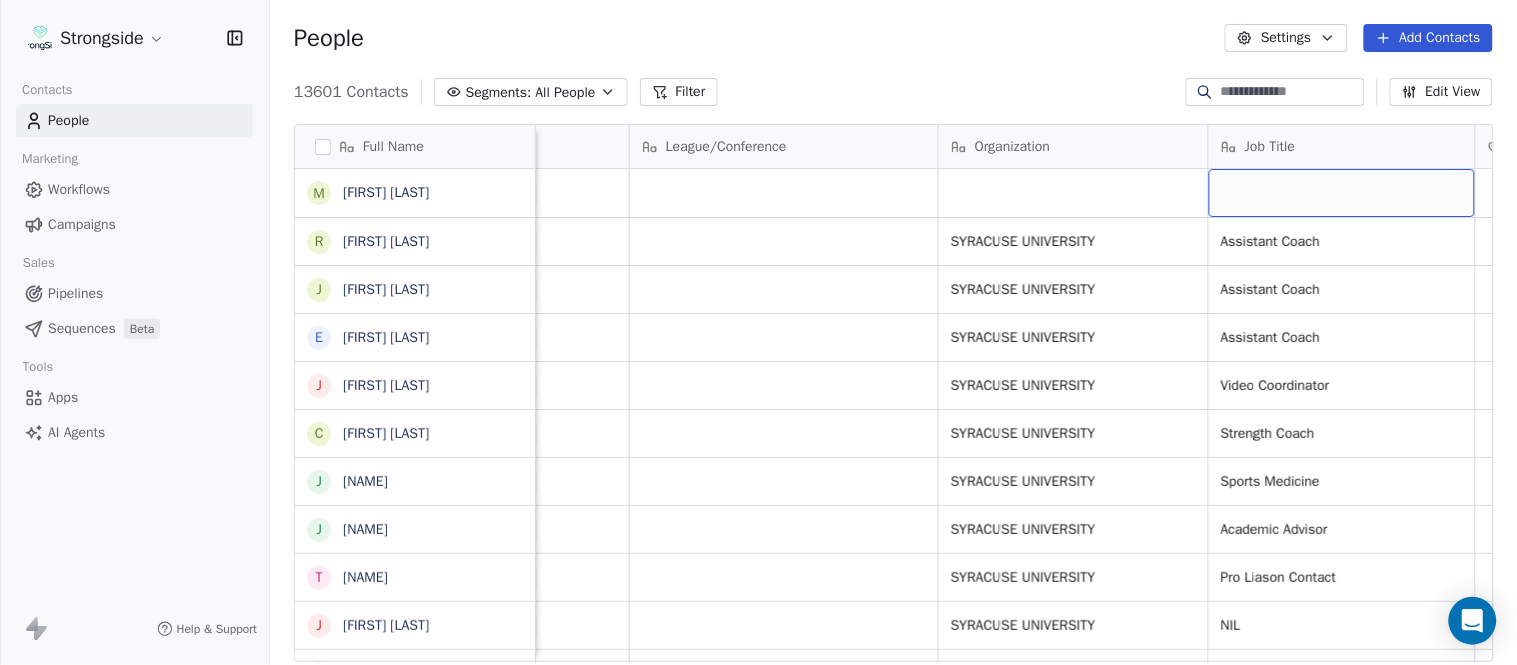 scroll, scrollTop: 0, scrollLeft: 653, axis: horizontal 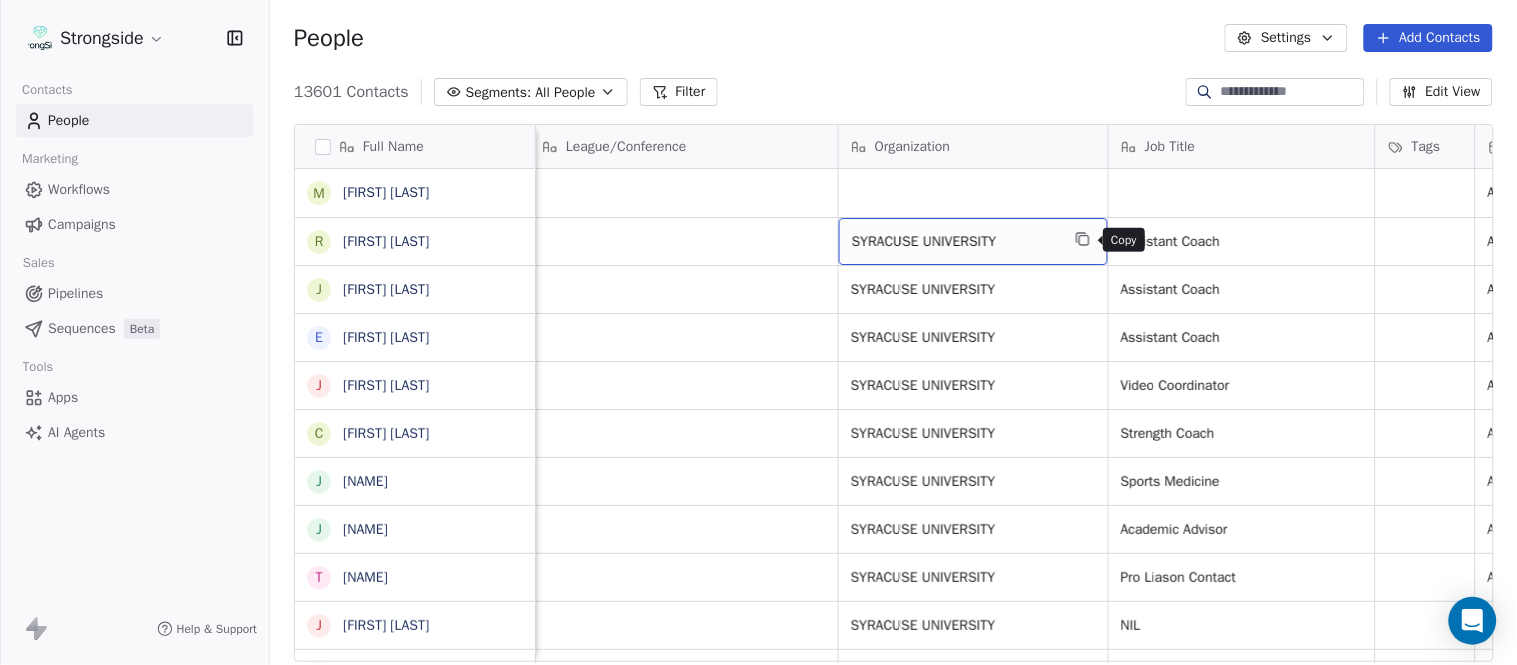 click 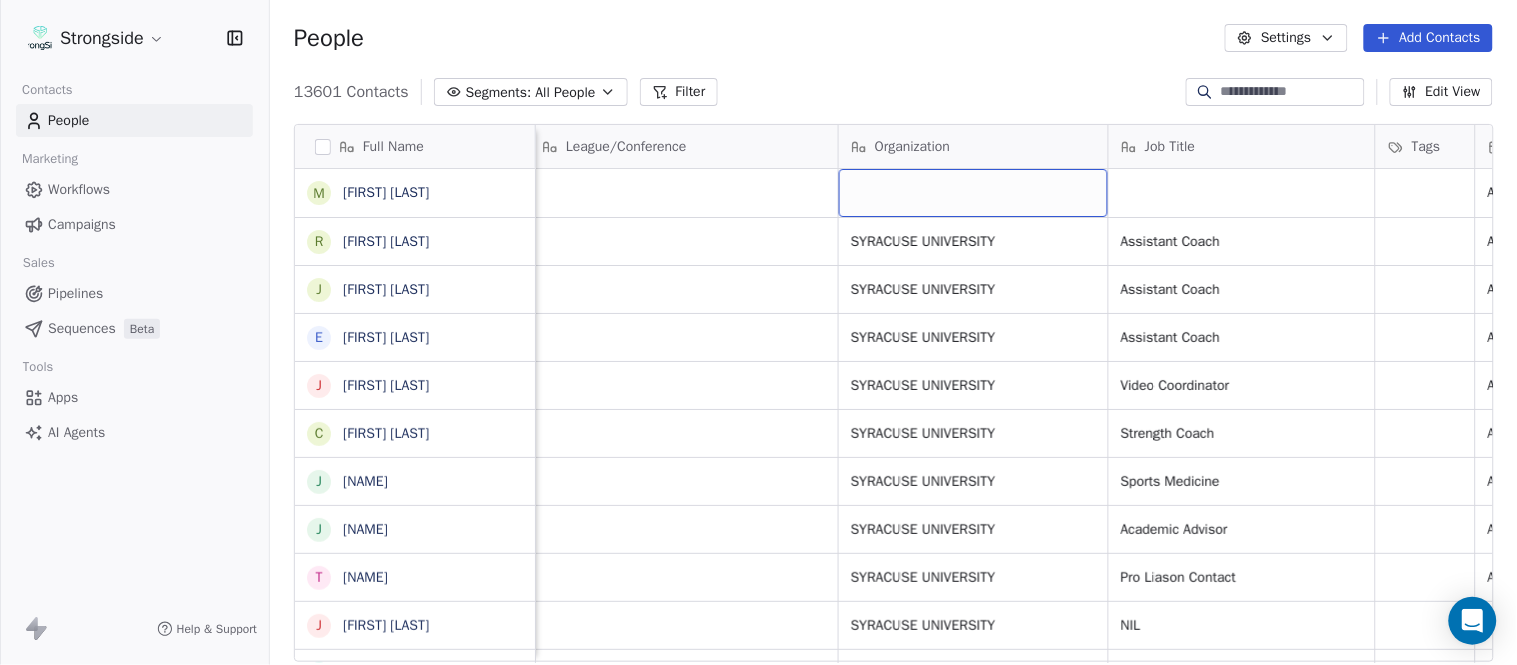 click at bounding box center [973, 193] 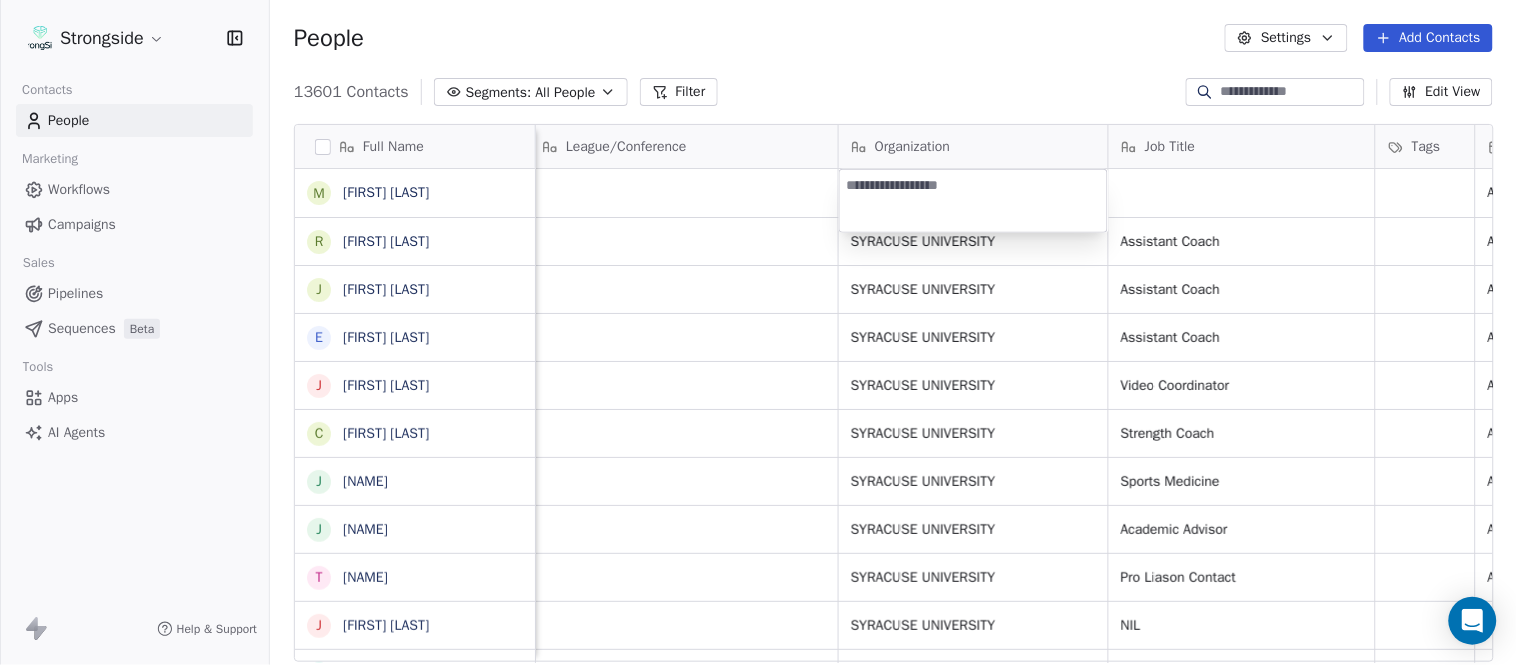 type on "**********" 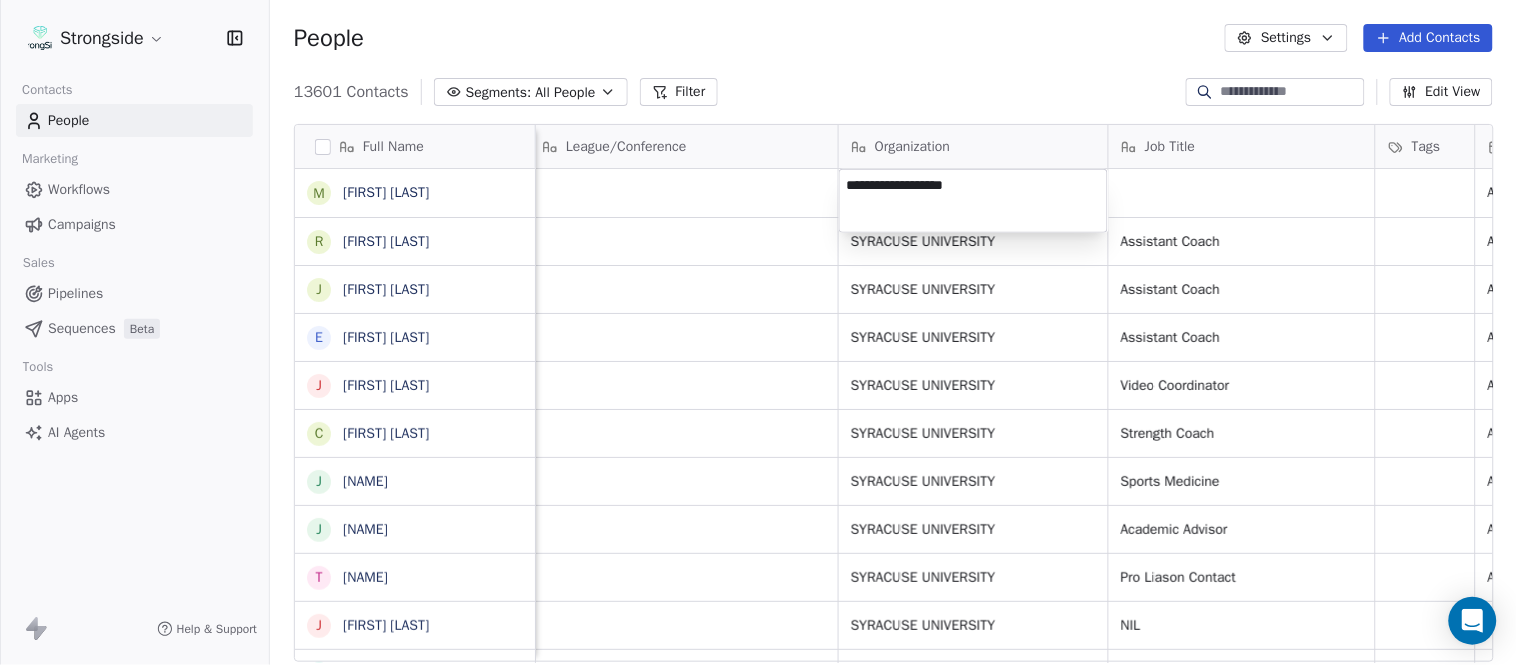 drag, startPoint x: 991, startPoint y: 84, endPoint x: 1150, endPoint y: 217, distance: 207.29207 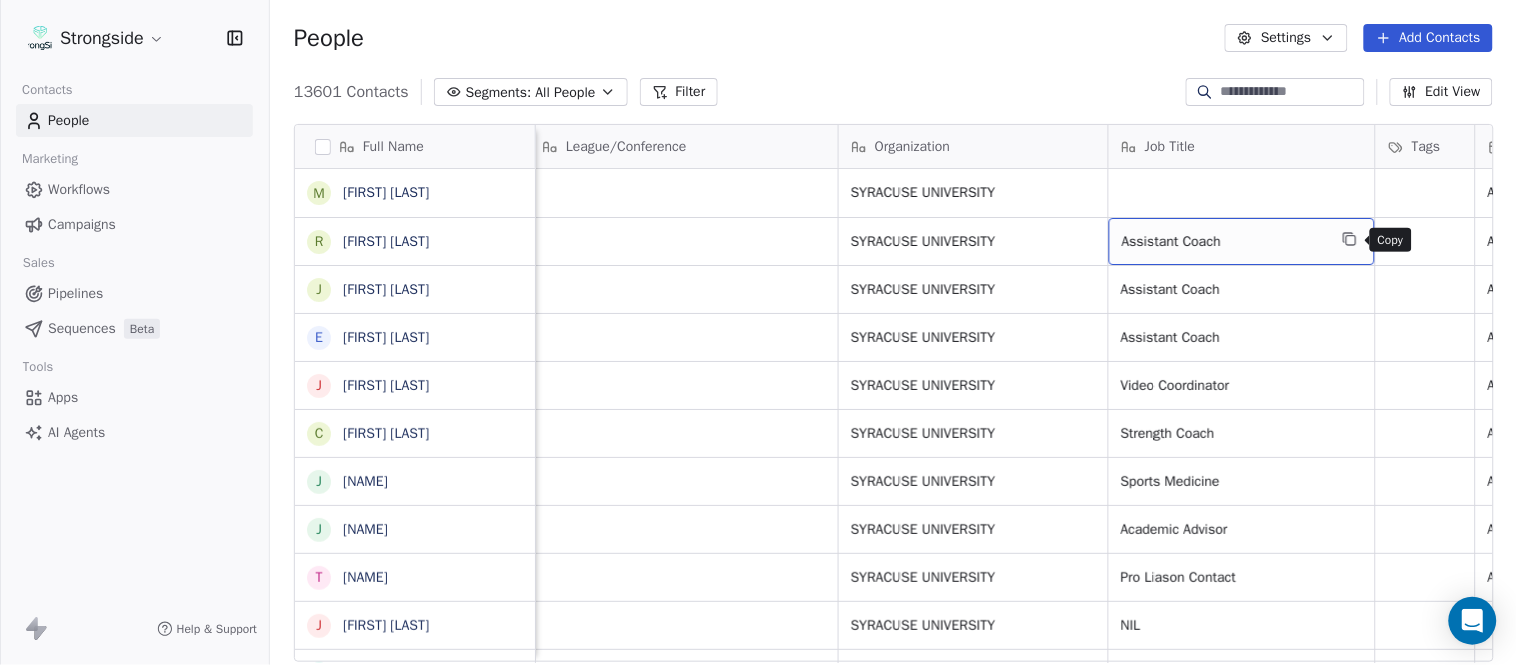 click 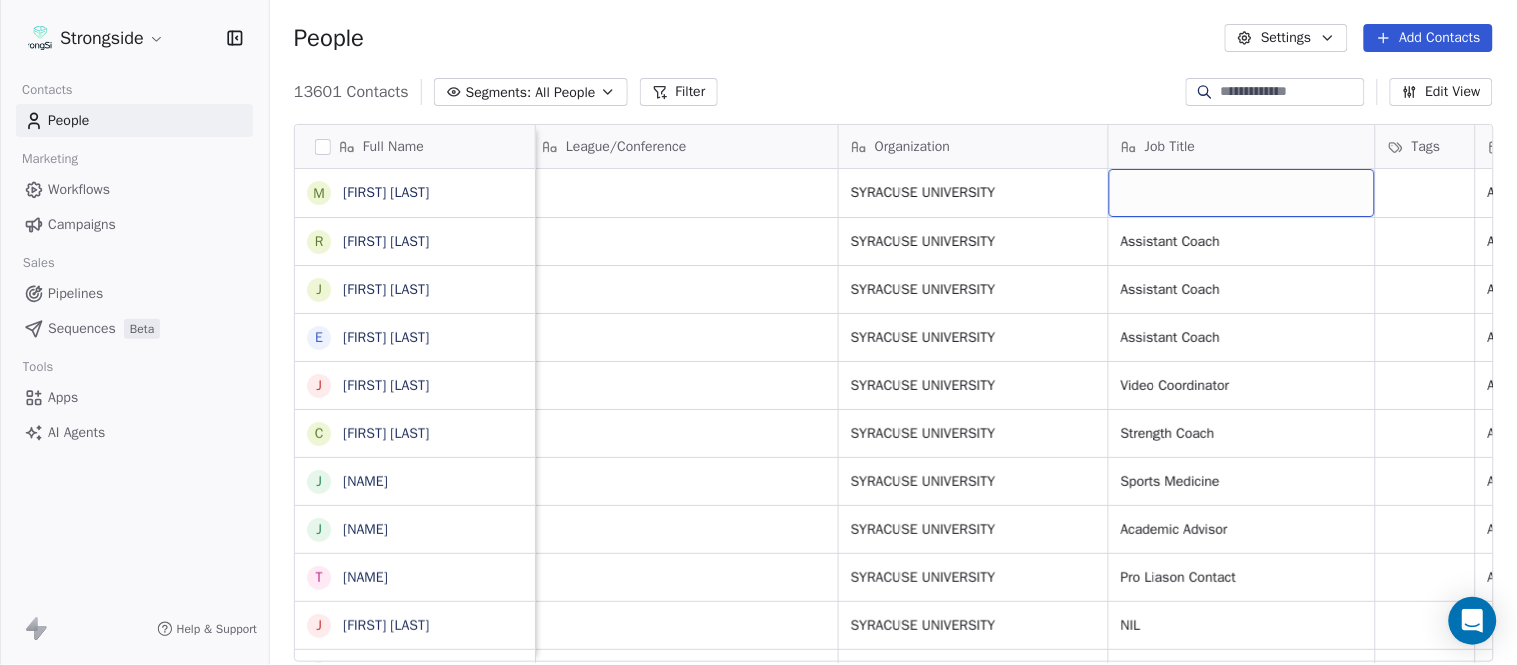 click at bounding box center [1242, 193] 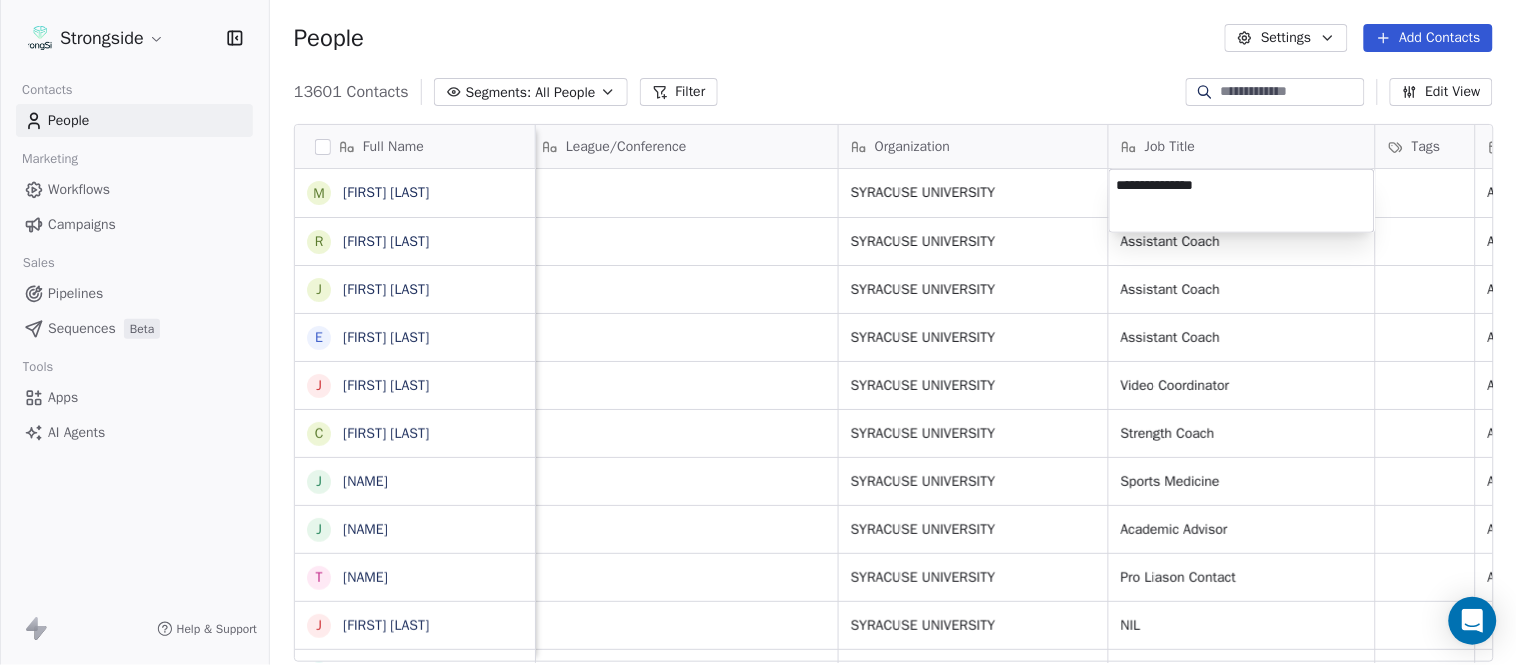click on "Strongside Contacts People Marketing Workflows Campaigns Sales Pipelines Sequences Beta Tools Apps AI Agents Help & Support People Settings  Add Contacts 13601 Contacts Segments: All People Filter  Edit View Tag Add to Sequence Export Full Name M Myles White R Robert Wright J Jeff Nixon E Elijah Robinson J Juliano Macera C Chad Smith J Jon Mitchell J Jason Leslie T Tommy Caporale J Jenna Rodgers T Tyler Cady J Jim Schlensker D Drew Willson J John Wildhack D Debbie Hills W William Hicks R Ryan Kelly J John Loose C Chandler Burks S Sean Saturnio D Daryl Dixon N Nate Woody C Cody Worley C Chris Jann C Conor Hughes J Jacqui McCann J Jocelyn Zaneski Z Zachary Gold E Eric Szczepinski T Tim Kelly J Jen Guzman Email Phone Number Level League/Conference Organization Job Title Tags Created Date BST Status Priority Emails Auto Clicked mhwhite@syr.edu NCAA I-Bowl SYRACUSE UNIVERSITY Aug 04, 2025 10:13 PM rwrigh09@syr.edu NCAA I-Bowl SYRACUSE UNIVERSITY Assistant Coach Aug 04, 2025 10:12 PM janixon@syr.edu NCAA I-Bowl" at bounding box center [758, 332] 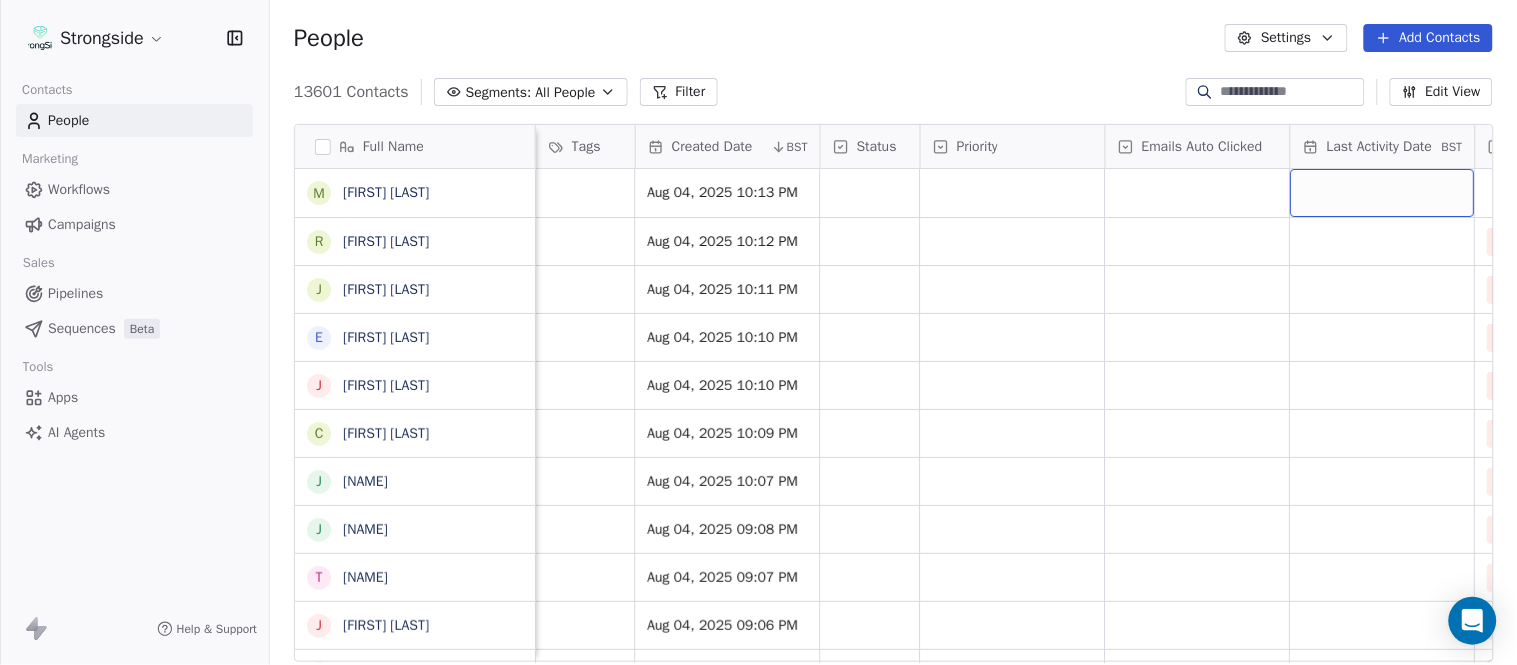 scroll, scrollTop: 0, scrollLeft: 1677, axis: horizontal 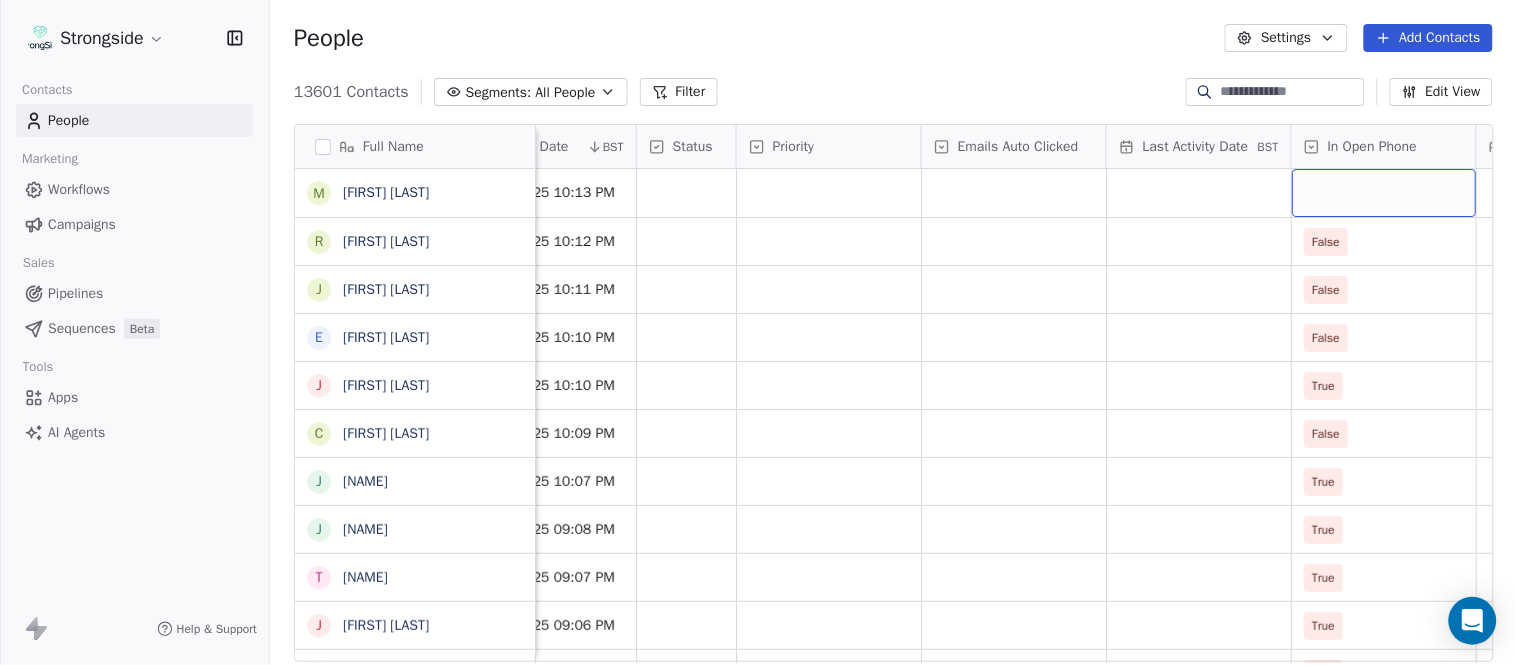 click at bounding box center (1384, 193) 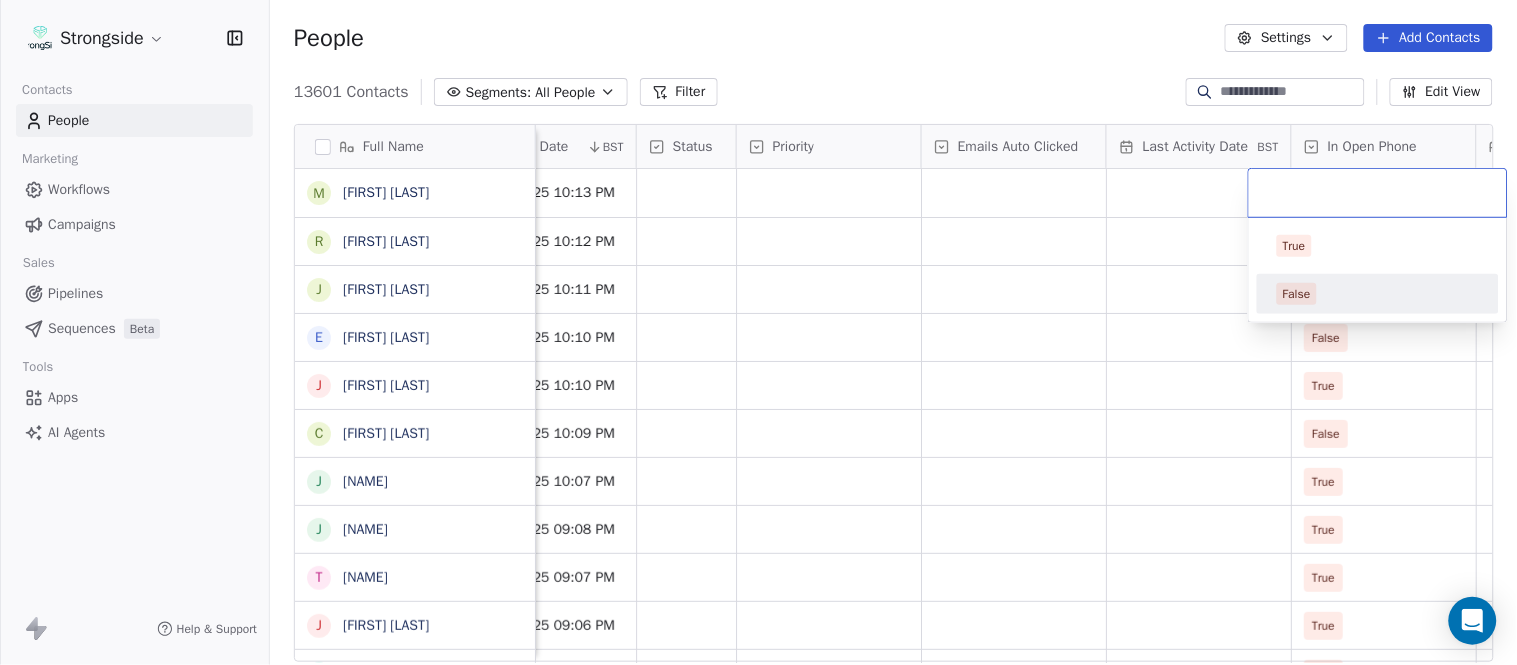 click on "False" at bounding box center (1378, 294) 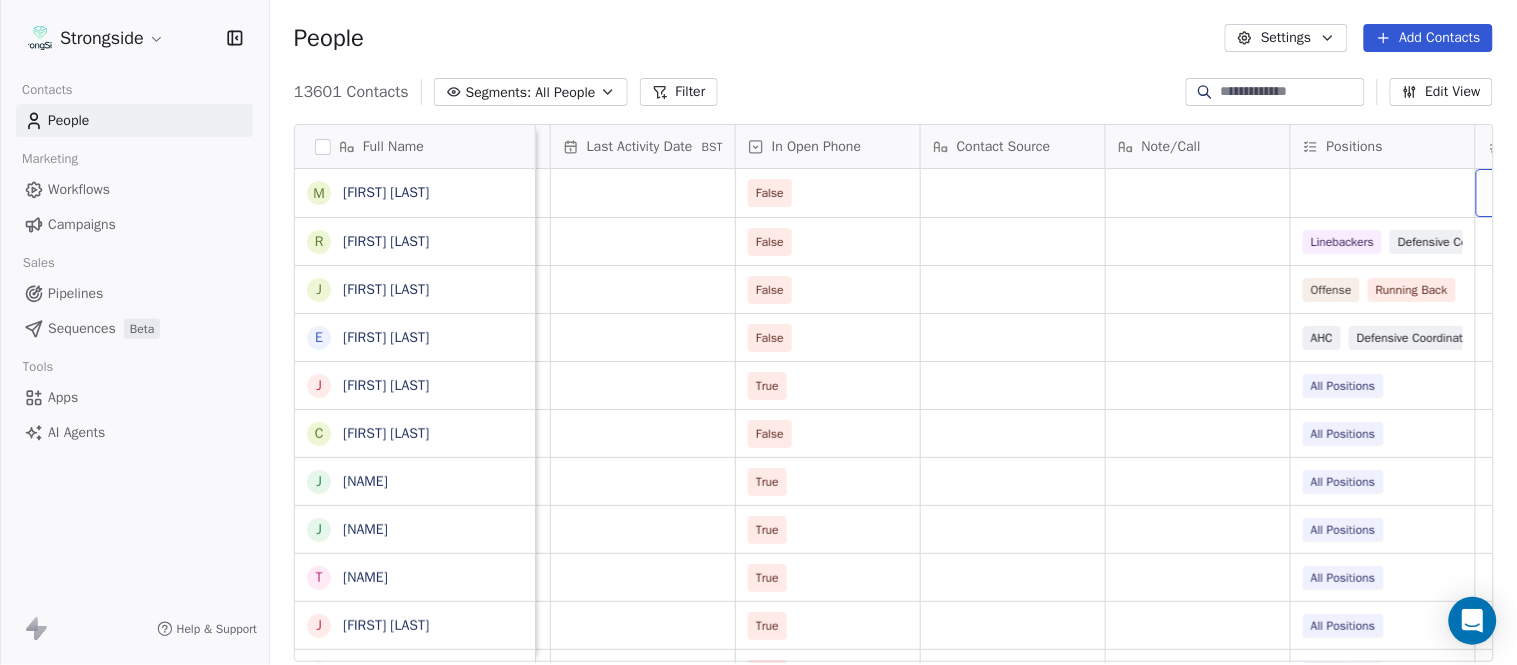 scroll, scrollTop: 0, scrollLeft: 2417, axis: horizontal 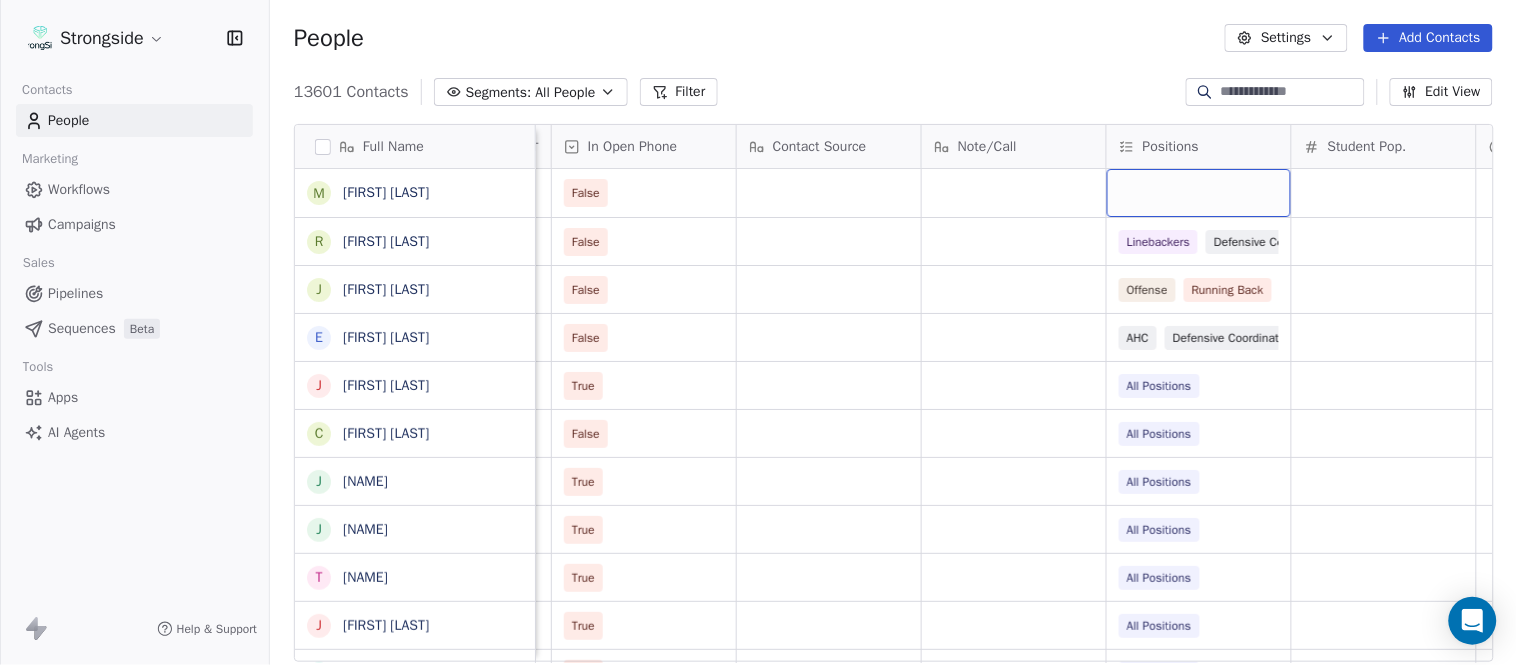 click at bounding box center (1199, 193) 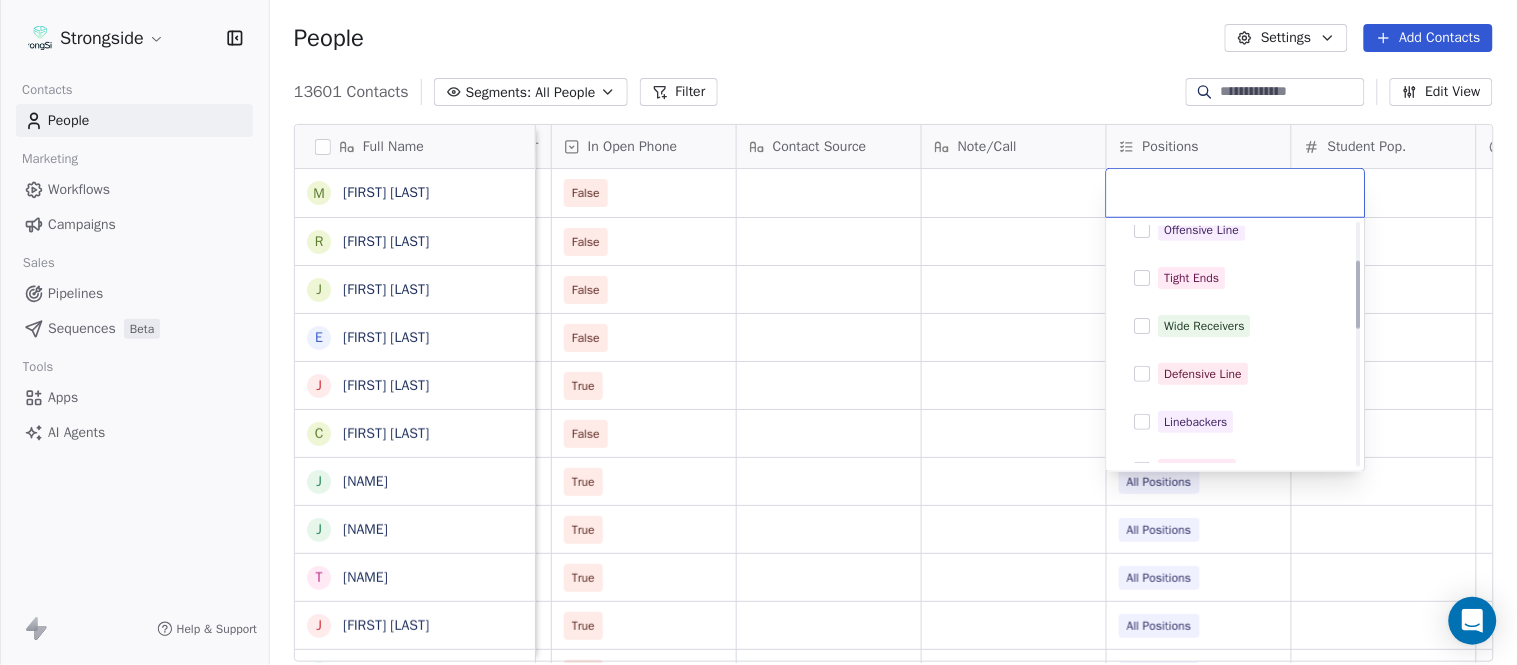 scroll, scrollTop: 111, scrollLeft: 0, axis: vertical 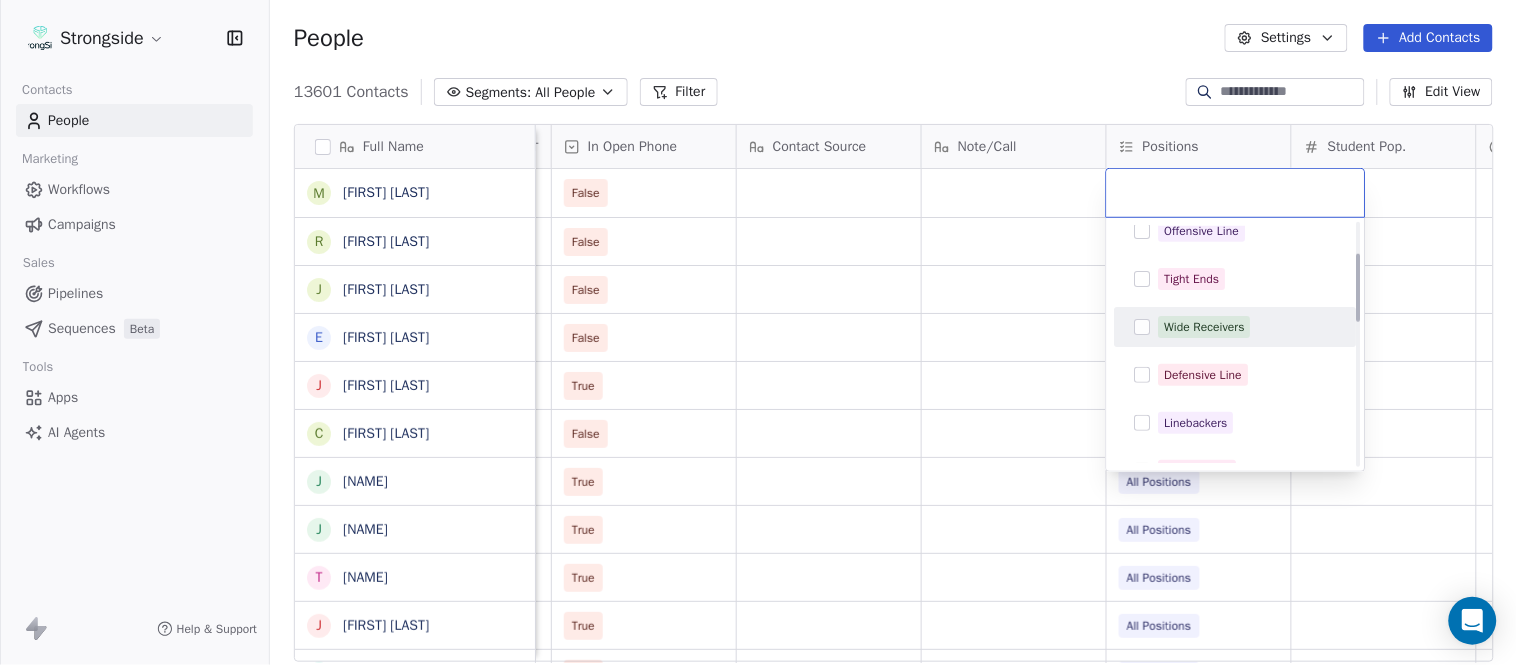 click on "Wide Receivers" at bounding box center (1205, 327) 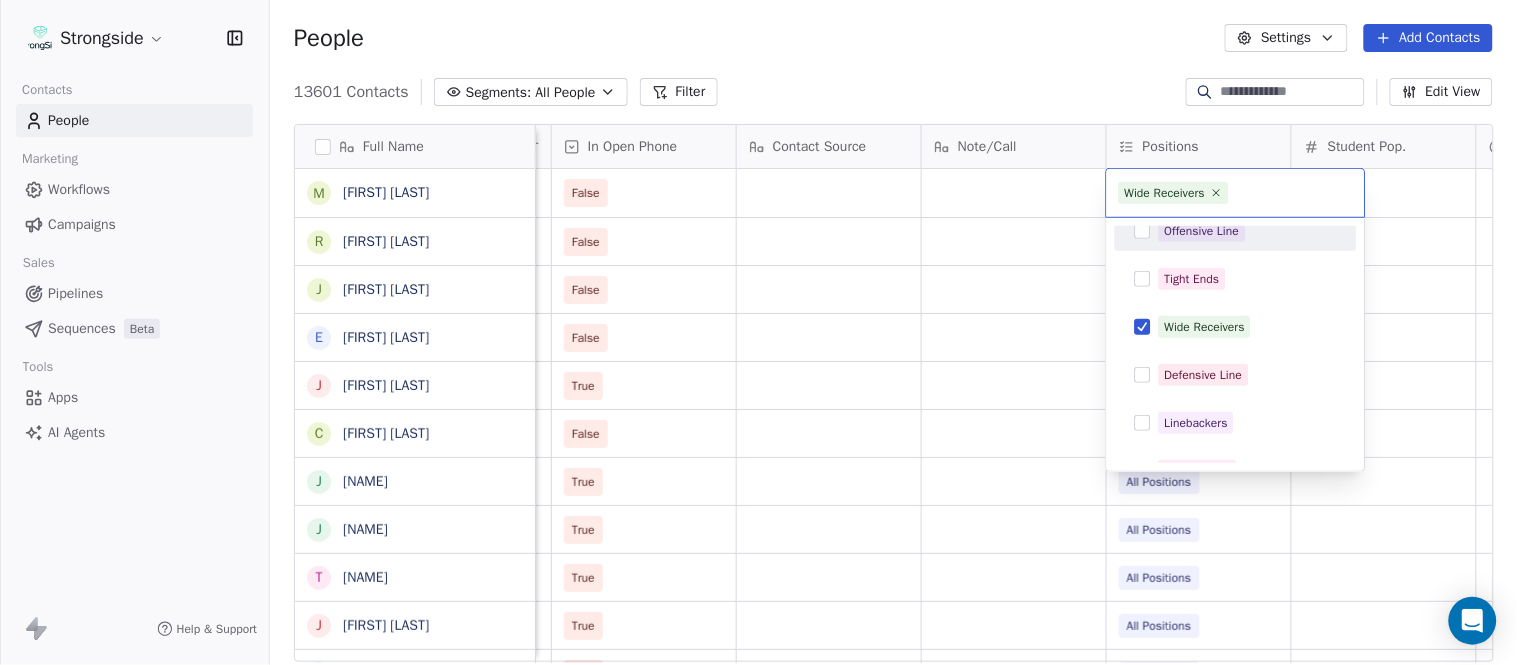 click on "Strongside Contacts People Marketing Workflows Campaigns Sales Pipelines Sequences Beta Tools Apps AI Agents Help & Support People Settings  Add Contacts 13601 Contacts Segments: All People Filter  Edit View Tag Add to Sequence Export Full Name M Myles White R Robert Wright J Jeff Nixon E Elijah Robinson J Juliano Macera C Chad Smith J Jon Mitchell J Jason Leslie T Tommy Caporale J Jenna Rodgers T Tyler Cady J Jim Schlensker D Drew Willson J John Wildhack D Debbie Hills W William Hicks R Ryan Kelly J John Loose C Chandler Burks S Sean Saturnio D Daryl Dixon N Nate Woody C Cody Worley C Chris Jann C Conor Hughes J Jacqui McCann J Jocelyn Zaneski Z Zachary Gold E Eric Szczepinski T Tim Kelly J Jen Guzman Status Priority Emails Auto Clicked Last Activity Date BST In Open Phone Contact Source Note/Call Positions Student Pop. Lead Account   False   False Linebackers Defensive Coordinator   False Offense Running Back   False AHC Defensive Coordinator   True All Positions   False All Positions   True All Positions" at bounding box center [758, 332] 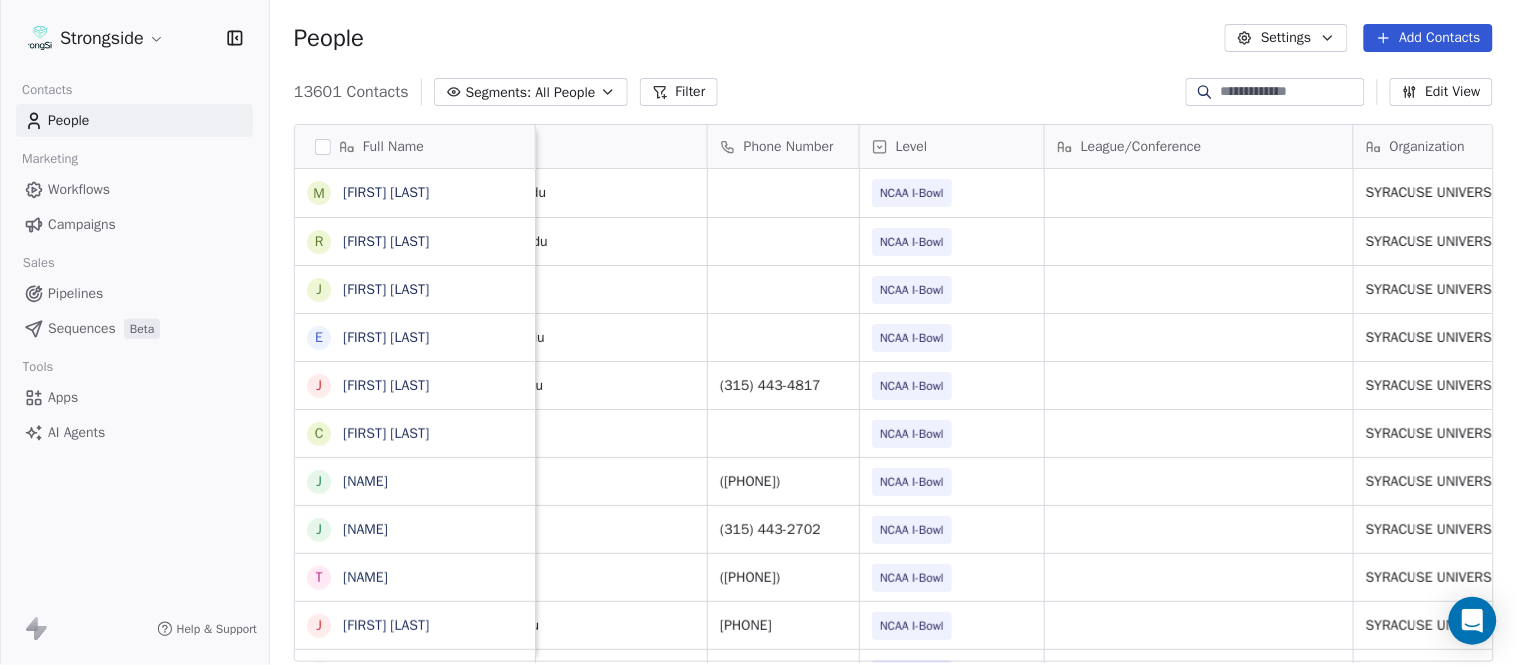 scroll, scrollTop: 0, scrollLeft: 0, axis: both 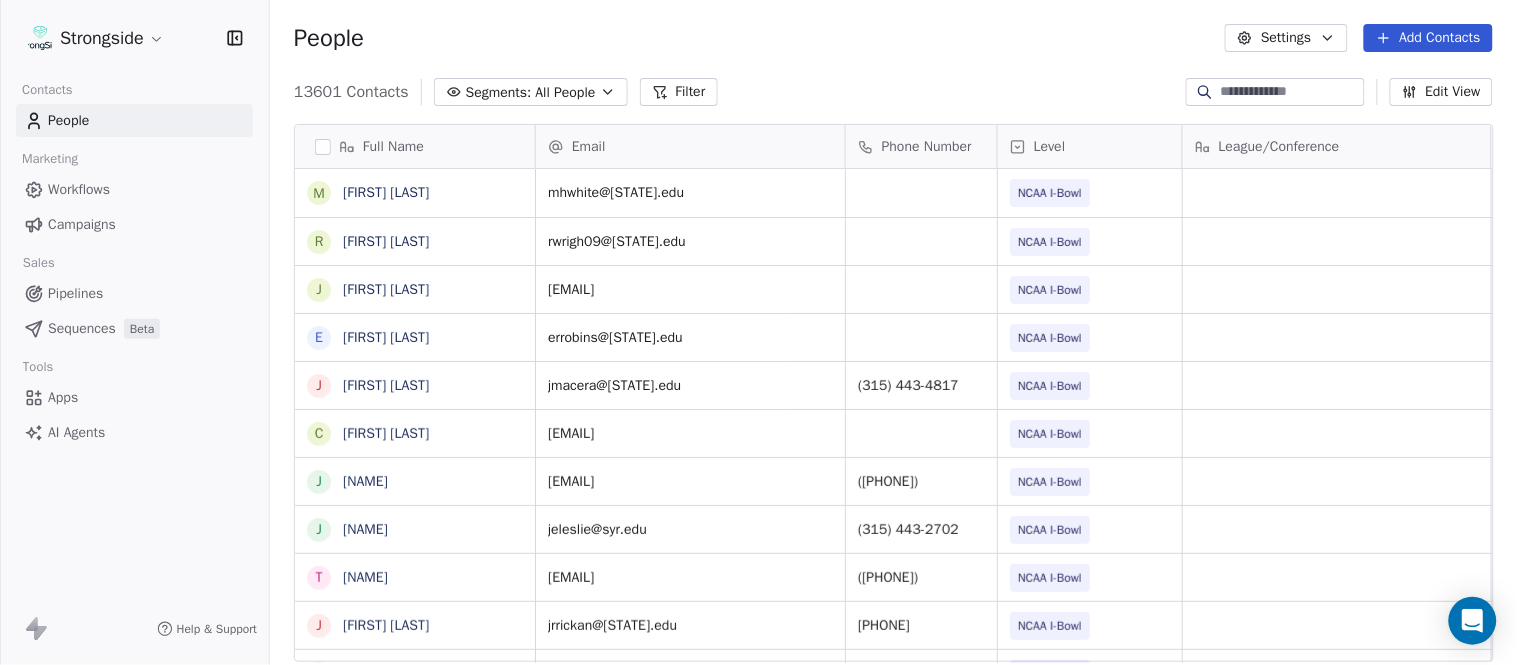 click on "Add Contacts" at bounding box center (1428, 38) 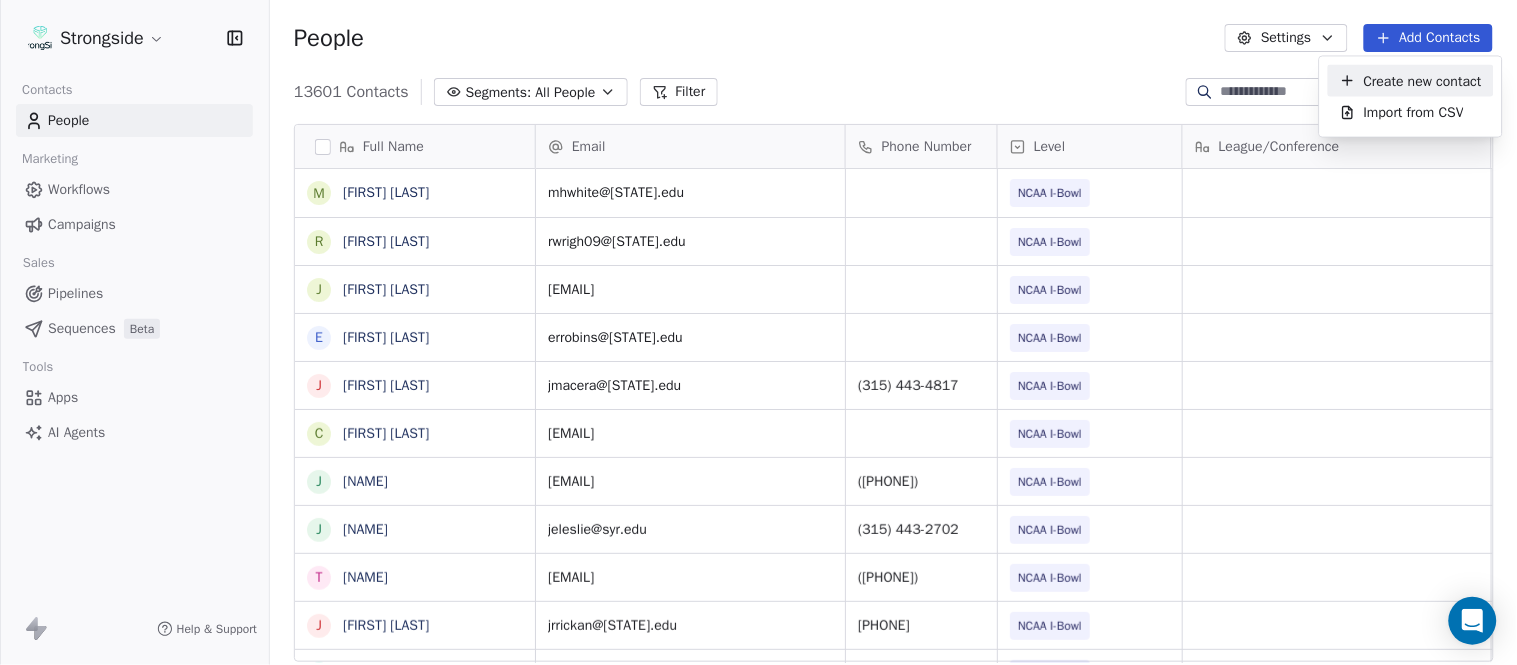 click on "Create new contact" at bounding box center (1423, 80) 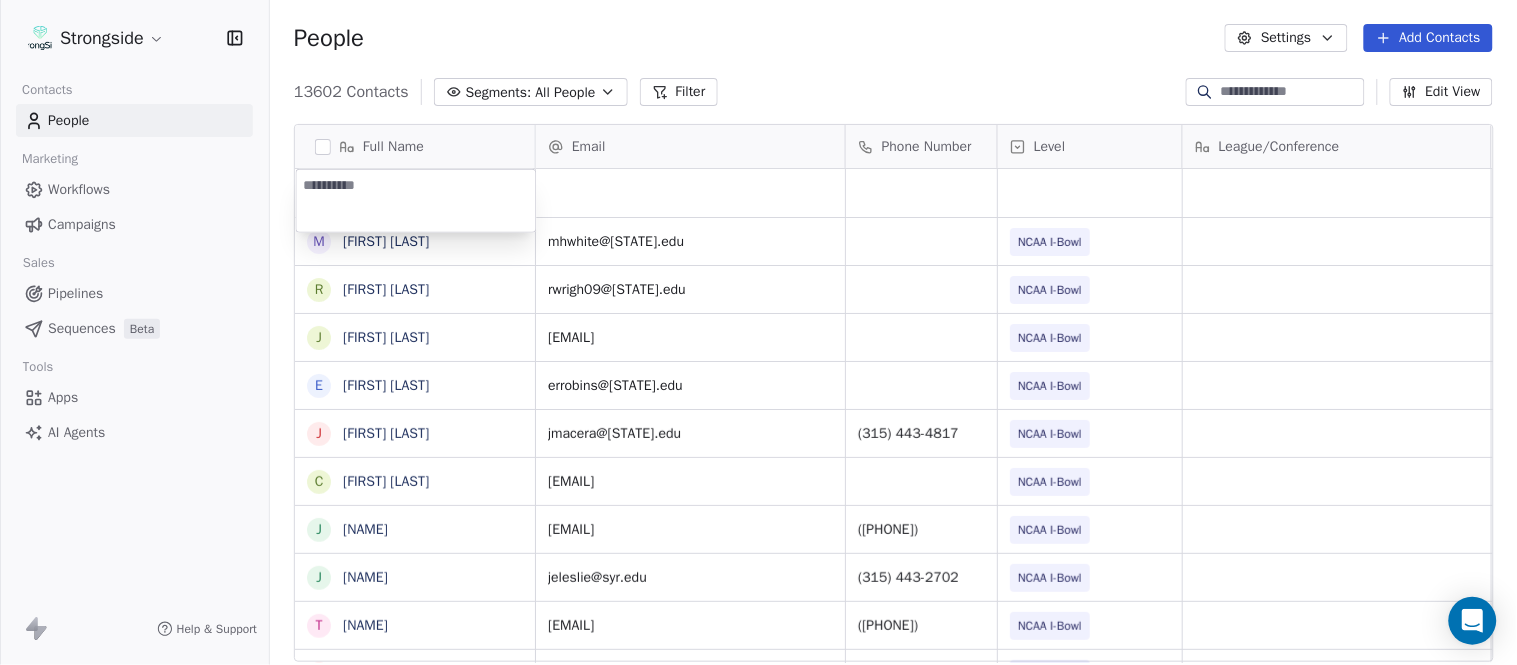 type on "**********" 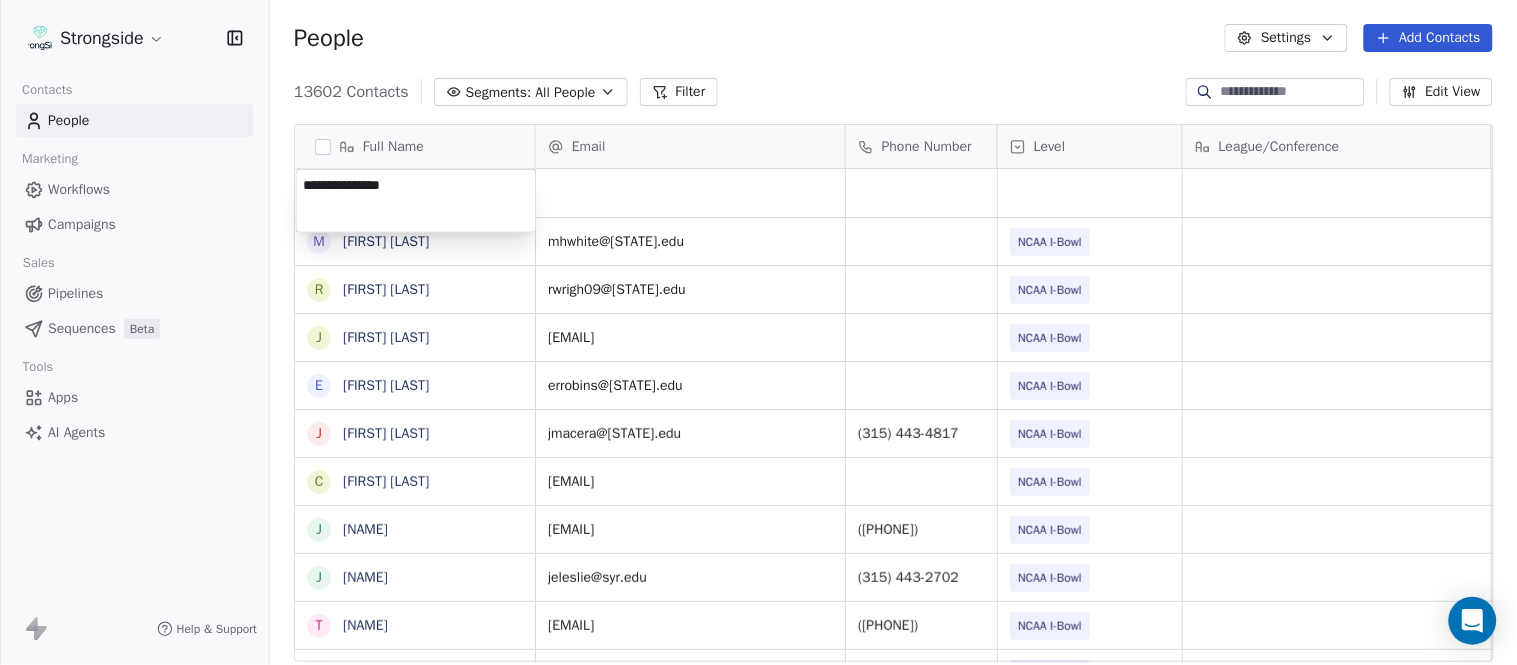 click on "Strongside Contacts People Marketing Workflows Campaigns Sales Pipelines Sequences Beta Tools Apps AI Agents Help & Support People Settings  Add Contacts 13602 Contacts Segments: All People Filter  Edit View Tag Add to Sequence Export Full Name M Myles White R Robert Wright J Jeff Nixon E Elijah Robinson J Juliano Macera C Chad Smith J Jon Mitchell J Jason Leslie T Tommy Caporale J Jenna Rodgers T Tyler Cady J Jim Schlensker D Drew Willson J John Wildhack D Debbie Hills W William Hicks R Ryan Kelly J John Loose C Chandler Burks S Sean Saturnio D Daryl Dixon N Nate Woody C Cody Worley C Chris Jann C Conor Hughes J Jacqui McCann J Jocelyn Zaneski Z Zachary Gold E Eric Szczepinski T Tim Kelly Email Phone Number Level League/Conference Organization Job Title Tags Created Date BST Aug 04, 2025 10:14 PM mhwhite@syr.edu NCAA I-Bowl SYRACUSE UNIVERSITY Assistant Coach Aug 04, 2025 10:13 PM rwrigh09@syr.edu NCAA I-Bowl SYRACUSE UNIVERSITY Assistant Coach Aug 04, 2025 10:12 PM janixon@syr.edu NCAA I-Bowl NCAA I-Bowl" at bounding box center (758, 332) 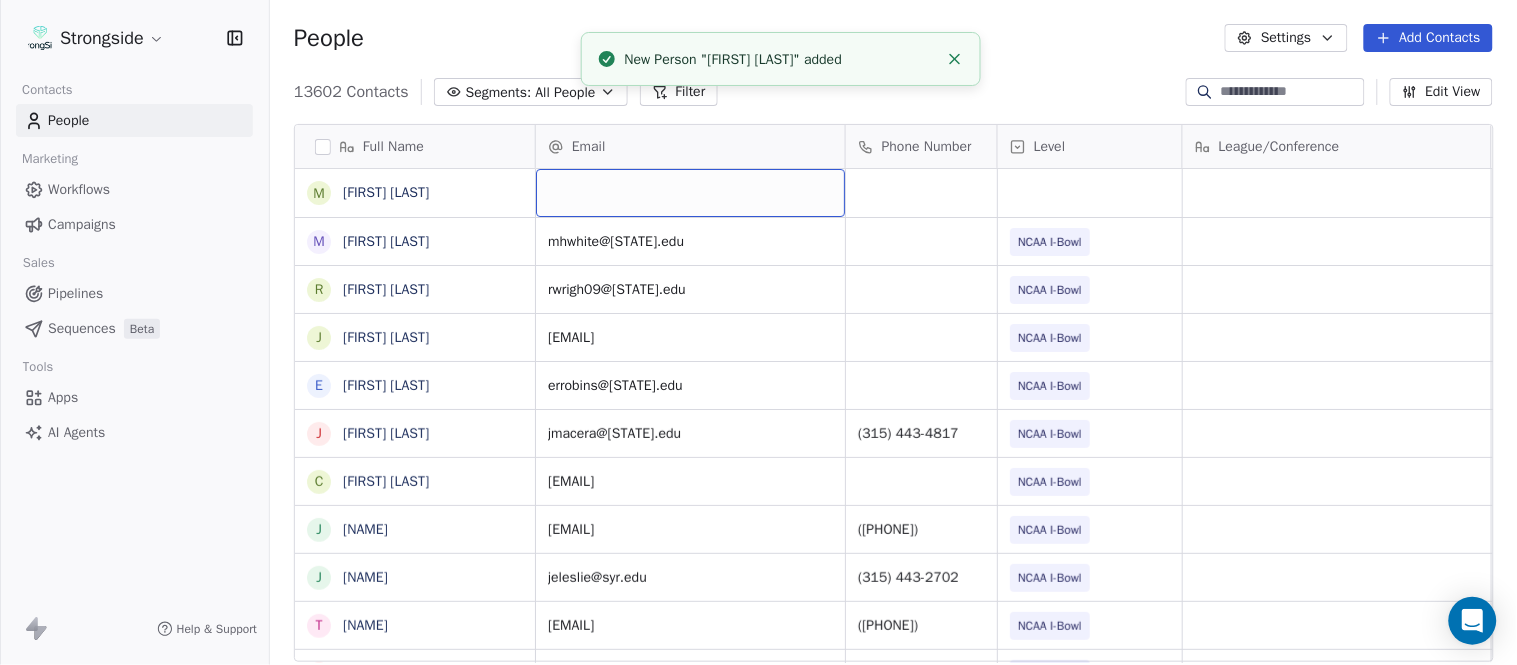 click at bounding box center (690, 193) 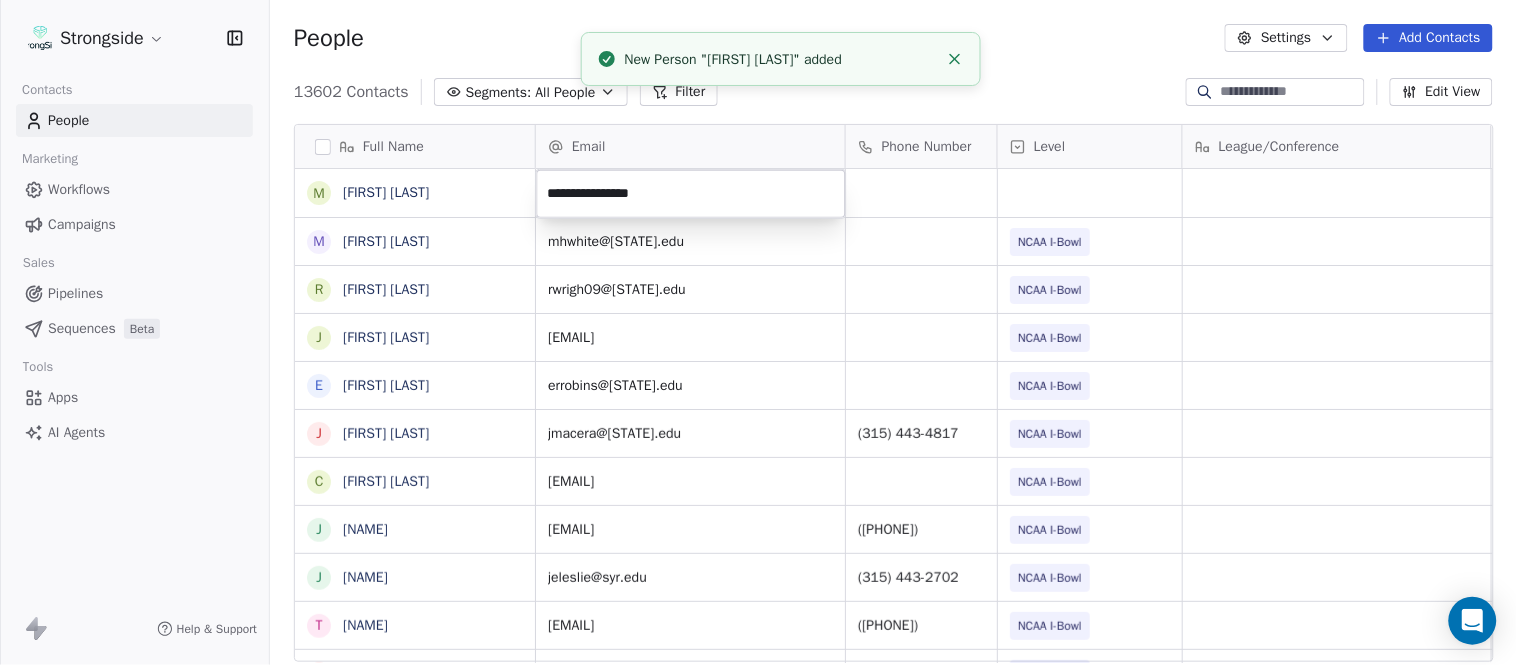 click on "Strongside Contacts People Marketing Workflows Campaigns Sales Pipelines Sequences Beta Tools Apps AI Agents Help & Support People Settings  Add Contacts 13602 Contacts Segments: All People Filter  Edit View Tag Add to Sequence Export Full Name M Michael Johnson M Myles White R Robert Wright J Jeff Nixon E Elijah Robinson J Juliano Macera C Chad Smith J Jon Mitchell J Jason Leslie T Tommy Caporale J Jenna Rodgers T Tyler Cady J Jim Schlensker D Drew Willson J John Wildhack D Debbie Hills W William Hicks R Ryan Kelly J John Loose C Chandler Burks S Sean Saturnio D Daryl Dixon N Nate Woody C Cody Worley C Chris Jann C Conor Hughes J Jacqui McCann J Jocelyn Zaneski Z Zachary Gold E Eric Szczepinski T Tim Kelly Email Phone Number Level League/Conference Organization Job Title Tags Created Date BST Aug 04, 2025 10:14 PM mhwhite@syr.edu NCAA I-Bowl SYRACUSE UNIVERSITY Assistant Coach Aug 04, 2025 10:13 PM rwrigh09@syr.edu NCAA I-Bowl SYRACUSE UNIVERSITY Assistant Coach Aug 04, 2025 10:12 PM janixon@syr.edu NIL" at bounding box center [758, 332] 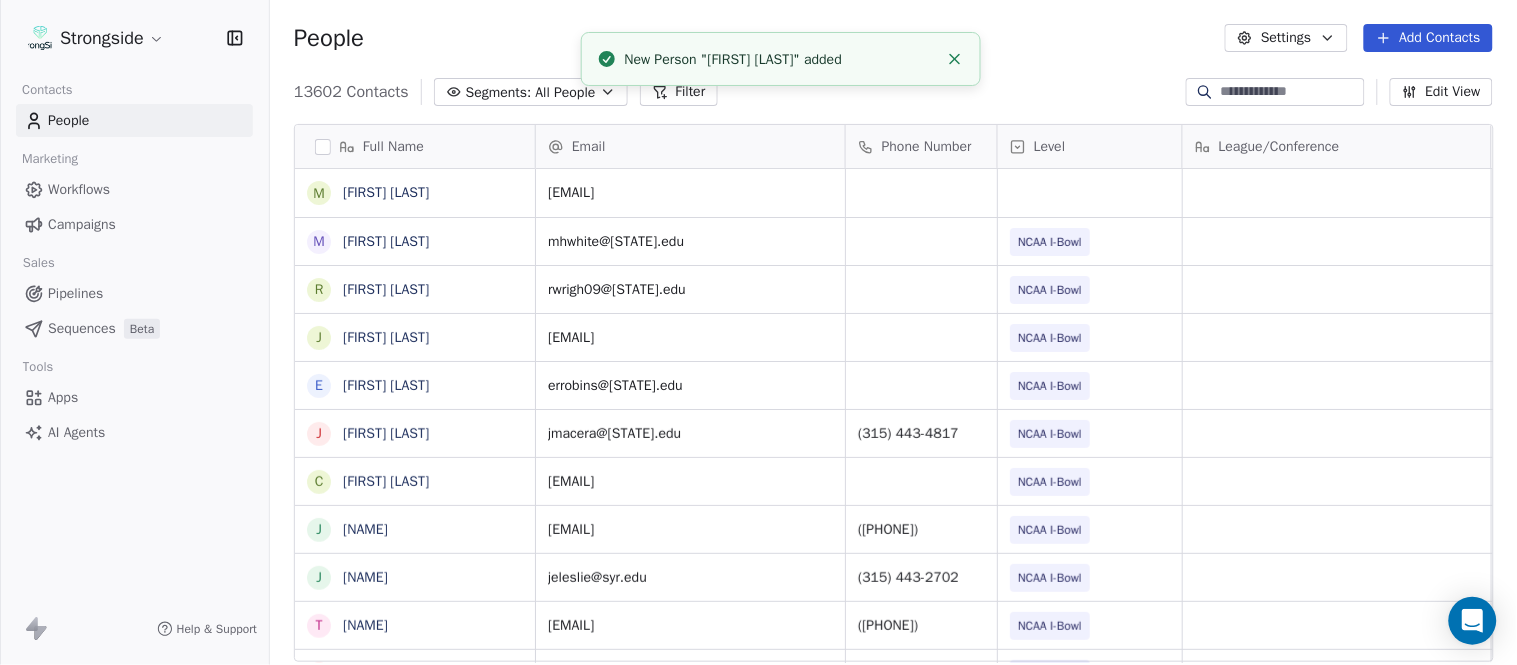 click on "New Person "Michael Johnson" added" at bounding box center [781, 59] 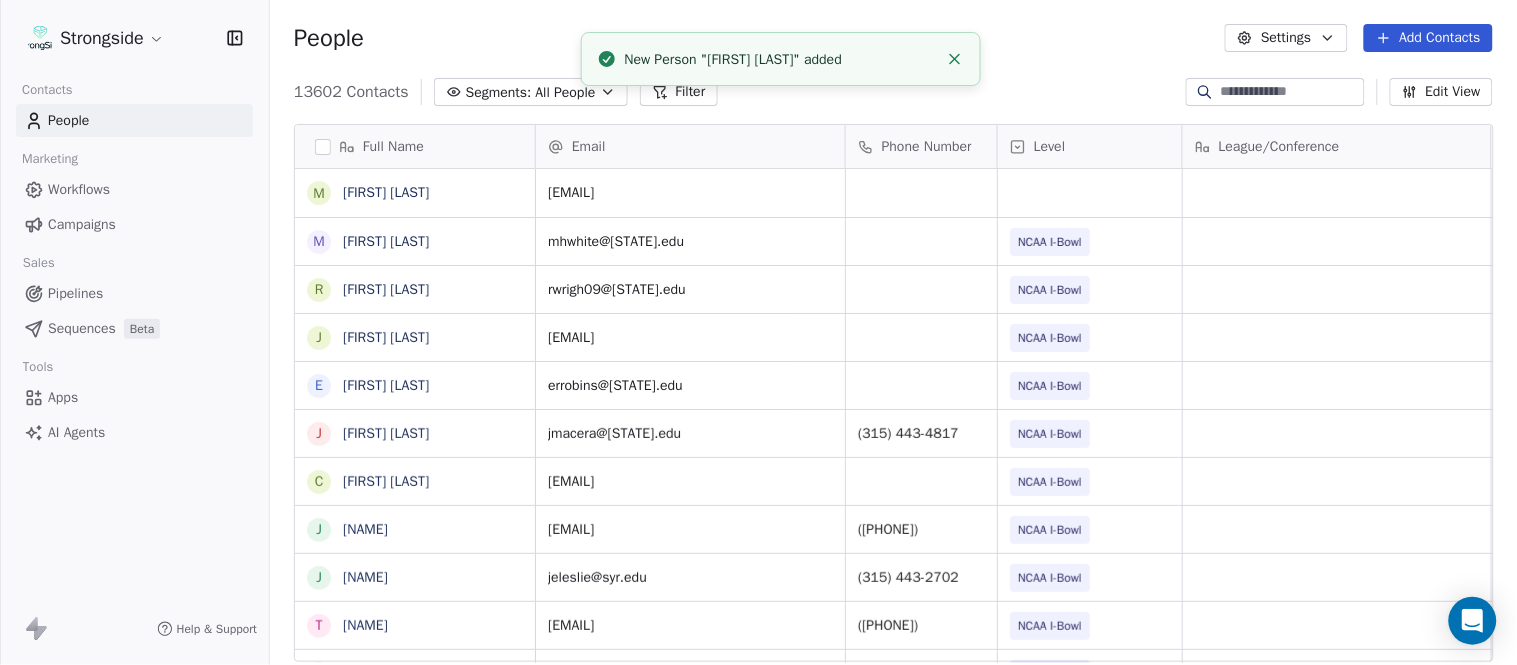 click at bounding box center (955, 59) 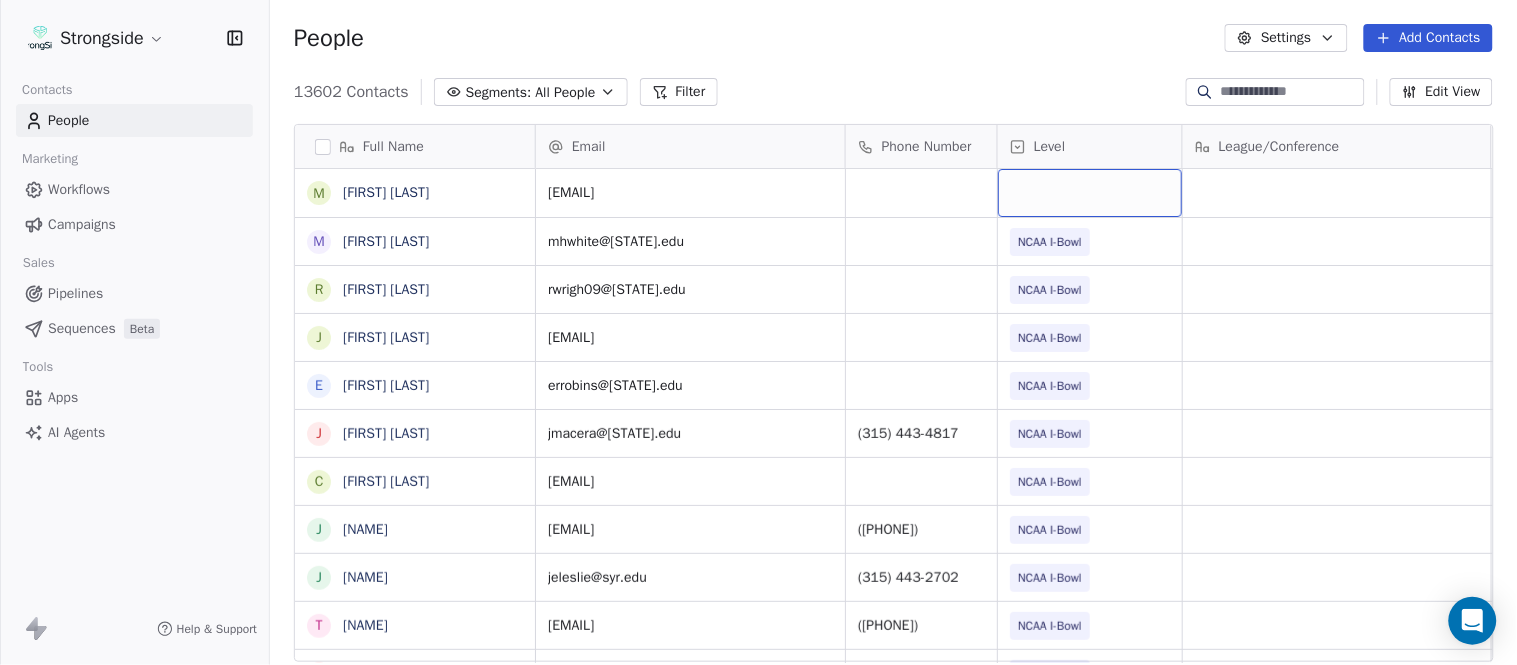 click at bounding box center [1090, 193] 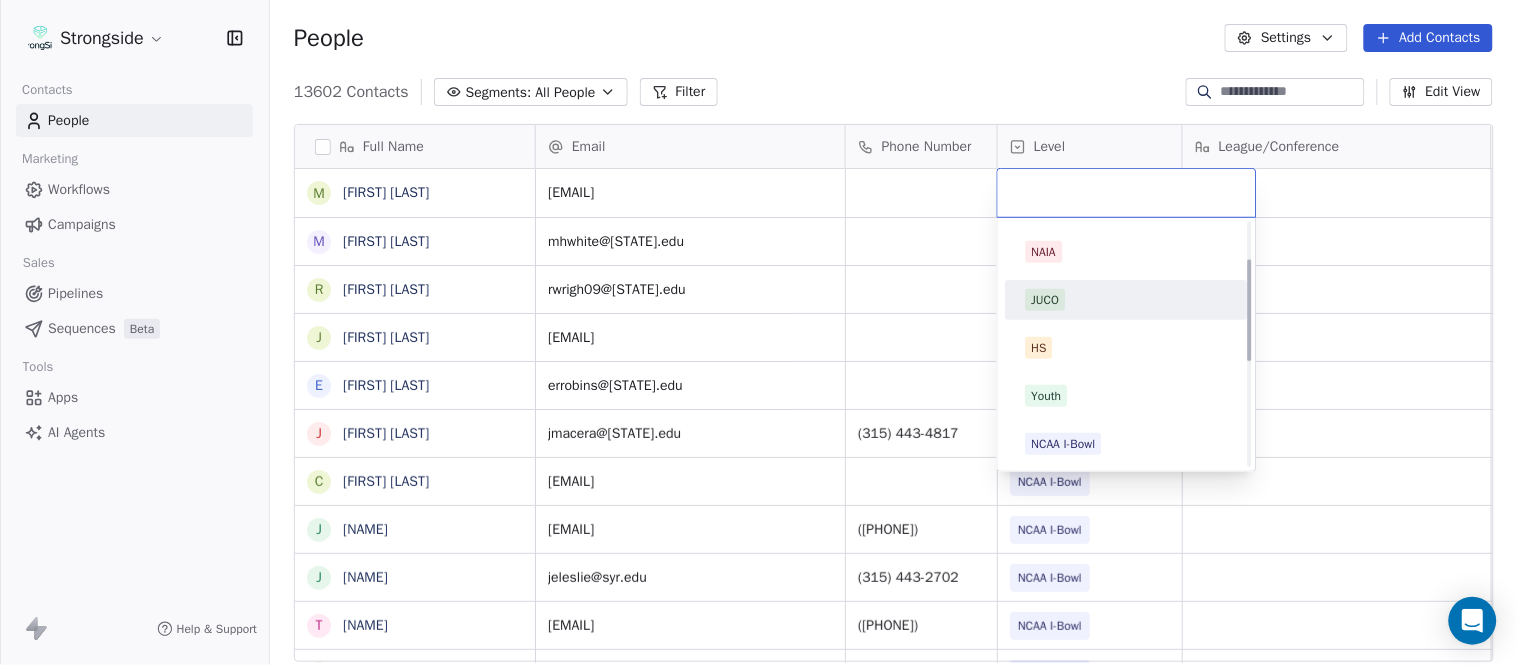 scroll, scrollTop: 330, scrollLeft: 0, axis: vertical 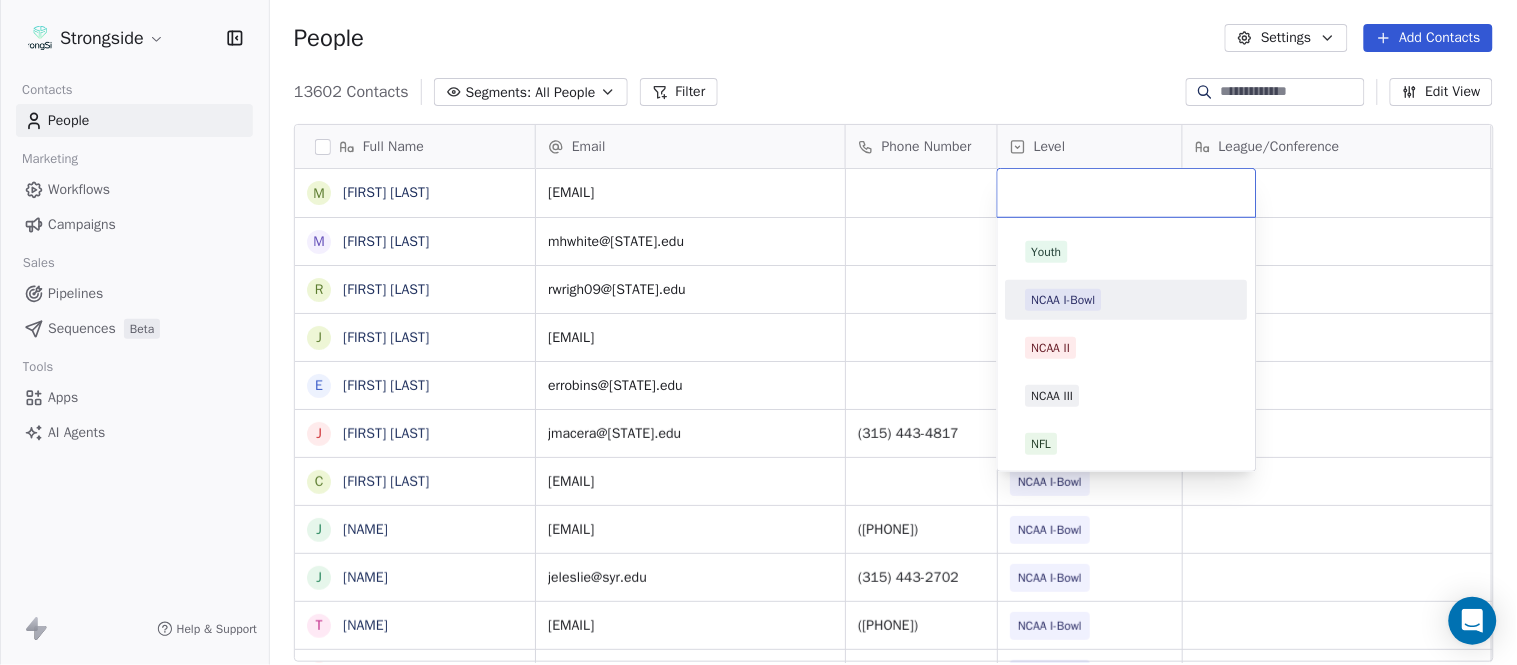 click on "NCAA I-Bowl" at bounding box center [1064, 300] 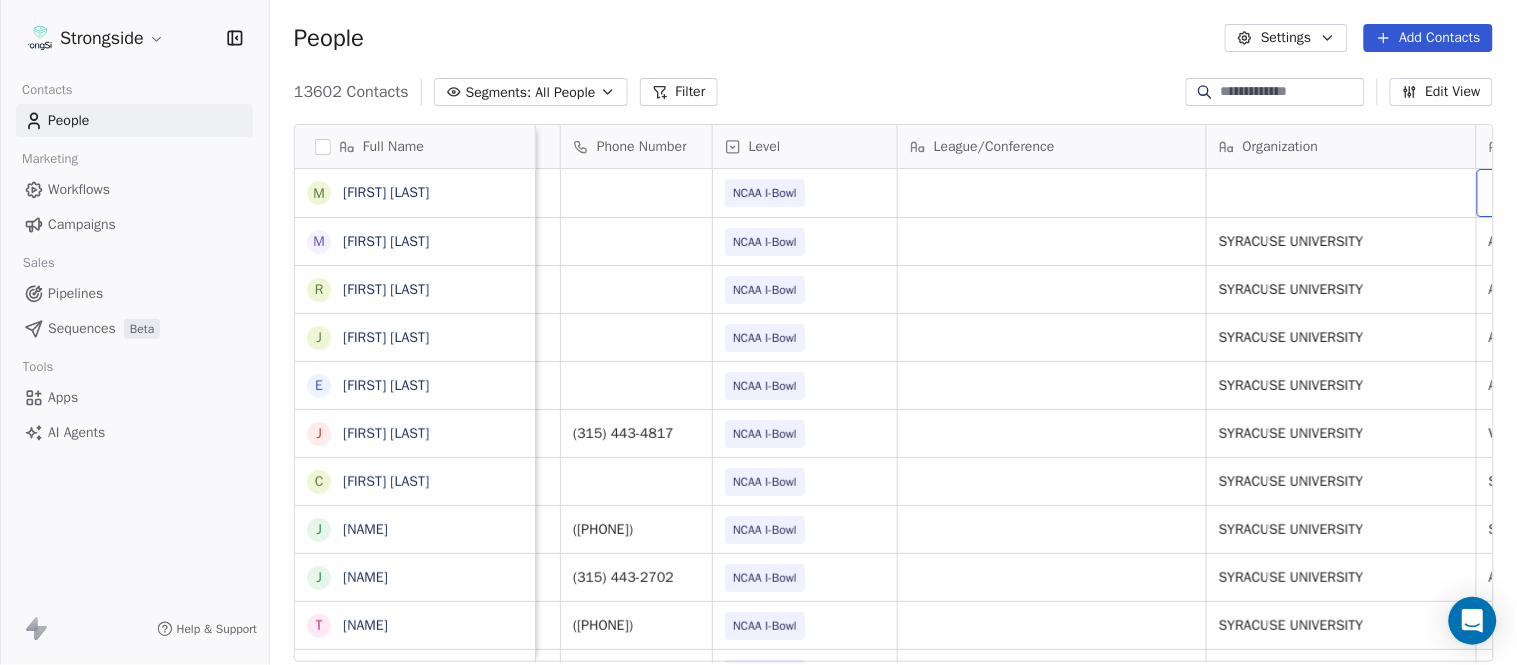 scroll, scrollTop: 0, scrollLeft: 553, axis: horizontal 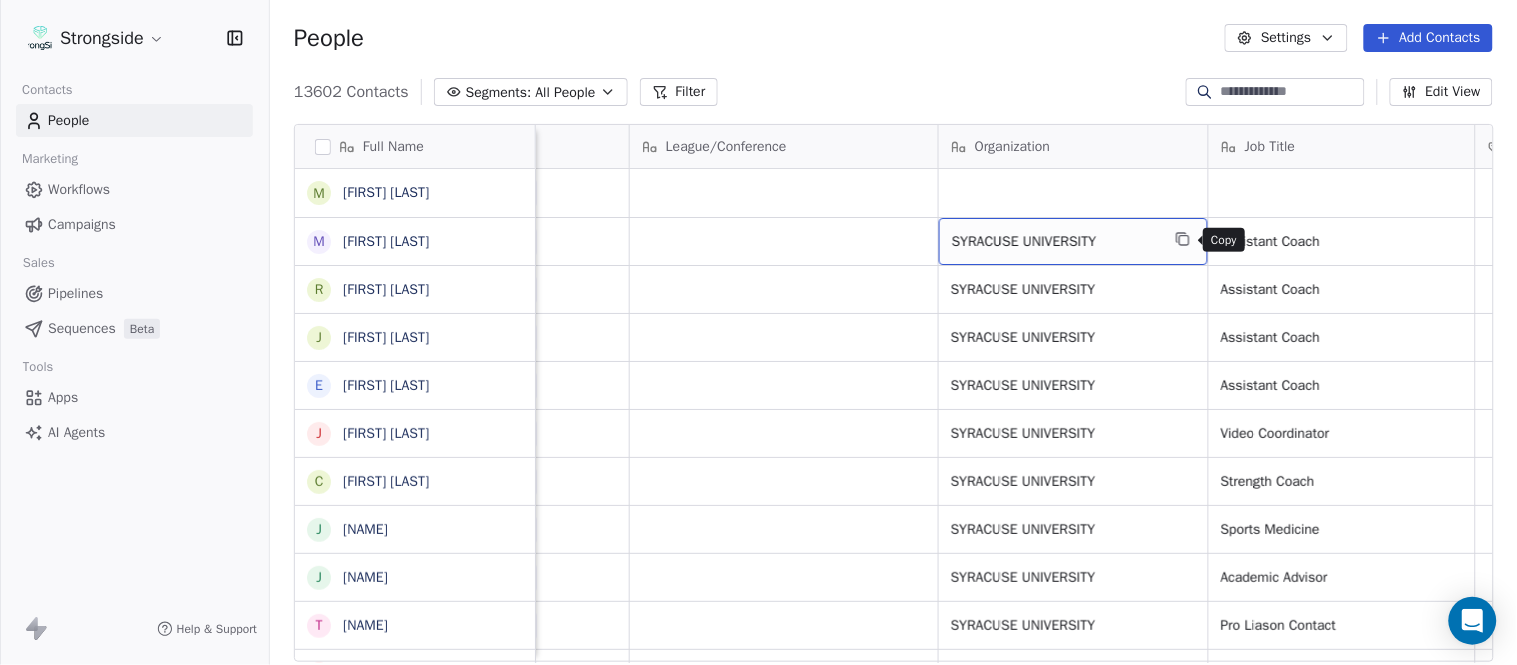 click 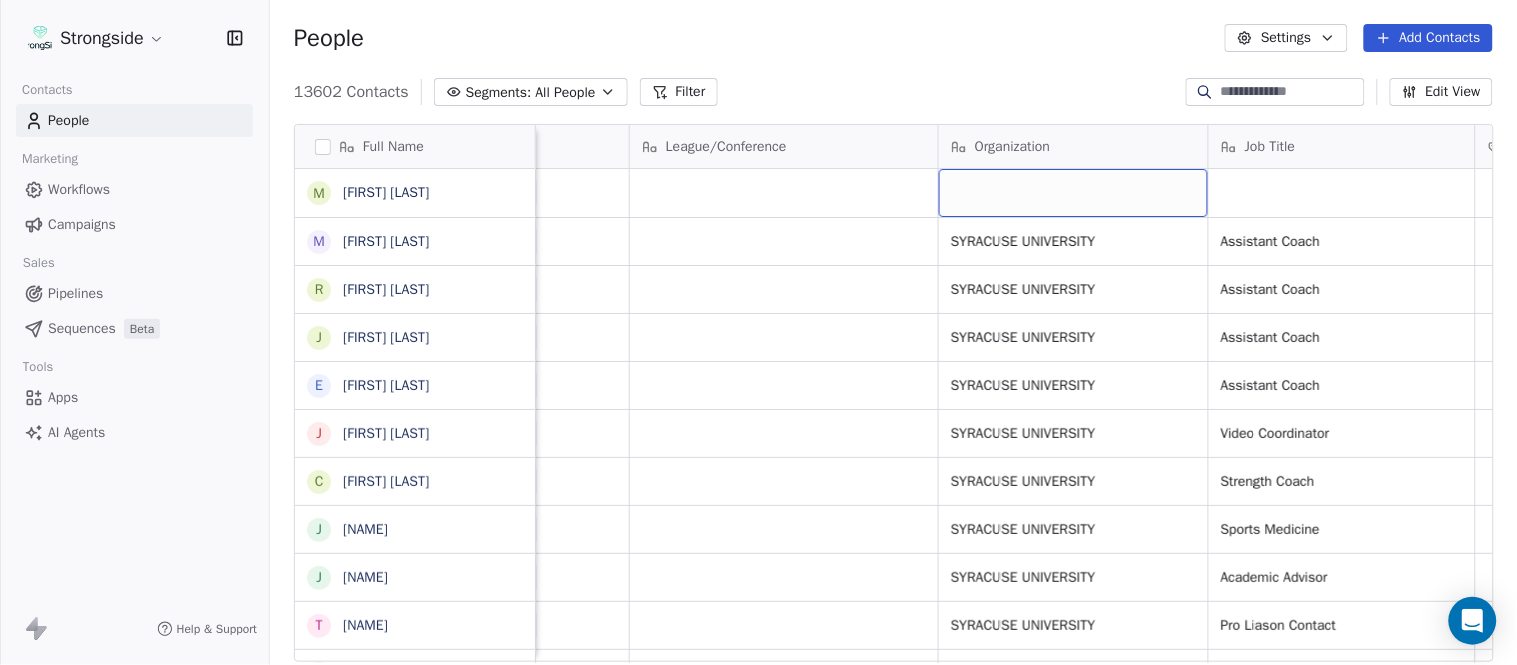 click at bounding box center [1073, 193] 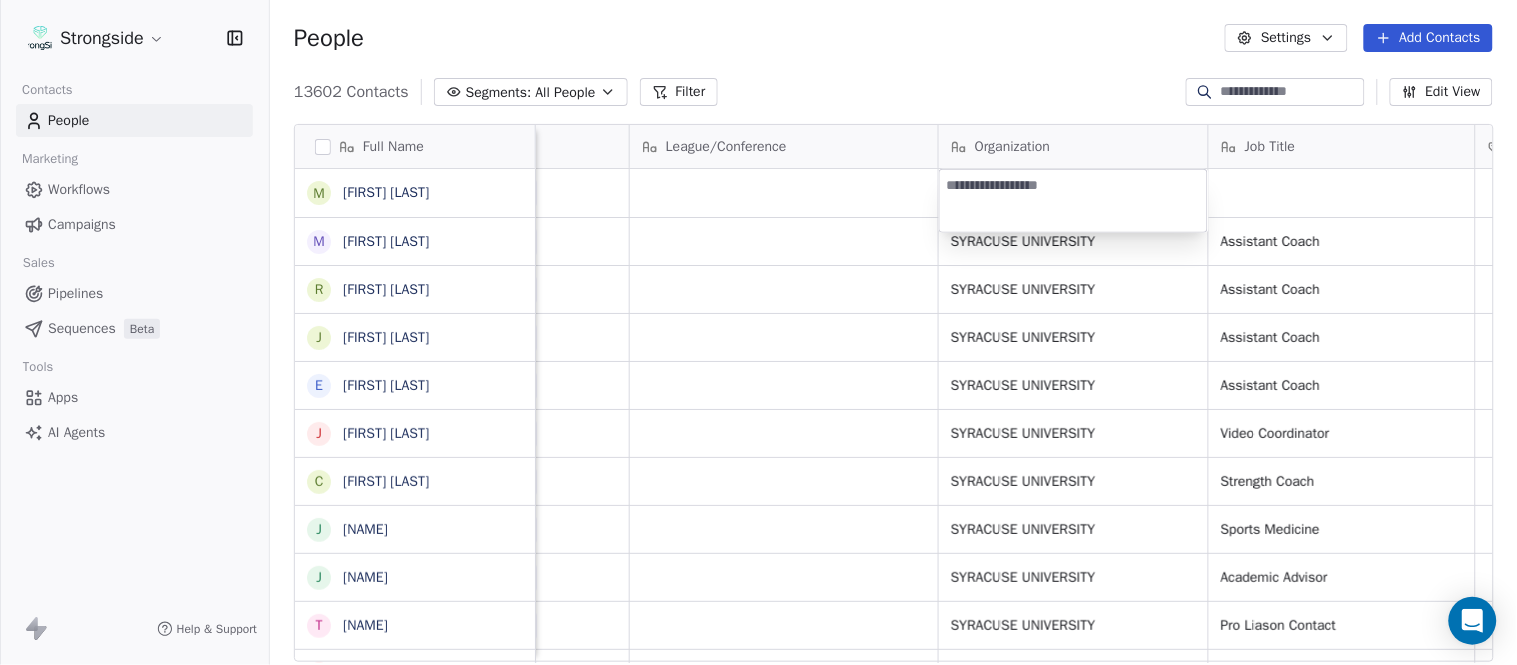 type on "**********" 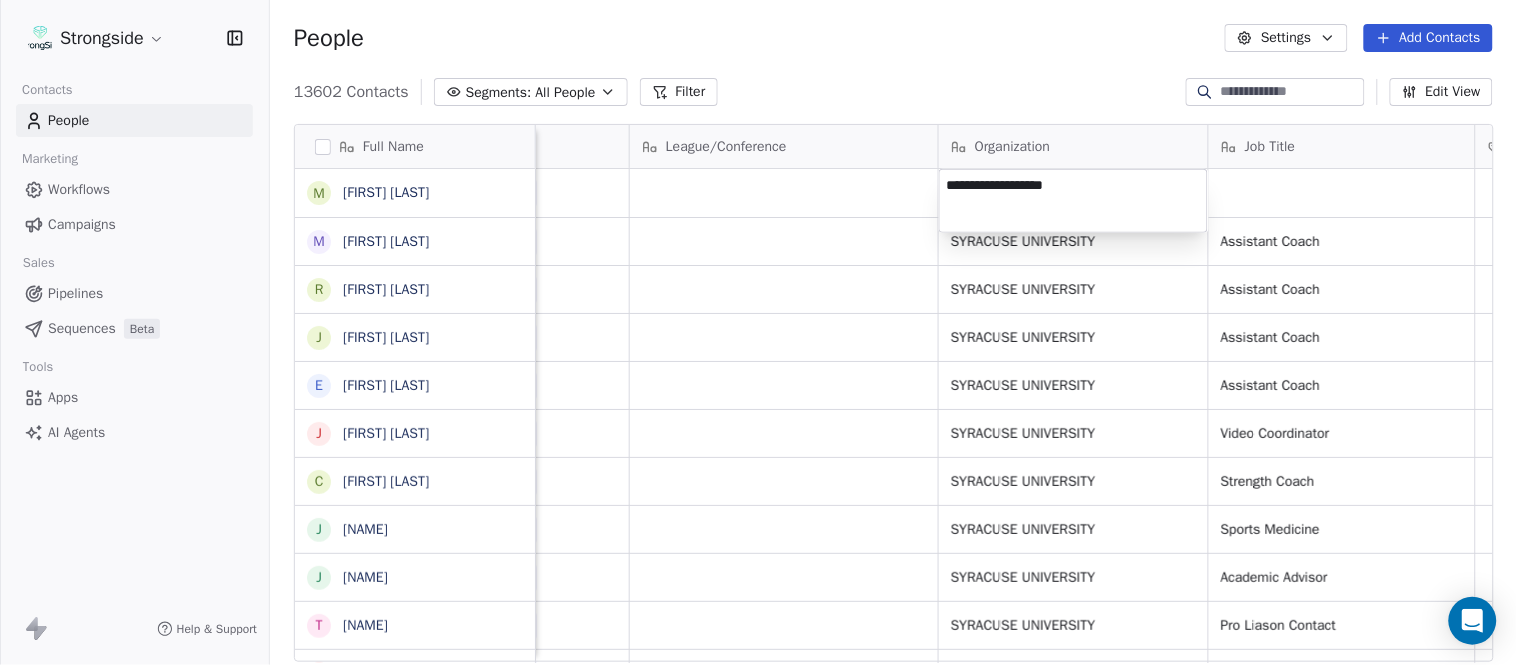 click on "Strongside Contacts People Marketing Workflows Campaigns Sales Pipelines Sequences Beta Tools Apps AI Agents Help & Support People Settings  Add Contacts 13602 Contacts Segments: All People Filter  Edit View Tag Add to Sequence Export Full Name M Michael Johnson M Myles White R Robert Wright J Jeff Nixon E Elijah Robinson J Juliano Macera C Chad Smith J Jon Mitchell J Jason Leslie T Tommy Caporale J Jenna Rodgers T Tyler Cady J Jim Schlensker D Drew Willson J John Wildhack D Debbie Hills W William Hicks R Ryan Kelly J John Loose C Chandler Burks S Sean Saturnio D Daryl Dixon N Nate Woody C Cody Worley C Chris Jann C Conor Hughes J Jacqui McCann J Jocelyn Zaneski Z Zachary Gold E Eric Szczepinski T Tim Kelly Email Phone Number Level League/Conference Organization Job Title Tags Created Date BST Status Priority mjohn120@syr.edu NCAA I-Bowl Aug 04, 2025 10:14 PM mhwhite@syr.edu NCAA I-Bowl SYRACUSE UNIVERSITY Assistant Coach Aug 04, 2025 10:13 PM rwrigh09@syr.edu NCAA I-Bowl SYRACUSE UNIVERSITY Assistant Coach" at bounding box center [758, 332] 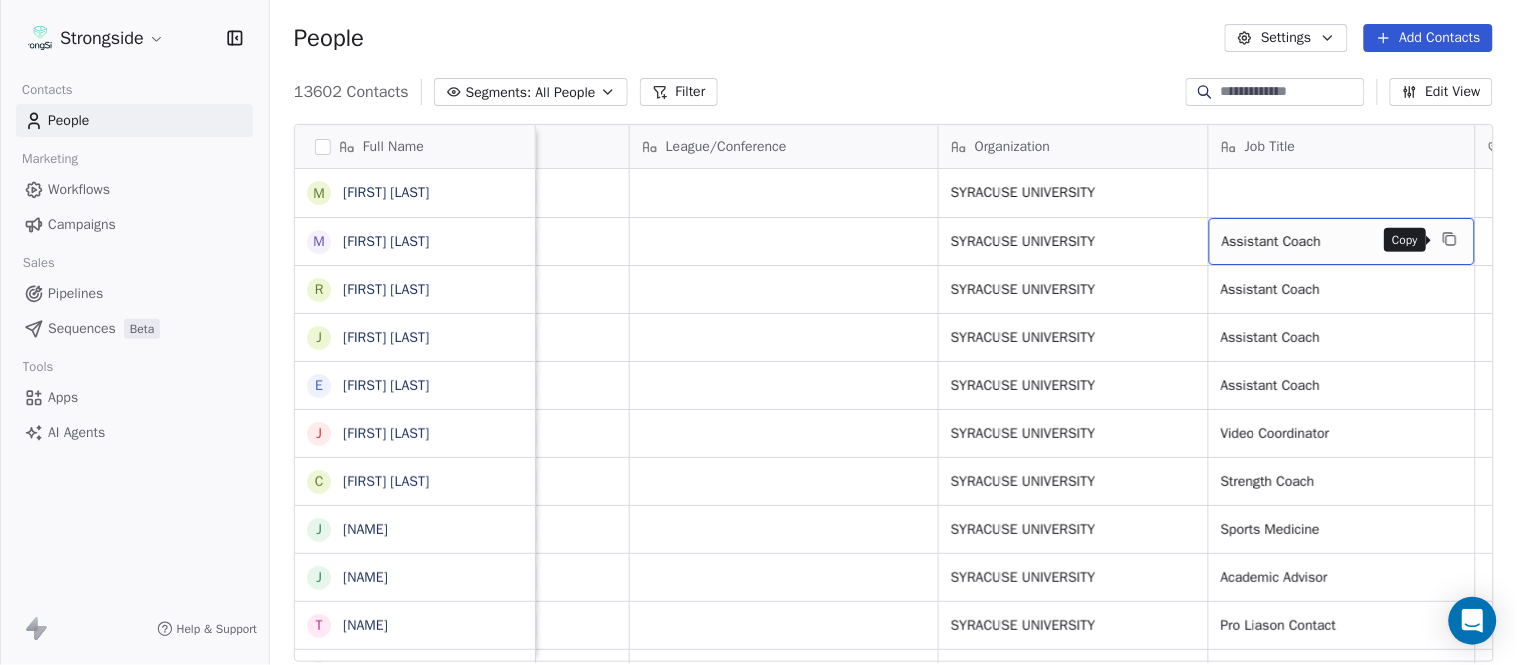 click at bounding box center [1450, 239] 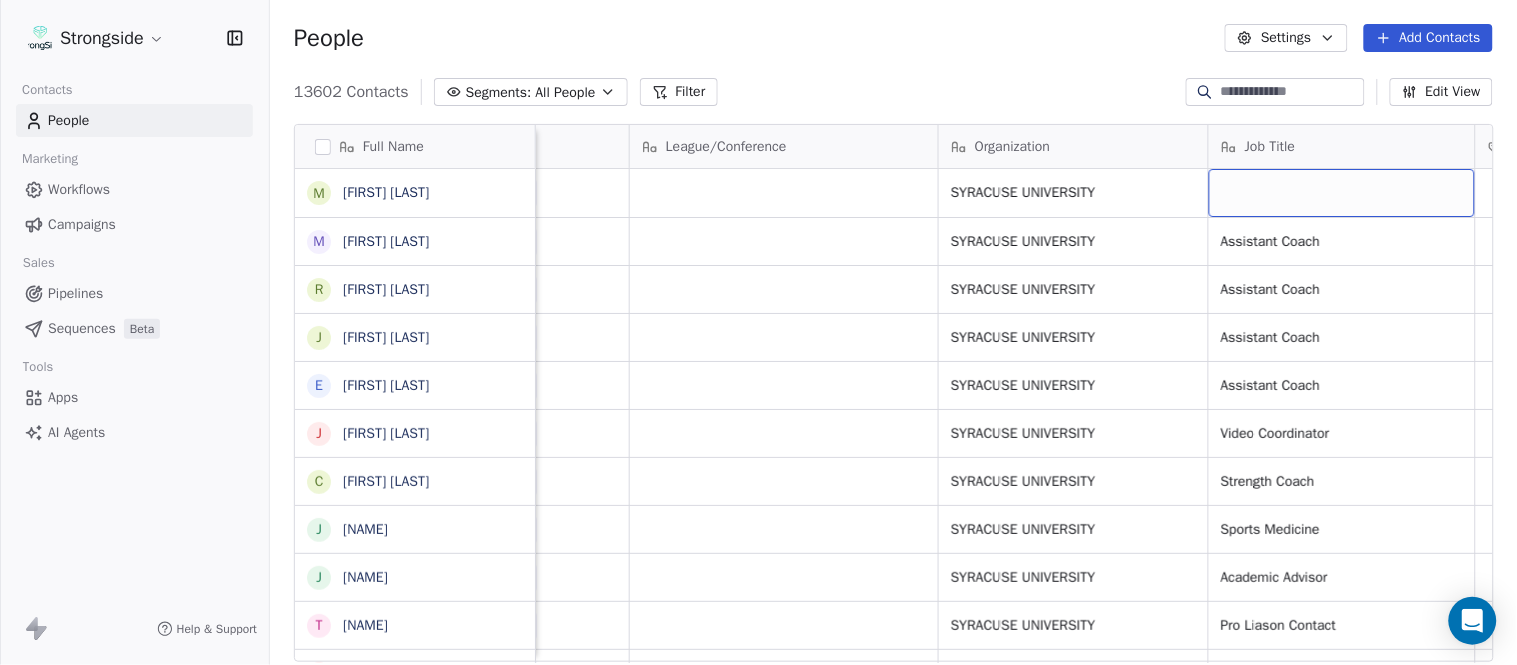 click at bounding box center (1342, 193) 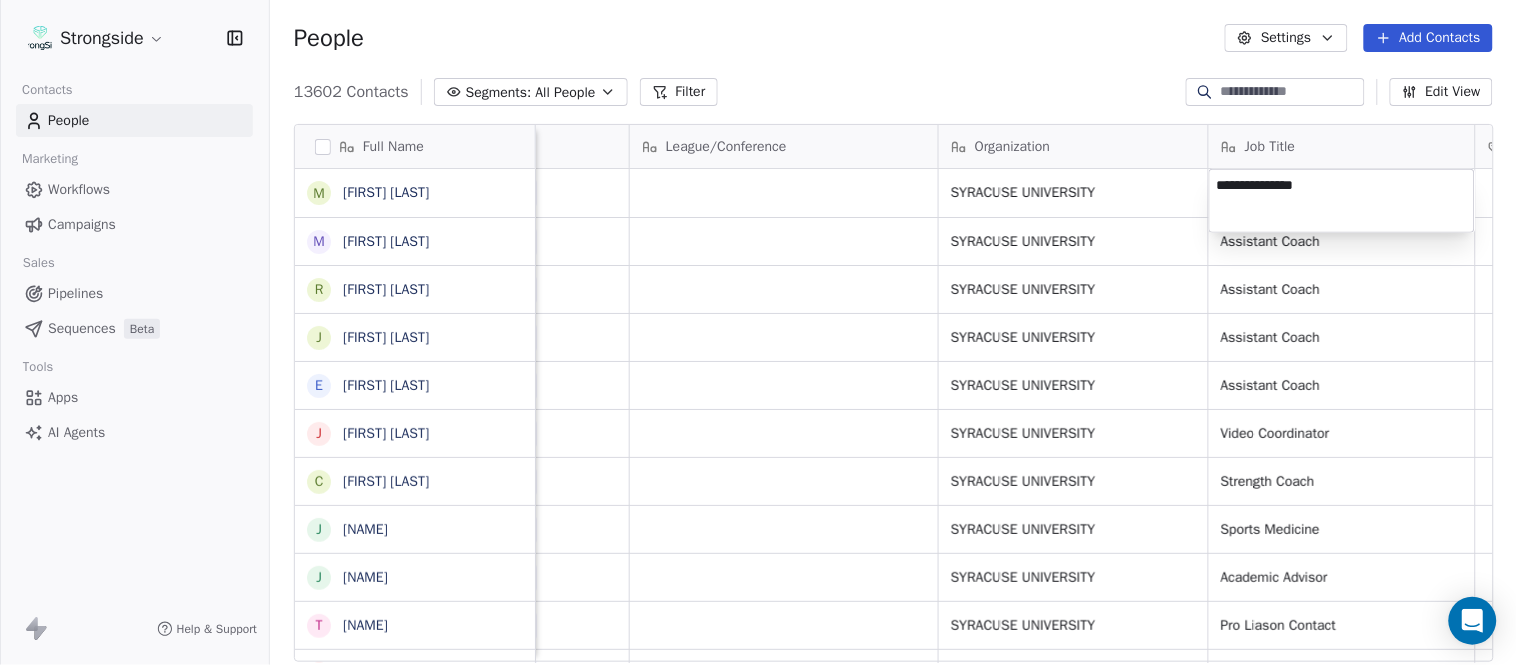 type on "**********" 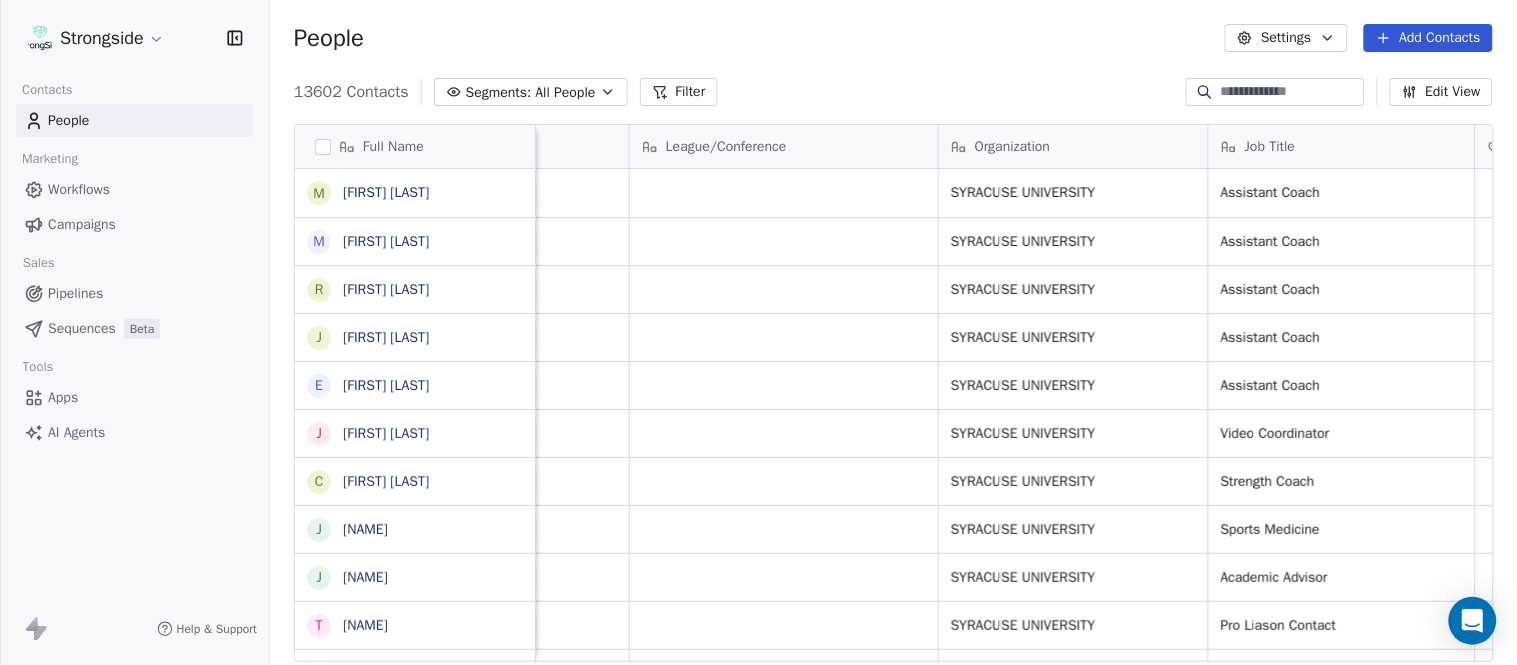 click on "13602 Contacts Segments: All People Filter  Edit View" at bounding box center [893, 92] 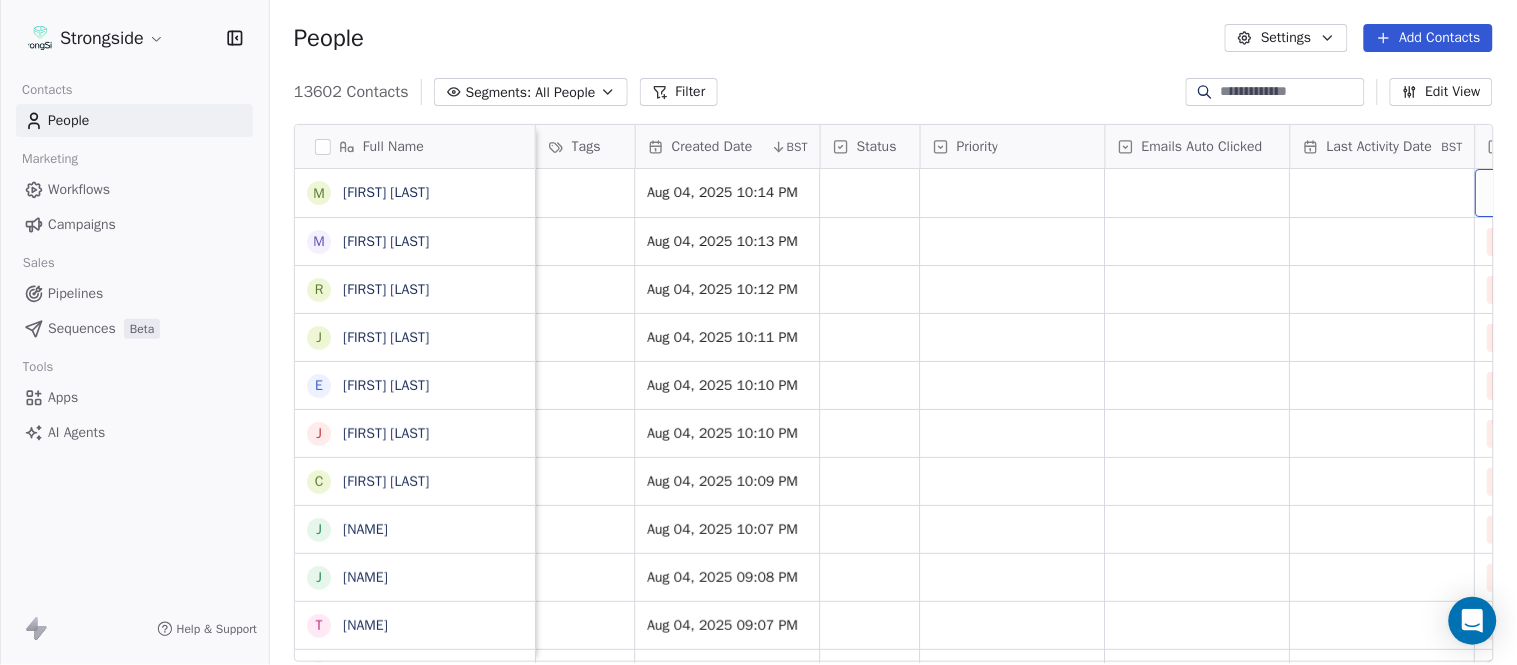 scroll, scrollTop: 0, scrollLeft: 1677, axis: horizontal 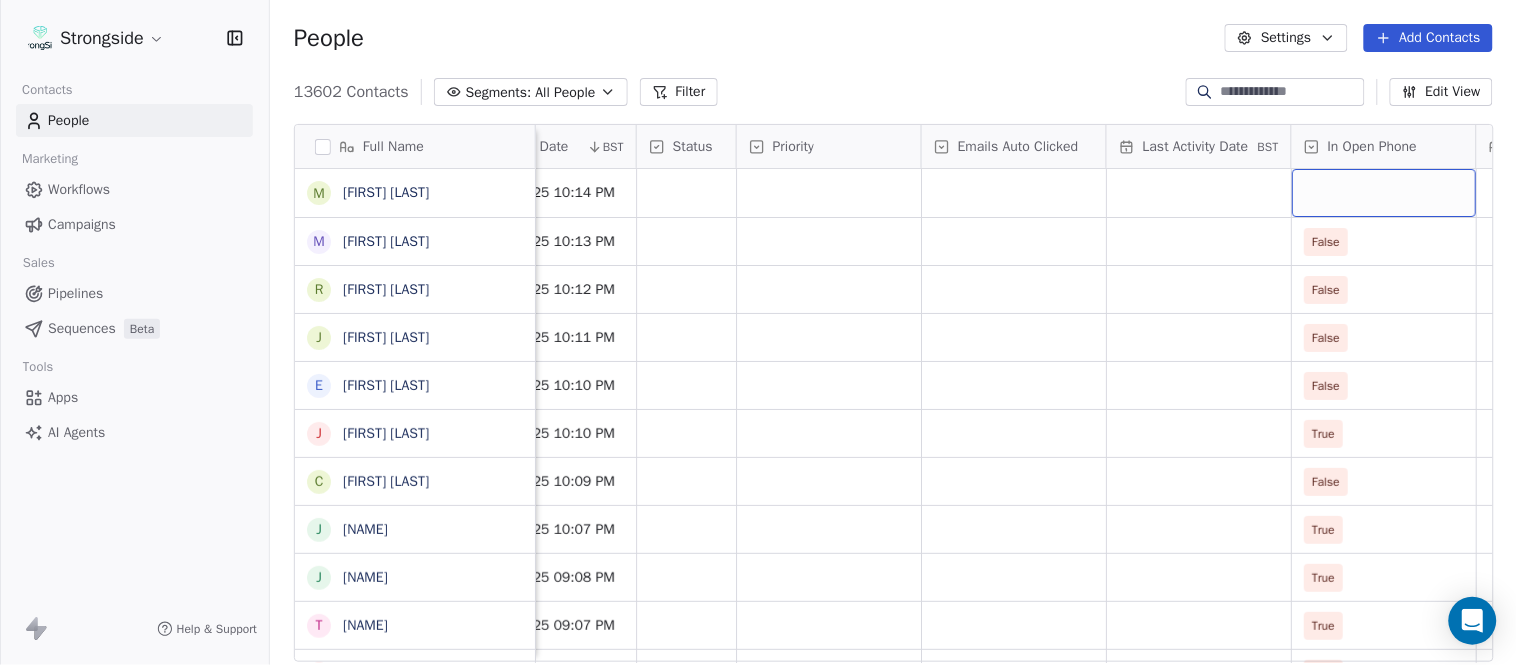 click at bounding box center [1384, 193] 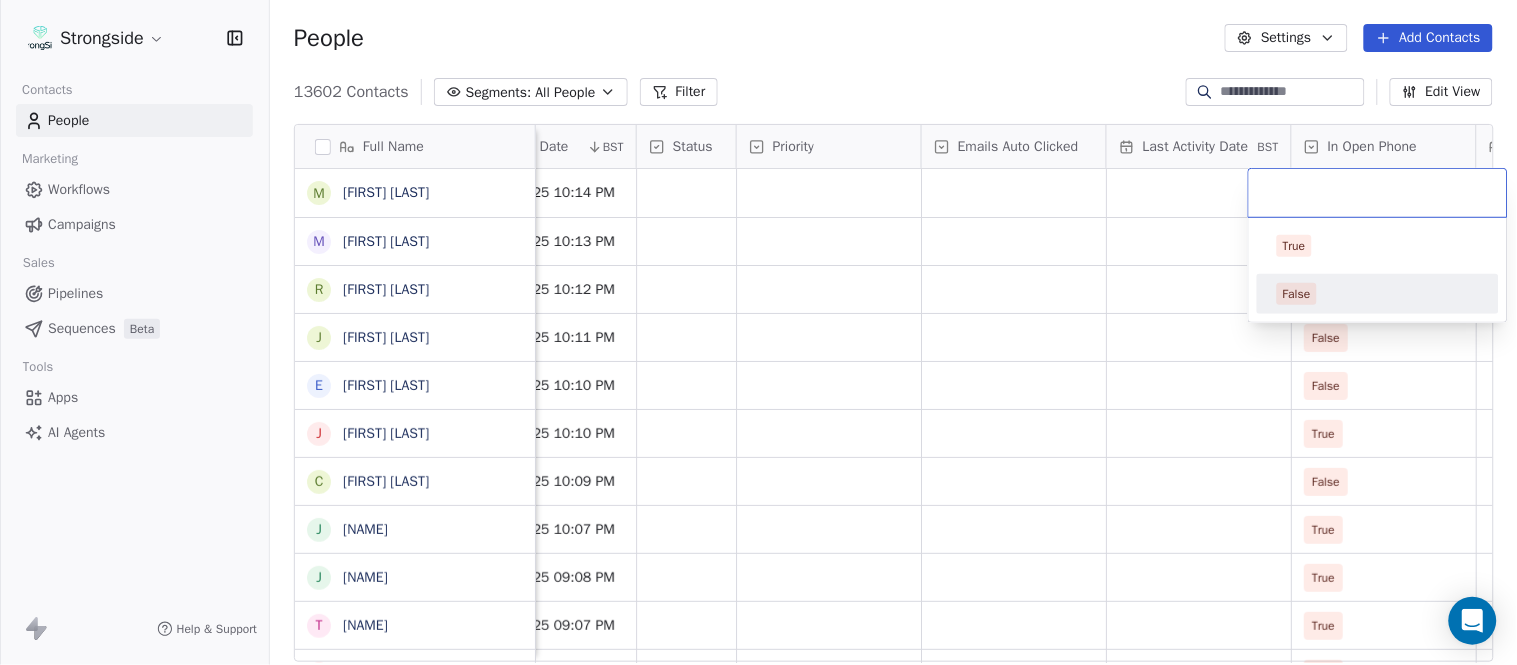 click on "False" at bounding box center [1378, 294] 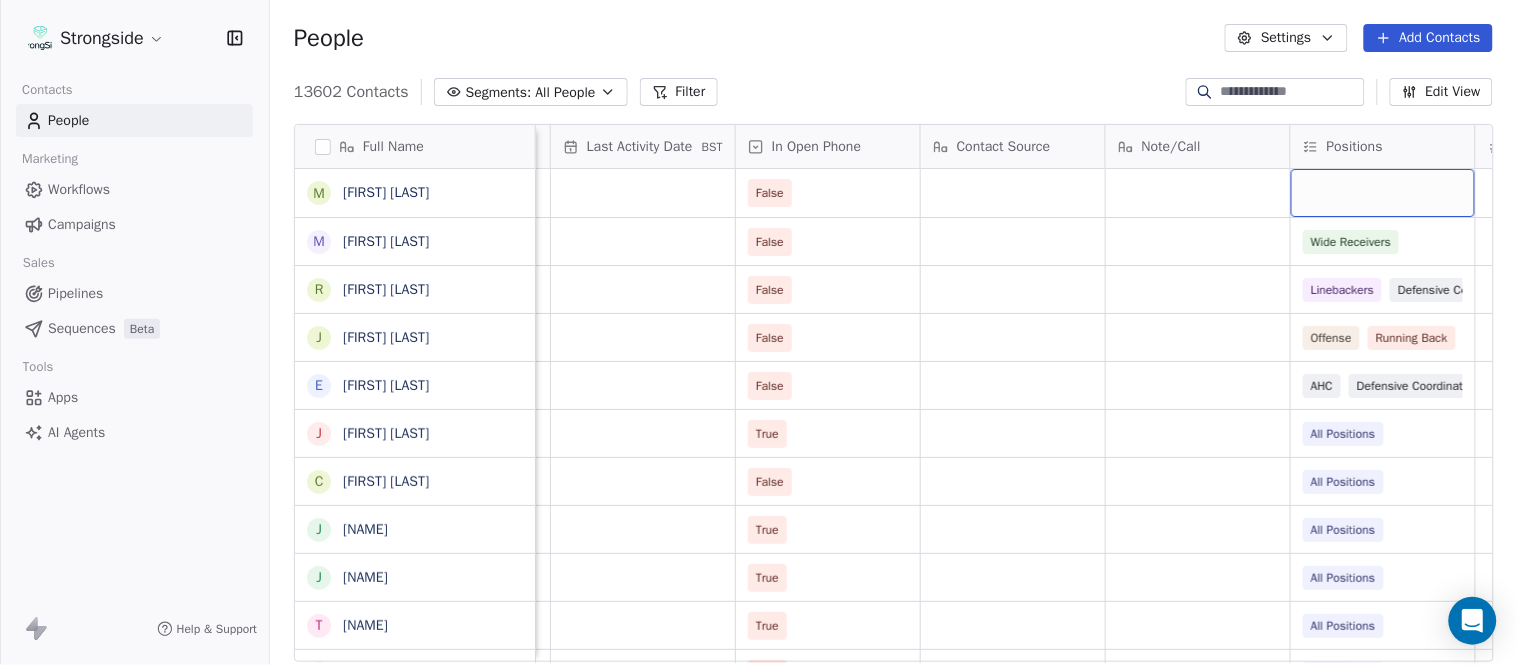 scroll, scrollTop: 0, scrollLeft: 2417, axis: horizontal 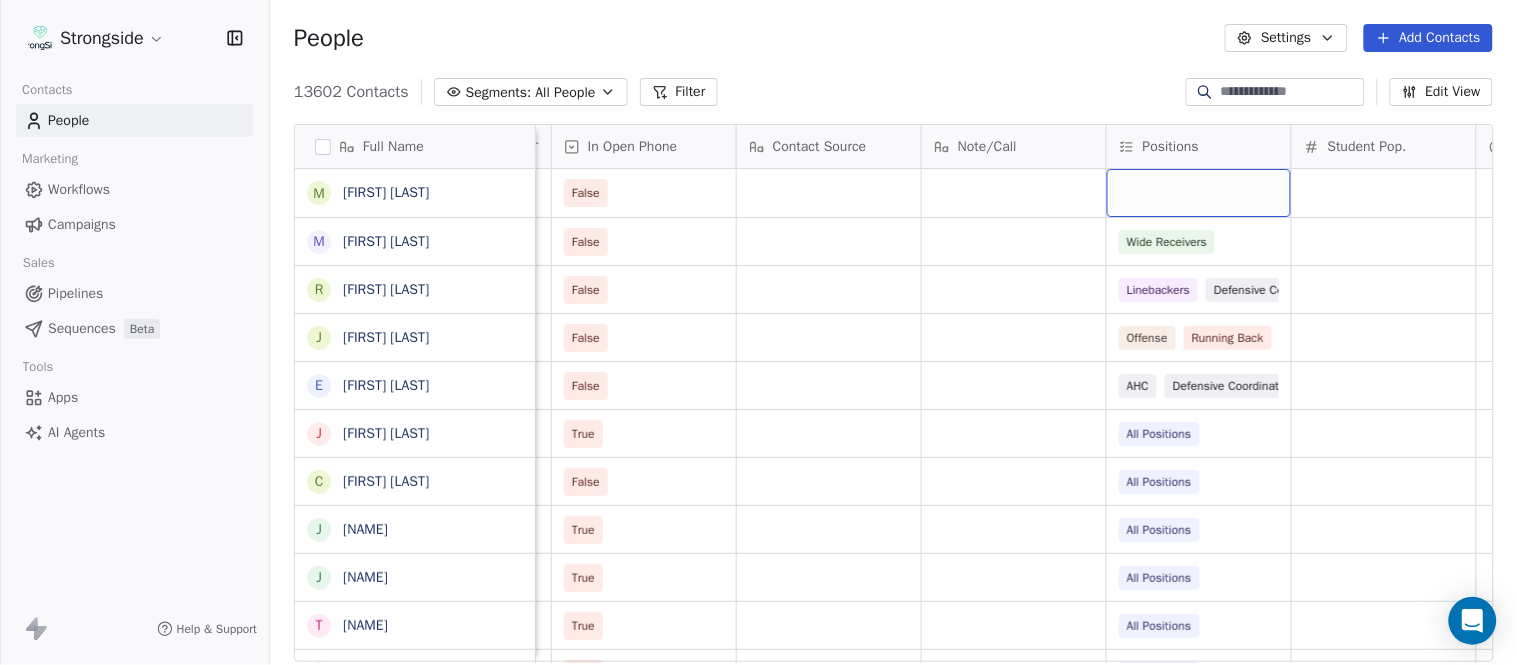 click at bounding box center [1199, 193] 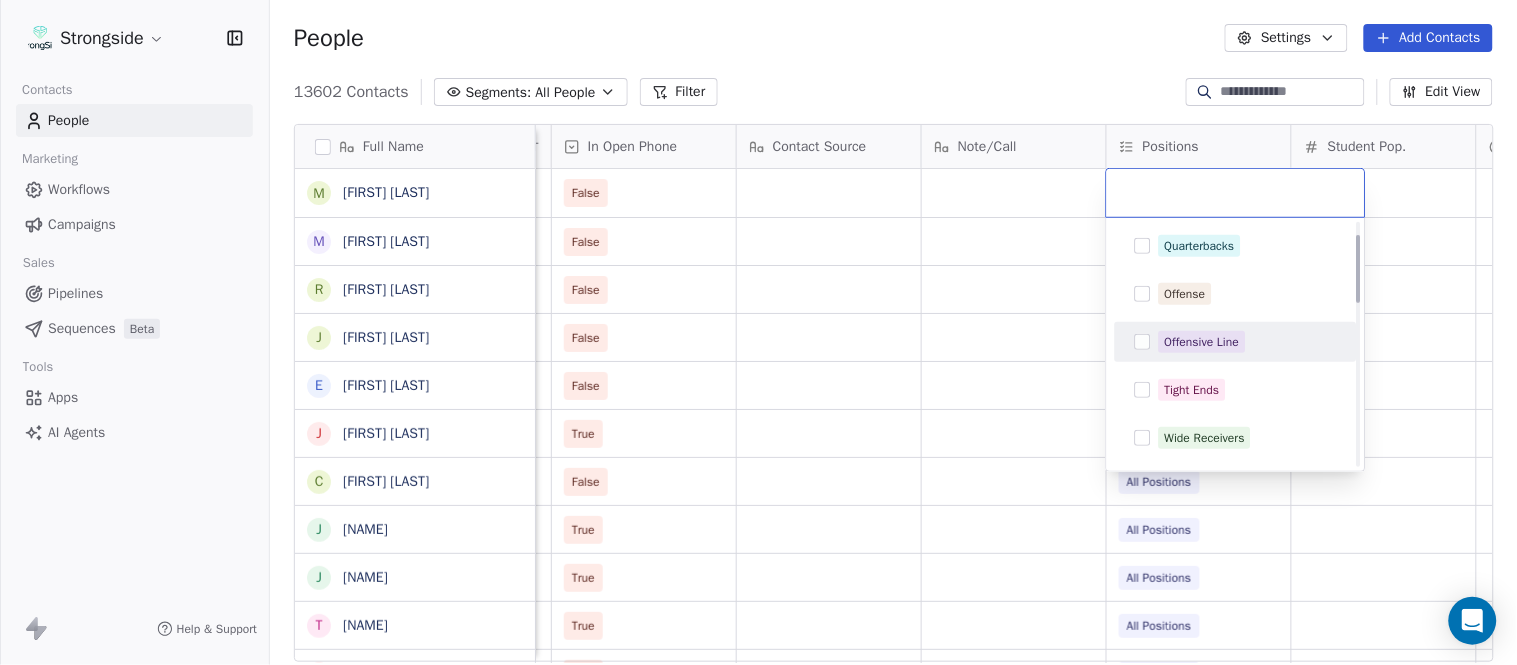 scroll, scrollTop: 111, scrollLeft: 0, axis: vertical 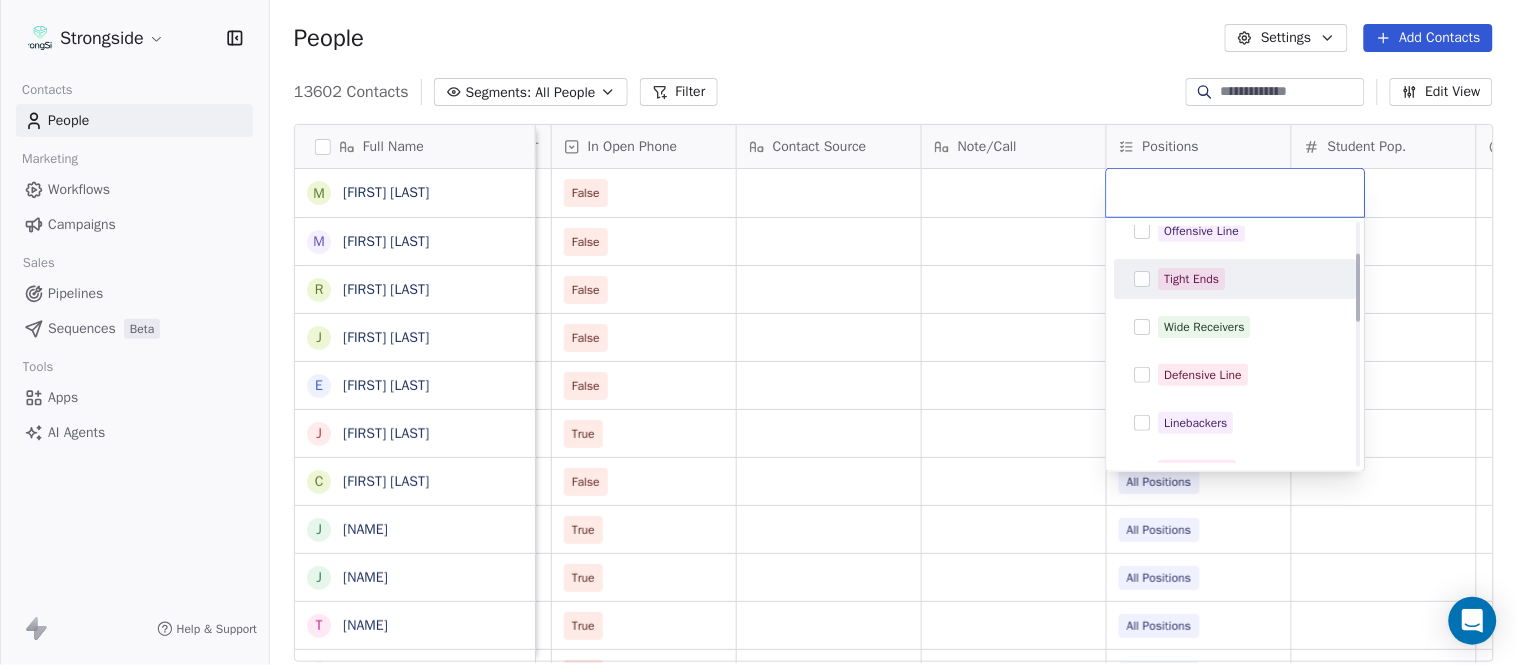 click on "Tight Ends" at bounding box center (1192, 279) 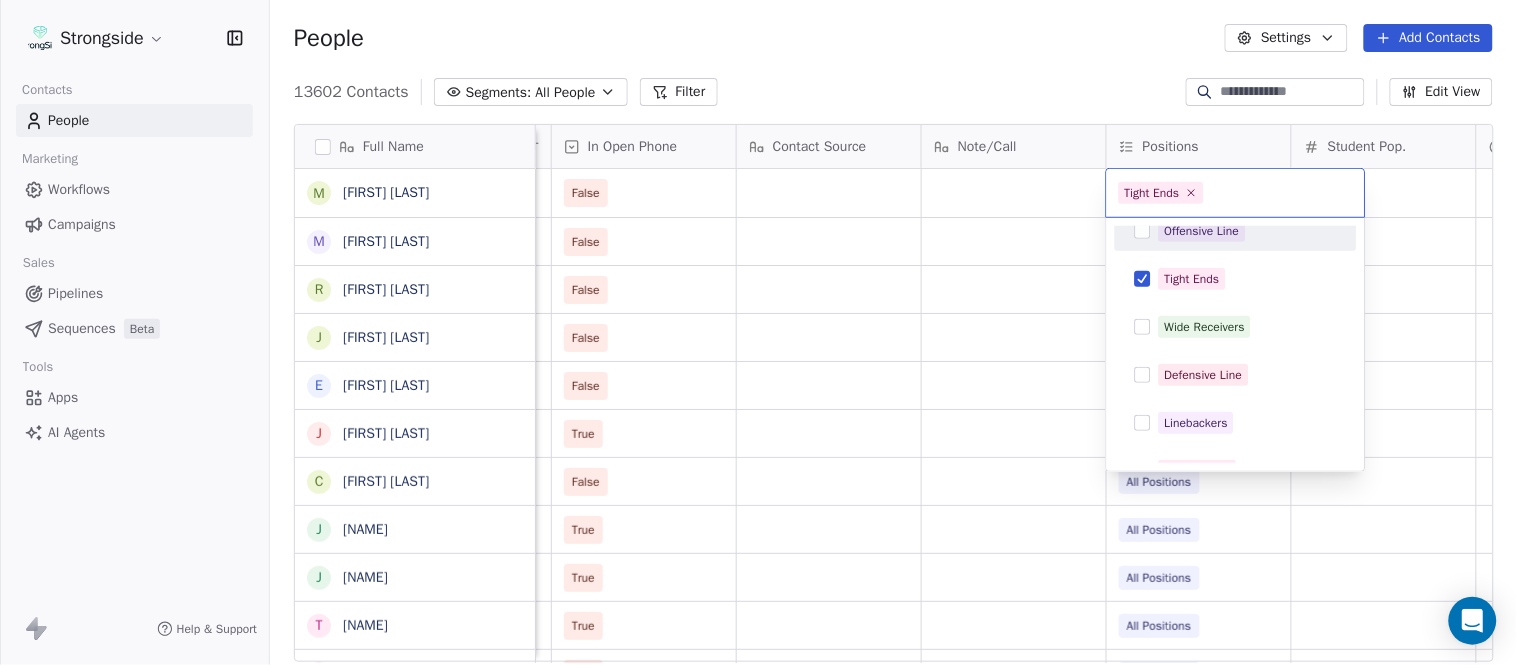 click on "Strongside Contacts People Marketing Workflows Campaigns Sales Pipelines Sequences Beta Tools Apps AI Agents Help & Support People Settings  Add Contacts 13602 Contacts Segments: All People Filter  Edit View Tag Add to Sequence Export Full Name M Michael Johnson M Myles White R Robert Wright J Jeff Nixon E Elijah Robinson J Juliano Macera C Chad Smith J Jon Mitchell J Jason Leslie T Tommy Caporale J Jenna Rodgers T Tyler Cady J Jim Schlensker D Drew Willson J John Wildhack D Debbie Hills W William Hicks R Ryan Kelly J John Loose C Chandler Burks S Sean Saturnio D Daryl Dixon N Nate Woody C Cody Worley C Chris Jann C Conor Hughes J Jacqui McCann J Jocelyn Zaneski Z Zachary Gold E Eric Szczepinski T Tim Kelly Status Priority Emails Auto Clicked Last Activity Date BST In Open Phone Contact Source Note/Call Positions Student Pop. Lead Account   False   False Wide Receivers   False Linebackers Defensive Coordinator   False Offense Running Back   False AHC Defensive Coordinator   True All Positions   False   True" at bounding box center [758, 332] 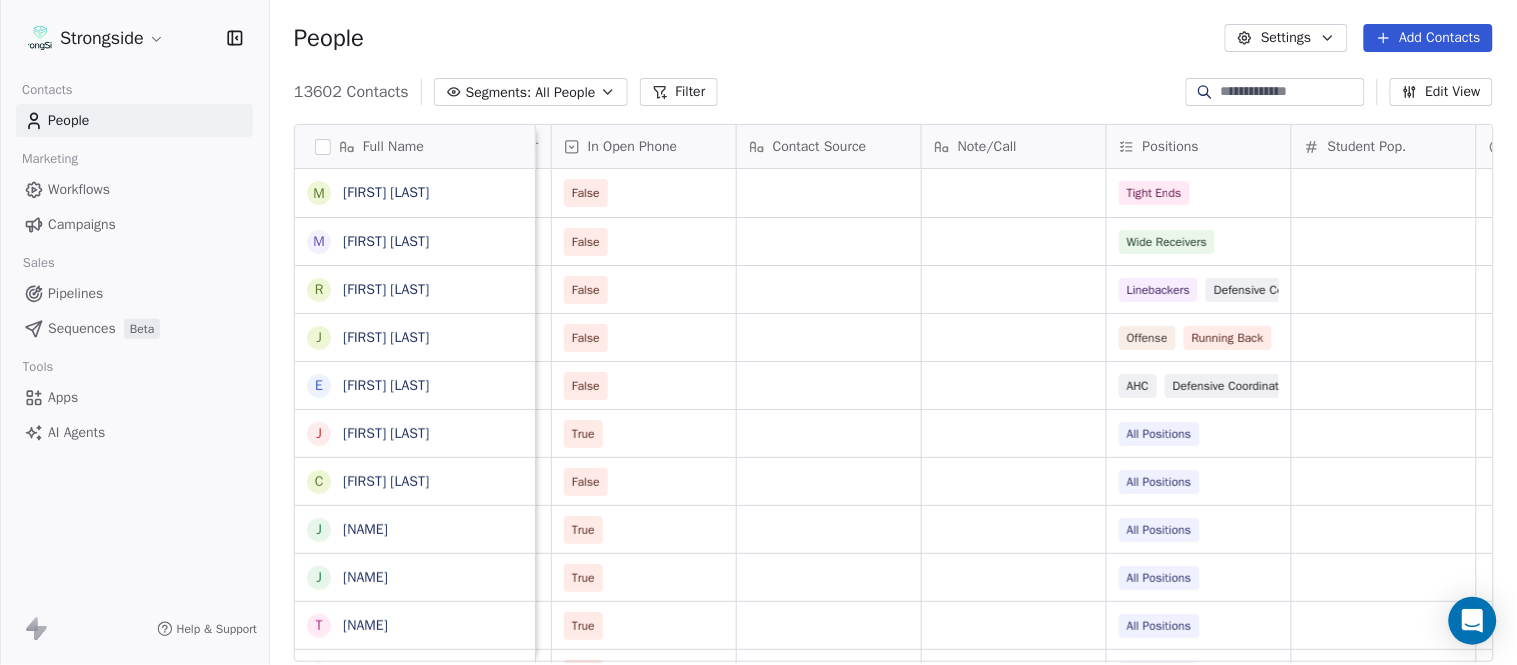 click on "Add Contacts" at bounding box center [1428, 38] 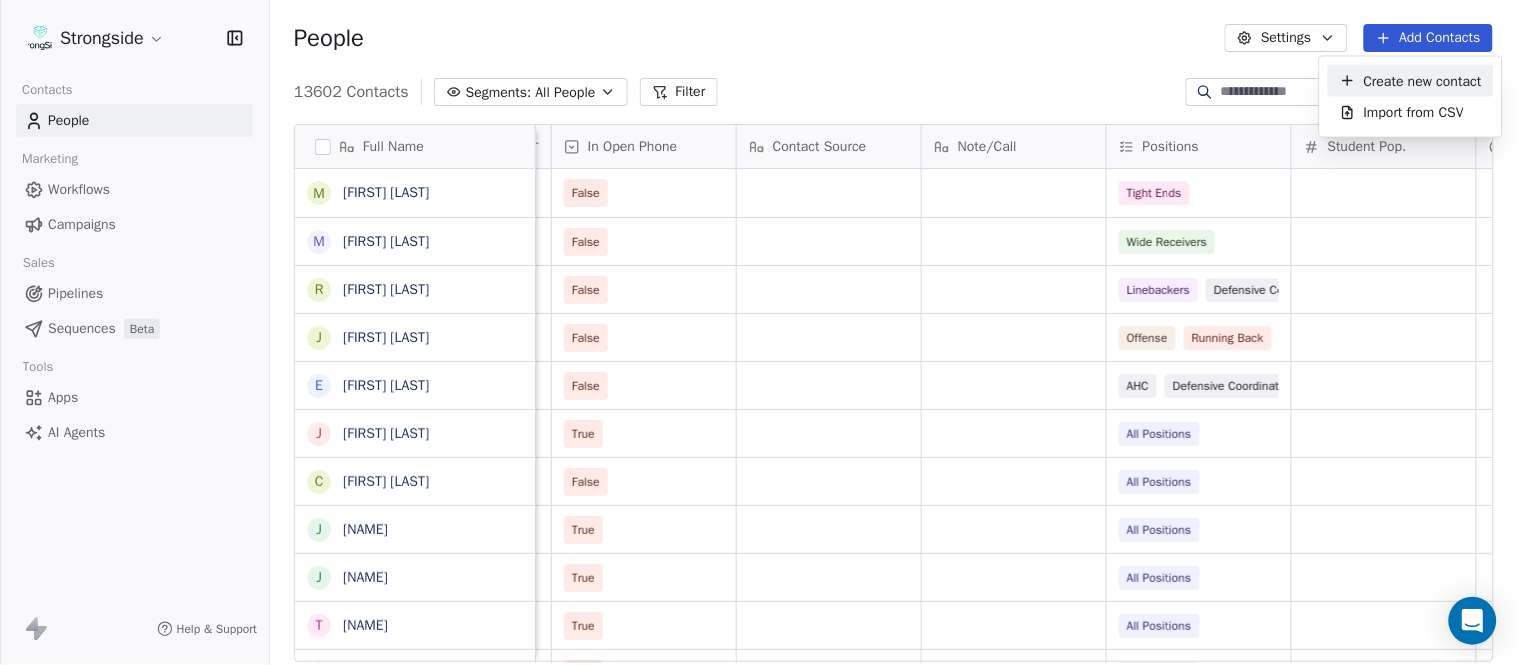 click on "Create new contact" at bounding box center [1423, 80] 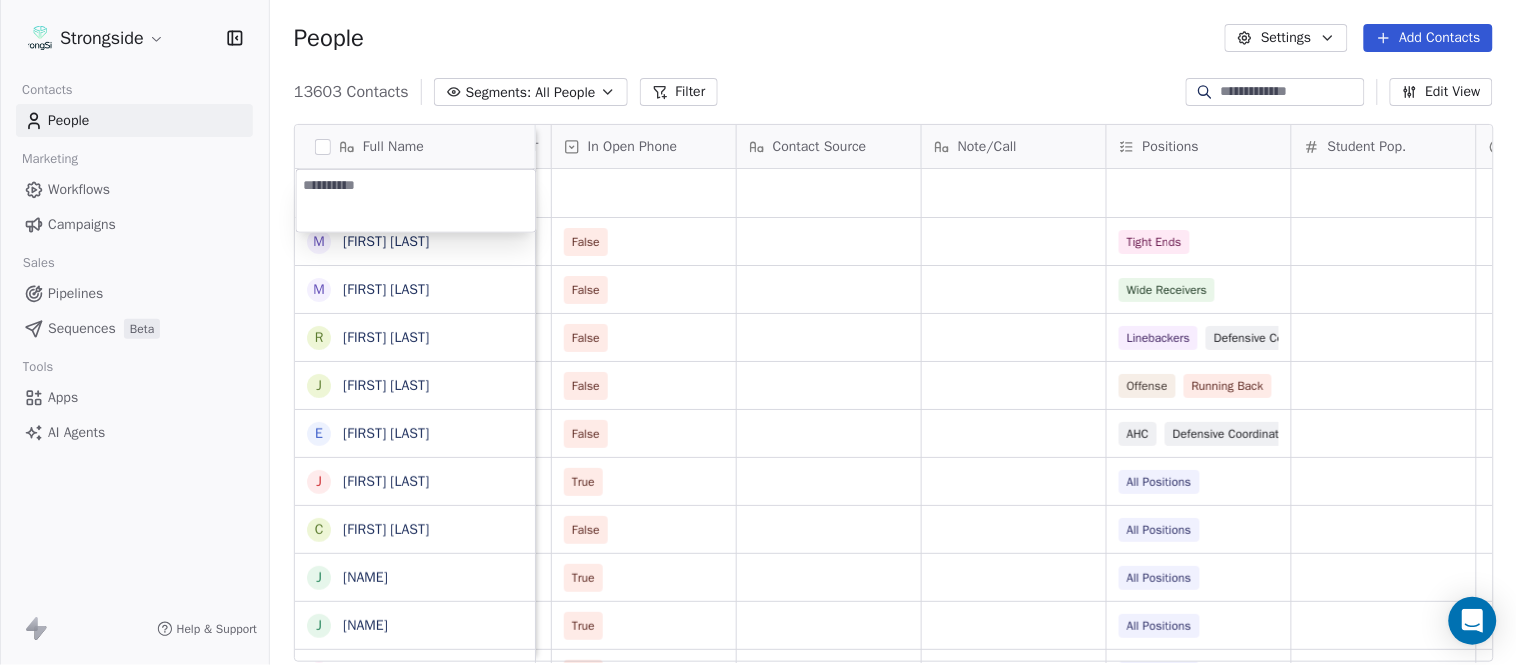 type on "**********" 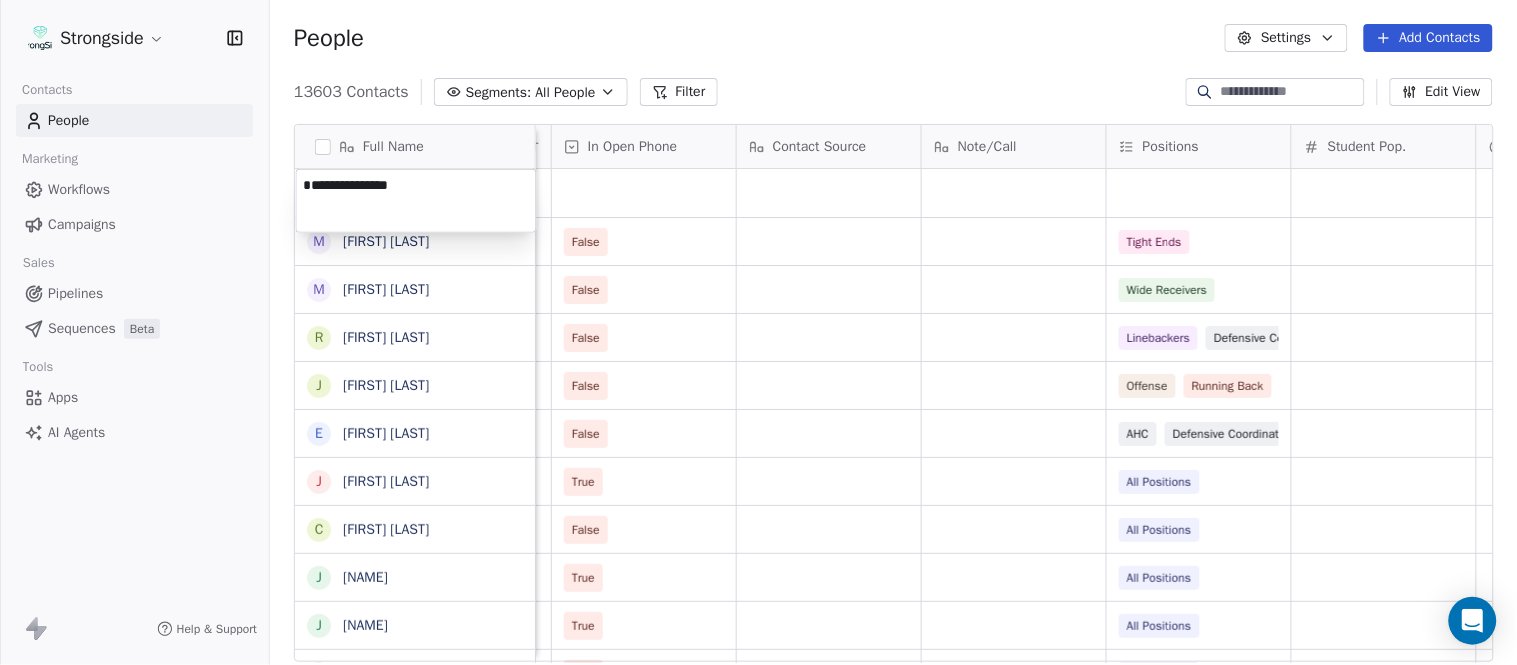 click on "Strongside Contacts People Marketing Workflows Campaigns Sales Pipelines Sequences Beta Tools Apps AI Agents Help & Support People Settings  Add Contacts 13603 Contacts Segments: All People Filter  Edit View Tag Add to Sequence Export Full Name M Michael Johnson M Myles White R Robert Wright J Jeff Nixon E Elijah Robinson J Juliano Macera C Chad Smith J Jon Mitchell J Jason Leslie T Tommy Caporale J Jenna Rodgers T Tyler Cady J Jim Schlensker D Drew Willson J John Wildhack D Debbie Hills W William Hicks R Ryan Kelly J John Loose C Chandler Burks S Sean Saturnio D Daryl Dixon N Nate Woody C Cody Worley C Chris Jann C Conor Hughes J Jacqui McCann J Jocelyn Zaneski Z Zachary Gold E Eric Szczepinski Status Priority Emails Auto Clicked Last Activity Date BST In Open Phone Contact Source Note/Call Positions Student Pop. Lead Account     False Tight Ends   False Wide Receivers   False Linebackers Defensive Coordinator   False Offense Running Back   False AHC Defensive Coordinator   True All Positions   False" at bounding box center (758, 332) 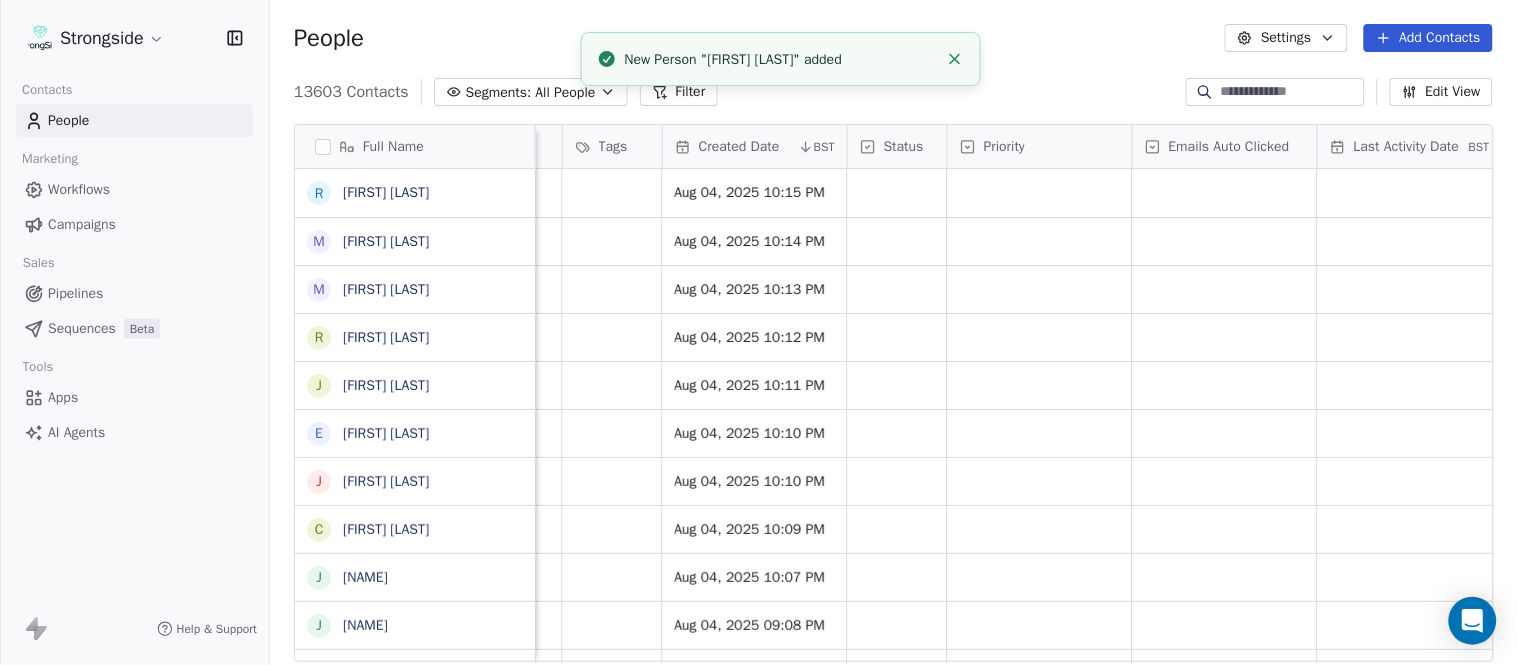 scroll, scrollTop: 0, scrollLeft: 0, axis: both 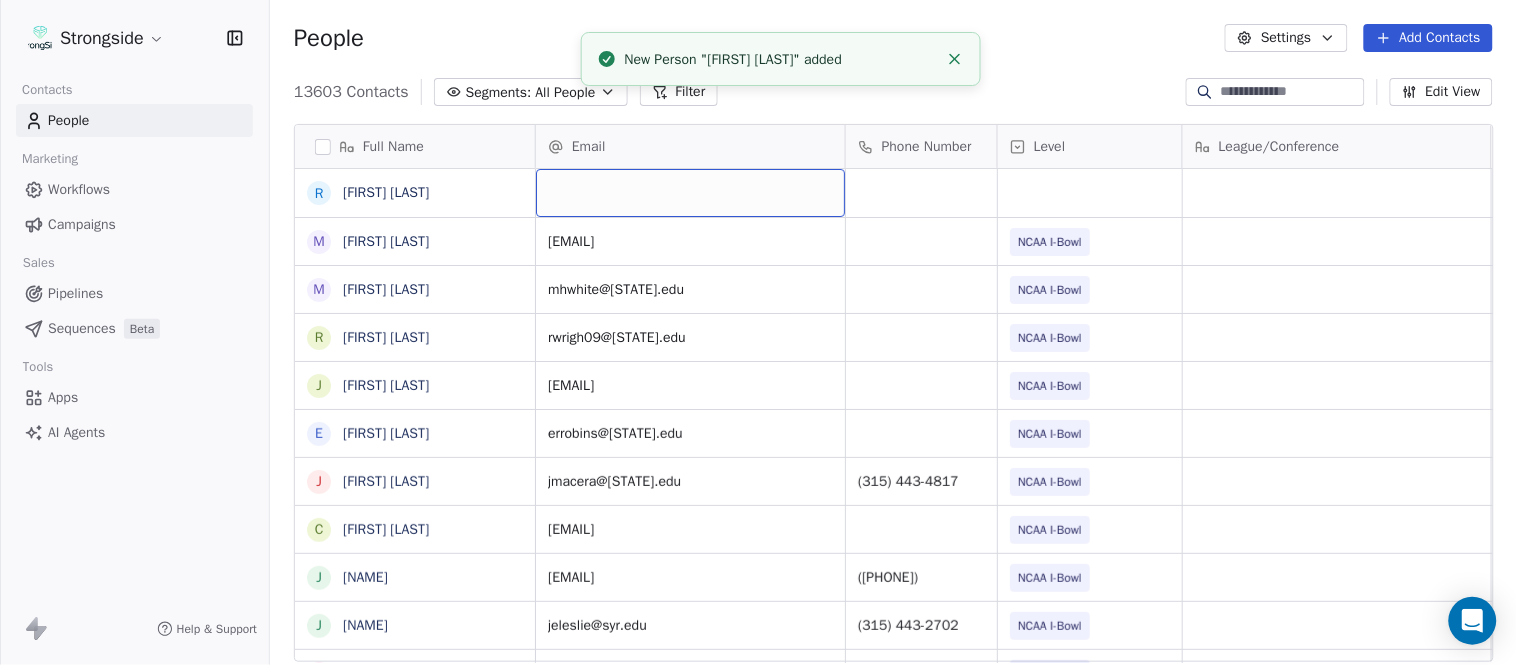click at bounding box center (690, 193) 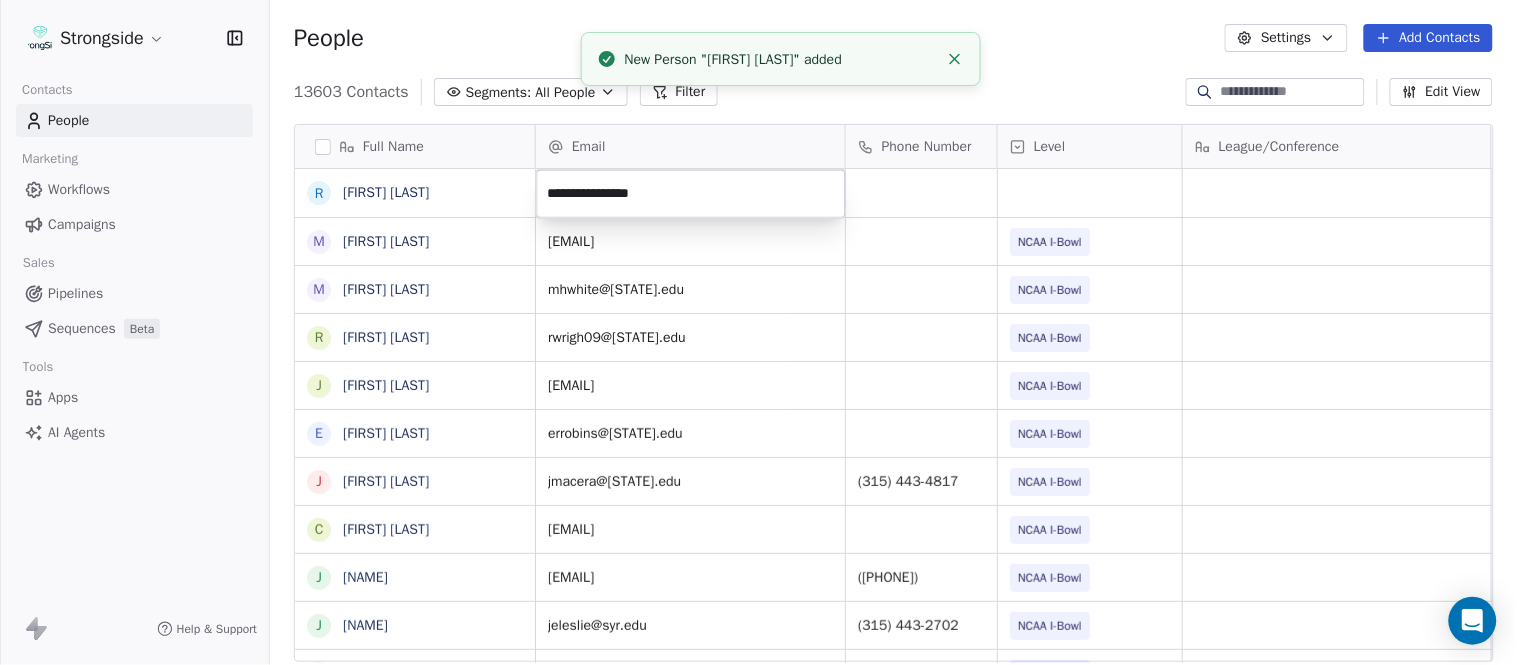 click on "Strongside Contacts People Marketing Workflows Campaigns Sales Pipelines Sequences Beta Tools Apps AI Agents Help & Support People Settings  Add Contacts 13603 Contacts Segments: All People Filter  Edit View Tag Add to Sequence Export Full Name R Ricky Brumfield M Michael Johnson M Myles White R Robert Wright J Jeff Nixon E Elijah Robinson J Juliano Macera C Chad Smith J Jon Mitchell J Jason Leslie T Tommy Caporale J Jenna Rodgers T Tyler Cady J Jim Schlensker D Drew Willson J John Wildhack D Debbie Hills W William Hicks R Ryan Kelly J John Loose C Chandler Burks S Sean Saturnio D Daryl Dixon N Nate Woody C Cody Worley C Chris Jann C Conor Hughes J Jacqui McCann J Jocelyn Zaneski Z Zachary Gold E Eric Szczepinski Email Phone Number Level League/Conference Organization Job Title Tags Created Date BST Aug 04, 2025 10:15 PM mjohn120@syr.edu NCAA I-Bowl SYRACUSE UNIVERSITY Assistant Coach Aug 04, 2025 10:14 PM mhwhite@syr.edu NCAA I-Bowl SYRACUSE UNIVERSITY Assistant Coach Aug 04, 2025 10:13 PM rwrigh09@syr.edu" at bounding box center [758, 332] 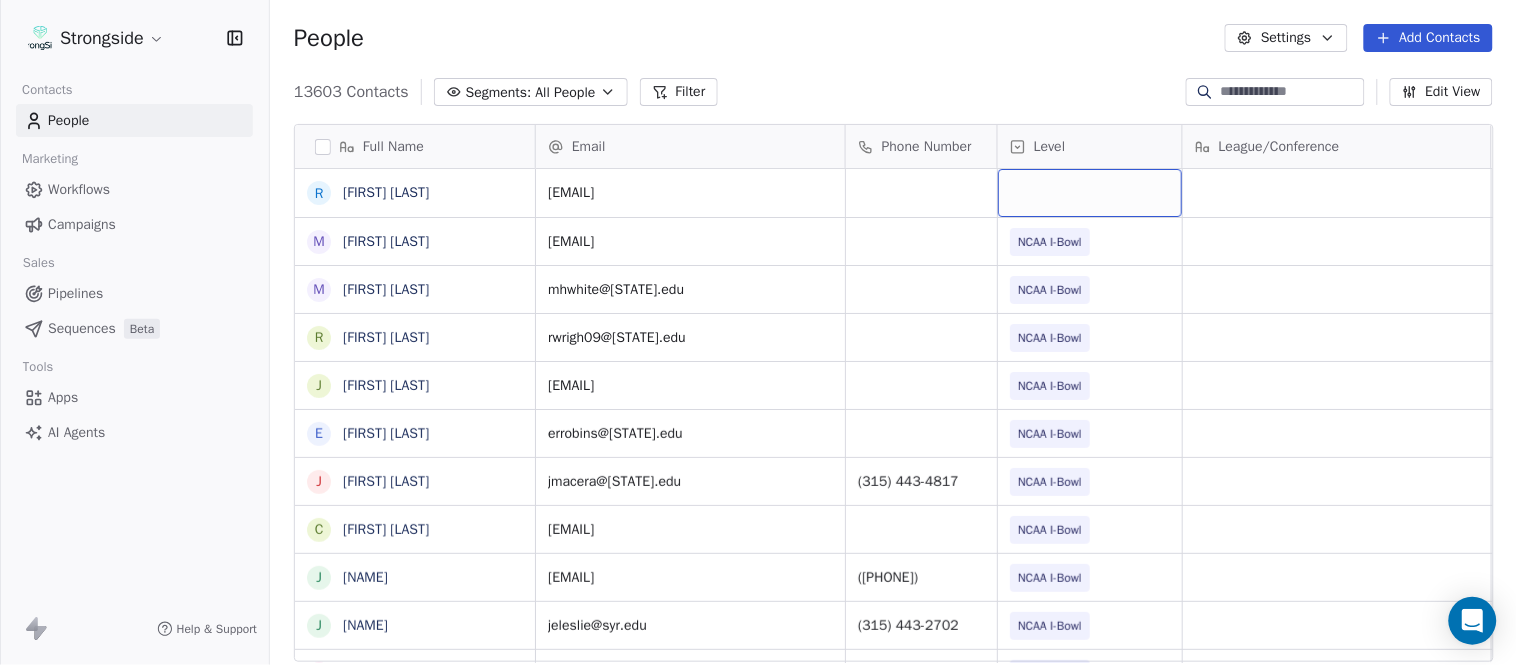 click at bounding box center (1090, 193) 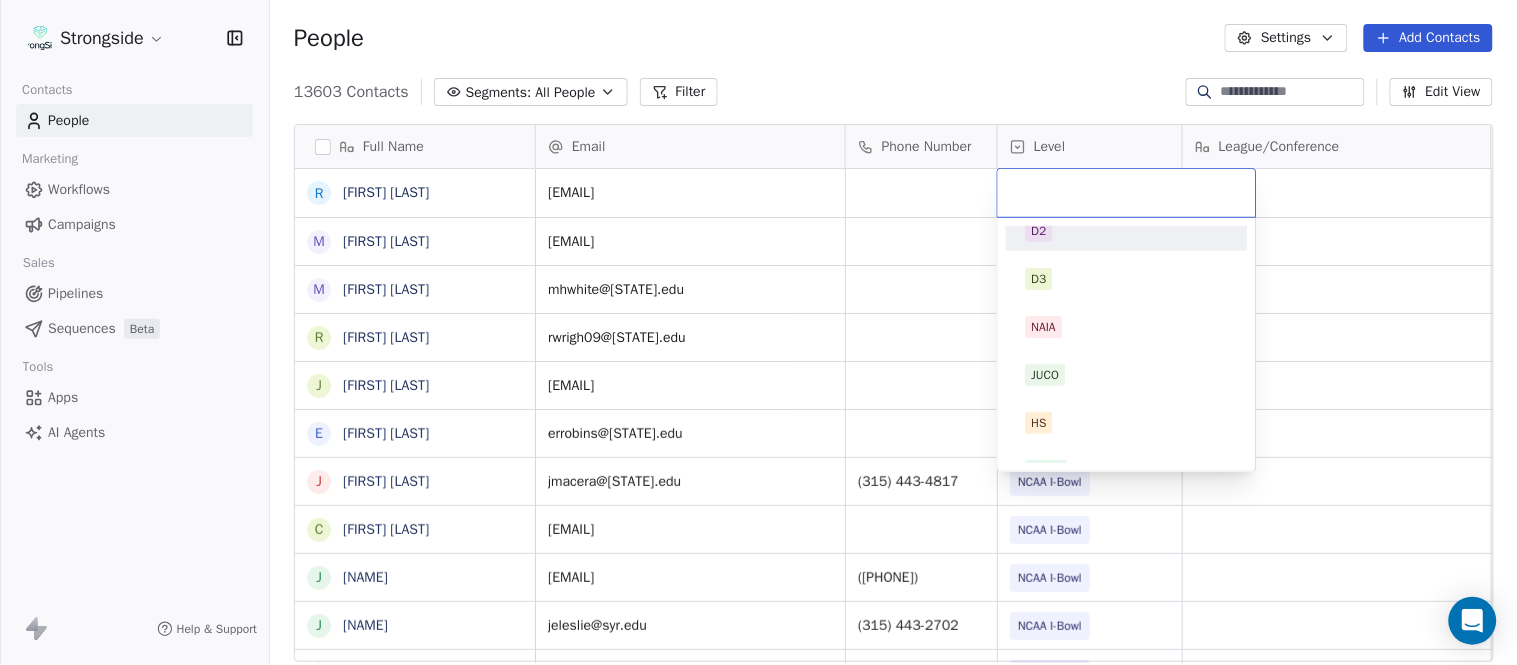 scroll, scrollTop: 330, scrollLeft: 0, axis: vertical 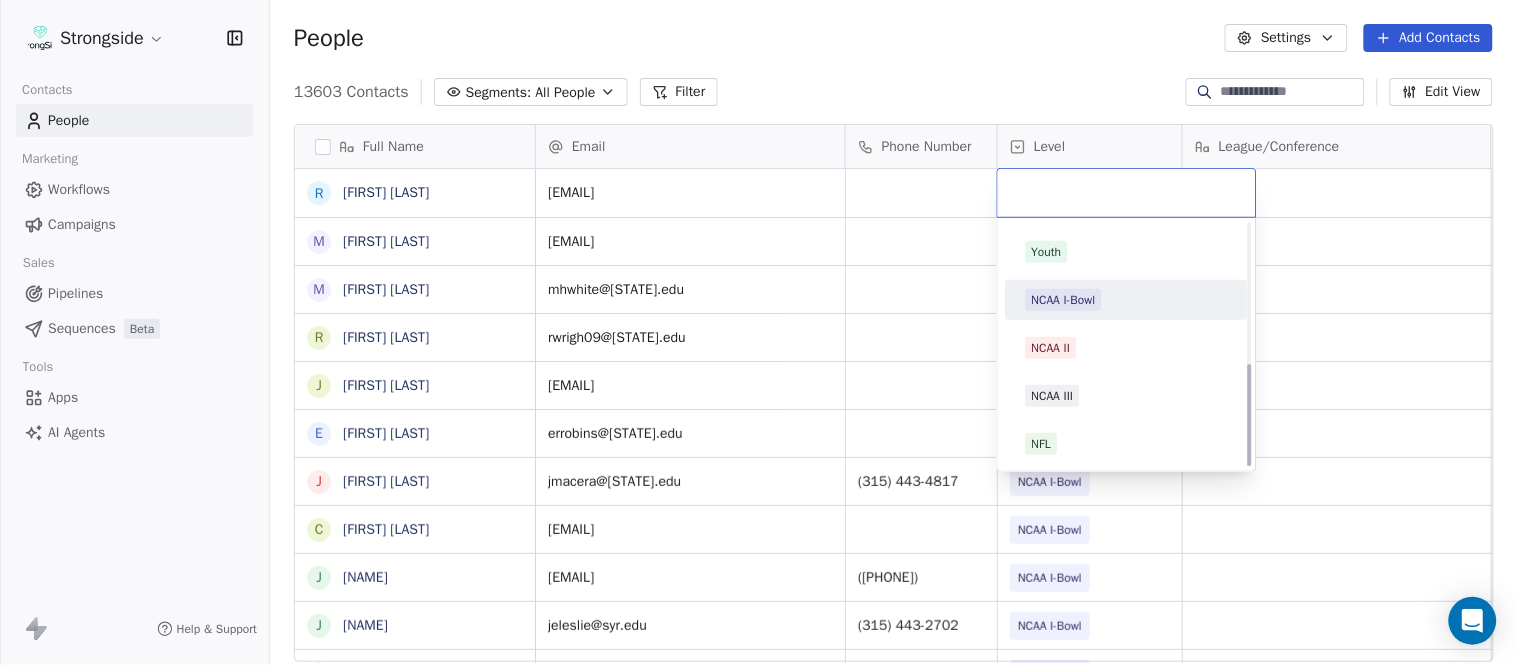 click on "NCAA I-Bowl" at bounding box center (1064, 300) 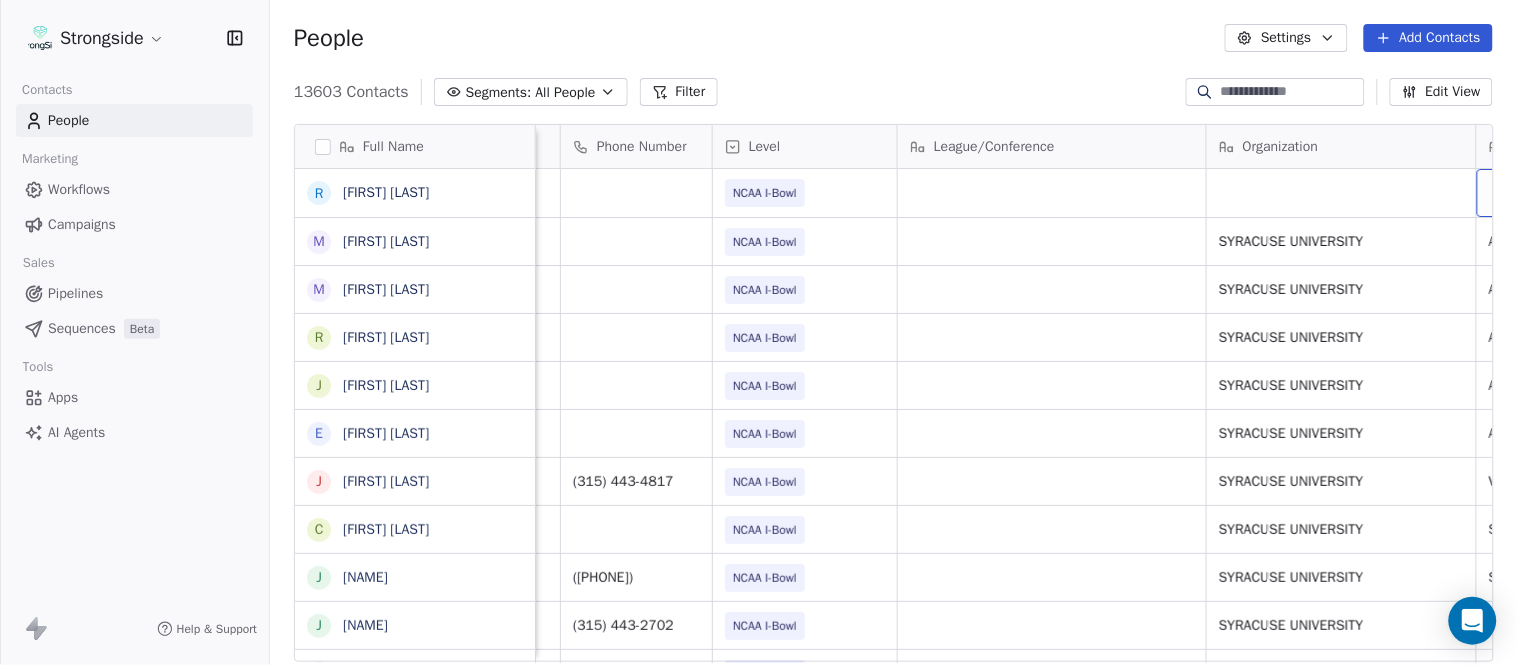 scroll, scrollTop: 0, scrollLeft: 553, axis: horizontal 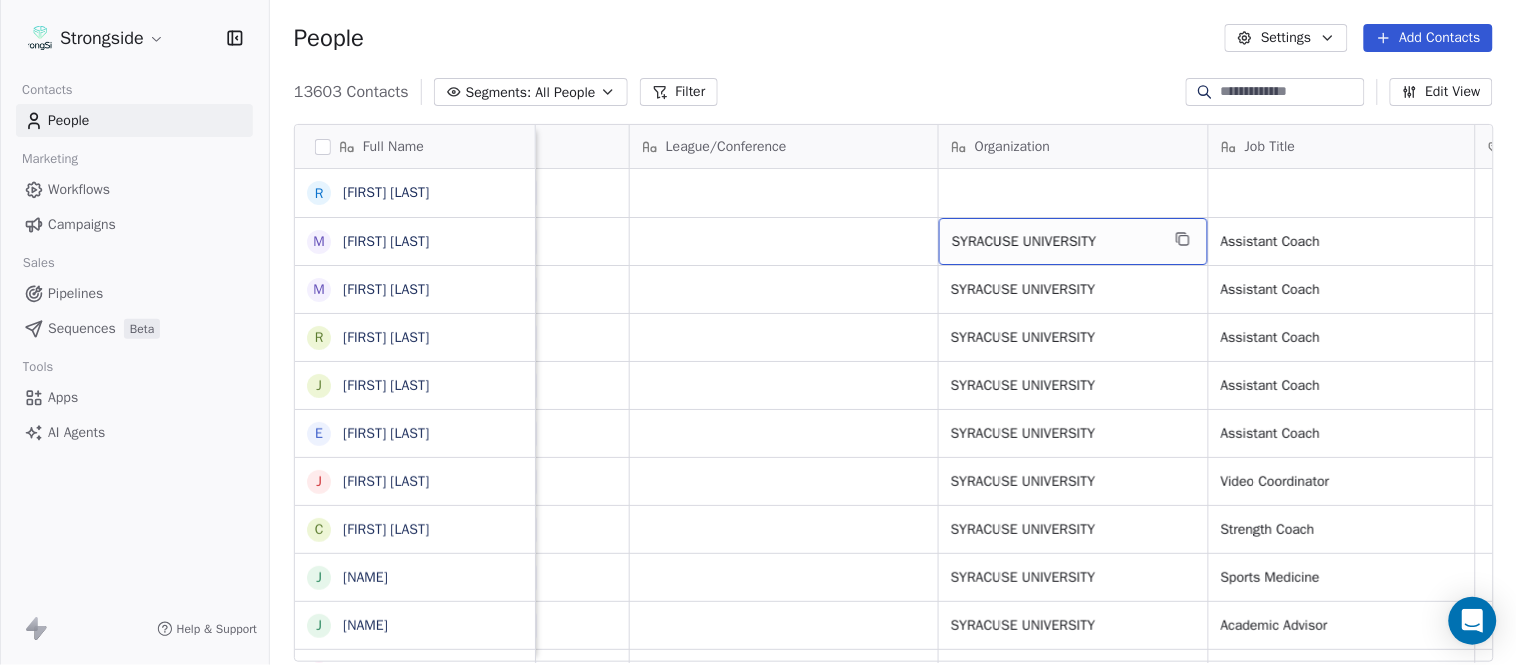 click 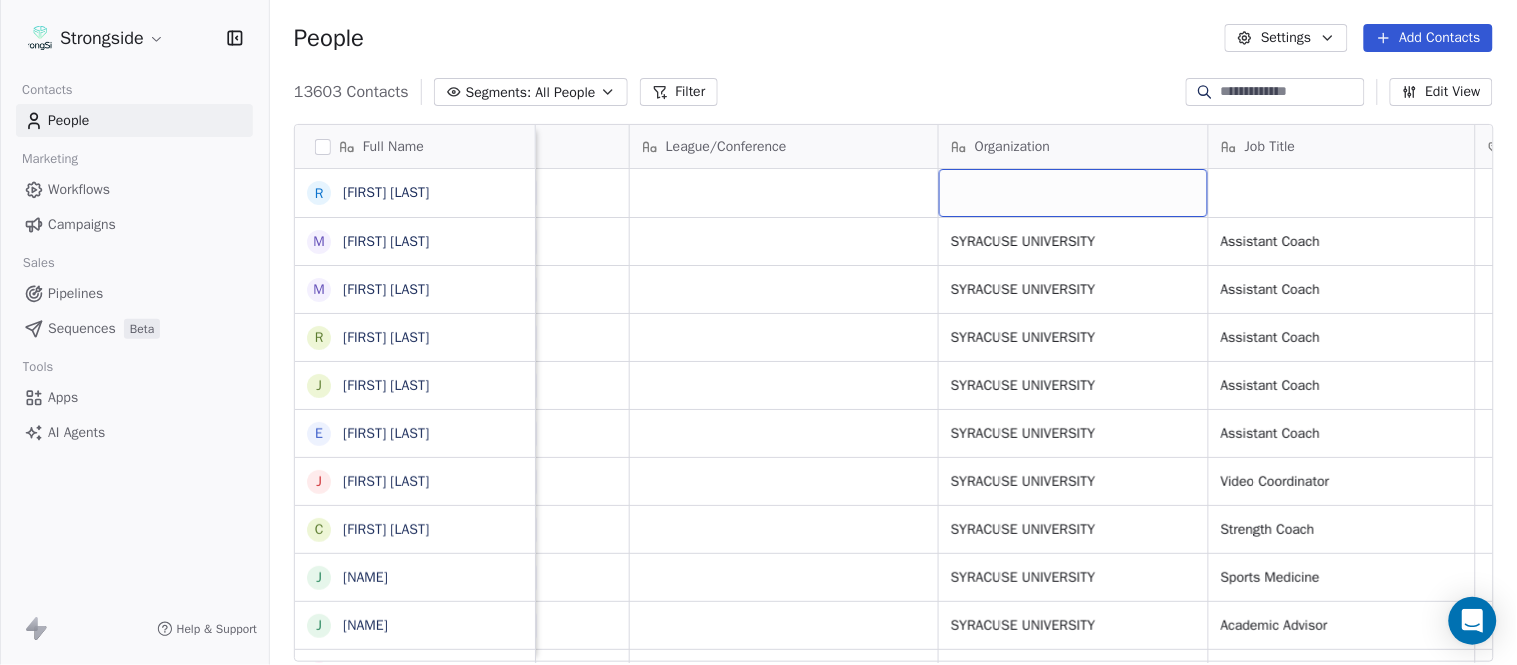 click at bounding box center (1073, 193) 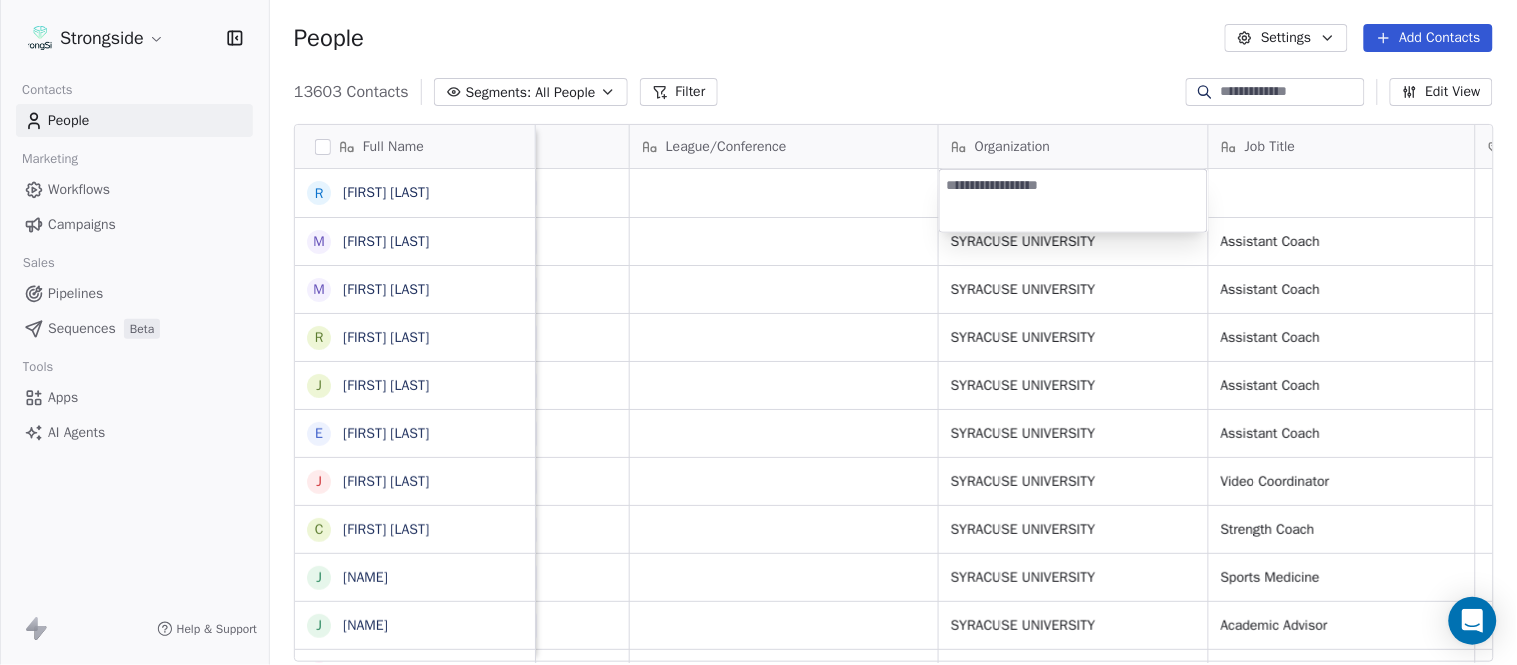 type on "**********" 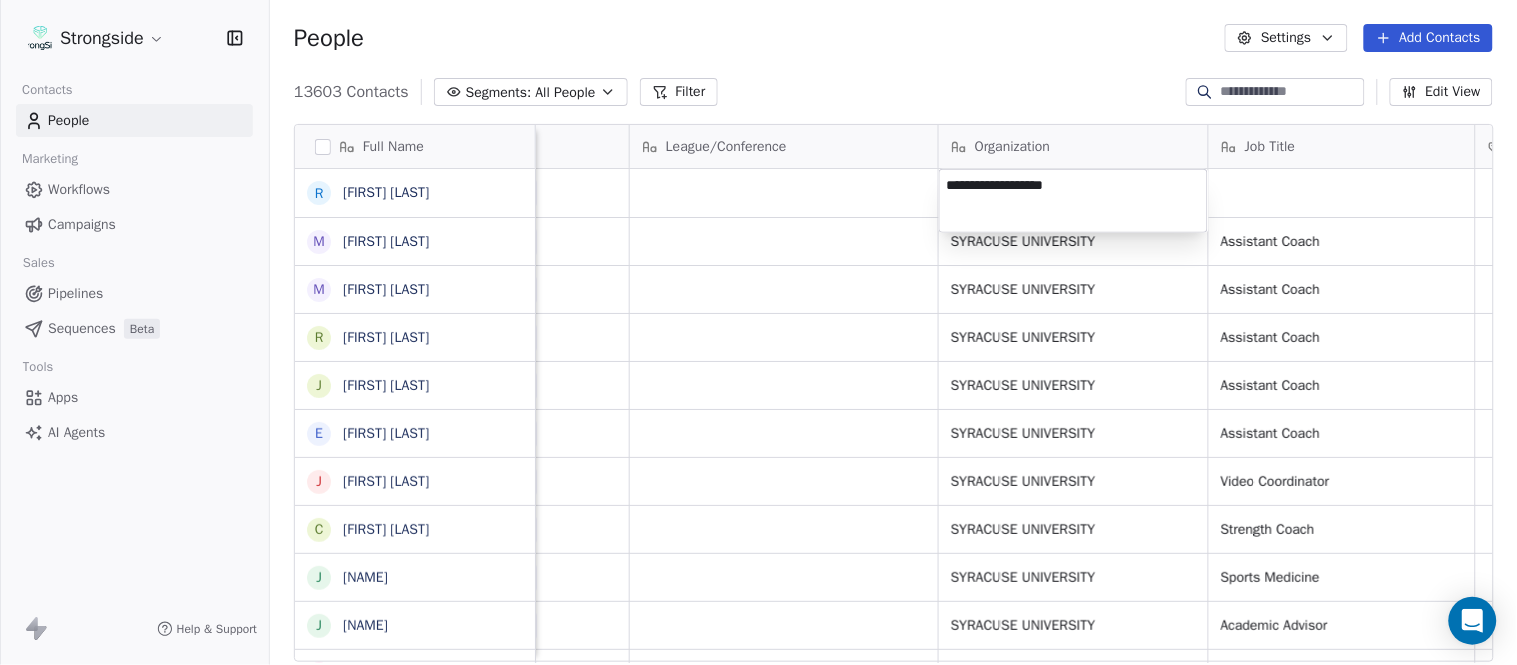 click on "Strongside Contacts People Marketing Workflows Campaigns Sales Pipelines Sequences Beta Tools Apps AI Agents Help & Support People Settings  Add Contacts 13603 Contacts Segments: All People Filter  Edit View Tag Add to Sequence Export Full Name R Ricky Brumfield M Michael Johnson M Myles White R Robert Wright J Jeff Nixon E Elijah Robinson J Juliano Macera C Chad Smith J Jon Mitchell J Jason Leslie T Tommy Caporale J Jenna Rodgers T Tyler Cady J Jim Schlensker D Drew Willson J John Wildhack D Debbie Hills W William Hicks R Ryan Kelly J John Loose C Chandler Burks S Sean Saturnio D Daryl Dixon N Nate Woody C Cody Worley C Chris Jann C Conor Hughes J Jacqui McCann J Jocelyn Zaneski Z Zachary Gold E Eric Szczepinski Email Phone Number Level League/Conference Organization Job Title Tags Created Date BST Status Priority kcbrumfi@syr.edu NCAA I-Bowl Aug 04, 2025 10:15 PM mjohn120@syr.edu NCAA I-Bowl SYRACUSE UNIVERSITY Assistant Coach Aug 04, 2025 10:14 PM mhwhite@syr.edu NCAA I-Bowl SYRACUSE UNIVERSITY NIL SID" at bounding box center (758, 332) 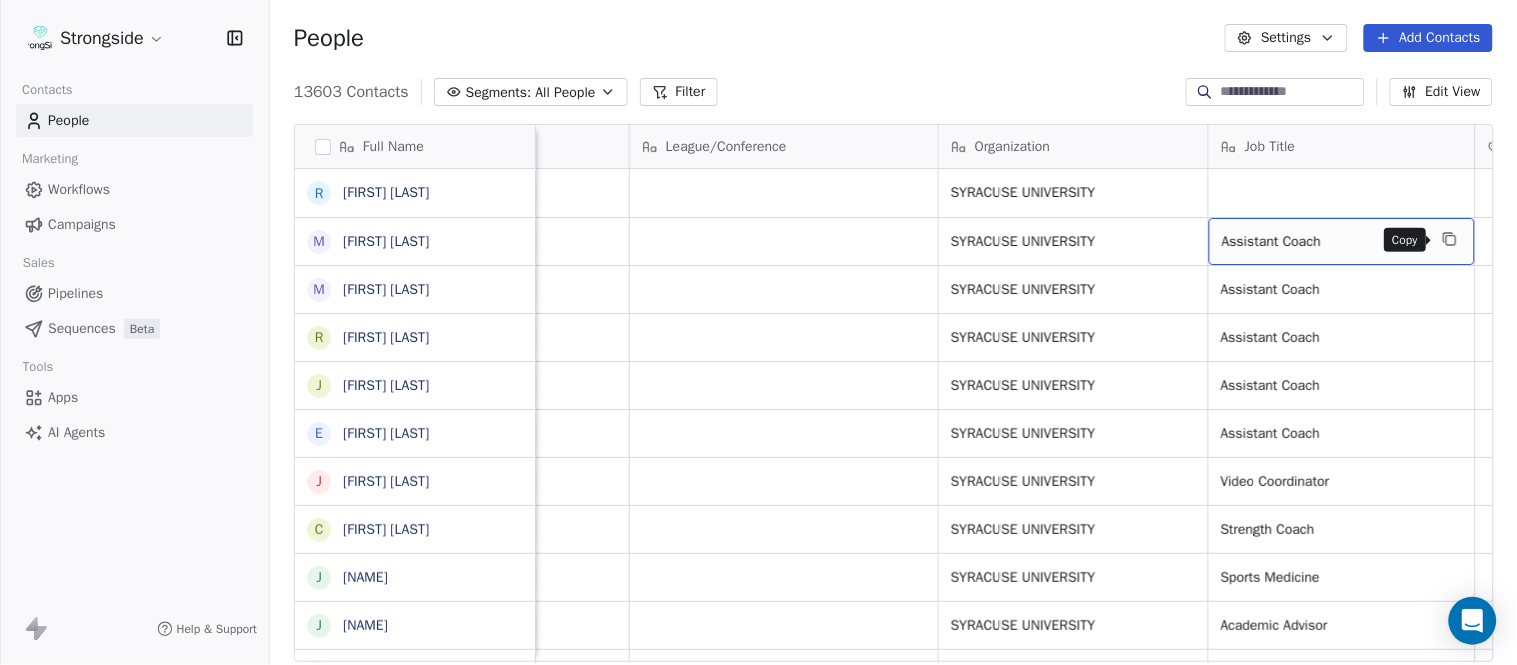 click 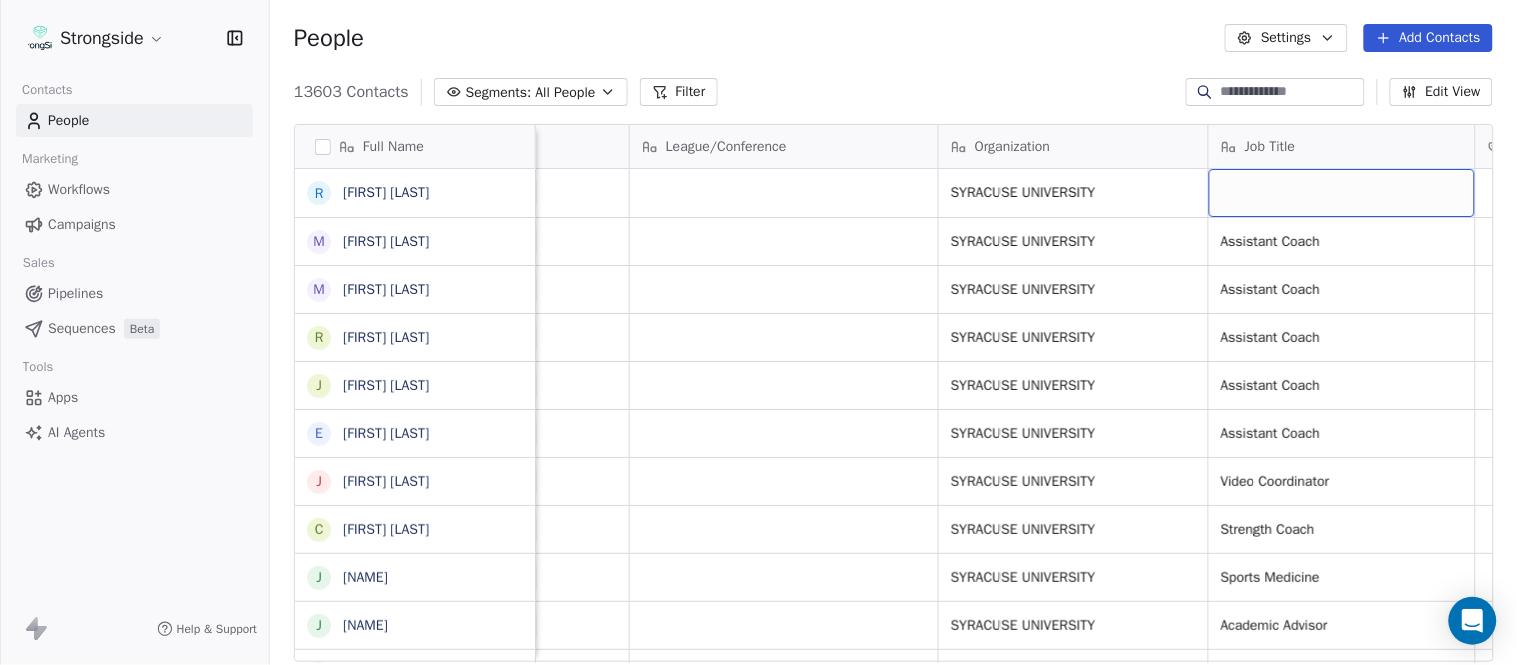 click at bounding box center (1342, 193) 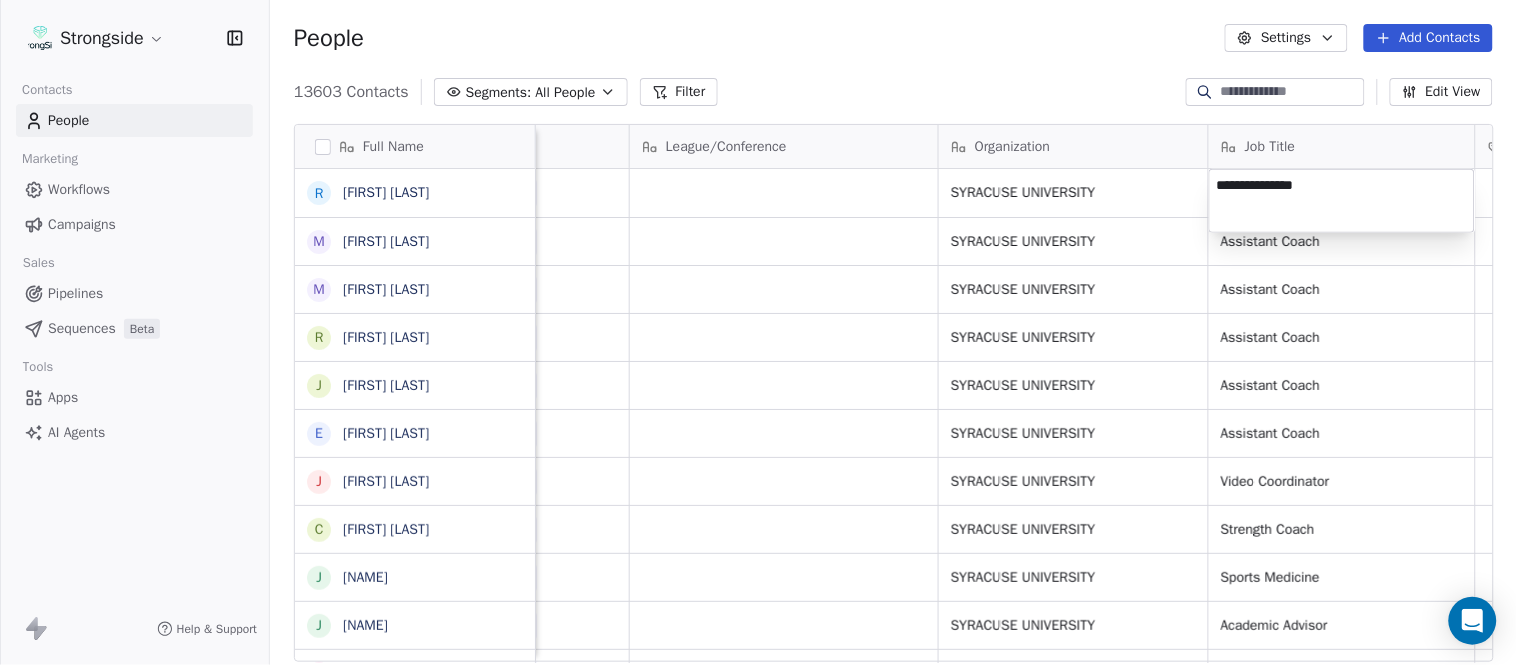 click on "Strongside Contacts People Marketing Workflows Campaigns Sales Pipelines Sequences Beta Tools Apps AI Agents Help & Support People Settings  Add Contacts 13603 Contacts Segments: All People Filter  Edit View Tag Add to Sequence Export Full Name R Ricky Brumfield M Michael Johnson M Myles White R Robert Wright J Jeff Nixon E Elijah Robinson J Juliano Macera C Chad Smith J Jon Mitchell J Jason Leslie T Tommy Caporale J Jenna Rodgers T Tyler Cady J Jim Schlensker D Drew Willson J John Wildhack D Debbie Hills W William Hicks R Ryan Kelly J John Loose C Chandler Burks S Sean Saturnio D Daryl Dixon N Nate Woody C Cody Worley C Chris Jann C Conor Hughes J Jacqui McCann J Jocelyn Zaneski Z Zachary Gold E Eric Szczepinski Email Phone Number Level League/Conference Organization Job Title Tags Created Date BST Status Priority kcbrumfi@syr.edu NCAA I-Bowl SYRACUSE UNIVERSITY Aug 04, 2025 10:15 PM mjohn120@syr.edu NCAA I-Bowl SYRACUSE UNIVERSITY Assistant Coach Aug 04, 2025 10:14 PM mhwhite@syr.edu NCAA I-Bowl NIL SID" at bounding box center [758, 332] 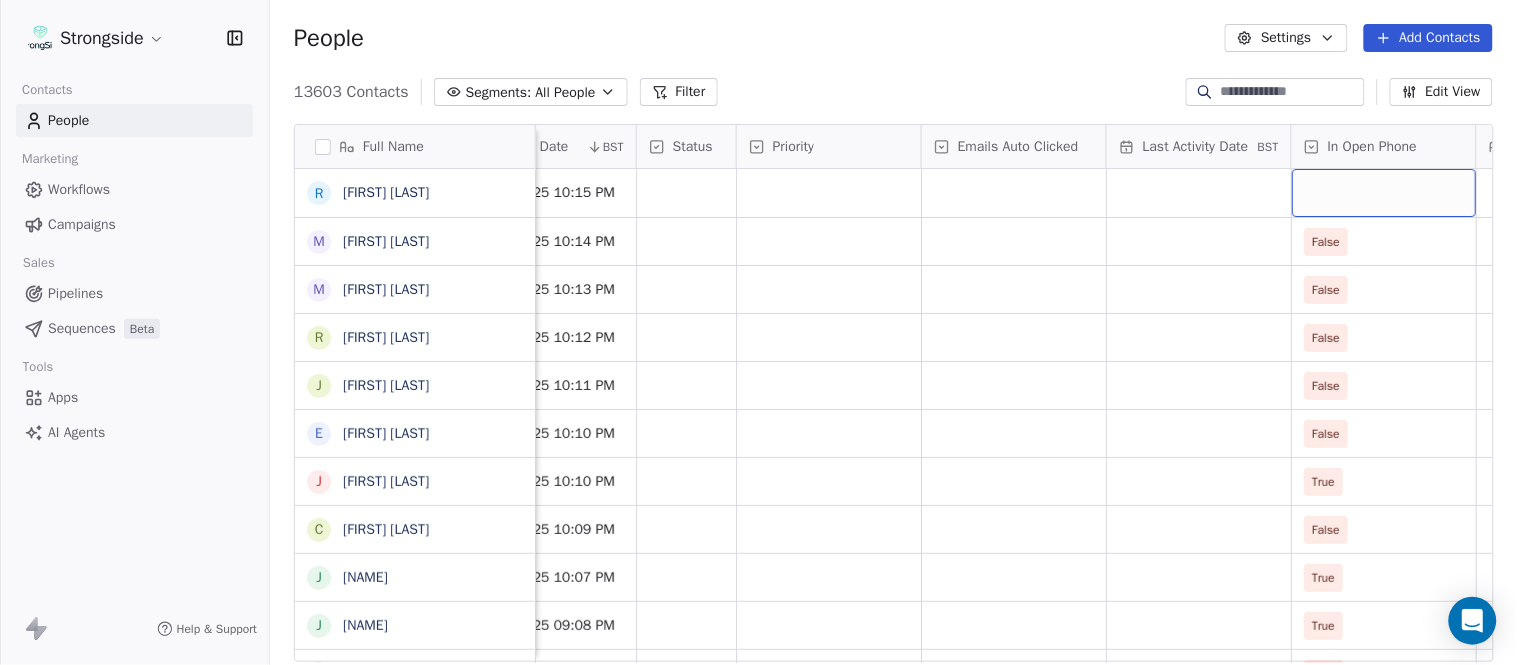 scroll, scrollTop: 0, scrollLeft: 1863, axis: horizontal 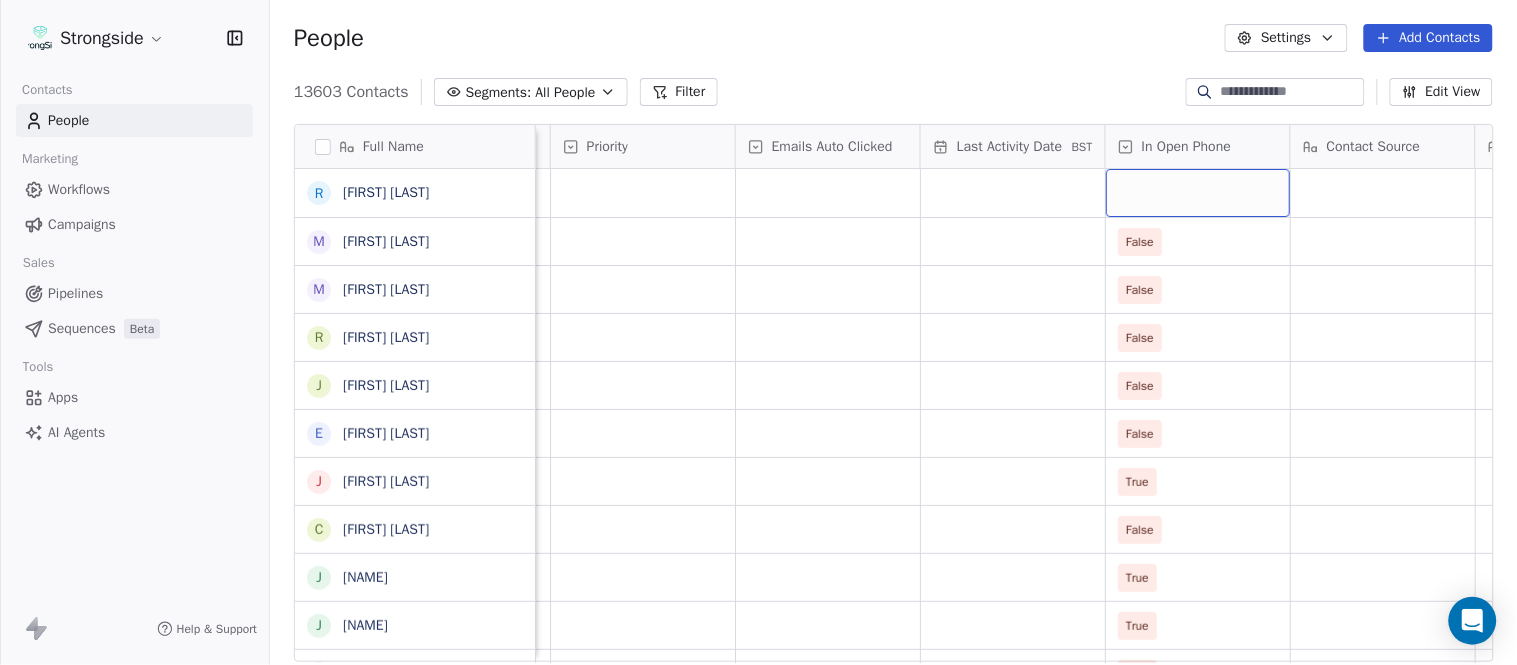 click at bounding box center (1198, 193) 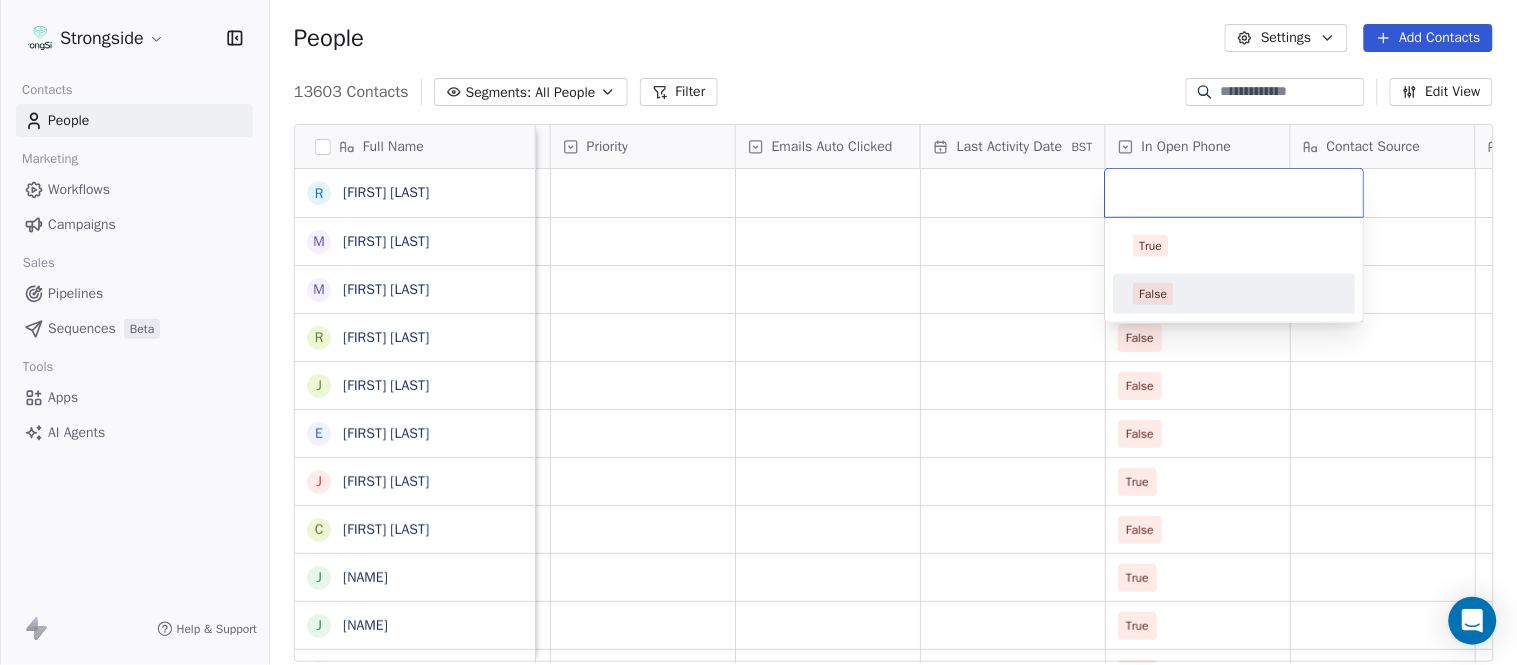 click on "False" at bounding box center [1235, 294] 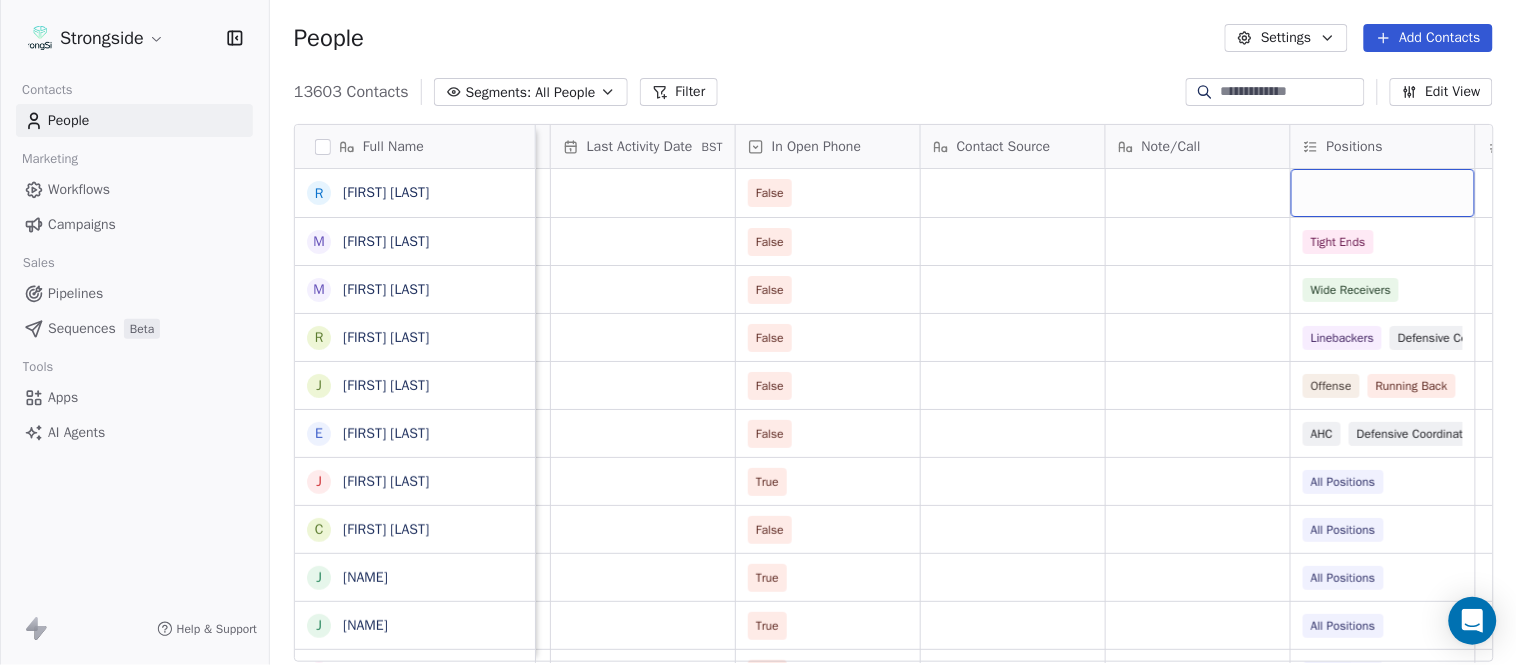 scroll, scrollTop: 0, scrollLeft: 2417, axis: horizontal 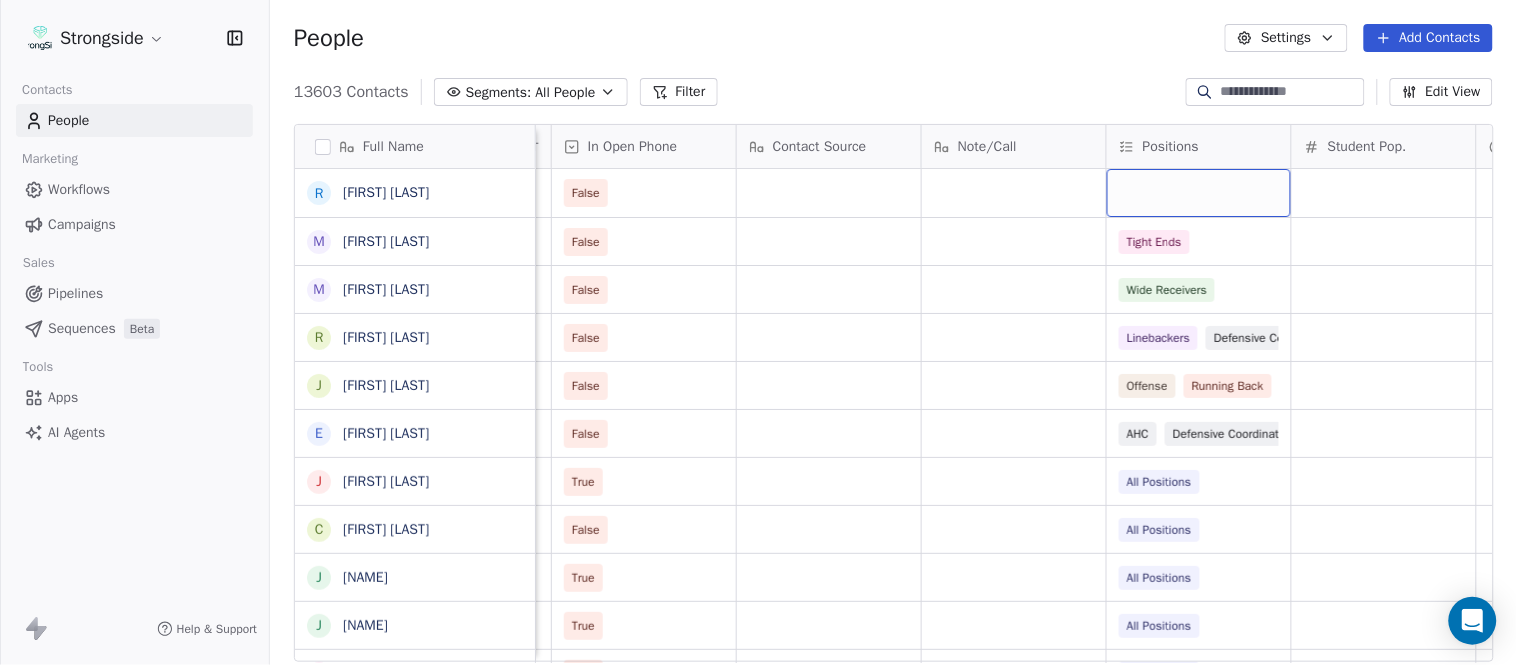 click at bounding box center [1199, 193] 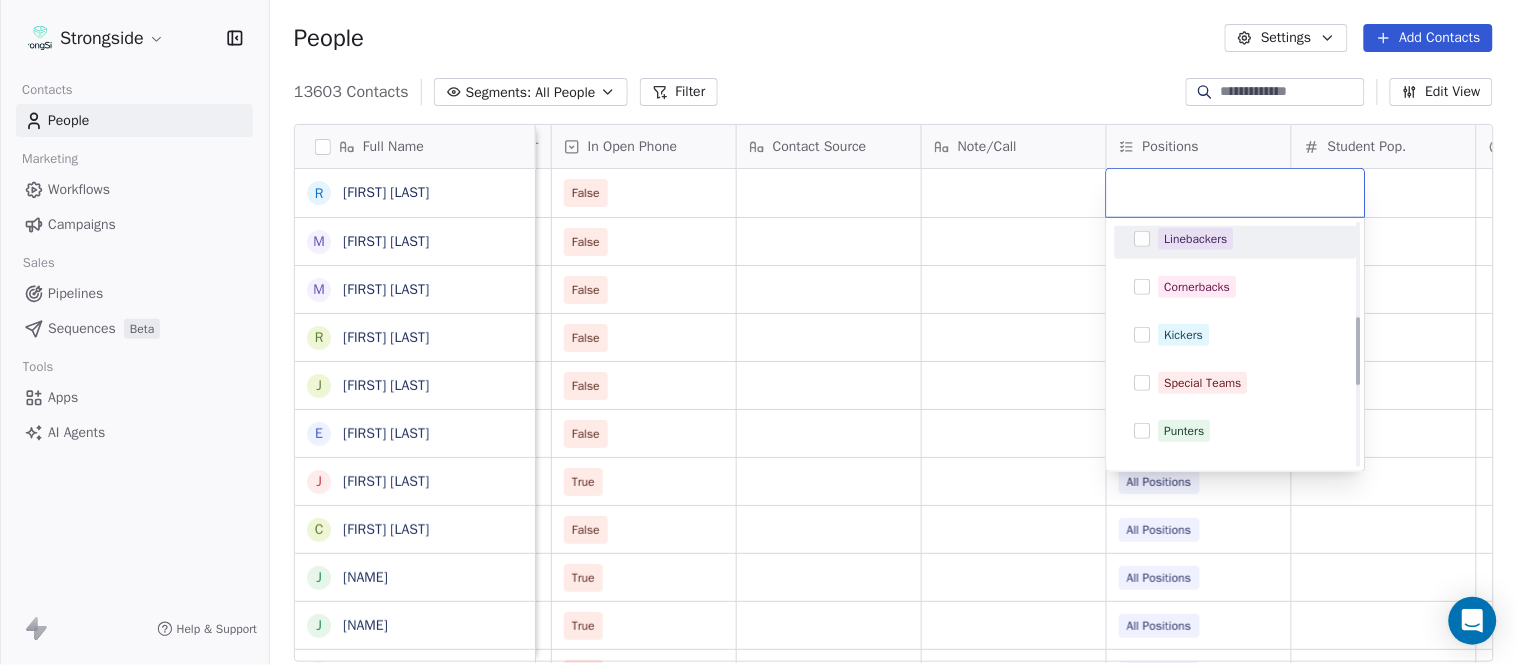 scroll, scrollTop: 333, scrollLeft: 0, axis: vertical 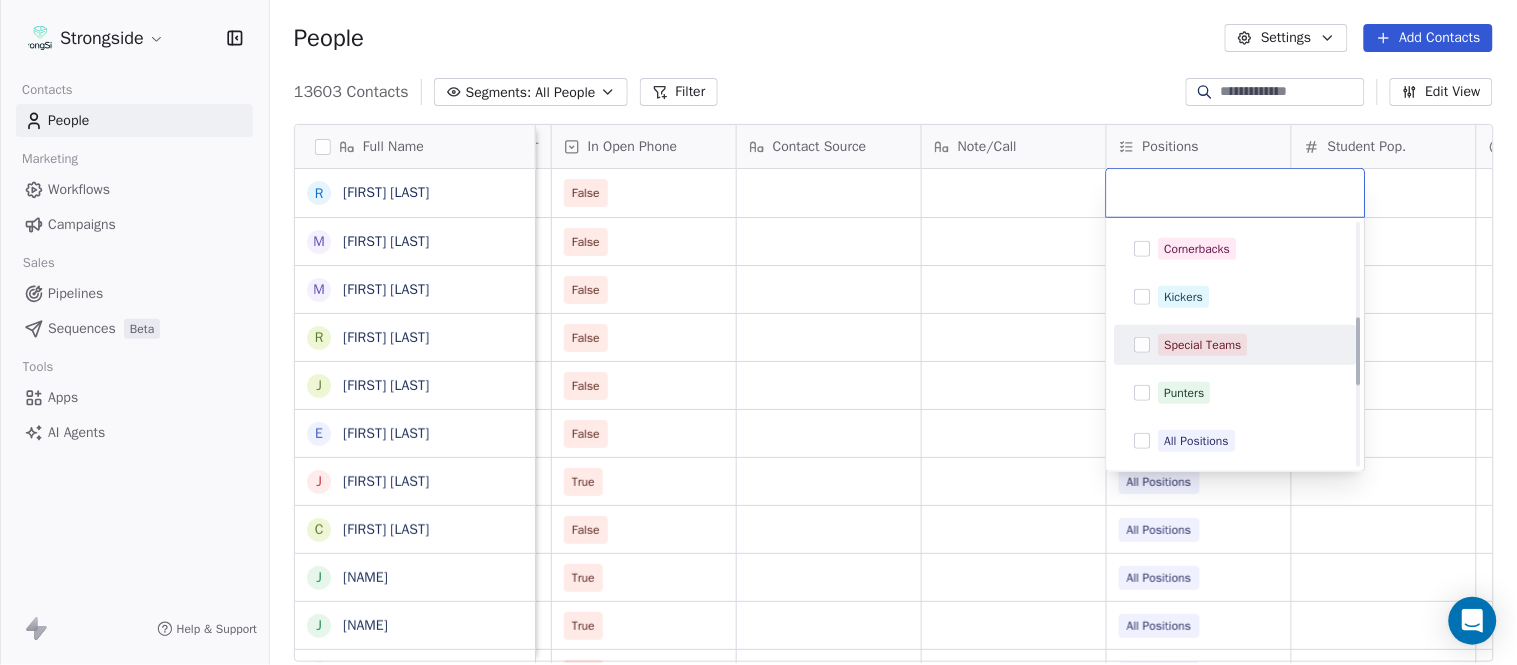 click on "Special Teams" at bounding box center [1203, 345] 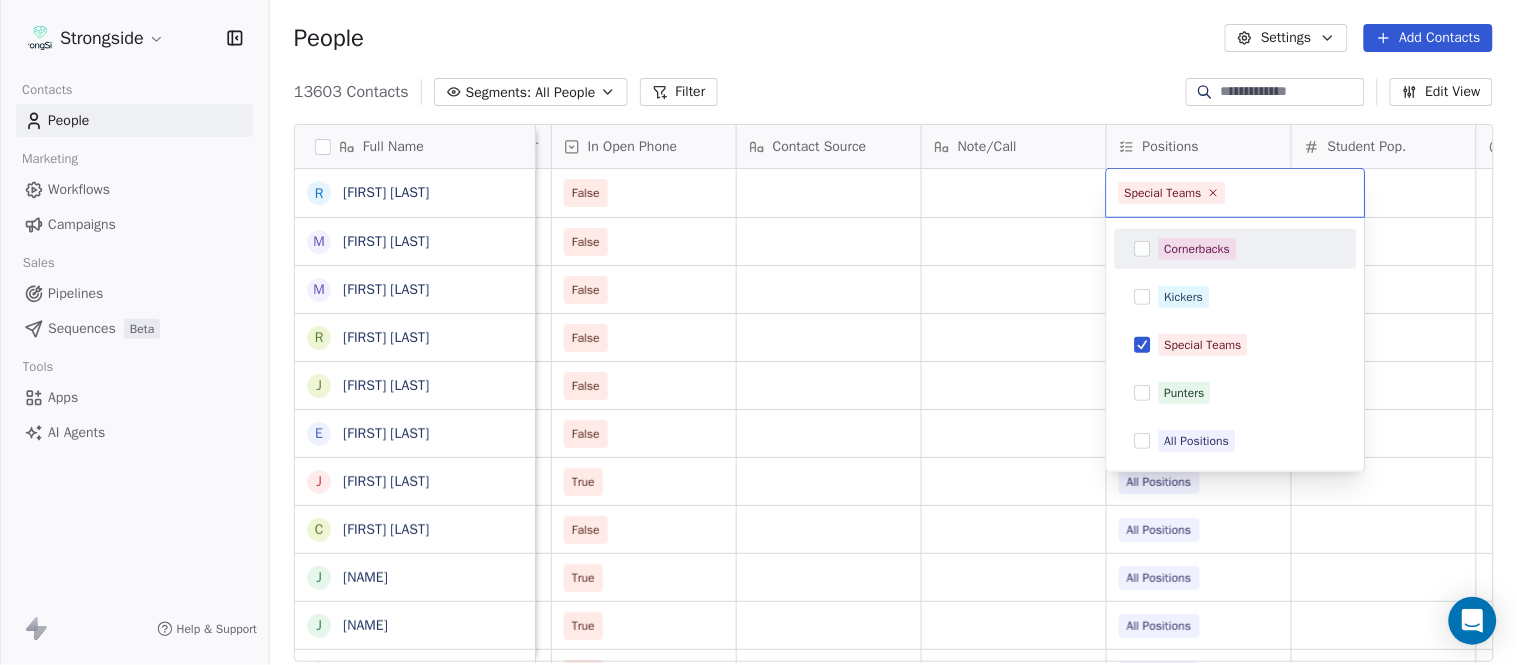drag, startPoint x: 984, startPoint y: 86, endPoint x: 994, endPoint y: 108, distance: 24.166092 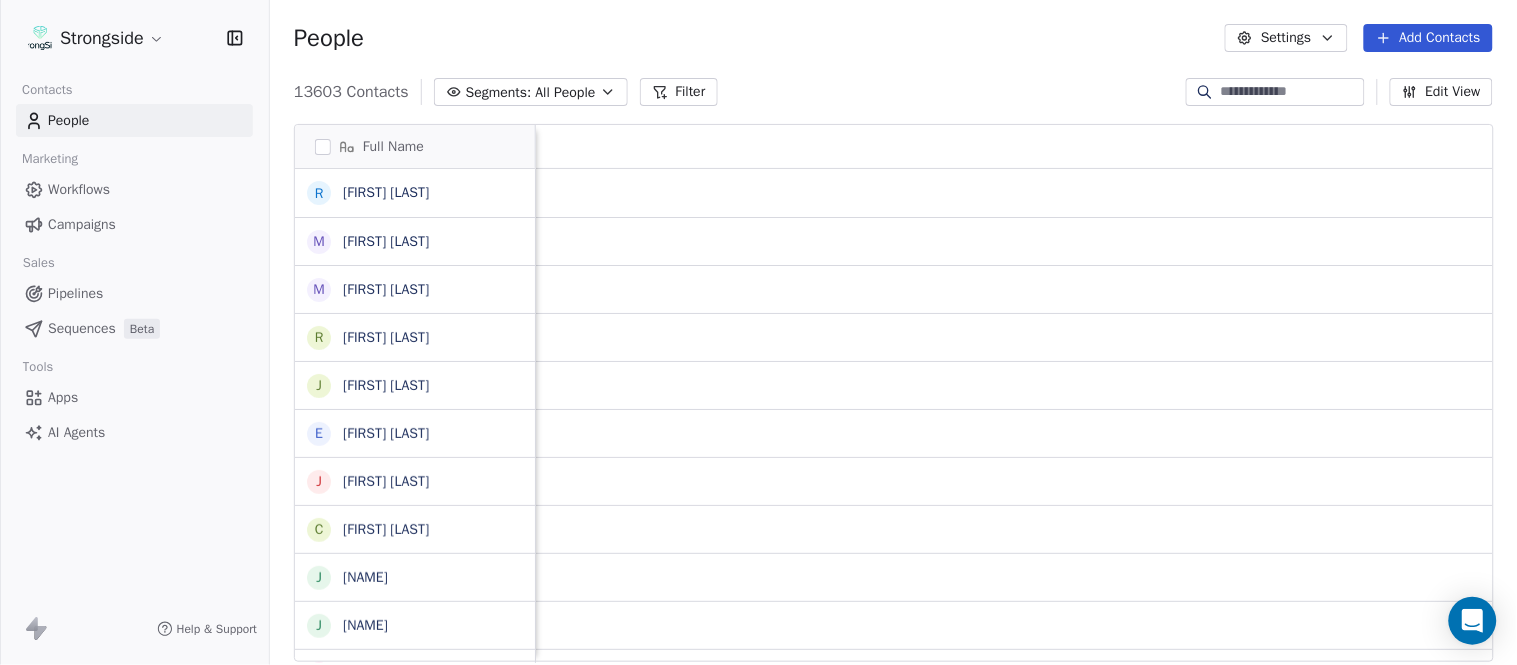 scroll, scrollTop: 0, scrollLeft: 0, axis: both 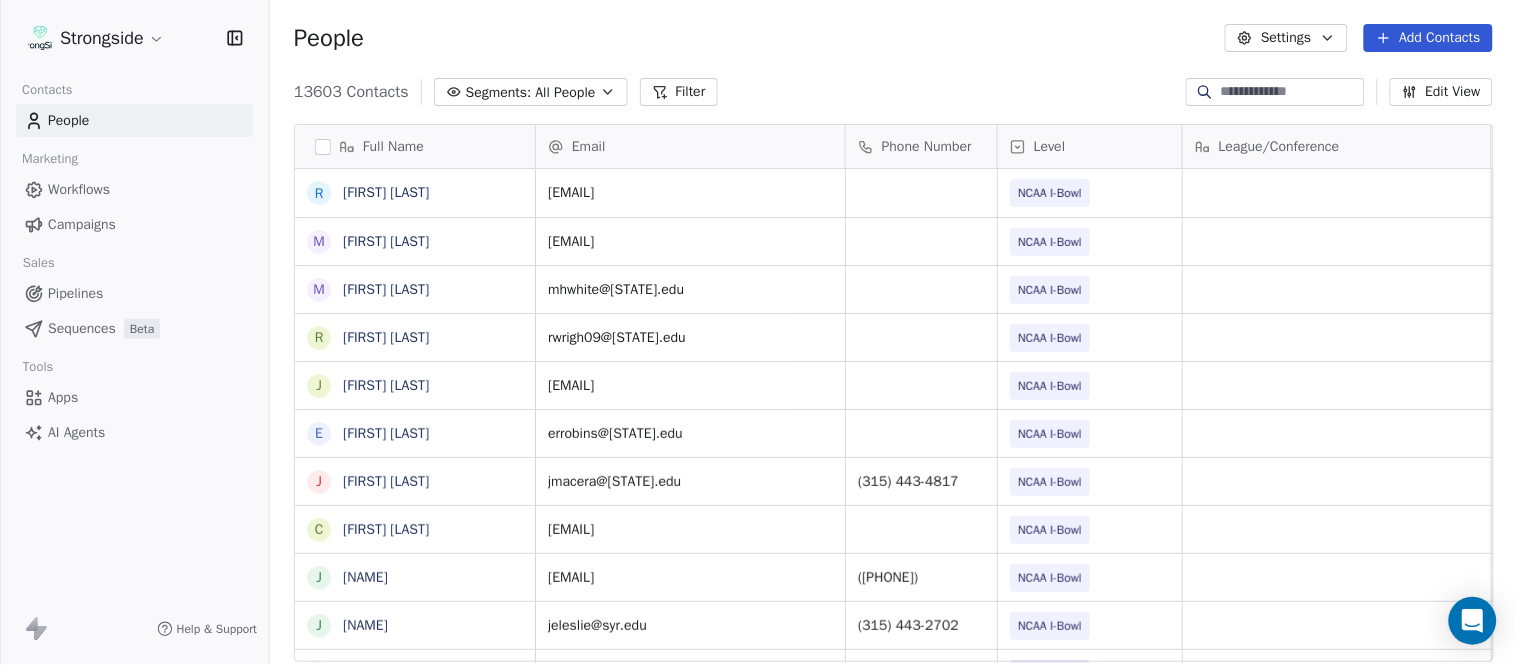 click on "Add Contacts" at bounding box center [1428, 38] 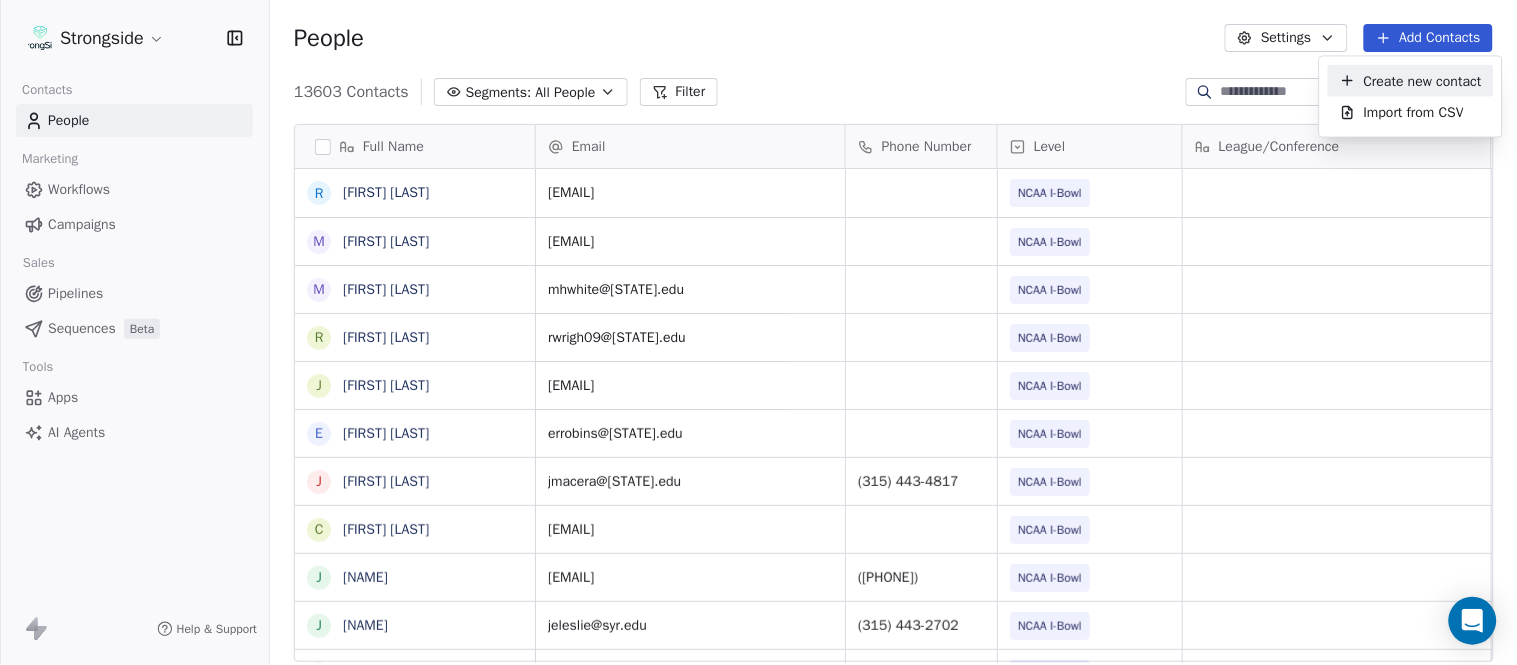 click on "Create new contact" at bounding box center (1423, 80) 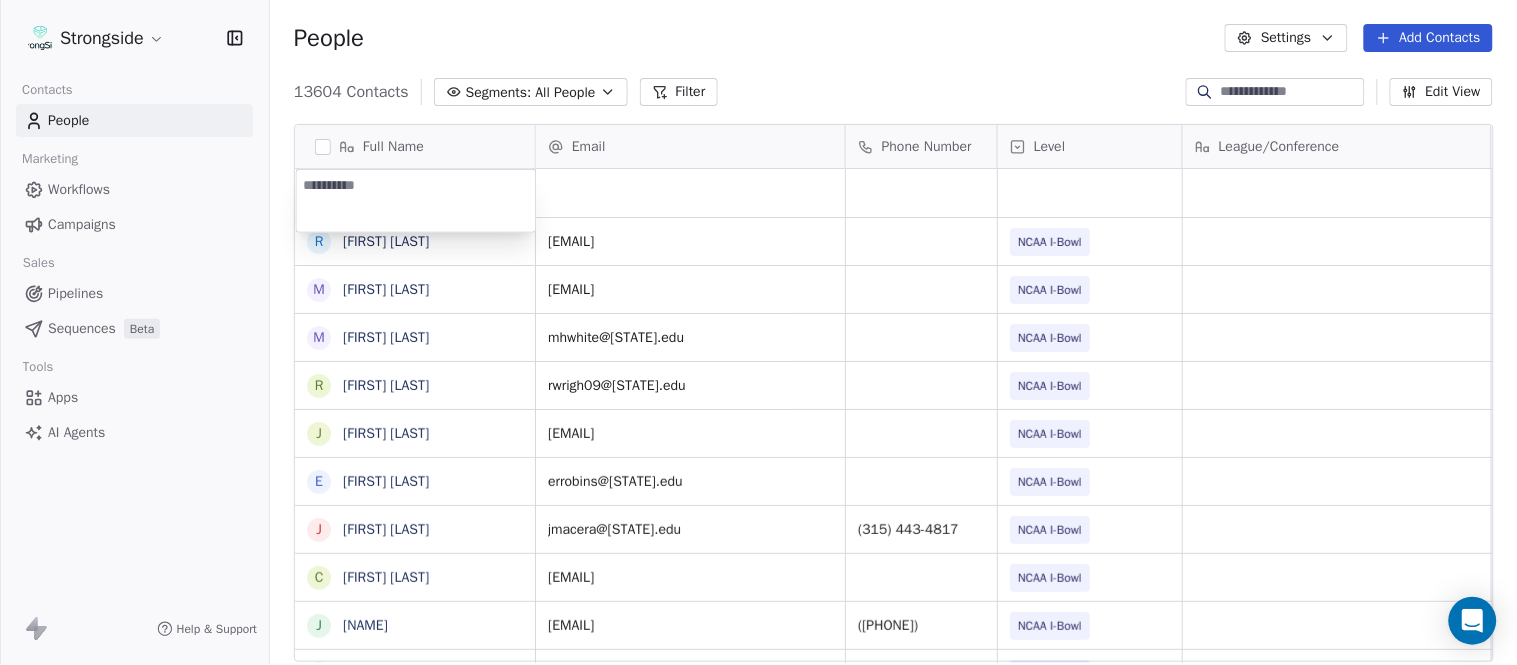 type on "**********" 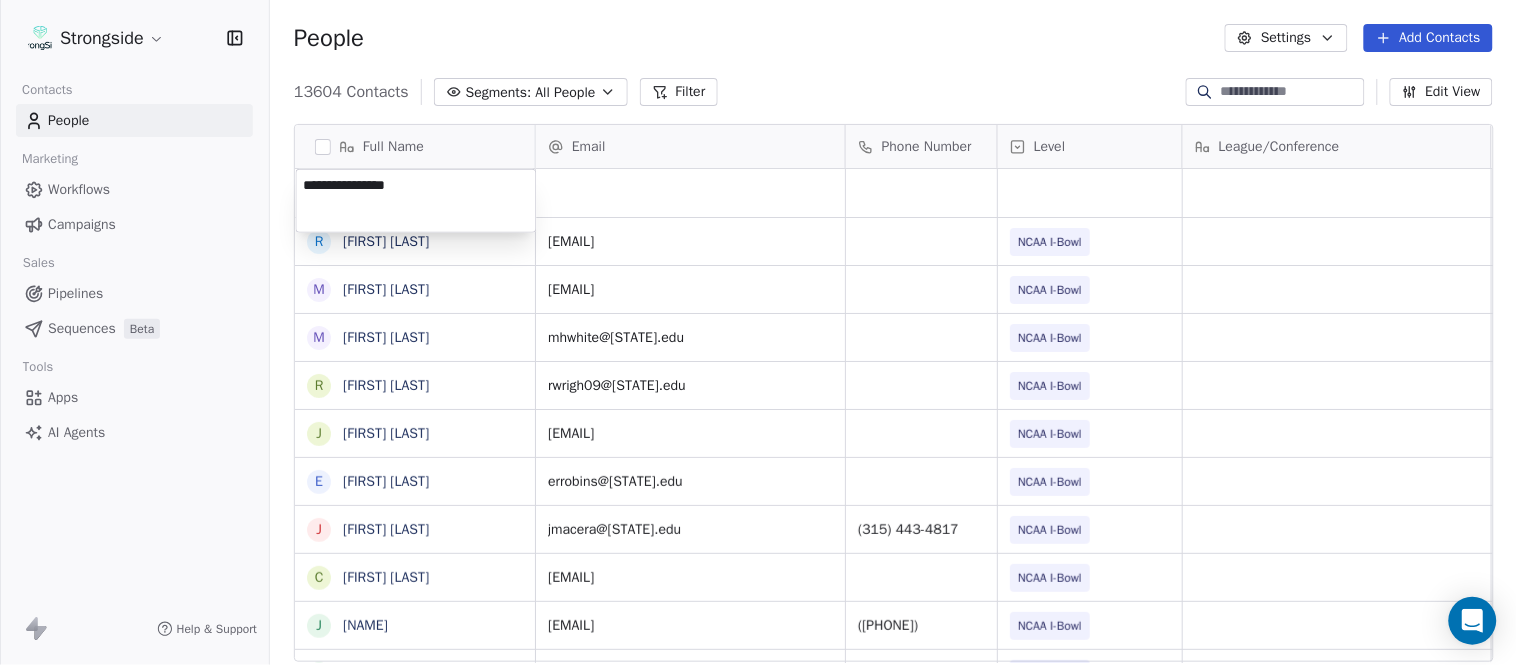 click on "Strongside Contacts People Marketing Workflows Campaigns Sales Pipelines Sequences Beta Tools Apps AI Agents Help & Support People Settings  Add Contacts 13604 Contacts Segments: All People Filter  Edit View Tag Add to Sequence Export Full Name R Ricky Brumfield M Michael Johnson M Myles White R Robert Wright J Jeff Nixon E Elijah Robinson J Juliano Macera C Chad Smith J Jon Mitchell J Jason Leslie T Tommy Caporale J Jenna Rodgers T Tyler Cady J Jim Schlensker D Drew Willson J John Wildhack D Debbie Hills W William Hicks R Ryan Kelly J John Loose C Chandler Burks S Sean Saturnio D Daryl Dixon N Nate Woody C Cody Worley C Chris Jann C Conor Hughes J Jacqui McCann J Jocelyn Zaneski Z Zachary Gold Email Phone Number Level League/Conference Organization Job Title Tags Created Date BST Aug 04, 2025 10:16 PM kcbrumfi@syr.edu NCAA I-Bowl SYRACUSE UNIVERSITY Assistant Coach Aug 04, 2025 10:15 PM mjohn120@syr.edu NCAA I-Bowl SYRACUSE UNIVERSITY Assistant Coach Aug 04, 2025 10:14 PM mhwhite@syr.edu NCAA I-Bowl NIL" at bounding box center [758, 332] 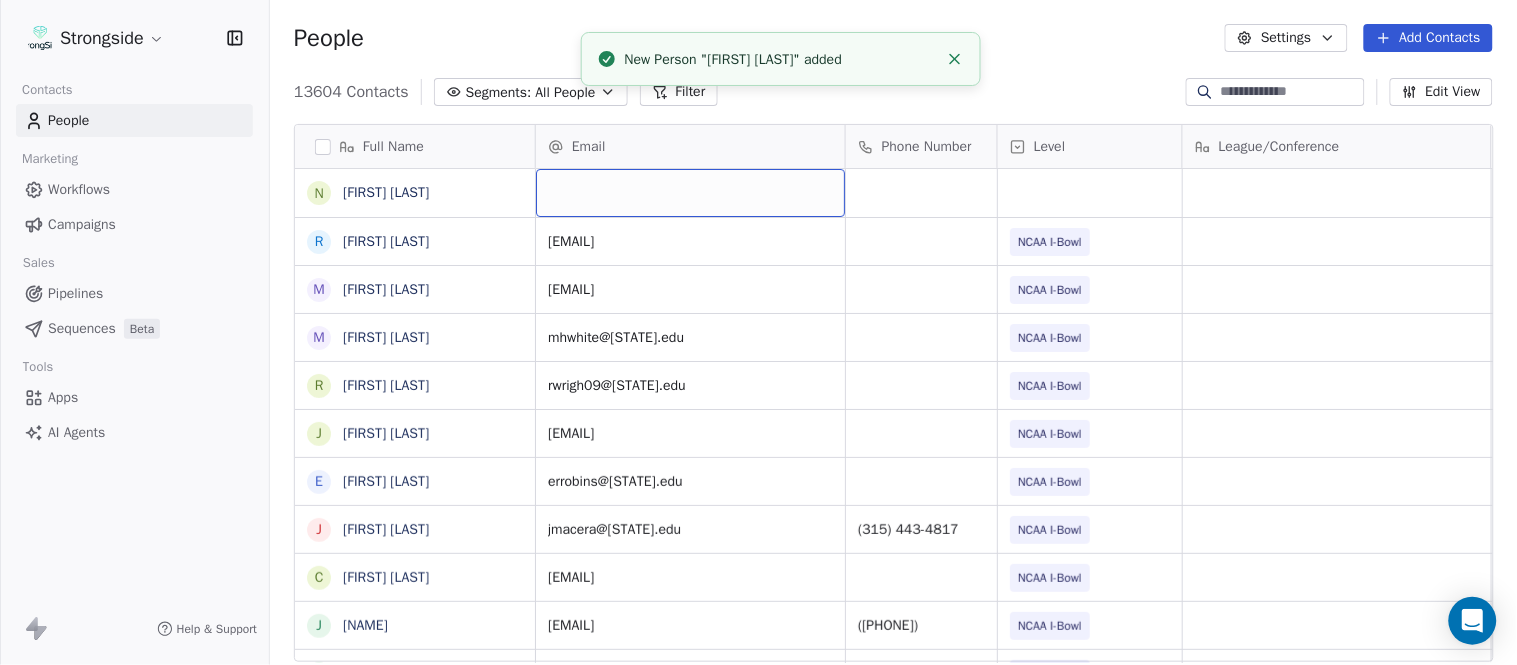 click at bounding box center [690, 193] 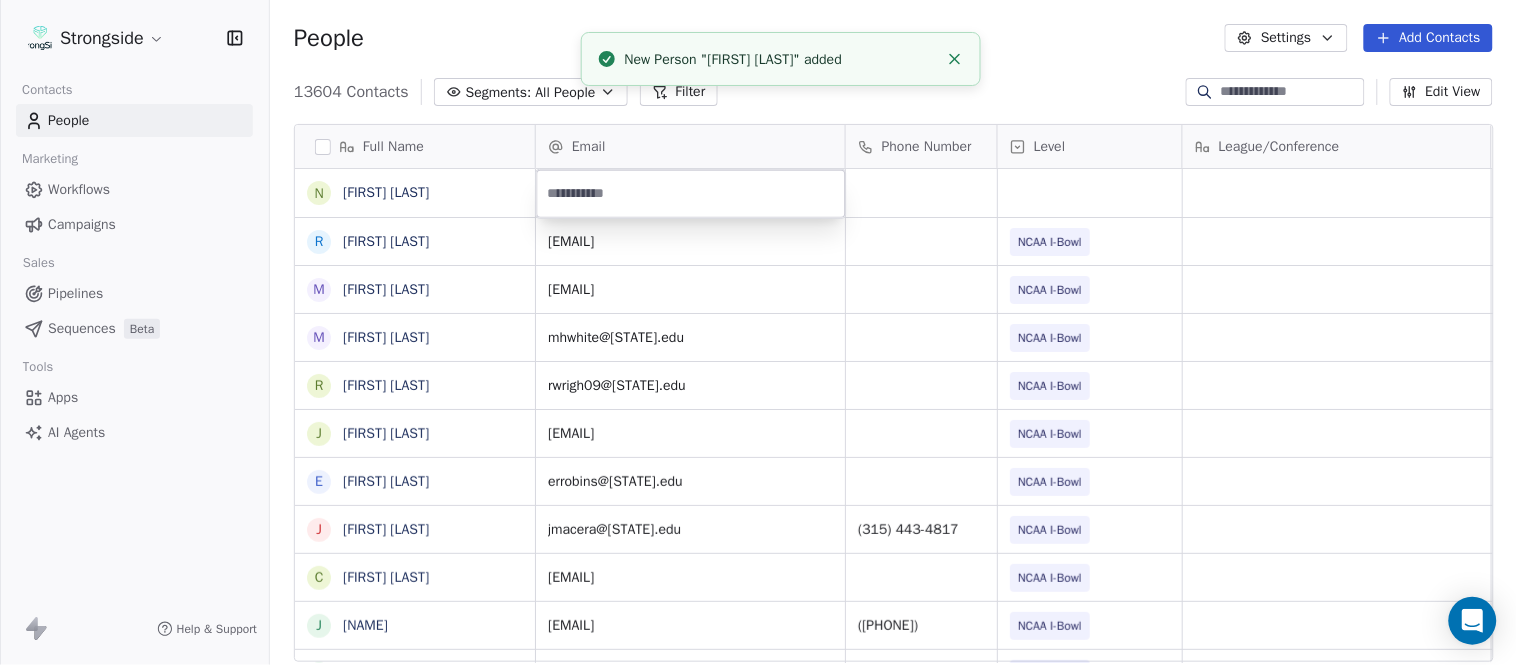 type on "**********" 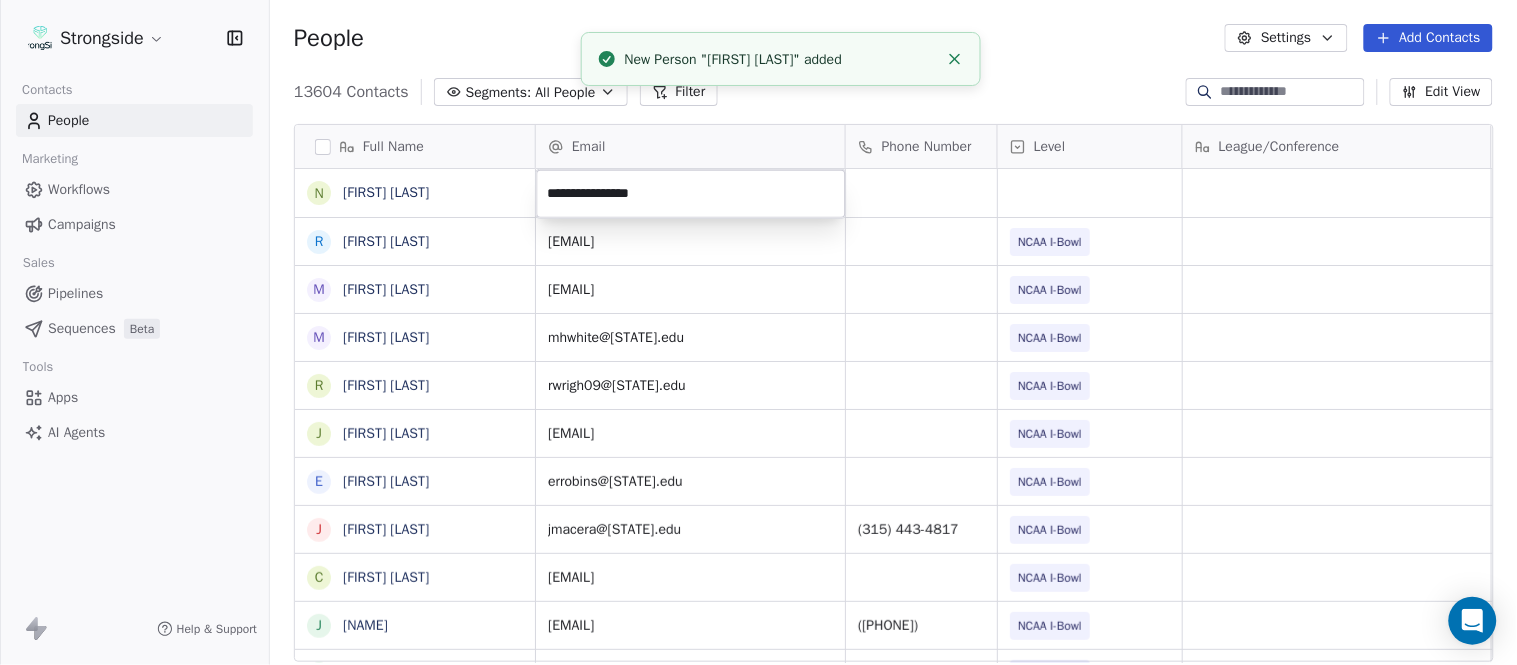 click on "Strongside Contacts People Marketing Workflows Campaigns Sales Pipelines Sequences Beta Tools Apps AI Agents Help & Support People Settings  Add Contacts 13604 Contacts Segments: All People Filter  Edit View Tag Add to Sequence Export Full Name N Nunzio Campanile R Ricky Brumfield M Michael Johnson M Myles White R Robert Wright J Jeff Nixon E Elijah Robinson J Juliano Macera C Chad Smith J Jon Mitchell J Jason Leslie T Tommy Caporale J Jenna Rodgers T Tyler Cady J Jim Schlensker D Drew Willson J John Wildhack D Debbie Hills W William Hicks R Ryan Kelly J John Loose C Chandler Burks S Sean Saturnio D Daryl Dixon N Nate Woody C Cody Worley C Chris Jann C Conor Hughes J Jacqui McCann J Jocelyn Zaneski Z Zachary Gold Email Phone Number Level League/Conference Organization Job Title Tags Created Date BST Aug 04, 2025 10:16 PM kcbrumfi@syr.edu NCAA I-Bowl SYRACUSE UNIVERSITY Assistant Coach Aug 04, 2025 10:15 PM mjohn120@syr.edu NCAA I-Bowl SYRACUSE UNIVERSITY Assistant Coach Aug 04, 2025 10:14 PM mhwhite@syr.edu" at bounding box center (758, 332) 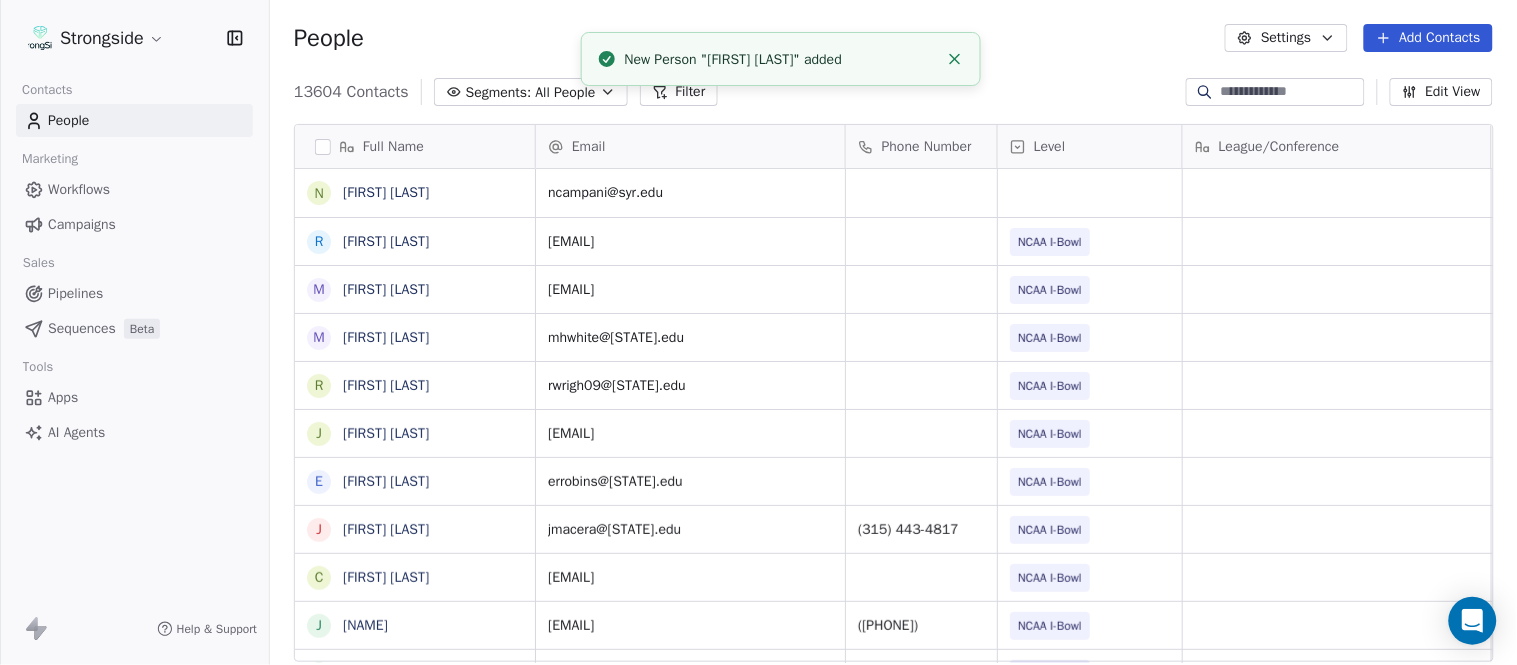 click 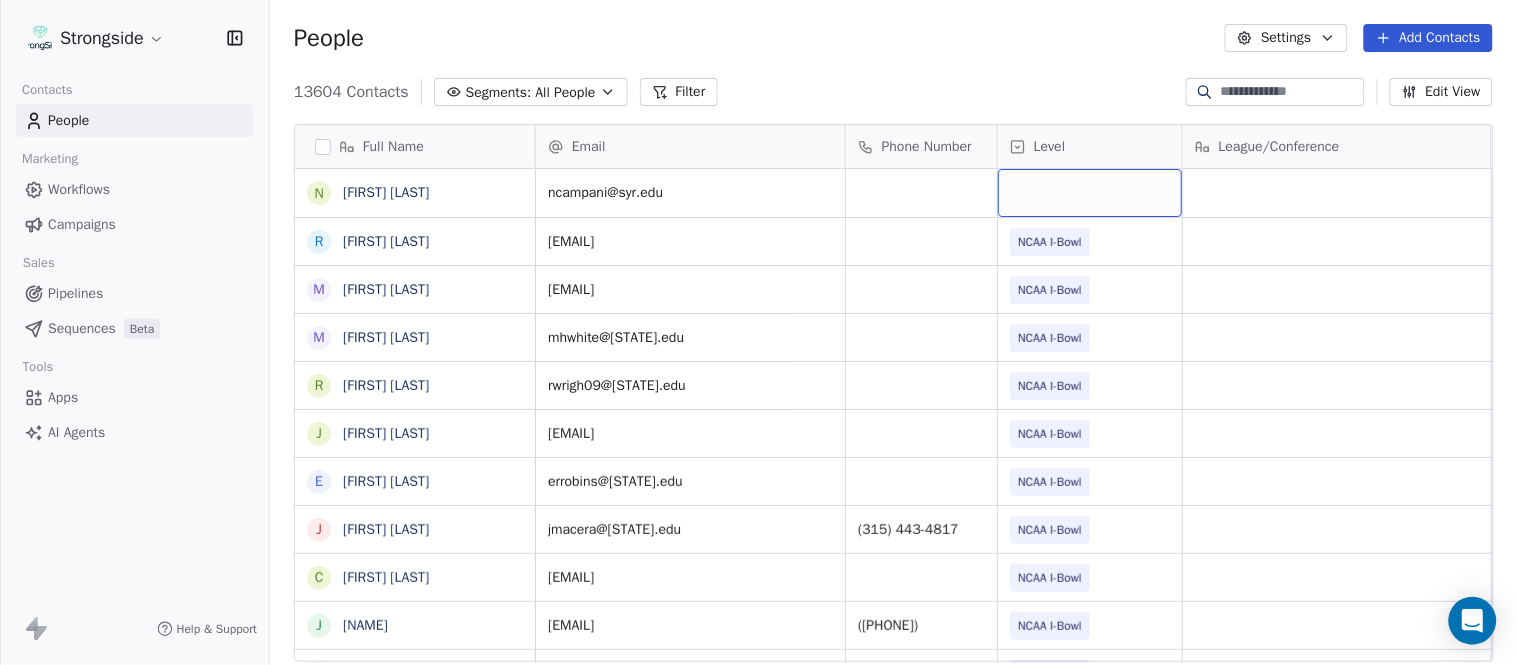 click at bounding box center [1090, 193] 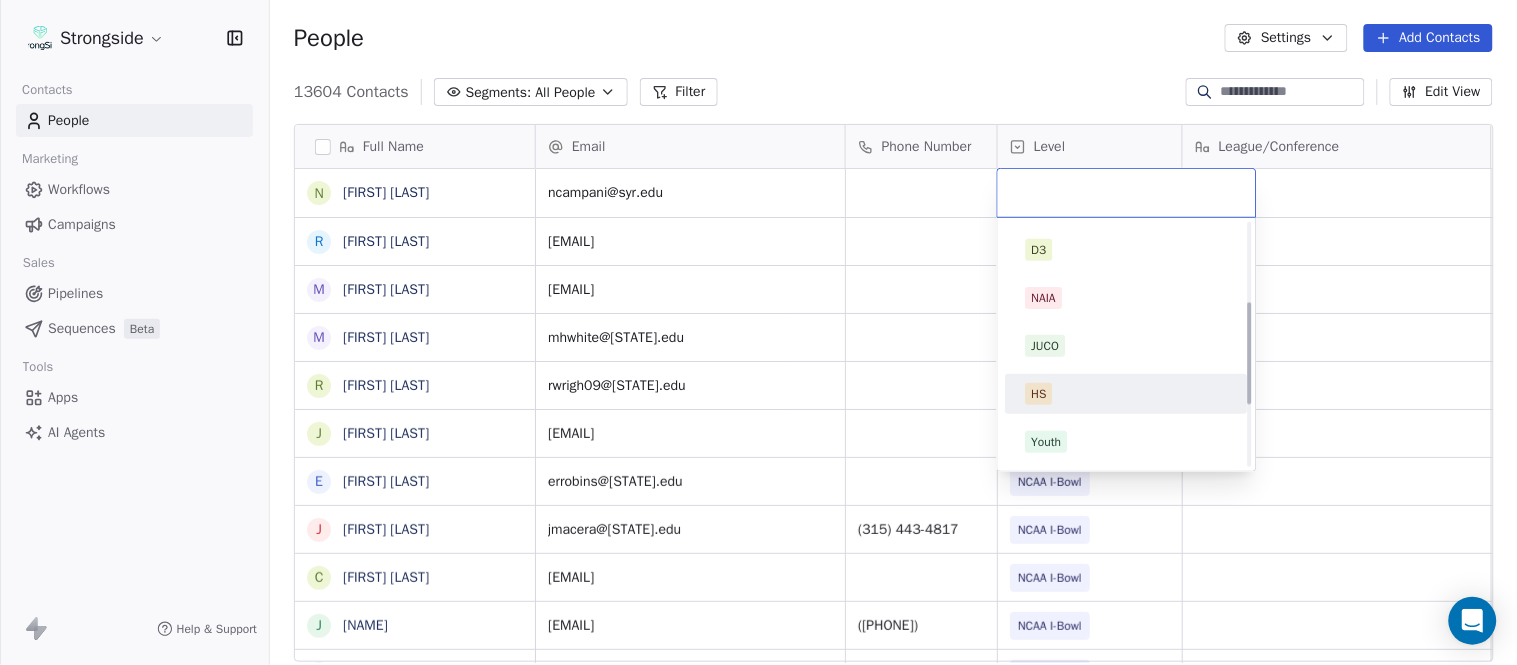scroll, scrollTop: 330, scrollLeft: 0, axis: vertical 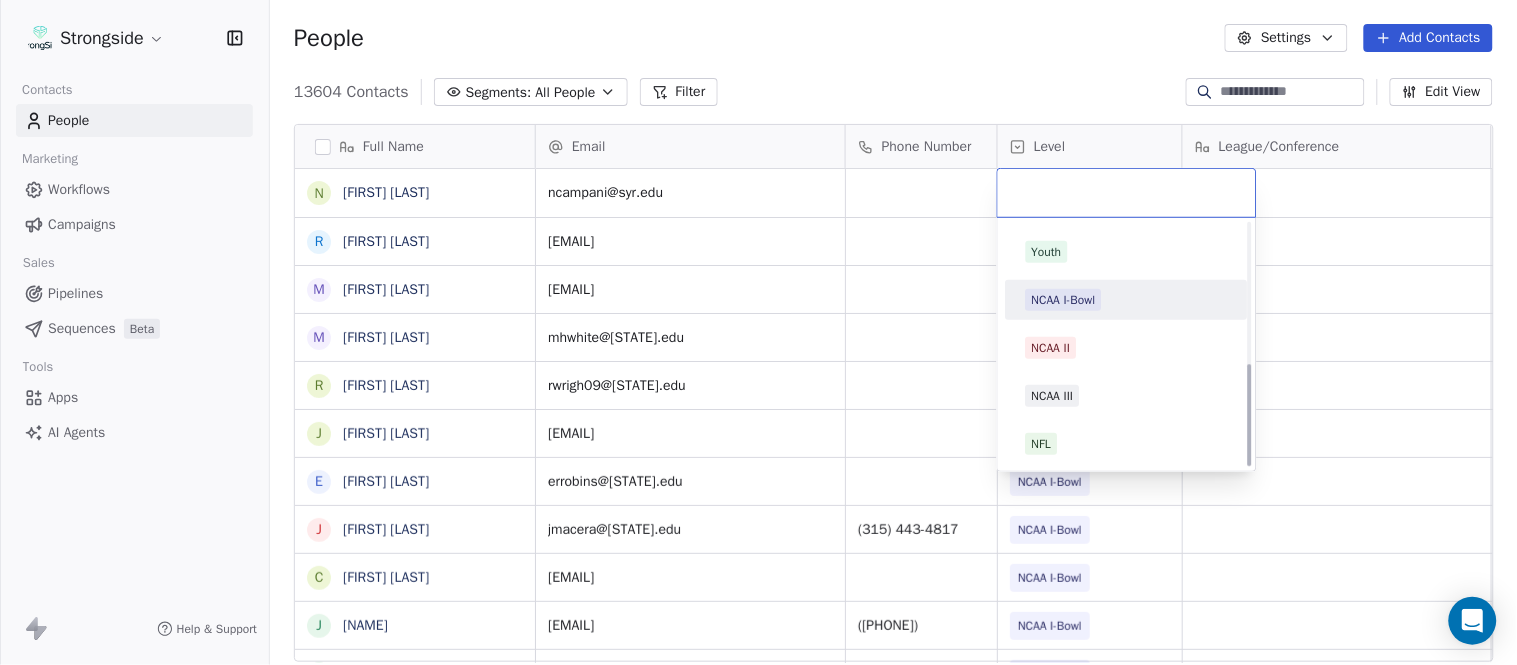 click on "NCAA I-Bowl" at bounding box center (1064, 300) 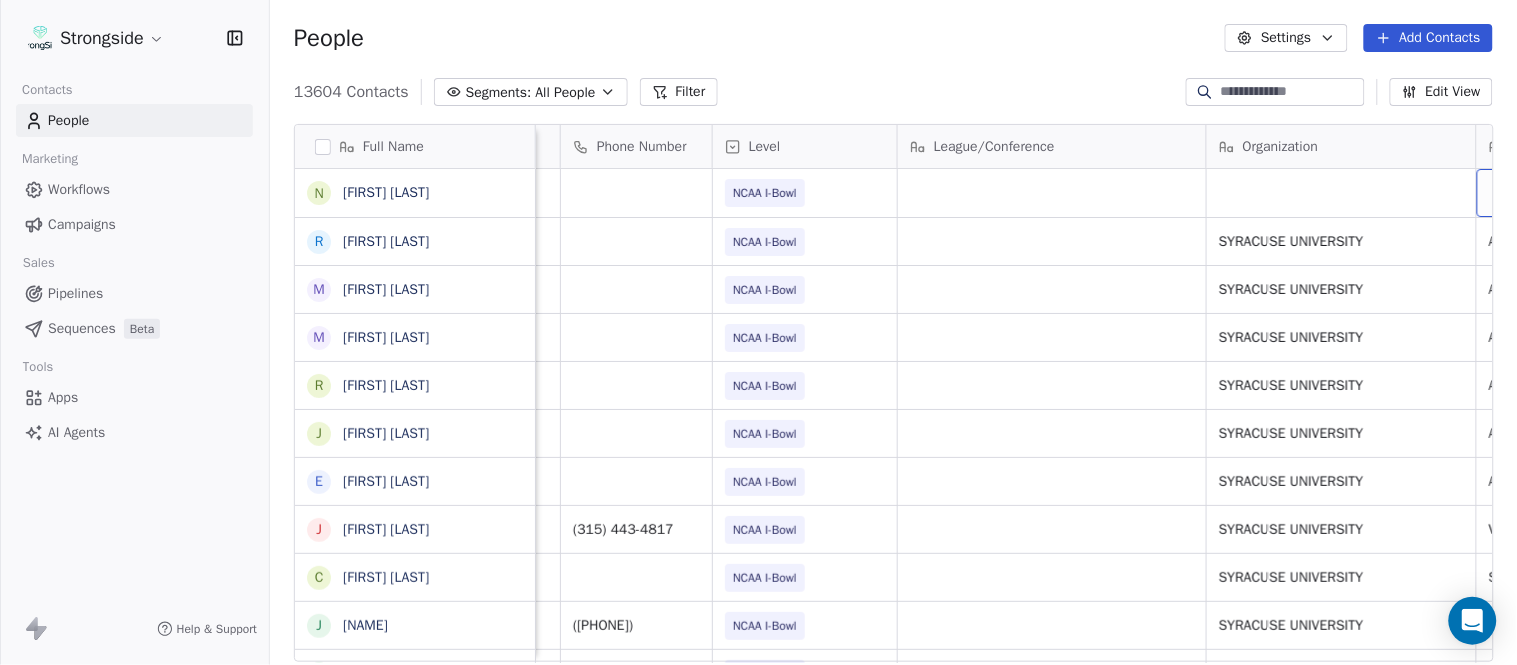 scroll, scrollTop: 0, scrollLeft: 653, axis: horizontal 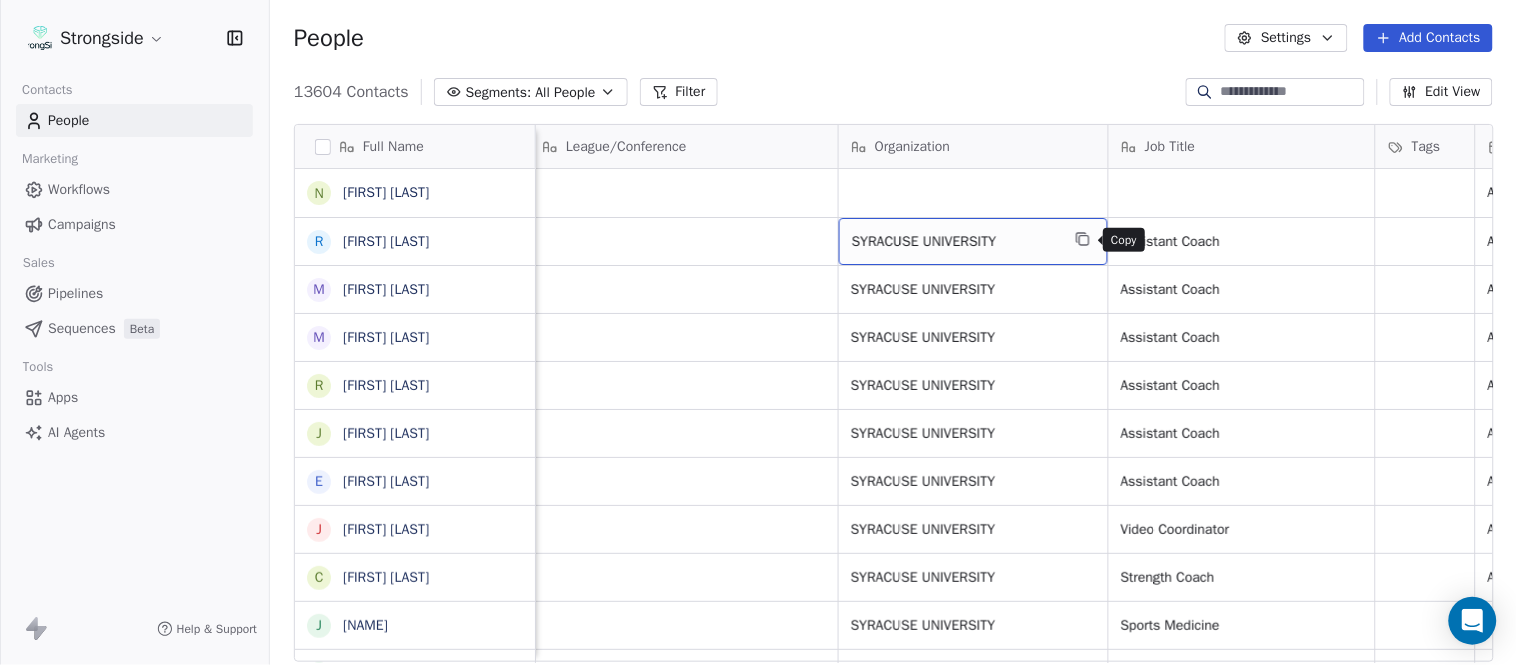 click 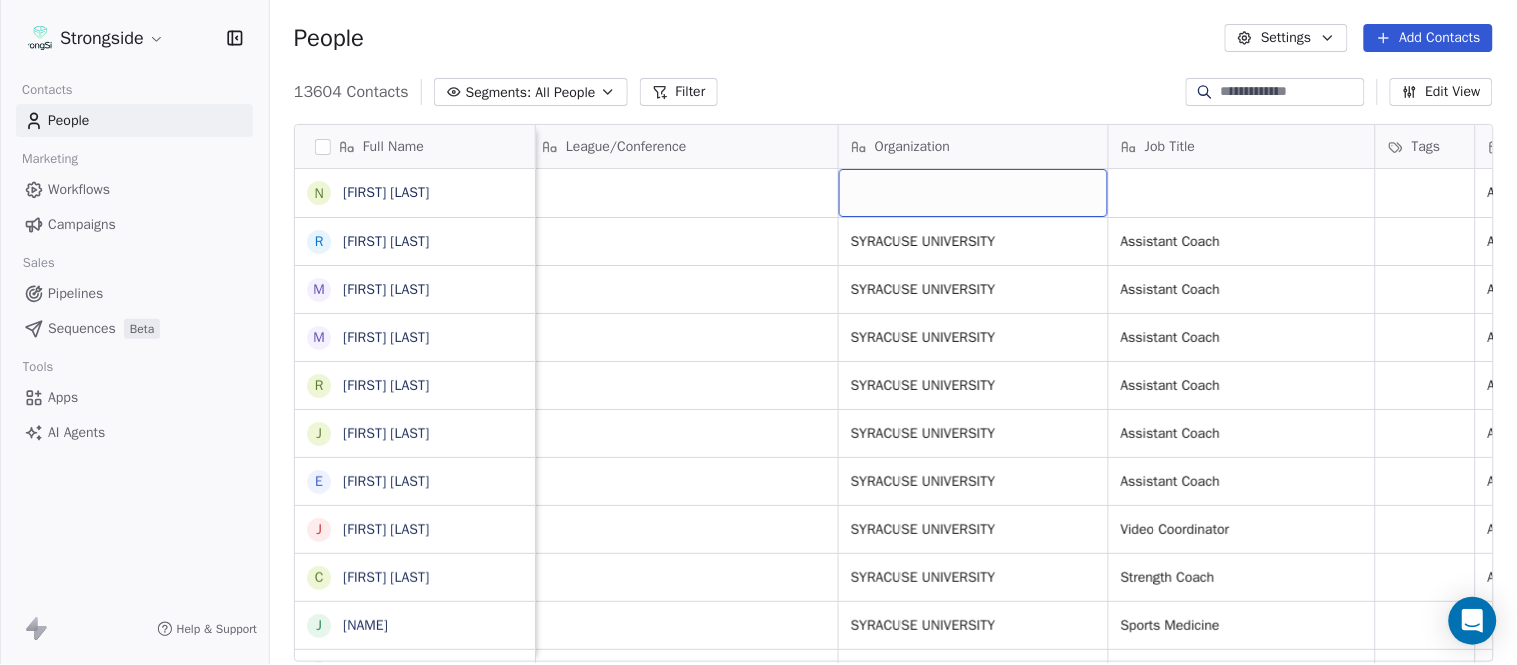 click at bounding box center [973, 193] 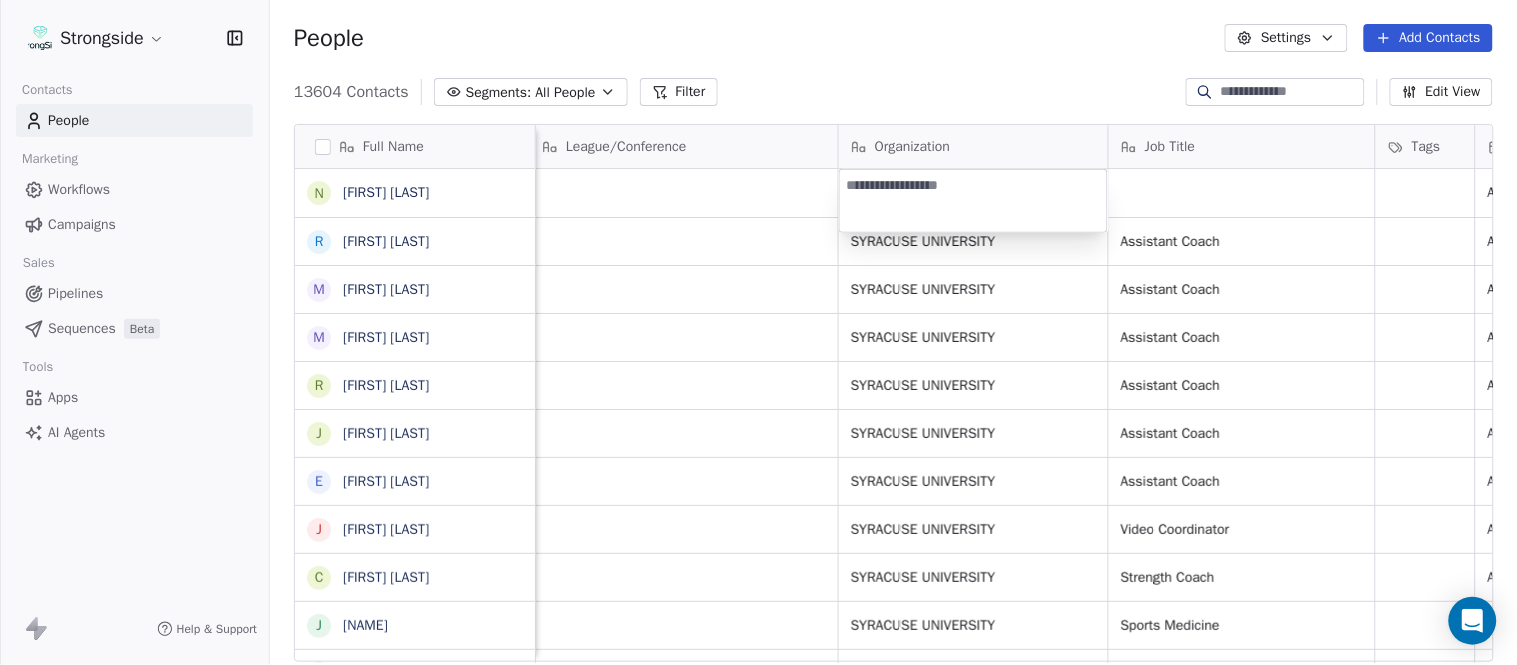 type on "**********" 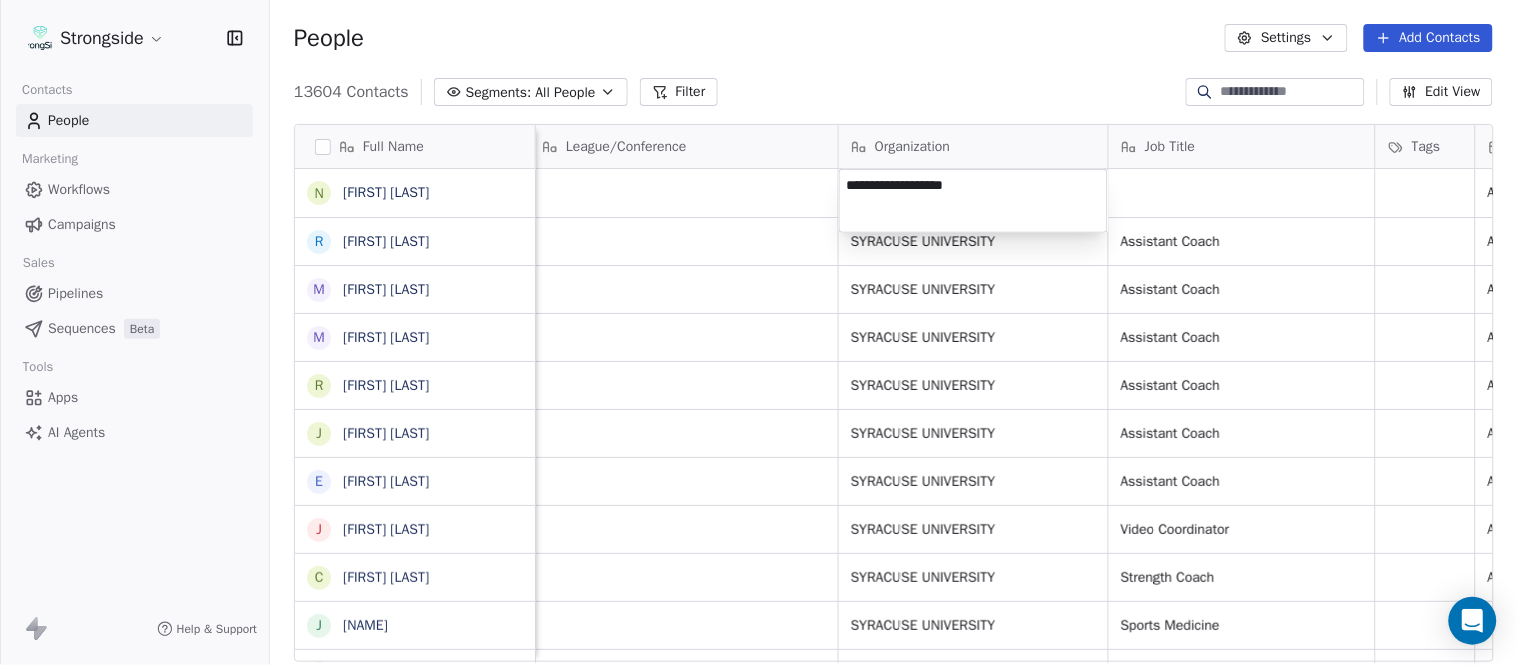 click on "Strongside Contacts People Marketing Workflows Campaigns Sales Pipelines Sequences Beta Tools Apps AI Agents Help & Support People Settings  Add Contacts 13604 Contacts Segments: All People Filter  Edit View Tag Add to Sequence Export Full Name N Nunzio Campanile R Ricky Brumfield M Michael Johnson M Myles White R Robert Wright J Jeff Nixon E Elijah Robinson J Juliano Macera C Chad Smith J Jon Mitchell J Jason Leslie T Tommy Caporale J Jenna Rodgers T Tyler Cady J Jim Schlensker D Drew Willson J John Wildhack D Debbie Hills W William Hicks R Ryan Kelly J John Loose C Chandler Burks S Sean Saturnio D Daryl Dixon N Nate Woody C Cody Worley C Chris Jann C Conor Hughes J Jacqui McCann J Jocelyn Zaneski Z Zachary Gold Email Phone Number Level League/Conference Organization Job Title Tags Created Date BST Status Priority Emails Auto Clicked ncampani@syr.edu NCAA I-Bowl Aug 04, 2025 10:16 PM kcbrumfi@syr.edu NCAA I-Bowl SYRACUSE UNIVERSITY Assistant Coach Aug 04, 2025 10:15 PM mjohn120@syr.edu NCAA I-Bowl NIL SID" at bounding box center (758, 332) 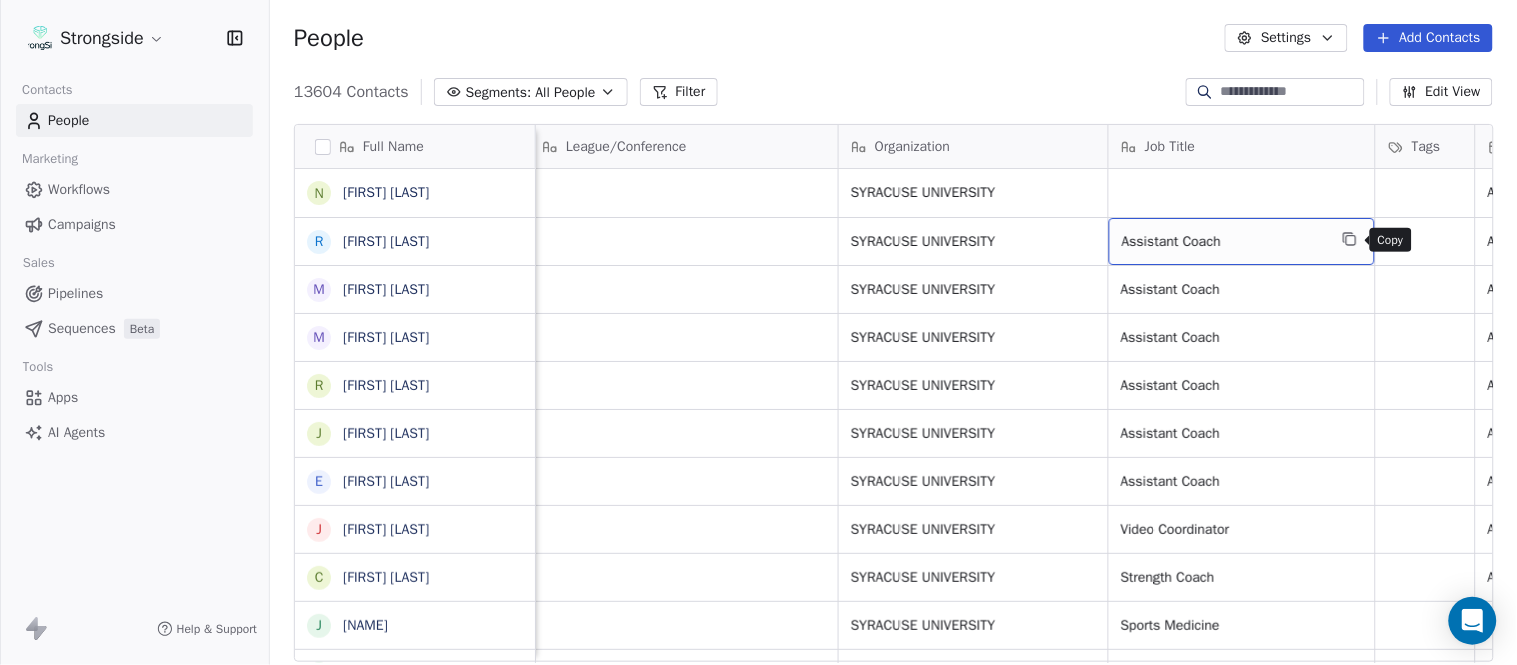 click 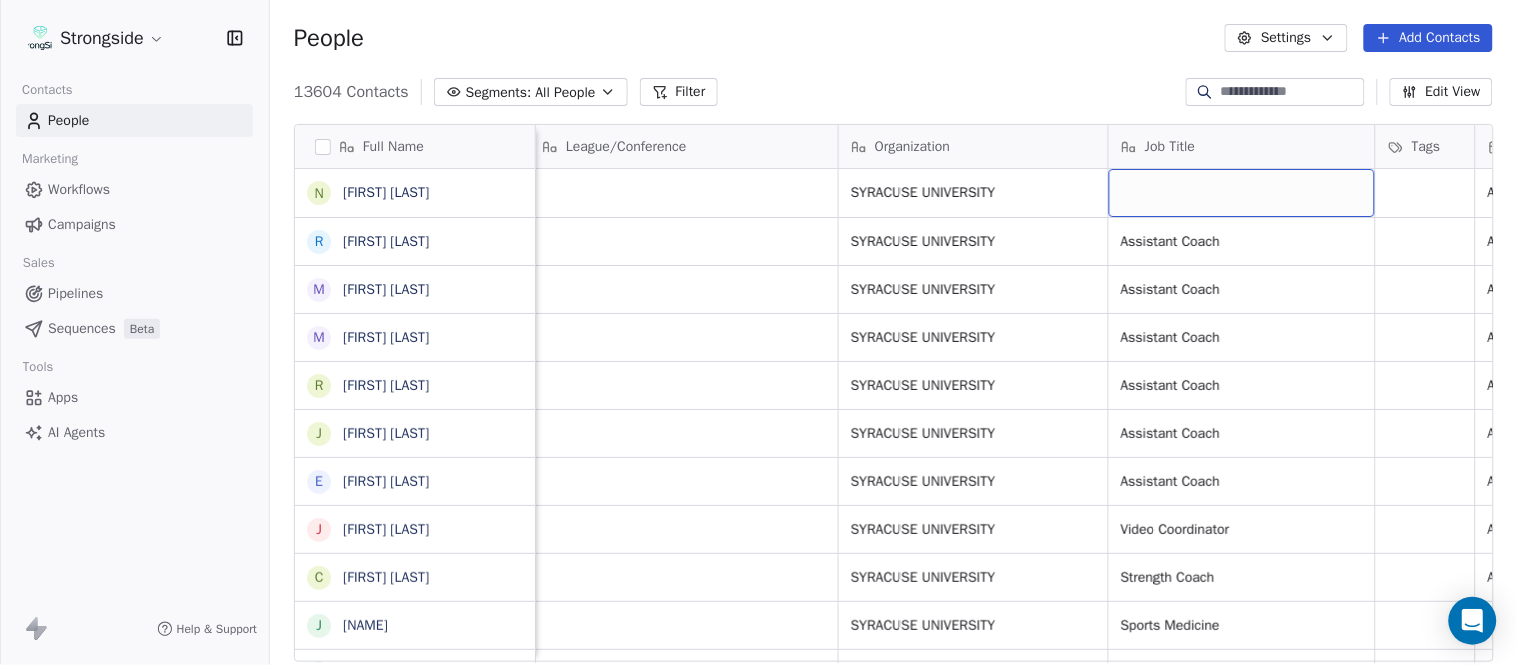 click at bounding box center [1242, 193] 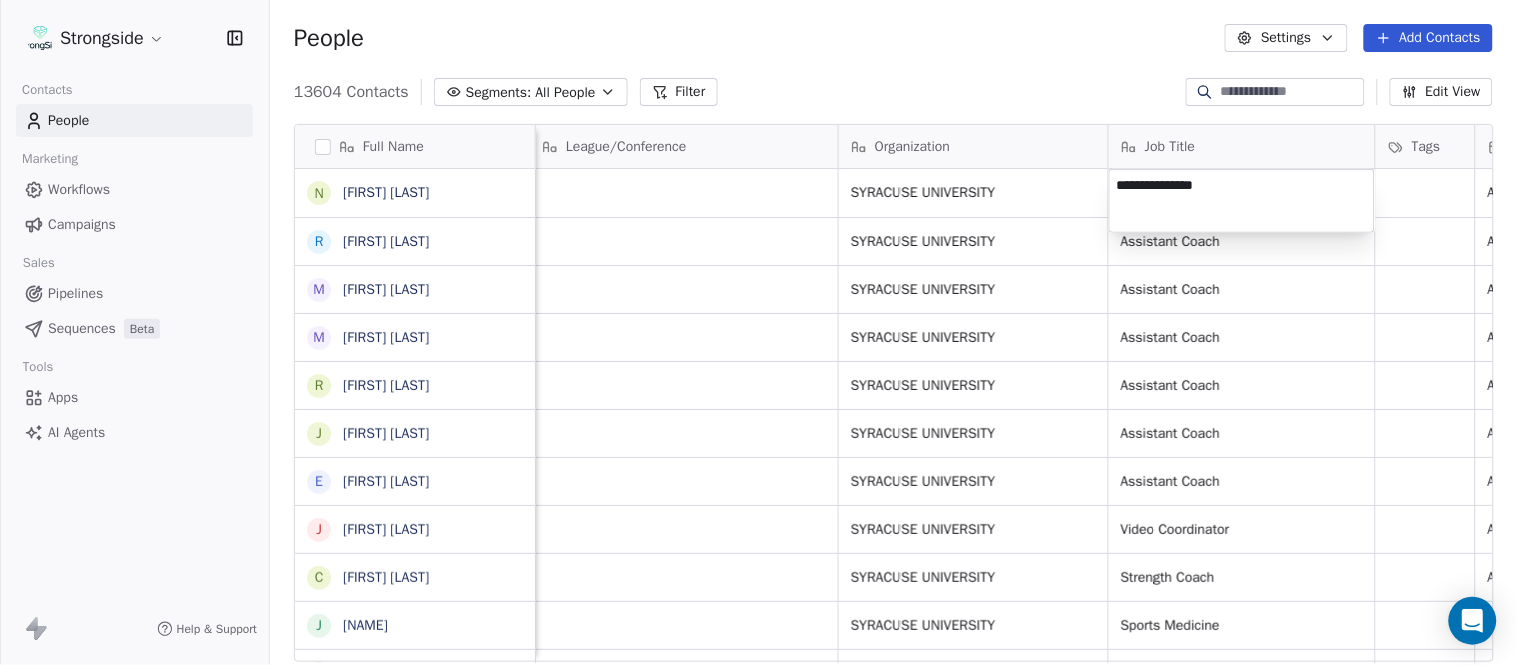 click on "Strongside Contacts People Marketing Workflows Campaigns Sales Pipelines Sequences Beta Tools Apps AI Agents Help & Support People Settings  Add Contacts 13604 Contacts Segments: All People Filter  Edit View Tag Add to Sequence Export Full Name N Nunzio Campanile R Ricky Brumfield M Michael Johnson M Myles White R Robert Wright J Jeff Nixon E Elijah Robinson J Juliano Macera C Chad Smith J Jon Mitchell J Jason Leslie T Tommy Caporale J Jenna Rodgers T Tyler Cady J Jim Schlensker D Drew Willson J John Wildhack D Debbie Hills W William Hicks R Ryan Kelly J John Loose C Chandler Burks S Sean Saturnio D Daryl Dixon N Nate Woody C Cody Worley C Chris Jann C Conor Hughes J Jacqui McCann J Jocelyn Zaneski Z Zachary Gold Email Phone Number Level League/Conference Organization Job Title Tags Created Date BST Status Priority Emails Auto Clicked ncampani@syr.edu NCAA I-Bowl SYRACUSE UNIVERSITY Aug 04, 2025 10:16 PM kcbrumfi@syr.edu NCAA I-Bowl SYRACUSE UNIVERSITY Assistant Coach Aug 04, 2025 10:15 PM mjohn120@syr.edu" at bounding box center [758, 332] 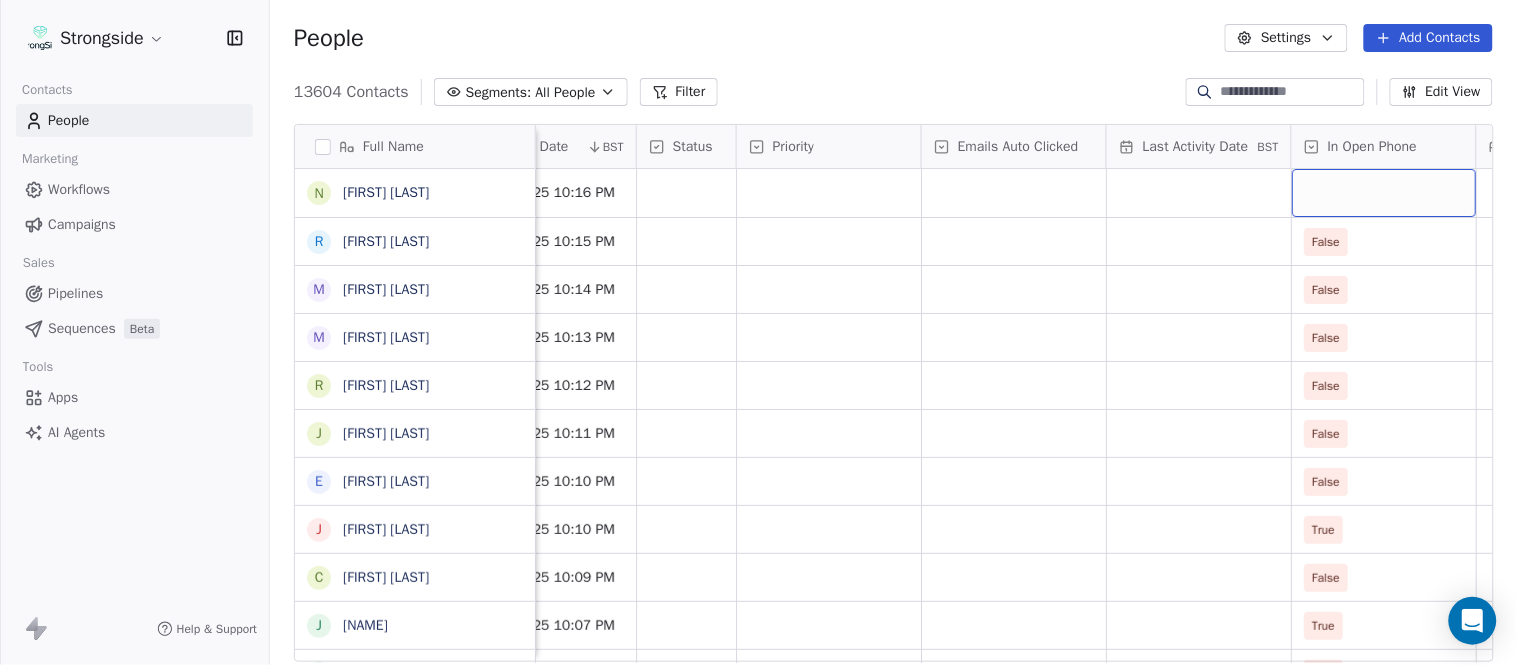 scroll, scrollTop: 0, scrollLeft: 1863, axis: horizontal 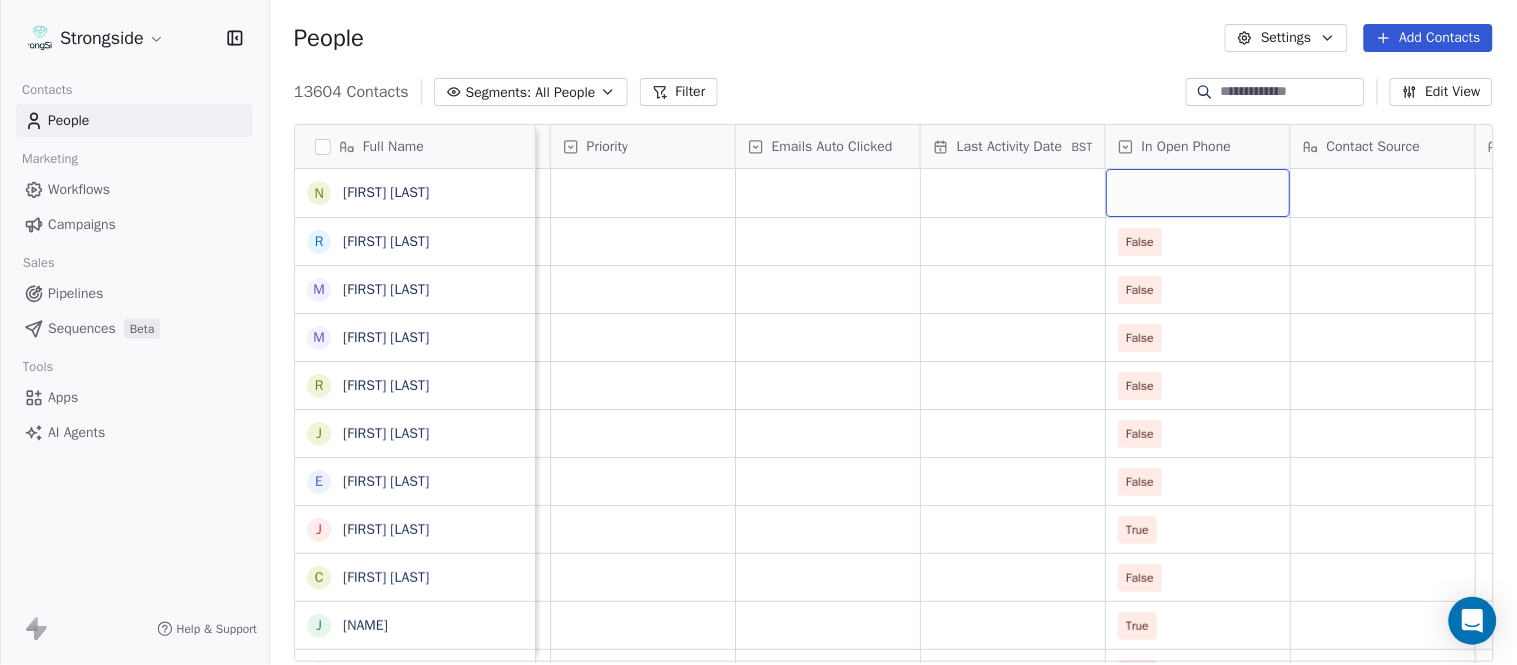 click at bounding box center (1198, 193) 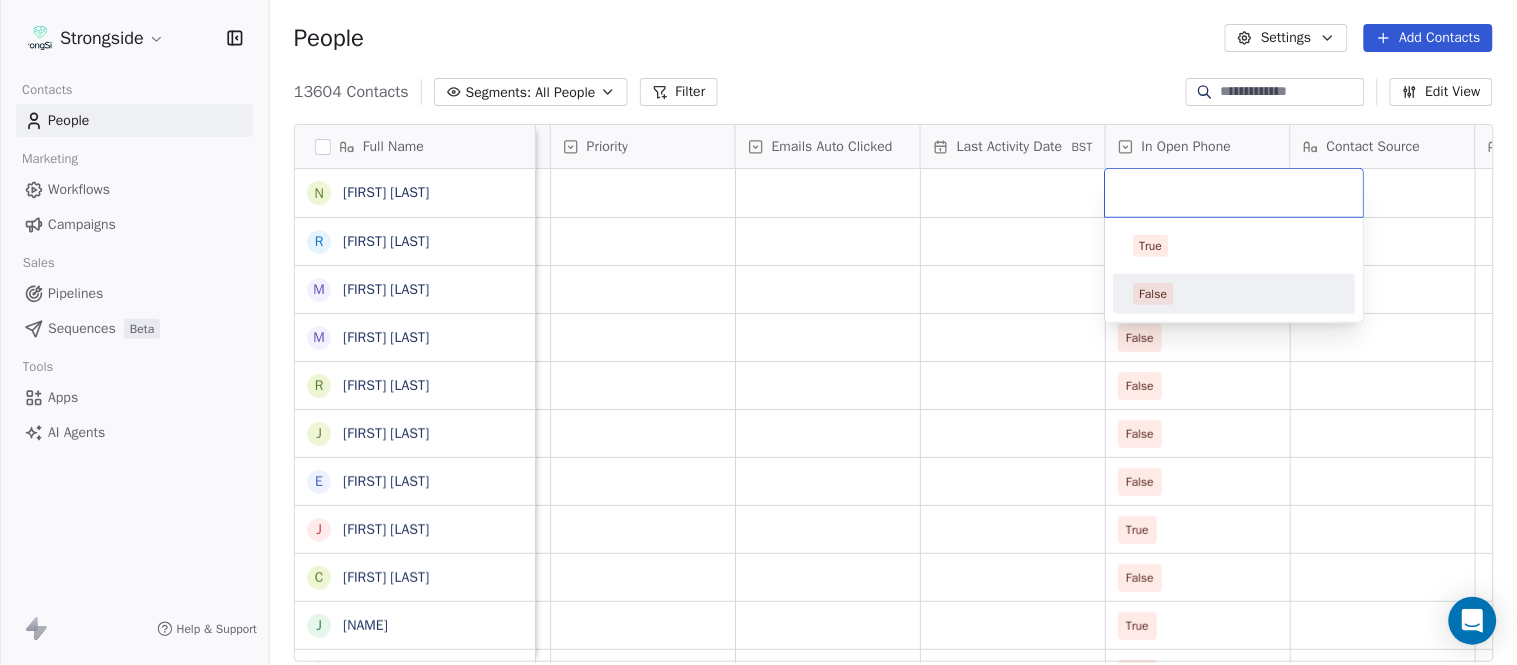 click on "False" at bounding box center (1235, 294) 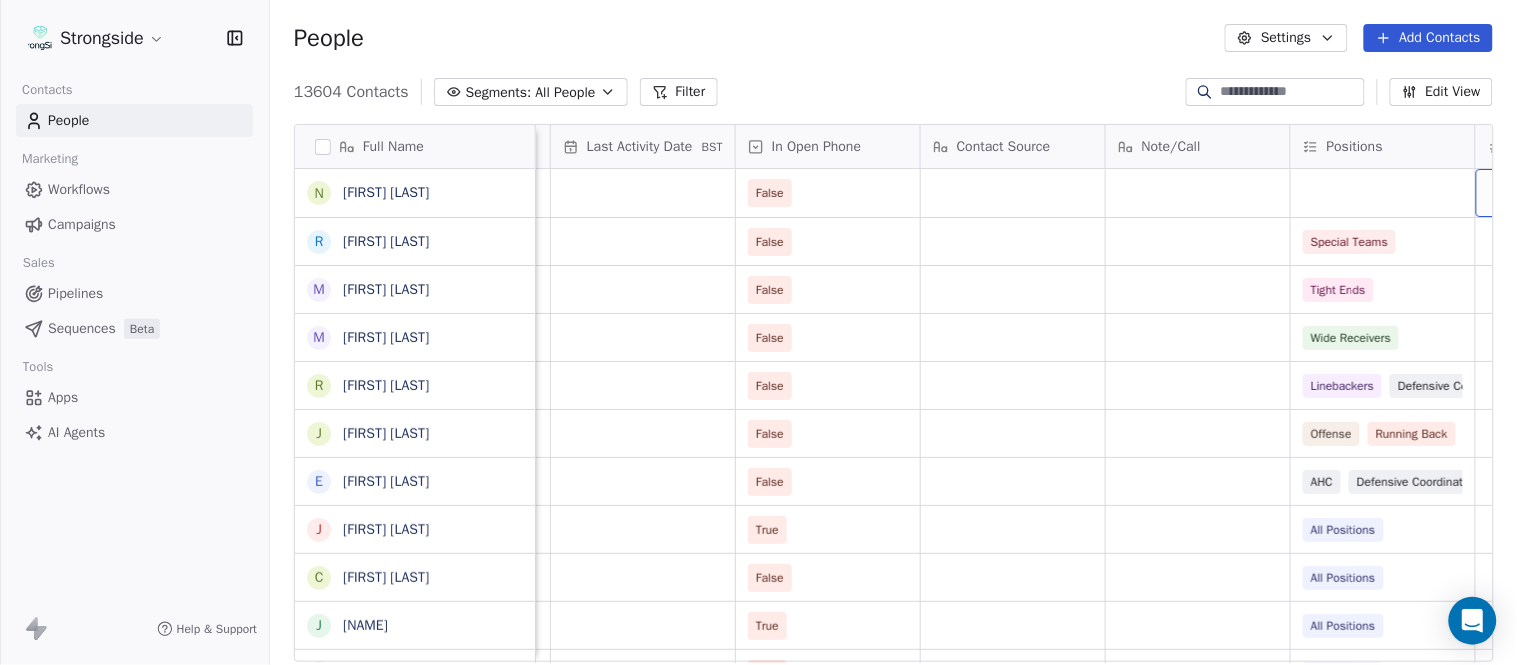 scroll, scrollTop: 0, scrollLeft: 2417, axis: horizontal 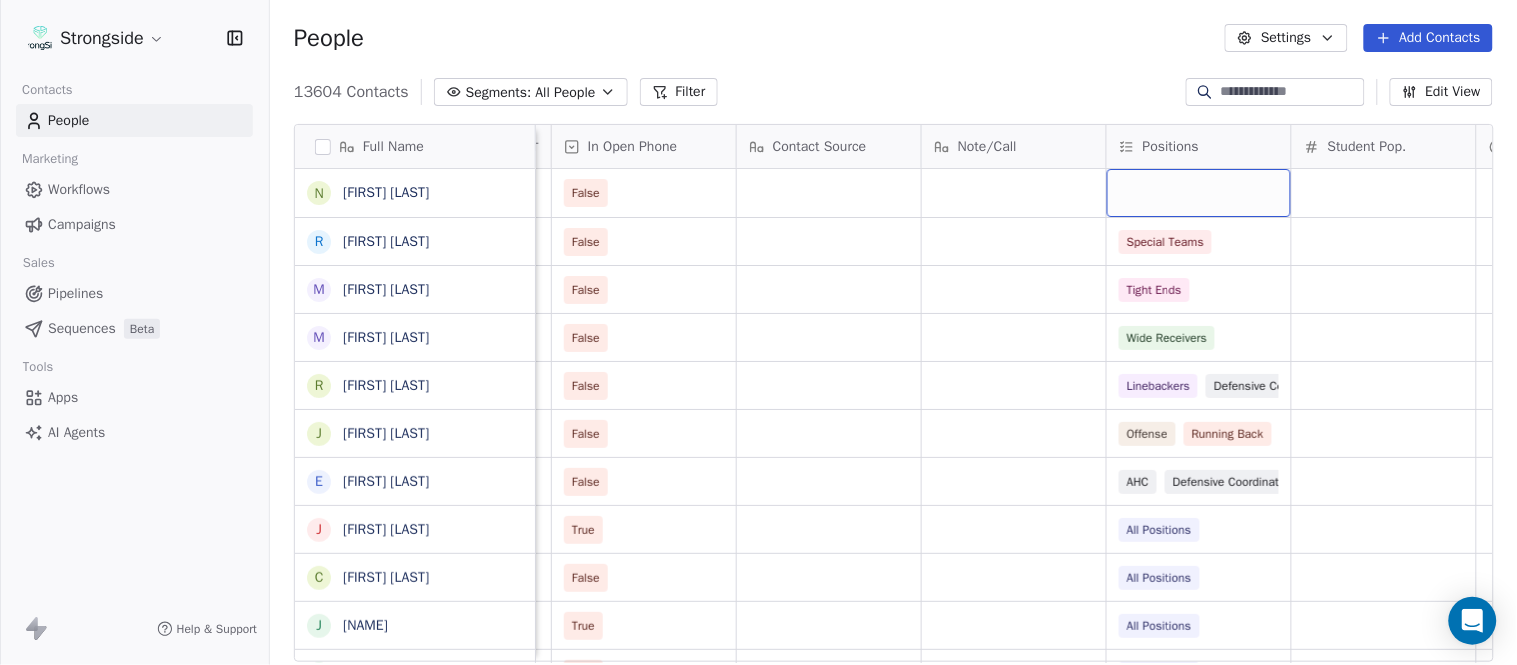 click at bounding box center (1199, 193) 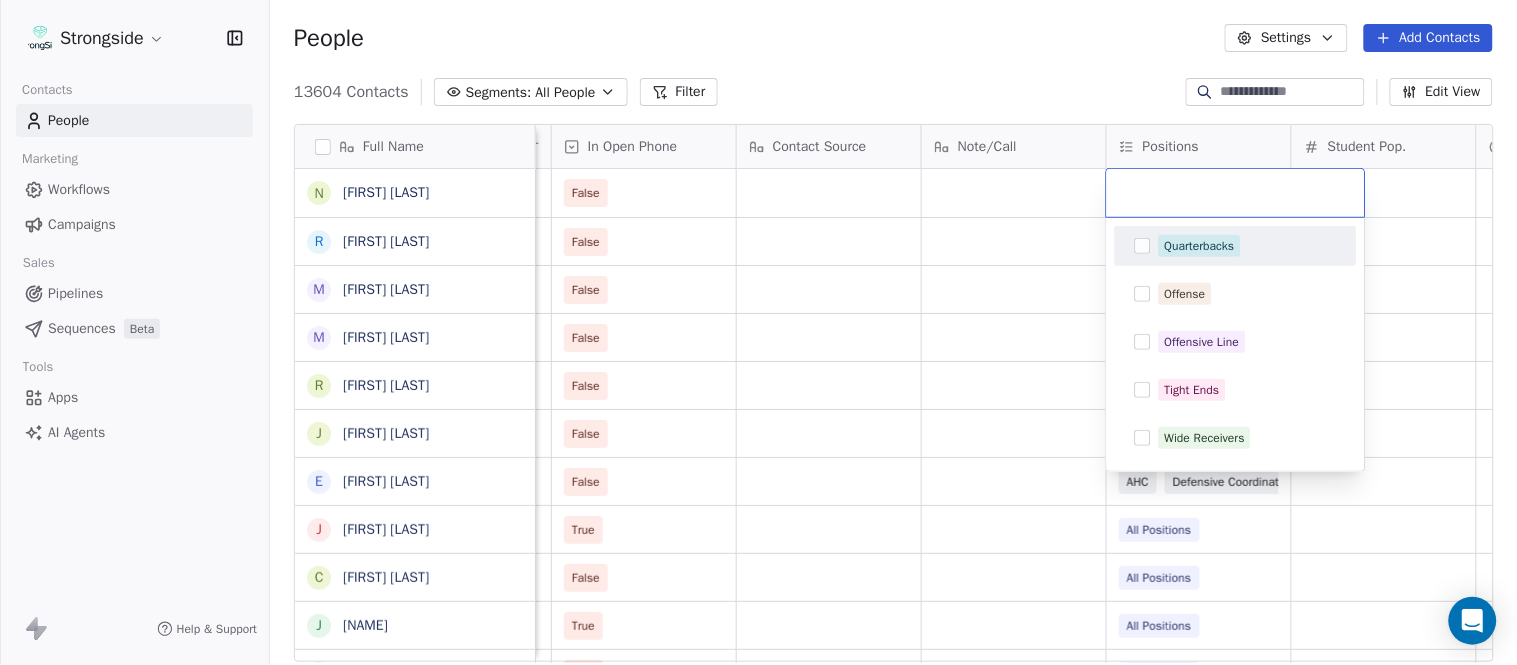 click on "Quarterbacks" at bounding box center [1248, 246] 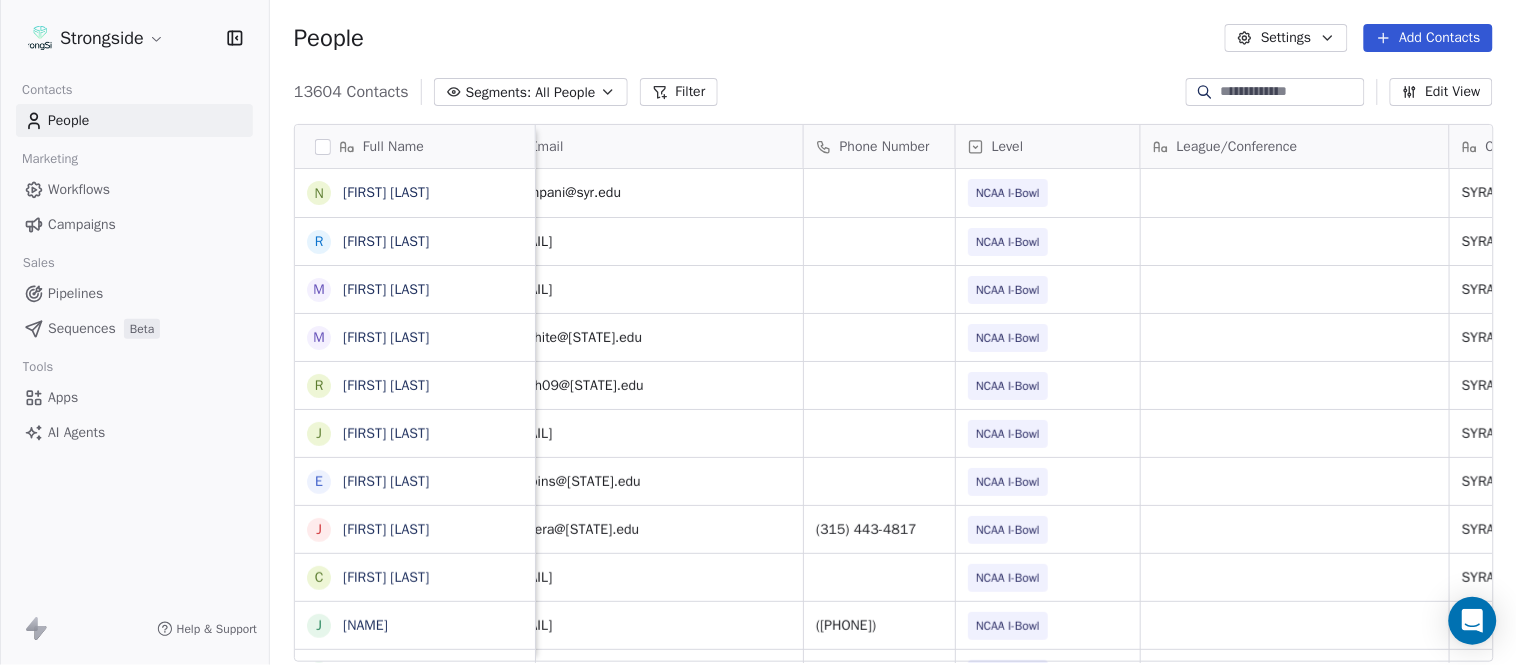 scroll, scrollTop: 0, scrollLeft: 0, axis: both 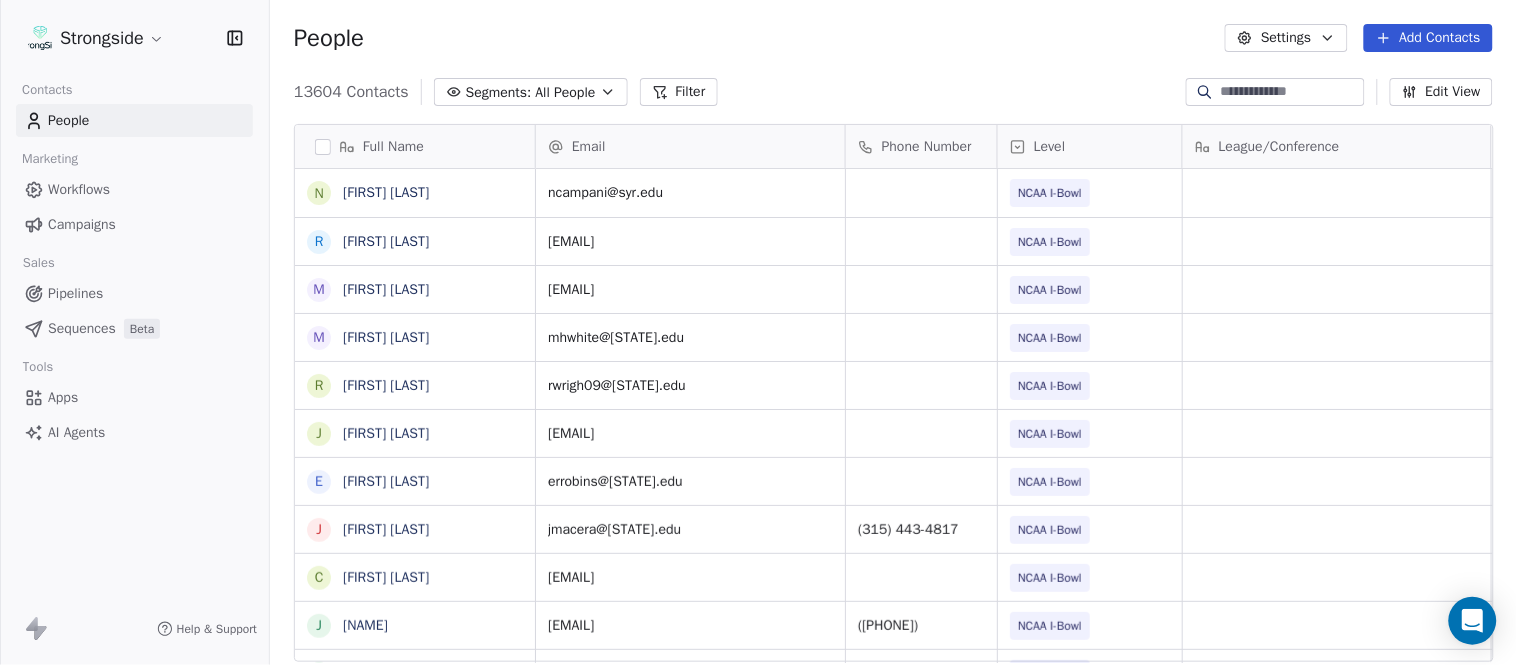 drag, startPoint x: 1283, startPoint y: 653, endPoint x: 621, endPoint y: 685, distance: 662.77295 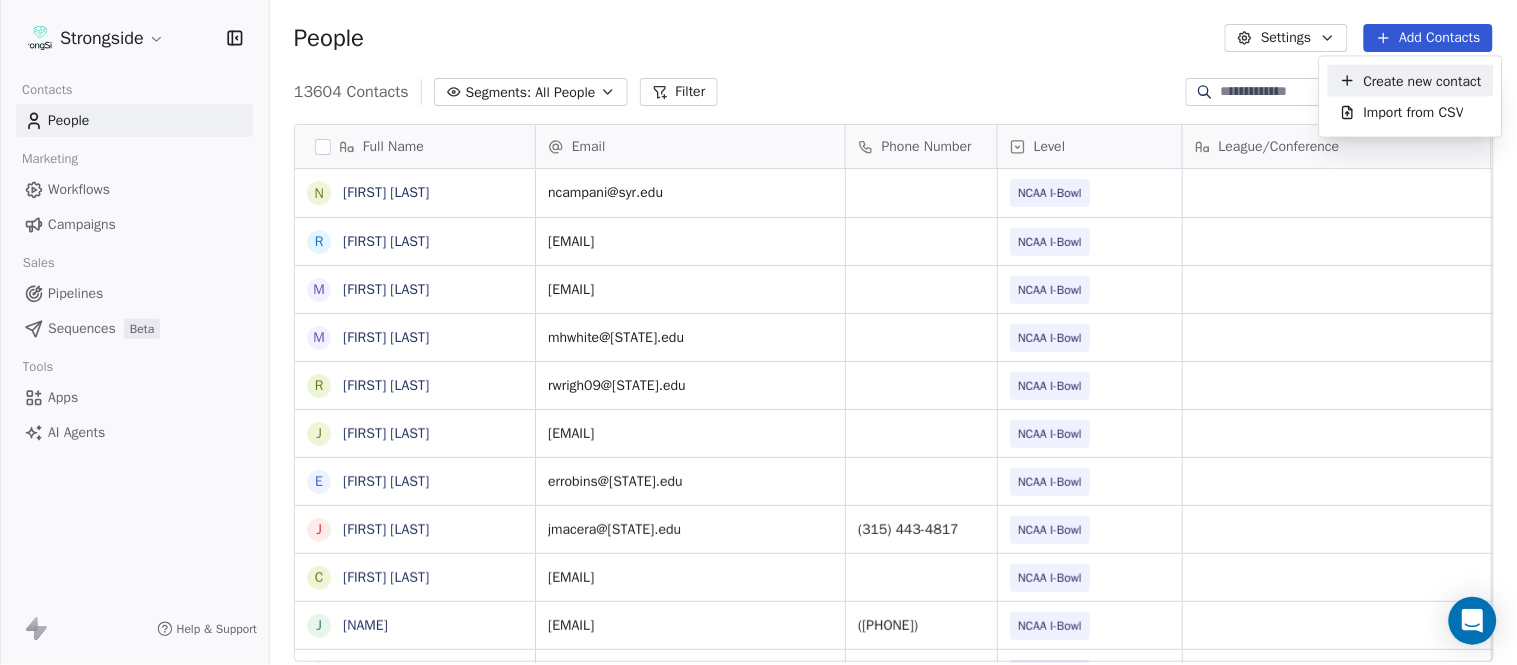 click on "Create new contact" at bounding box center [1423, 80] 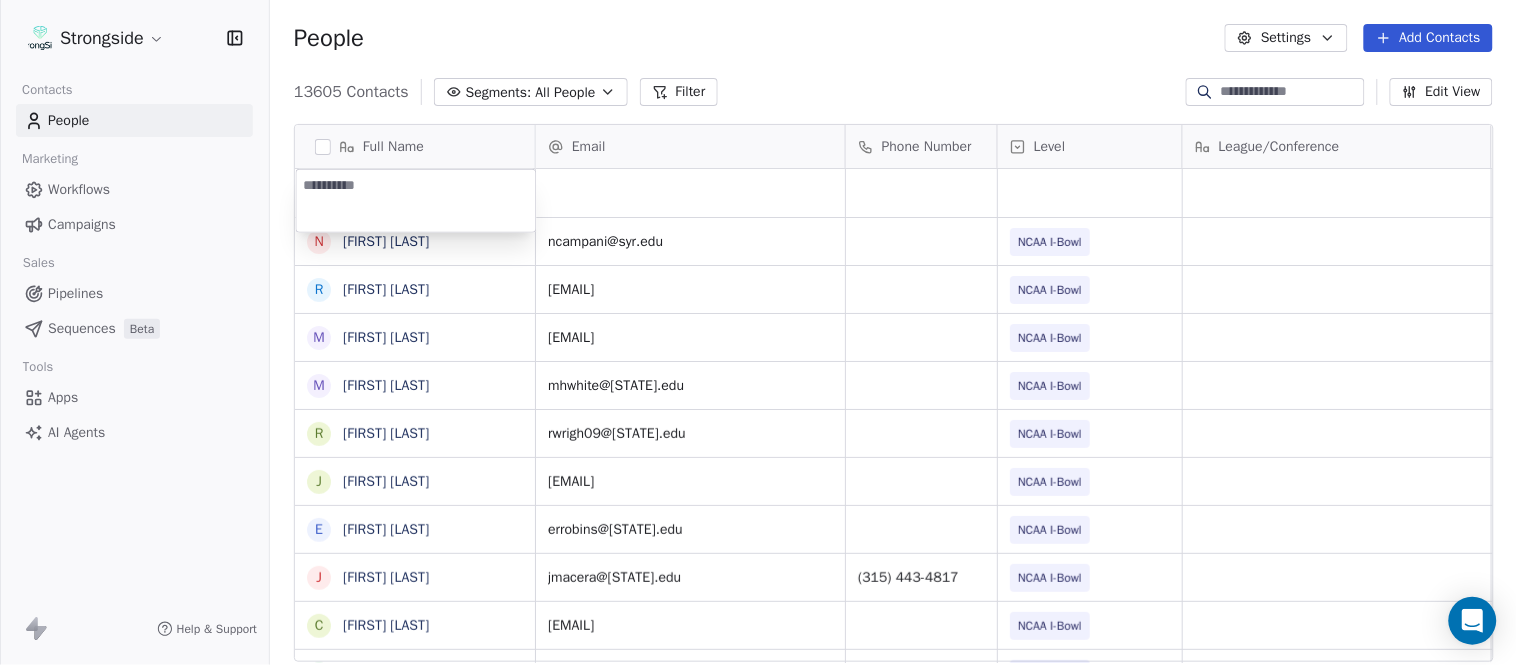 type on "**********" 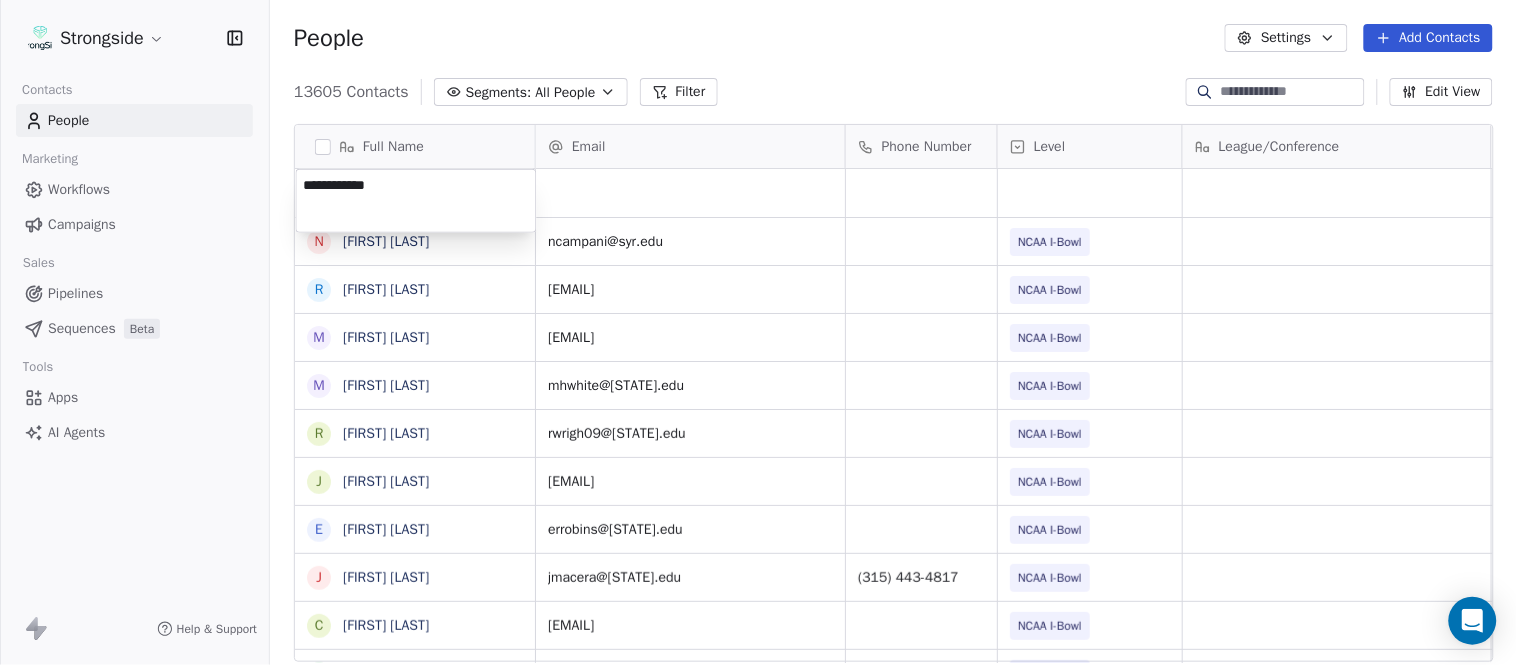 click on "Strongside Contacts People Marketing Workflows Campaigns Sales Pipelines Sequences Beta Tools Apps AI Agents Help & Support People Settings  Add Contacts 13605 Contacts Segments: All People Filter  Edit View Tag Add to Sequence Export Full Name N Nunzio Campanile R Ricky Brumfield M Michael Johnson M Myles White R Robert Wright J Jeff Nixon E Elijah Robinson J Juliano Macera C Chad Smith J Jon Mitchell J Jason Leslie T Tommy Caporale J Jenna Rodgers T Tyler Cady J Jim Schlensker D Drew Willson J John Wildhack D Debbie Hills W William Hicks R Ryan Kelly J John Loose C Chandler Burks S Sean Saturnio D Daryl Dixon N Nate Woody C Cody Worley C Chris Jann C Conor Hughes J Jacqui McCann J Jocelyn Zaneski Email Phone Number Level League/Conference Organization Job Title Tags Created Date BST Aug 04, 2025 10:16 PM ncampani@syr.edu NCAA I-Bowl SYRACUSE UNIVERSITY Assistant Coach Aug 04, 2025 10:16 PM kcbrumfi@syr.edu NCAA I-Bowl SYRACUSE UNIVERSITY Assistant Coach Aug 04, 2025 10:15 PM mjohn120@syr.edu NCAA I-Bowl" at bounding box center [758, 332] 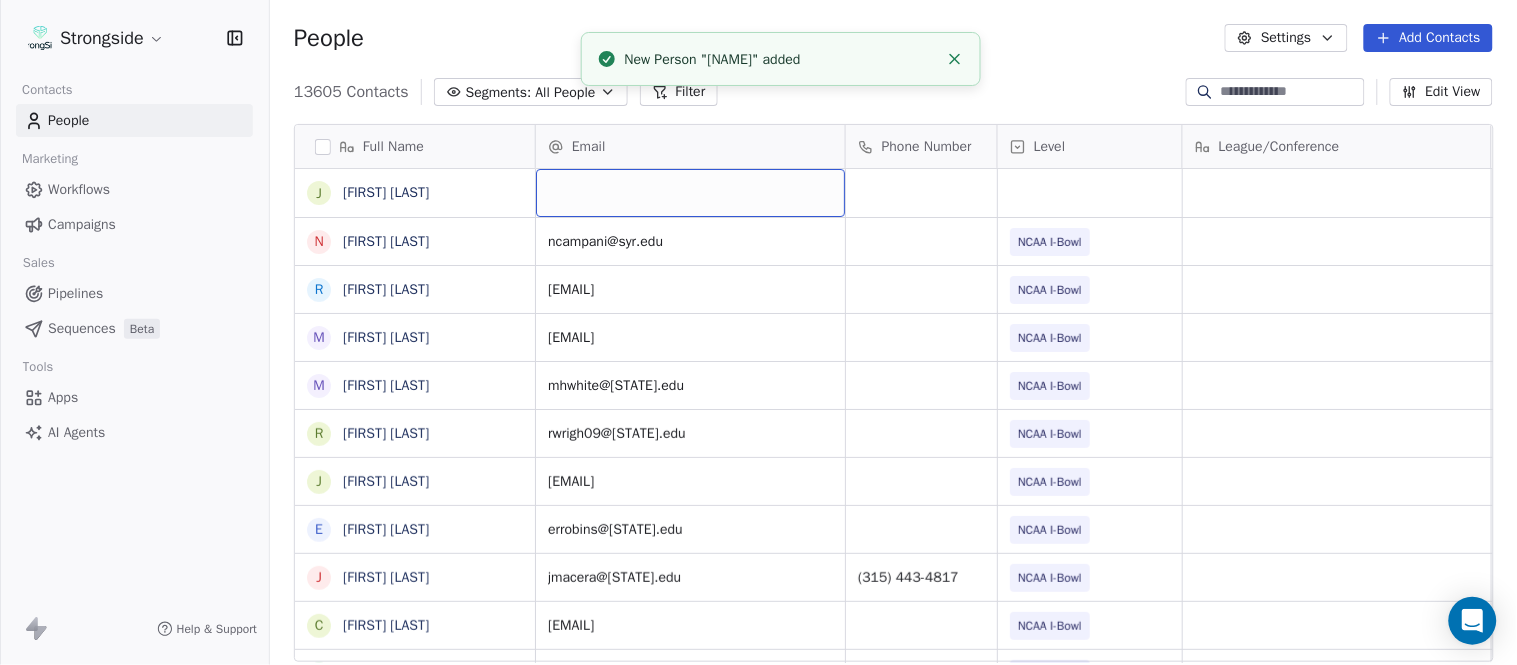 click at bounding box center (690, 193) 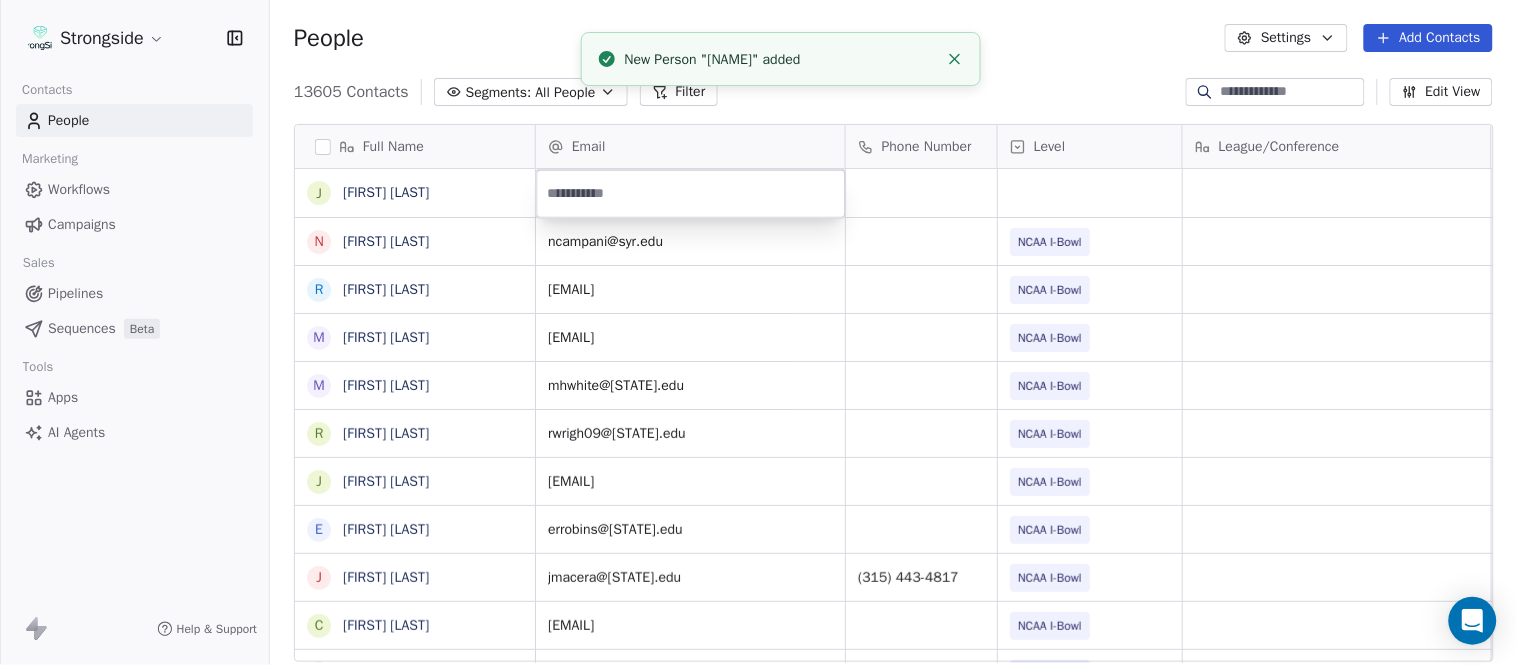 type on "**********" 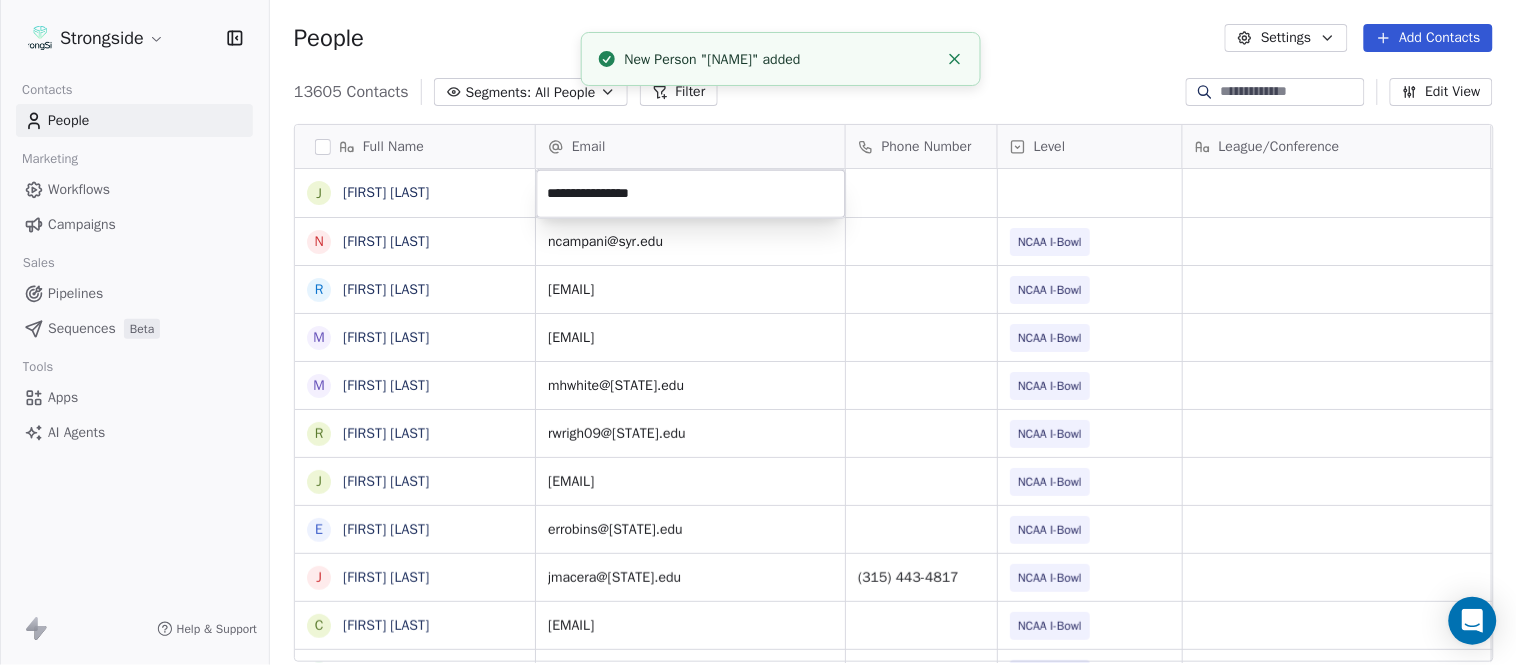 click on "Strongside Contacts People Marketing Workflows Campaigns Sales Pipelines Sequences Beta Tools Apps AI Agents Help & Support People Settings  Add Contacts 13605 Contacts Segments: All People Filter  Edit View Tag Add to Sequence Export Full Name J Joe Schaefer N Nunzio Campanile R Ricky Brumfield M Michael Johnson M Myles White R Robert Wright J Jeff Nixon E Elijah Robinson J Juliano Macera C Chad Smith J Jon Mitchell J Jason Leslie T Tommy Caporale J Jenna Rodgers T Tyler Cady J Jim Schlensker D Drew Willson J John Wildhack D Debbie Hills W William Hicks R Ryan Kelly J John Loose C Chandler Burks S Sean Saturnio D Daryl Dixon N Nate Woody C Cody Worley C Chris Jann C Conor Hughes J Jacqui McCann J Jocelyn Zaneski Email Phone Number Level League/Conference Organization Job Title Tags Created Date BST Aug 04, 2025 10:16 PM ncampani@syr.edu NCAA I-Bowl SYRACUSE UNIVERSITY Assistant Coach Aug 04, 2025 10:16 PM kcbrumfi@syr.edu NCAA I-Bowl SYRACUSE UNIVERSITY Assistant Coach Aug 04, 2025 10:15 PM NCAA I-Bowl NIL" at bounding box center (758, 332) 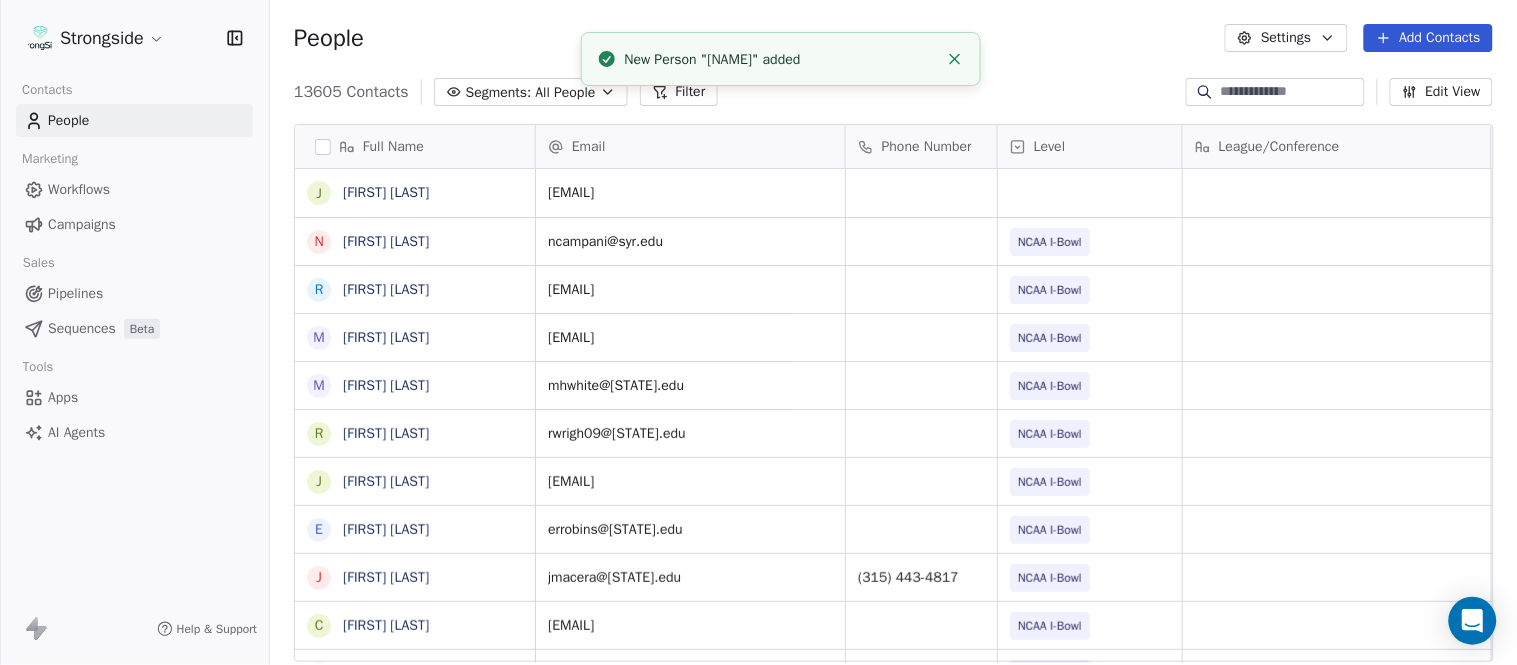 click 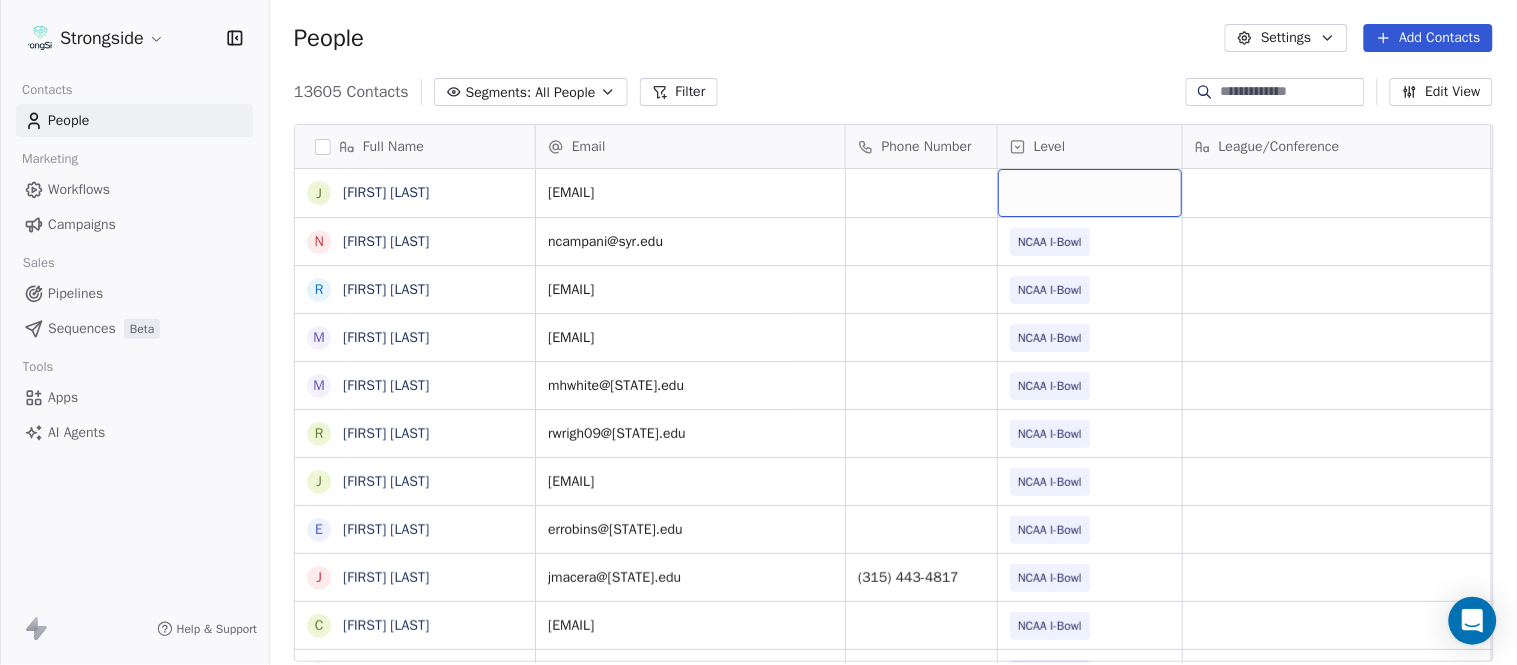click at bounding box center [1090, 193] 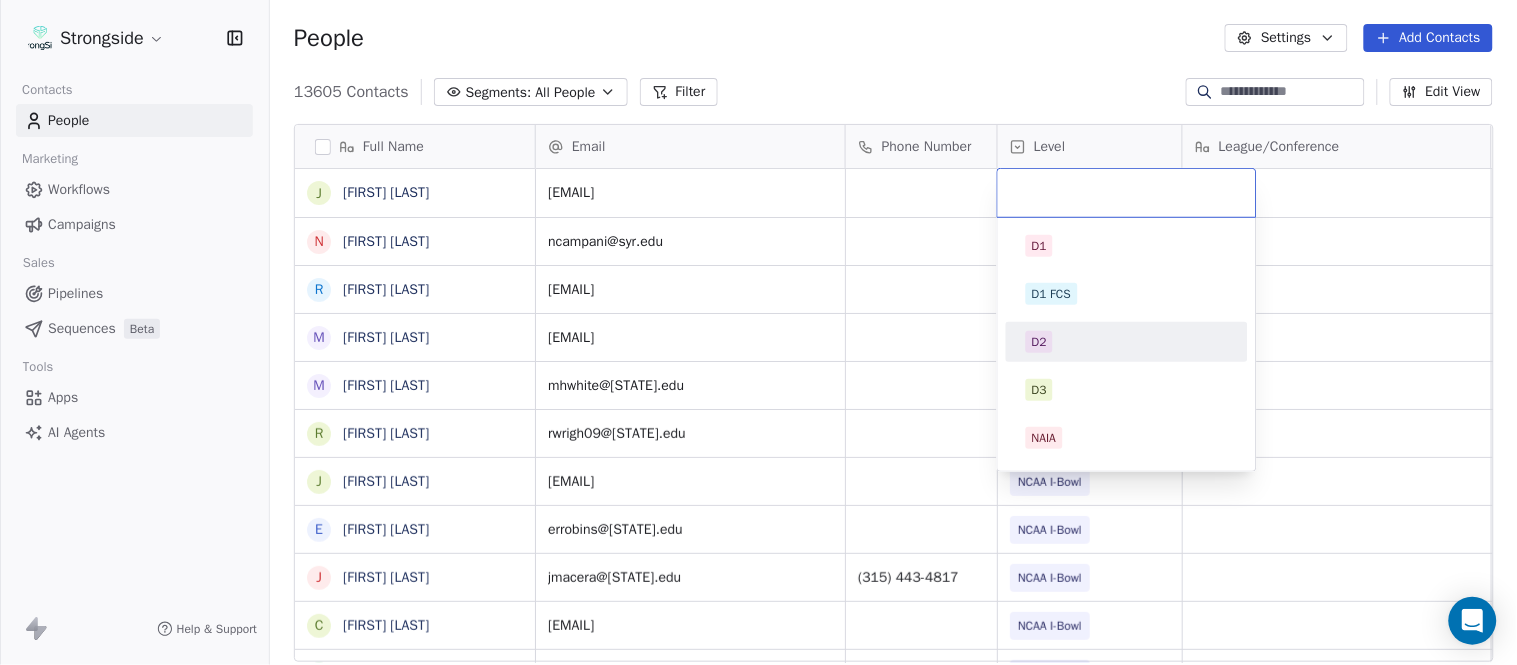 scroll, scrollTop: 330, scrollLeft: 0, axis: vertical 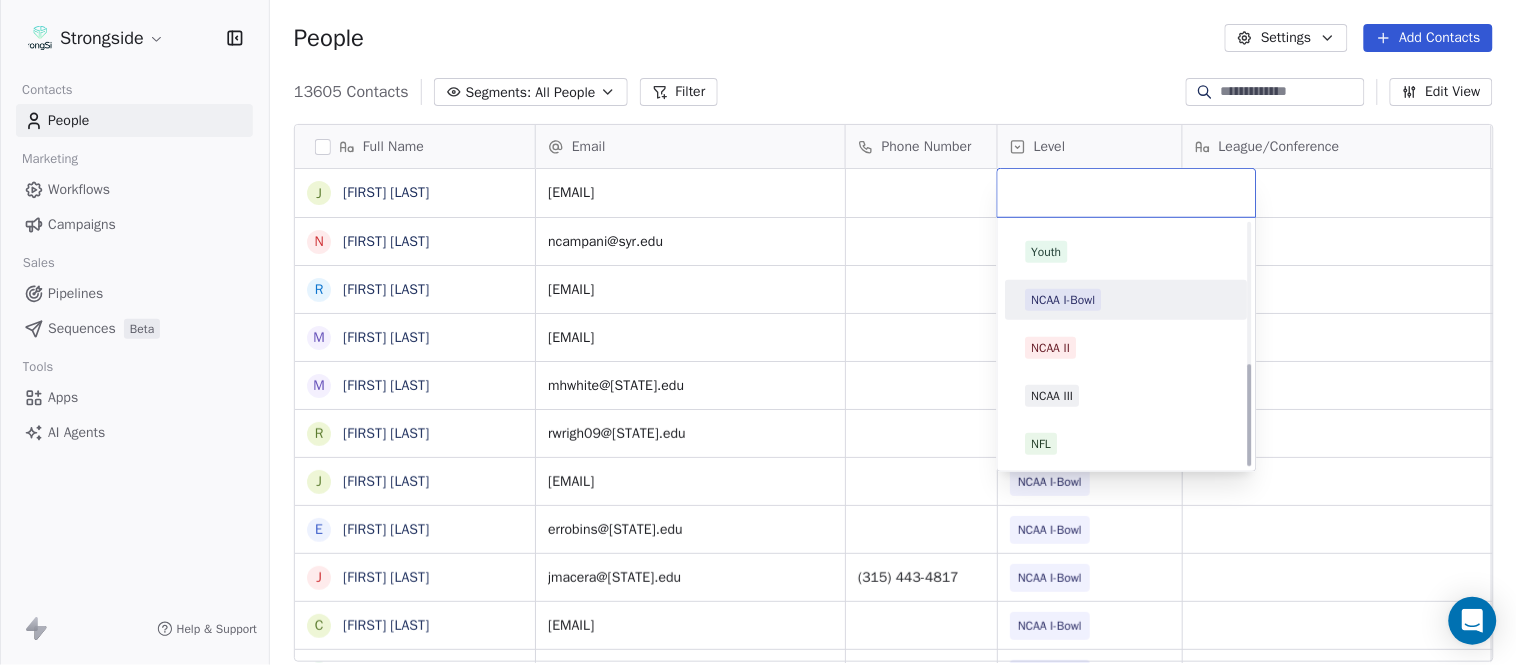 click on "NCAA I-Bowl" at bounding box center [1127, 300] 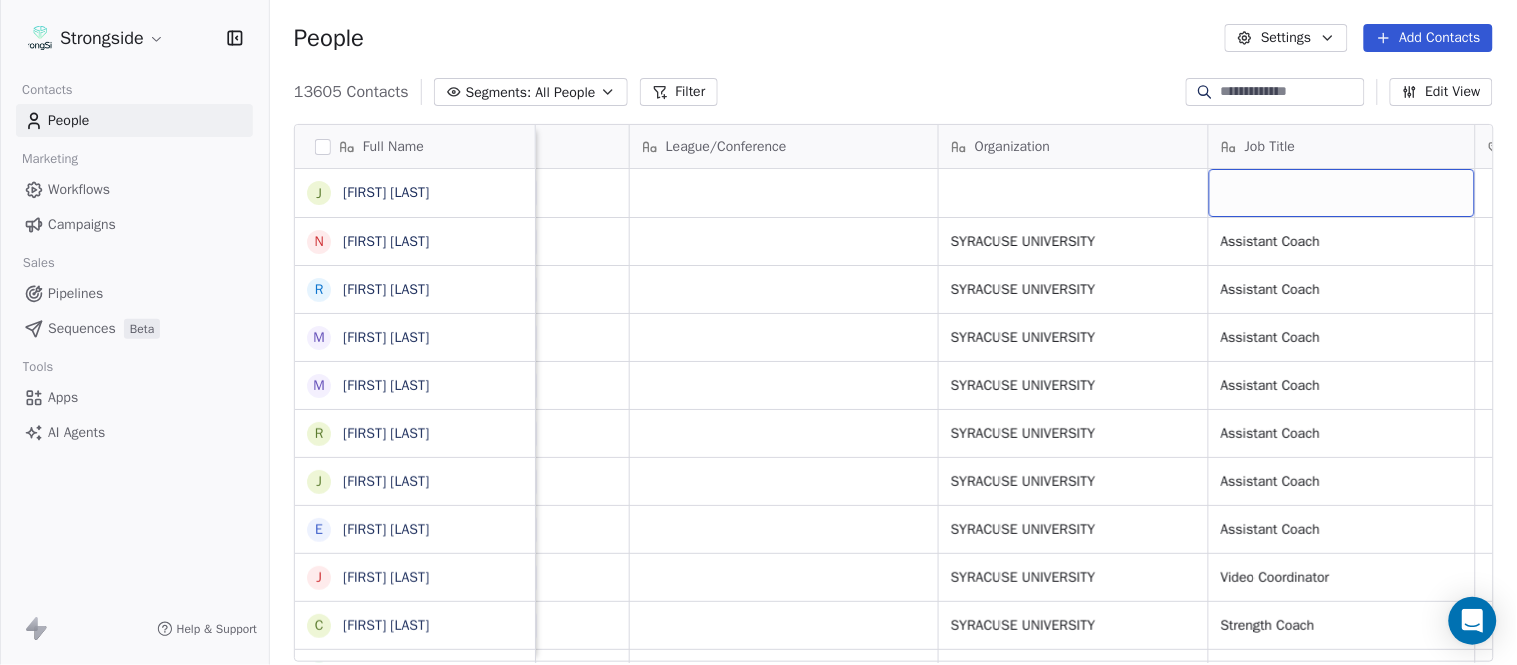 scroll, scrollTop: 0, scrollLeft: 653, axis: horizontal 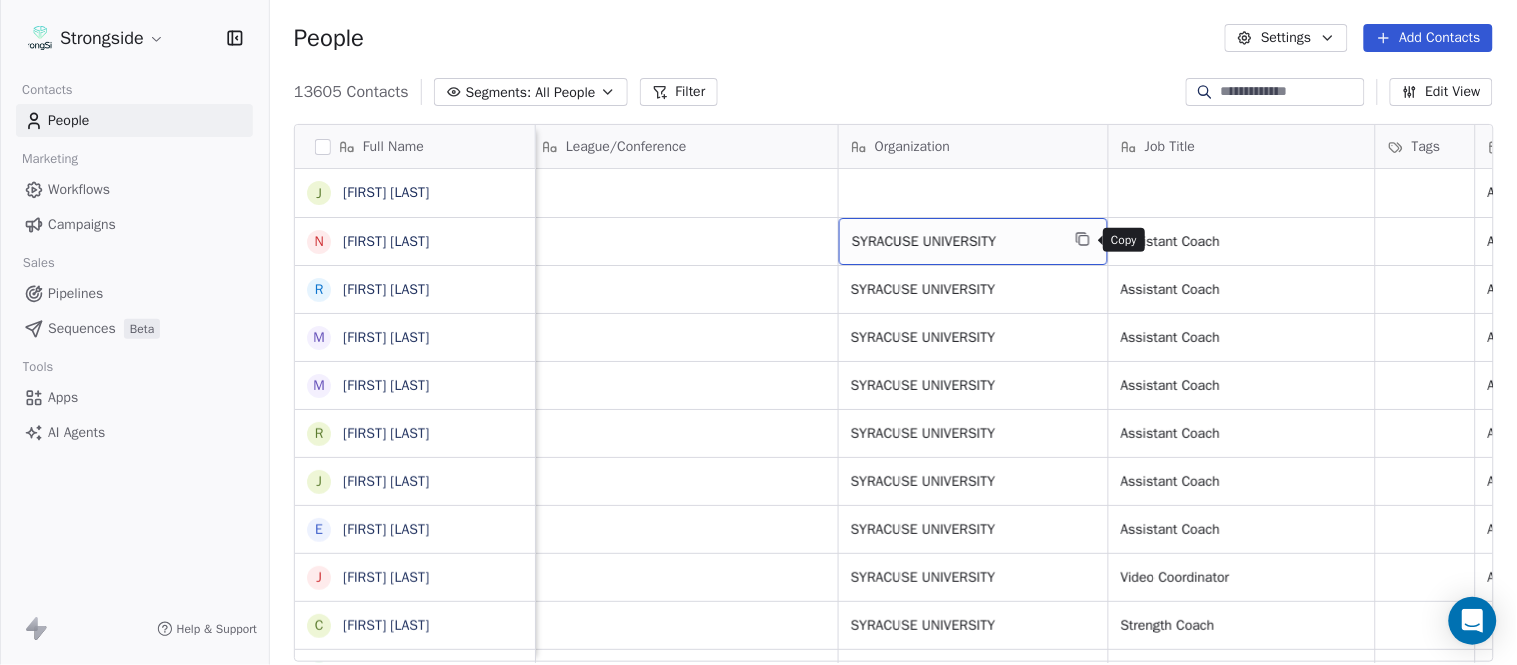 click 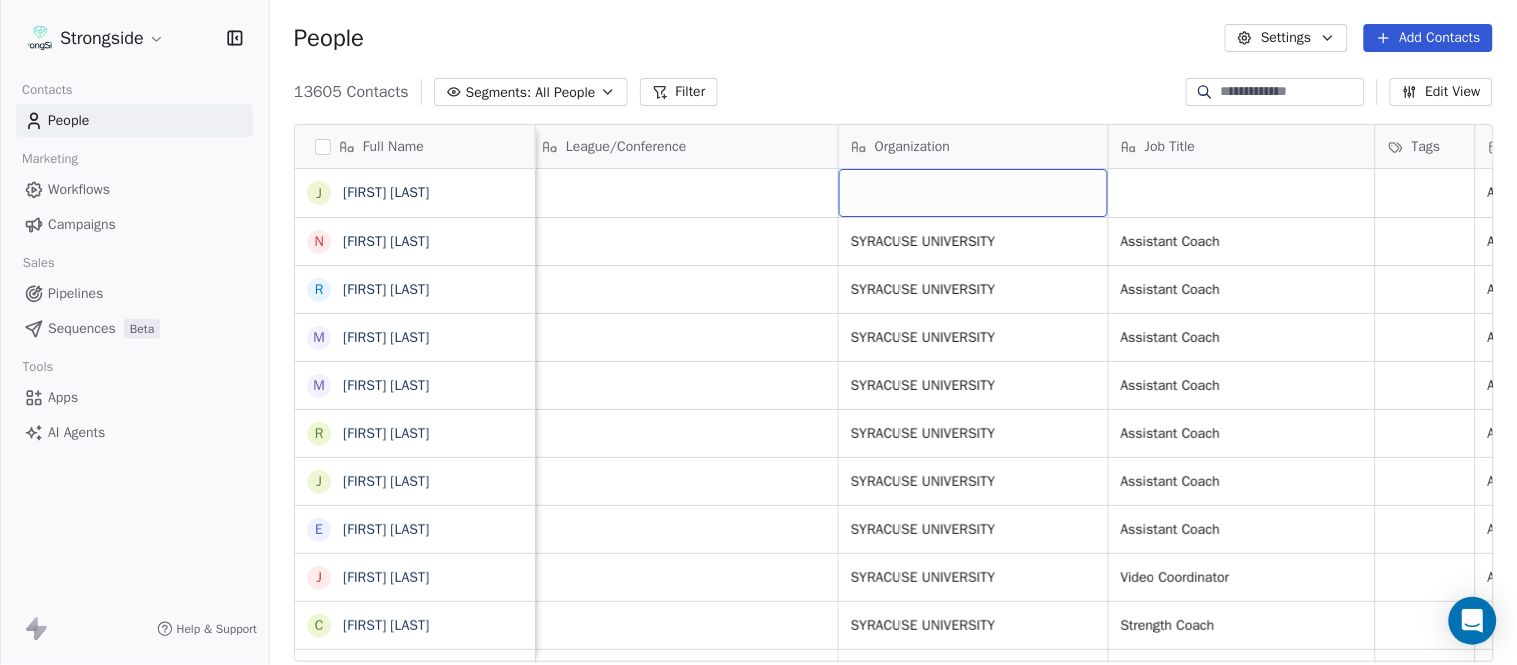 click at bounding box center (973, 193) 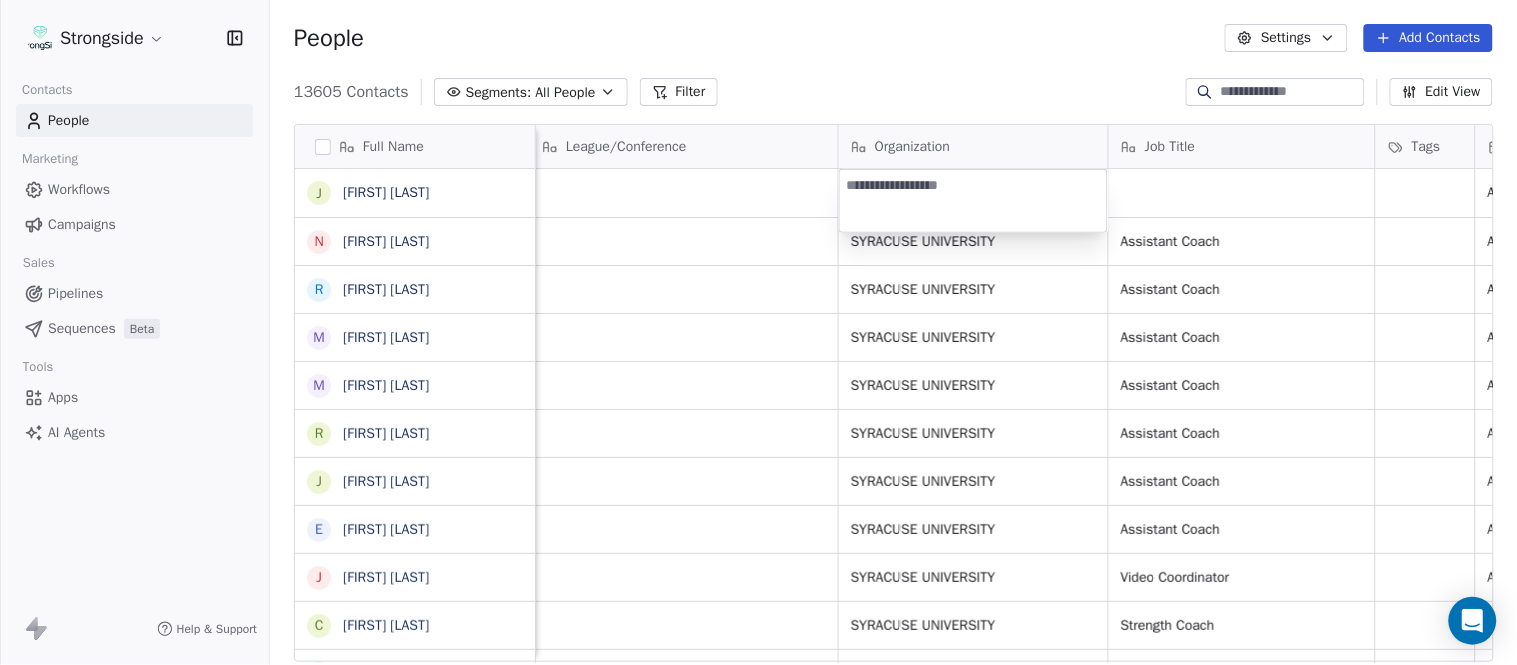 type on "**********" 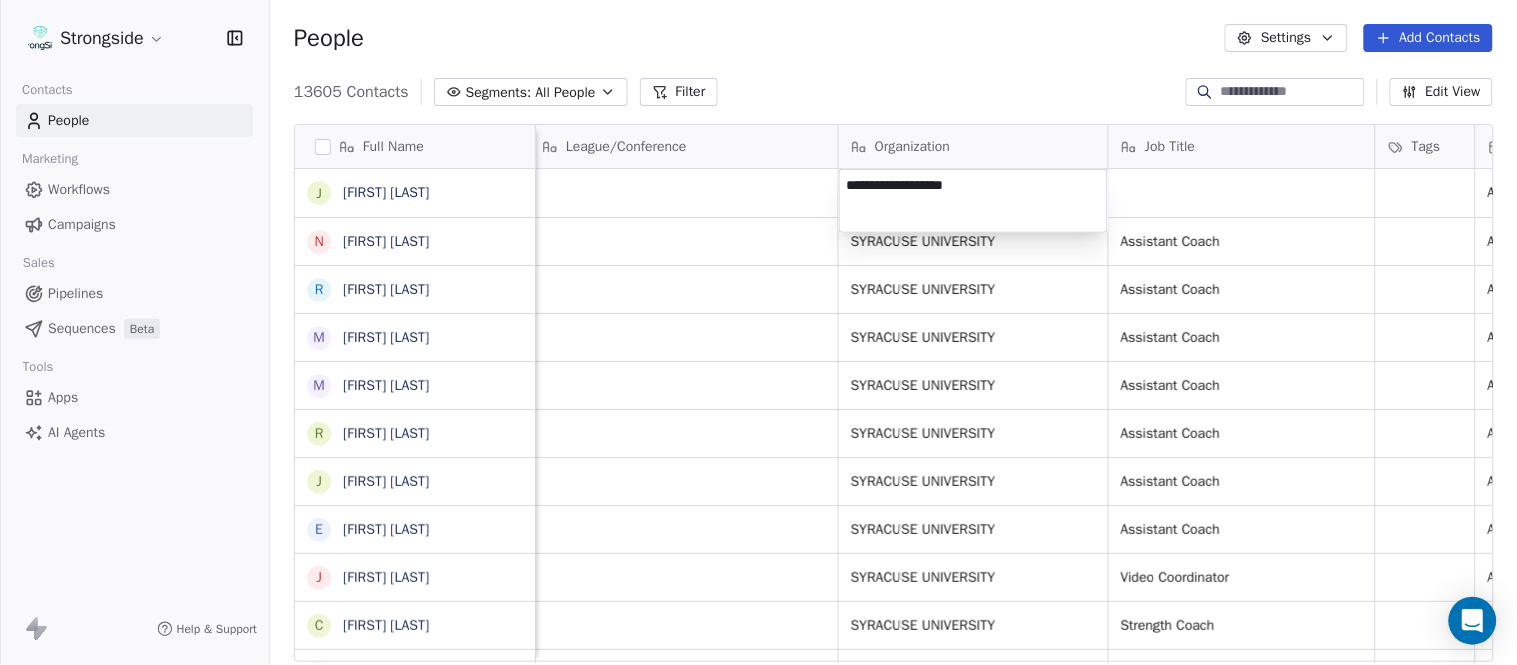 click on "Strongside Contacts People Marketing Workflows Campaigns Sales Pipelines Sequences Beta Tools Apps AI Agents Help & Support People Settings  Add Contacts 13605 Contacts Segments: All People Filter  Edit View Tag Add to Sequence Export Full Name J Joe Schaefer N Nunzio Campanile R Ricky Brumfield M Michael Johnson M Myles White R Robert Wright J Jeff Nixon E Elijah Robinson J Juliano Macera C Chad Smith J Jon Mitchell J Jason Leslie T Tommy Caporale J Jenna Rodgers T Tyler Cady J Jim Schlensker D Drew Willson J John Wildhack D Debbie Hills W William Hicks R Ryan Kelly J John Loose C Chandler Burks S Sean Saturnio D Daryl Dixon N Nate Woody C Cody Worley C Chris Jann C Conor Hughes J Jacqui McCann J Jocelyn Zaneski Email Phone Number Level League/Conference Organization Job Title Tags Created Date BST Status Priority Emails Auto Clicked joschaef@syr.edu NCAA I-Bowl Aug 04, 2025 10:16 PM ncampani@syr.edu NCAA I-Bowl SYRACUSE UNIVERSITY Assistant Coach Aug 04, 2025 10:16 PM kcbrumfi@syr.edu NCAA I-Bowl NIL SID" at bounding box center [758, 332] 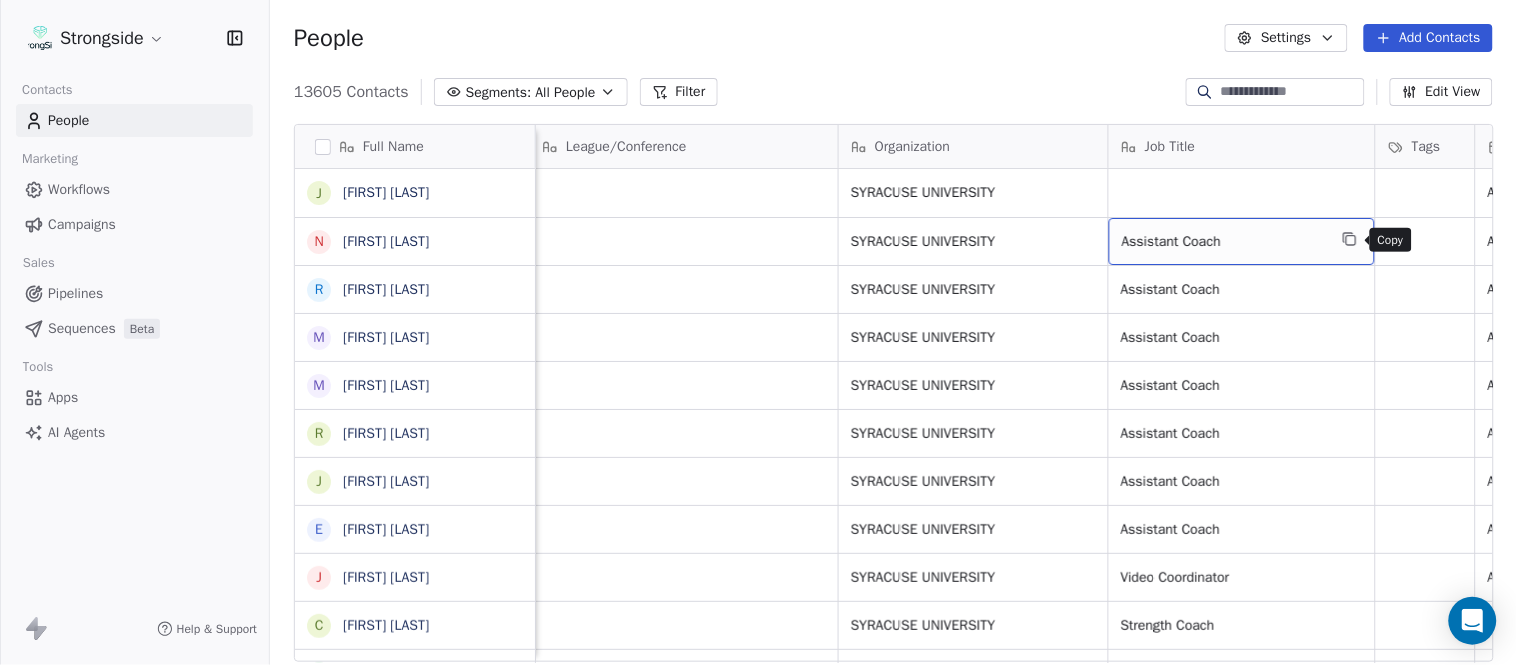 click at bounding box center (1350, 239) 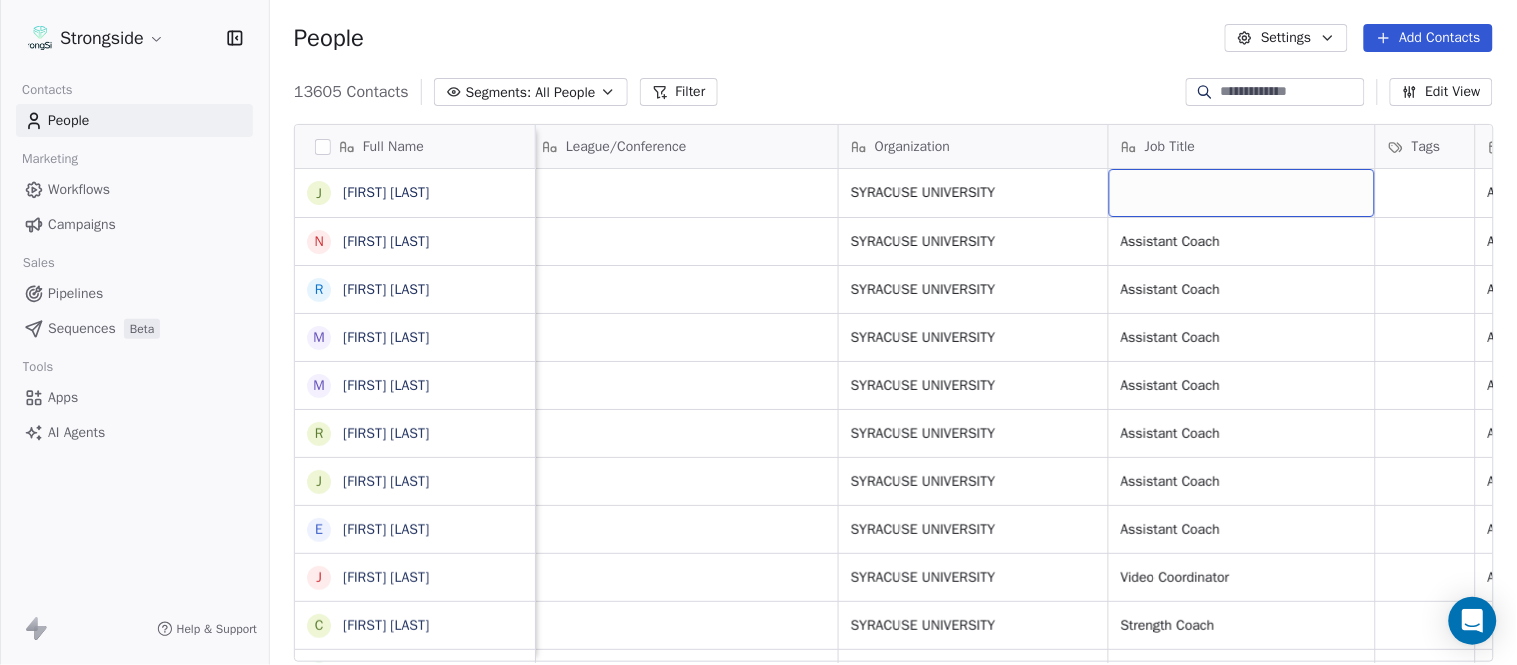 click at bounding box center [1242, 193] 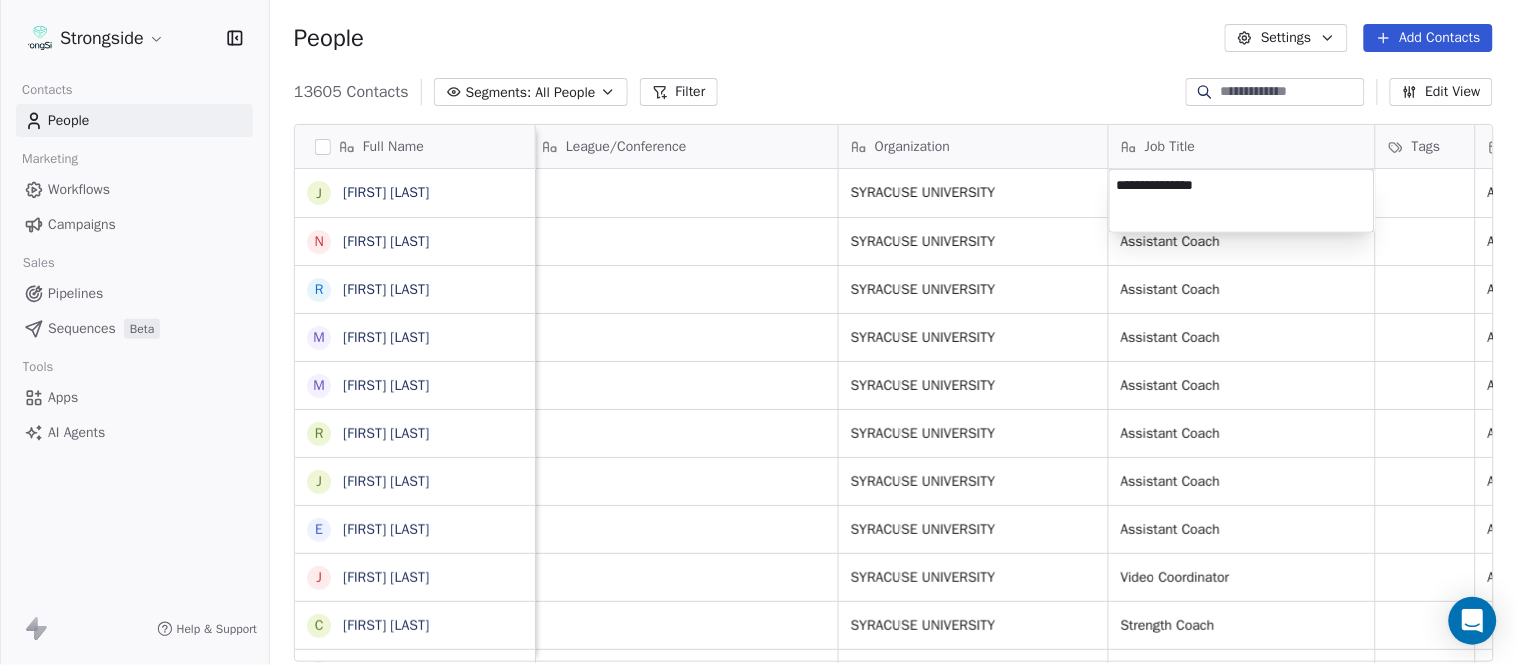 click on "Strongside Contacts People Marketing Workflows Campaigns Sales Pipelines Sequences Beta Tools Apps AI Agents Help & Support People Settings  Add Contacts 13605 Contacts Segments: All People Filter  Edit View Tag Add to Sequence Export Full Name J Joe Schaefer N Nunzio Campanile R Ricky Brumfield M Michael Johnson M Myles White R Robert Wright J Jeff Nixon E Elijah Robinson J Juliano Macera C Chad Smith J Jon Mitchell J Jason Leslie T Tommy Caporale J Jenna Rodgers T Tyler Cady J Jim Schlensker D Drew Willson J John Wildhack D Debbie Hills W William Hicks R Ryan Kelly J John Loose C Chandler Burks S Sean Saturnio D Daryl Dixon N Nate Woody C Cody Worley C Chris Jann C Conor Hughes J Jacqui McCann J Jocelyn Zaneski Email Phone Number Level League/Conference Organization Job Title Tags Created Date BST Status Priority Emails Auto Clicked joschaef@syr.edu NCAA I-Bowl SYRACUSE UNIVERSITY Aug 04, 2025 10:16 PM ncampani@syr.edu NCAA I-Bowl SYRACUSE UNIVERSITY Assistant Coach Aug 04, 2025 10:16 PM kcbrumfi@syr.edu" at bounding box center (758, 332) 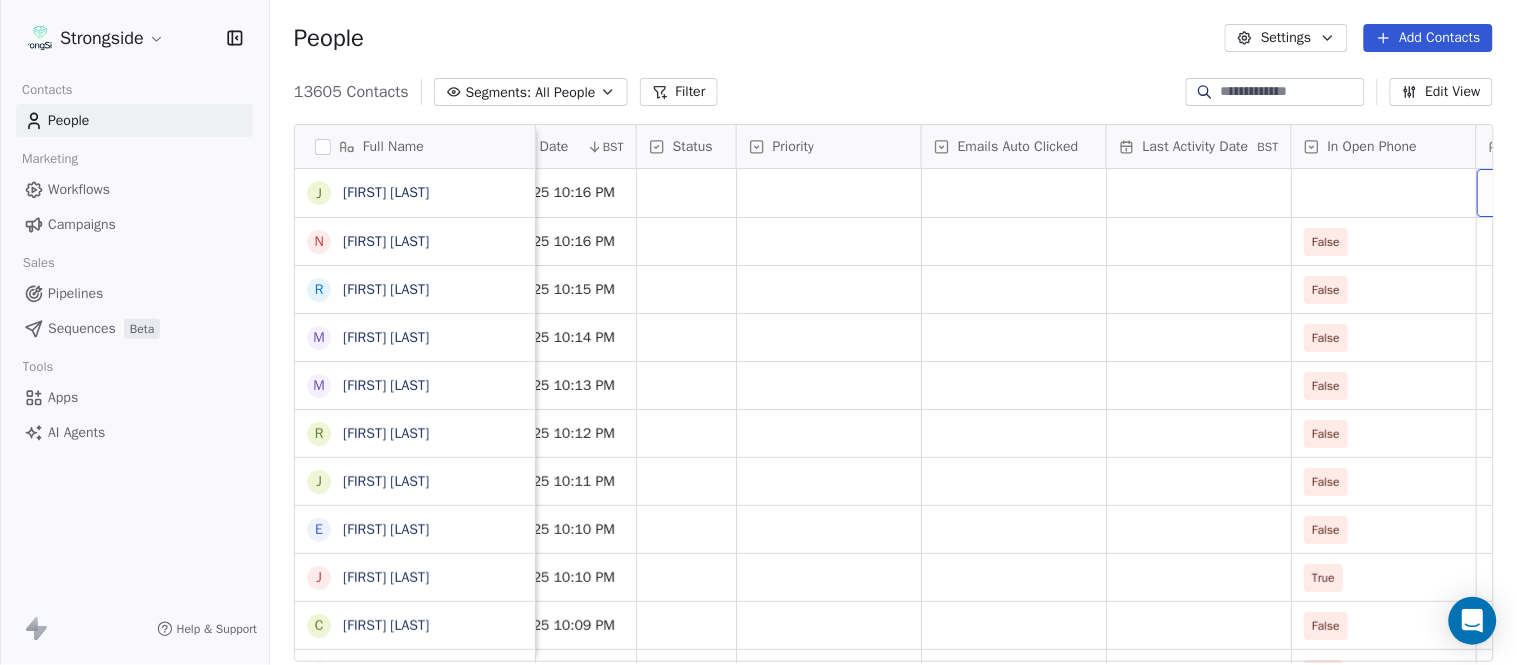 scroll, scrollTop: 0, scrollLeft: 1863, axis: horizontal 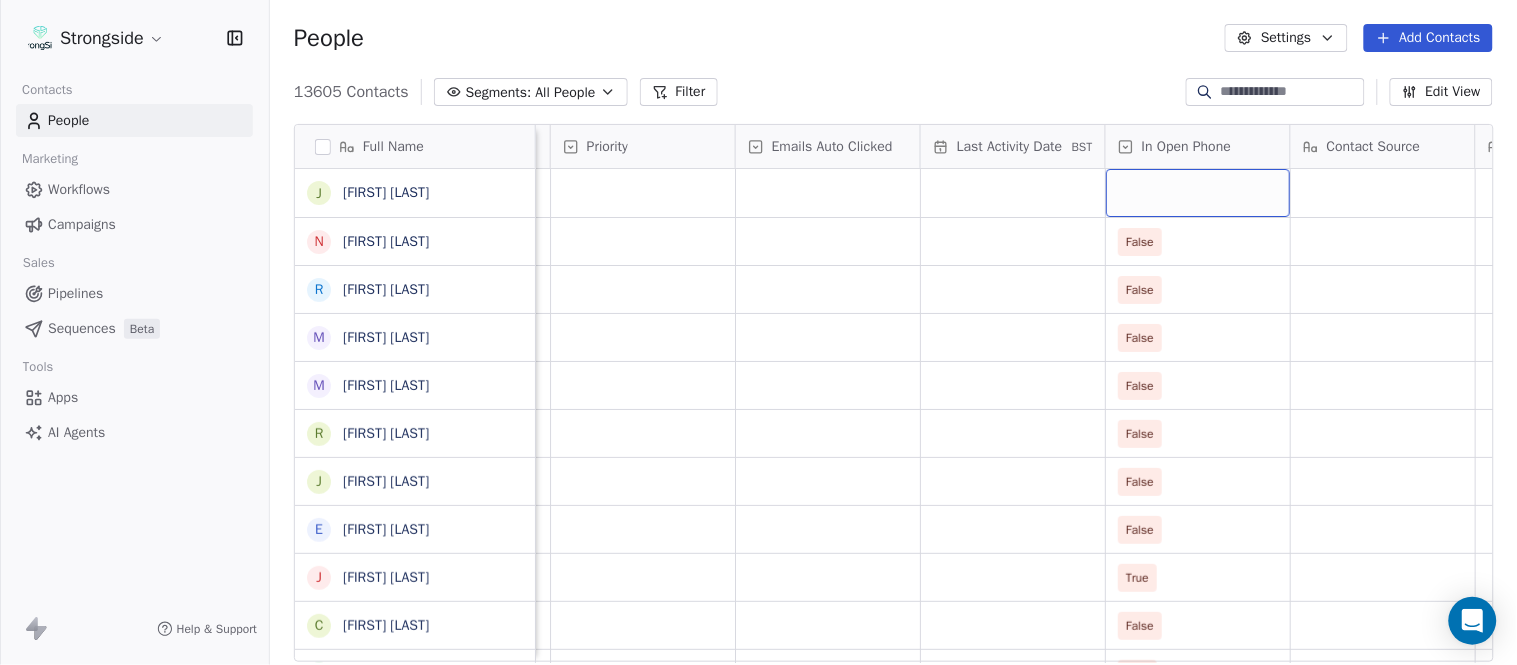 click at bounding box center [1198, 193] 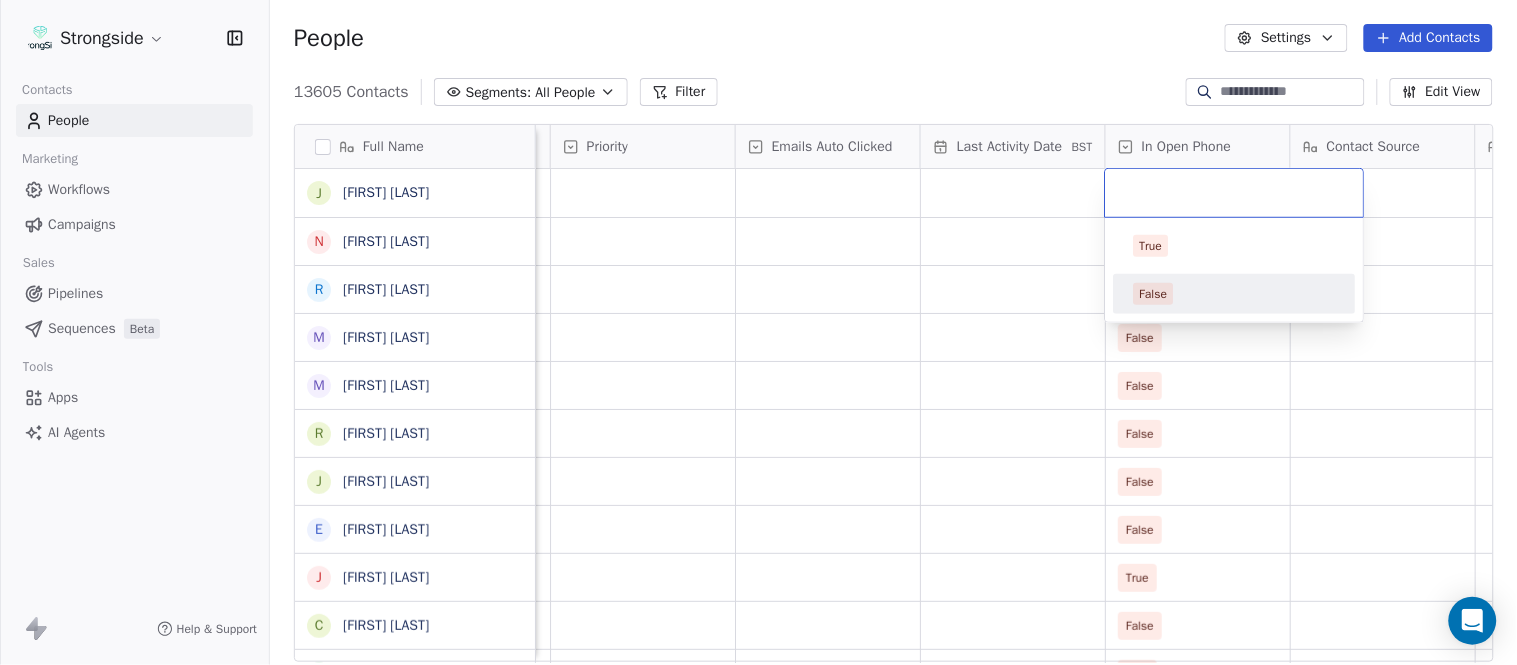 click on "False" at bounding box center [1235, 294] 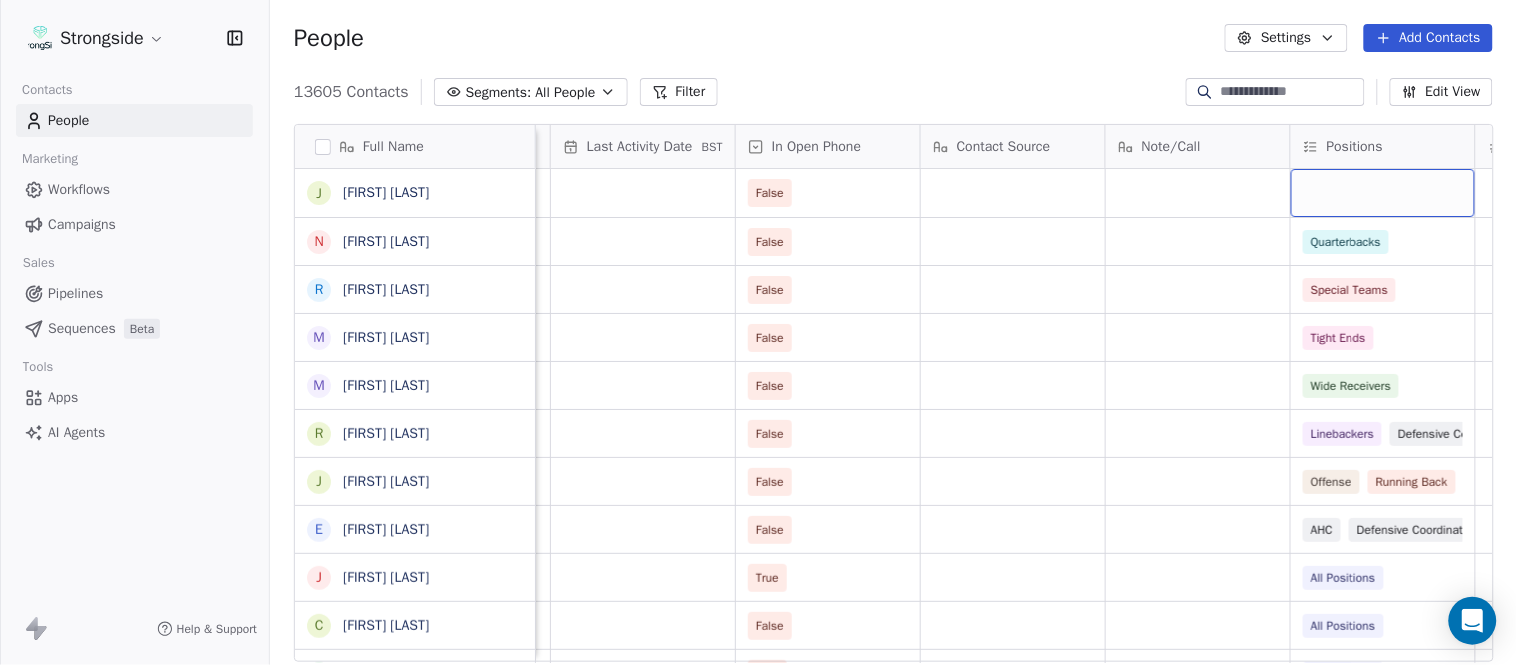 scroll, scrollTop: 0, scrollLeft: 2417, axis: horizontal 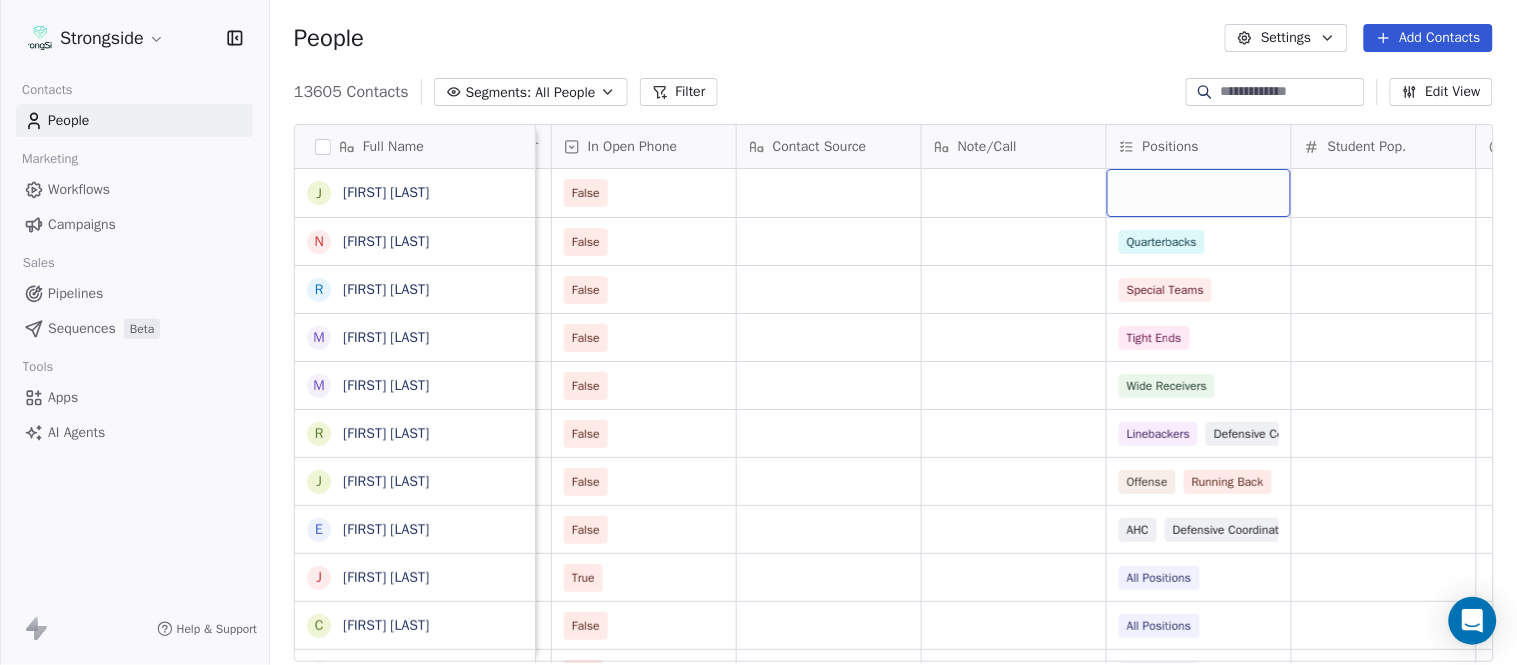 click at bounding box center (1199, 193) 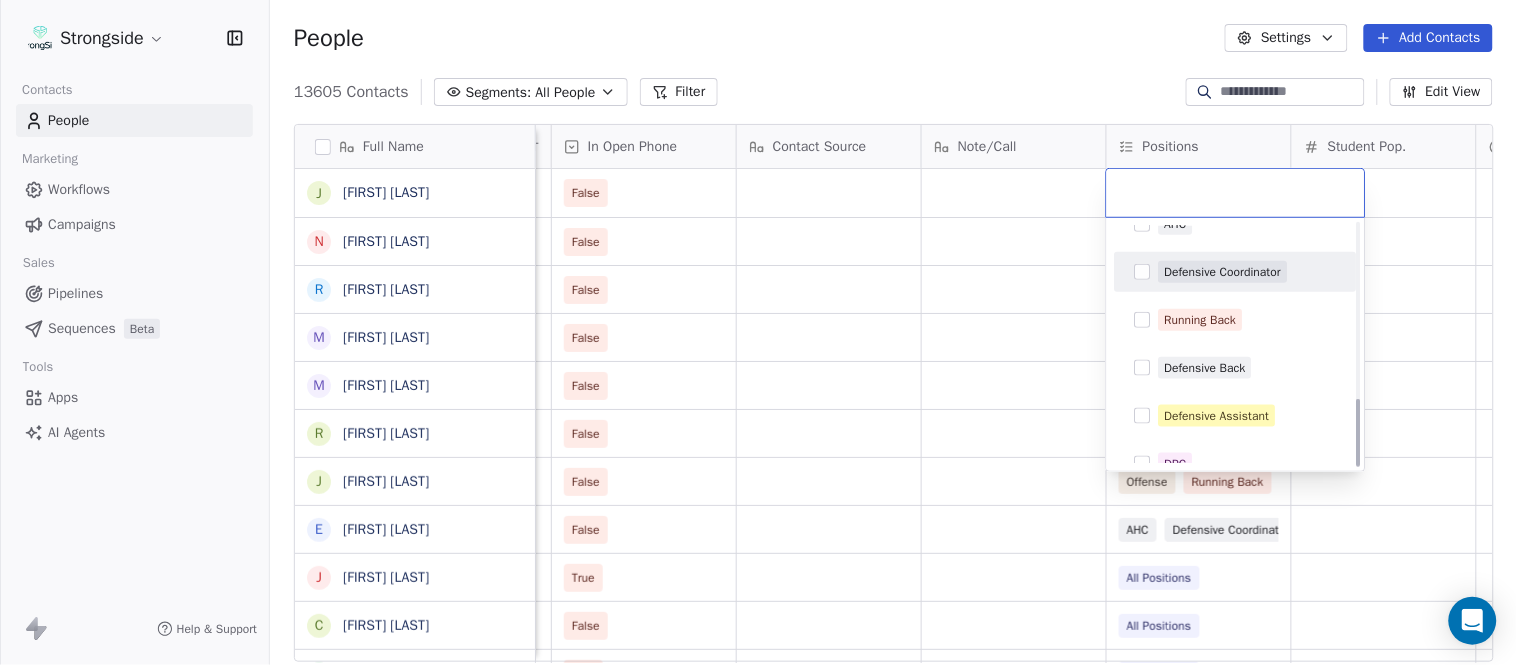 scroll, scrollTop: 617, scrollLeft: 0, axis: vertical 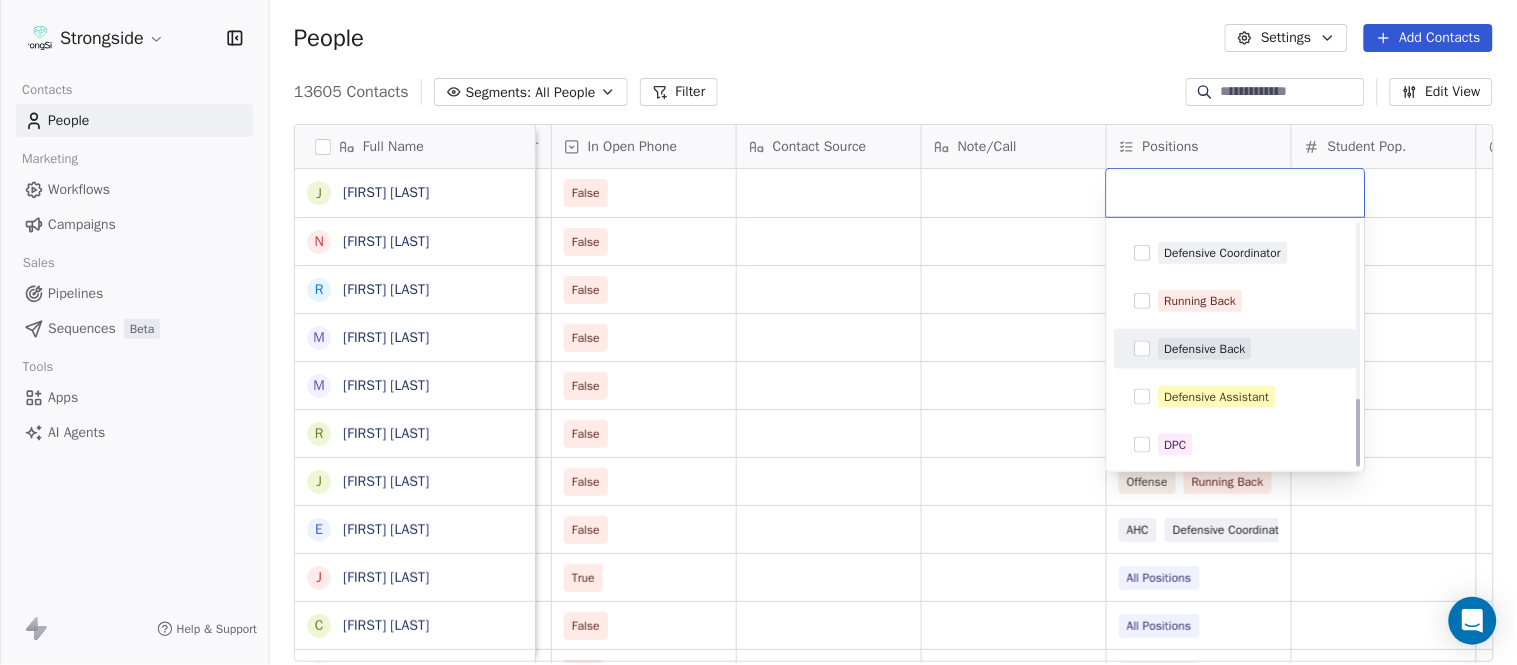 click on "Defensive Back" at bounding box center [1205, 349] 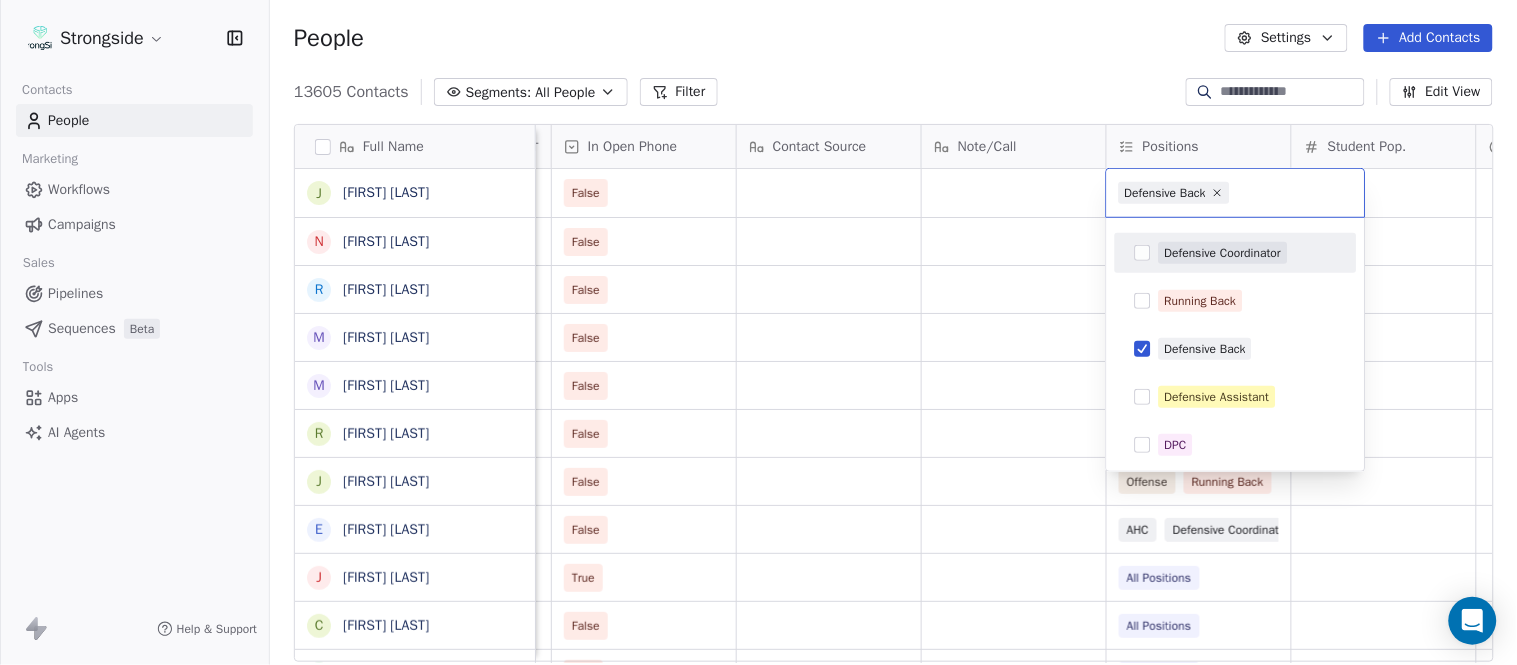 click on "Strongside Contacts People Marketing Workflows Campaigns Sales Pipelines Sequences Beta Tools Apps AI Agents Help & Support People Settings  Add Contacts 13605 Contacts Segments: All People Filter  Edit View Tag Add to Sequence Export Full Name J Joe Schaefer N Nunzio Campanile R Ricky Brumfield M Michael Johnson M Myles White R Robert Wright J Jeff Nixon E Elijah Robinson J Juliano Macera C Chad Smith J Jon Mitchell J Jason Leslie T Tommy Caporale J Jenna Rodgers T Tyler Cady J Jim Schlensker D Drew Willson J John Wildhack D Debbie Hills W William Hicks R Ryan Kelly J John Loose C Chandler Burks S Sean Saturnio D Daryl Dixon N Nate Woody C Cody Worley C Chris Jann C Conor Hughes J Jacqui McCann J Jocelyn Zaneski Status Priority Emails Auto Clicked Last Activity Date BST In Open Phone Contact Source Note/Call Positions Student Pop. Lead Account   False   False Quarterbacks   False Special Teams   False Tight Ends   False Wide Receivers   False Linebackers Defensive Coordinator   False Offense Running Back" at bounding box center (758, 332) 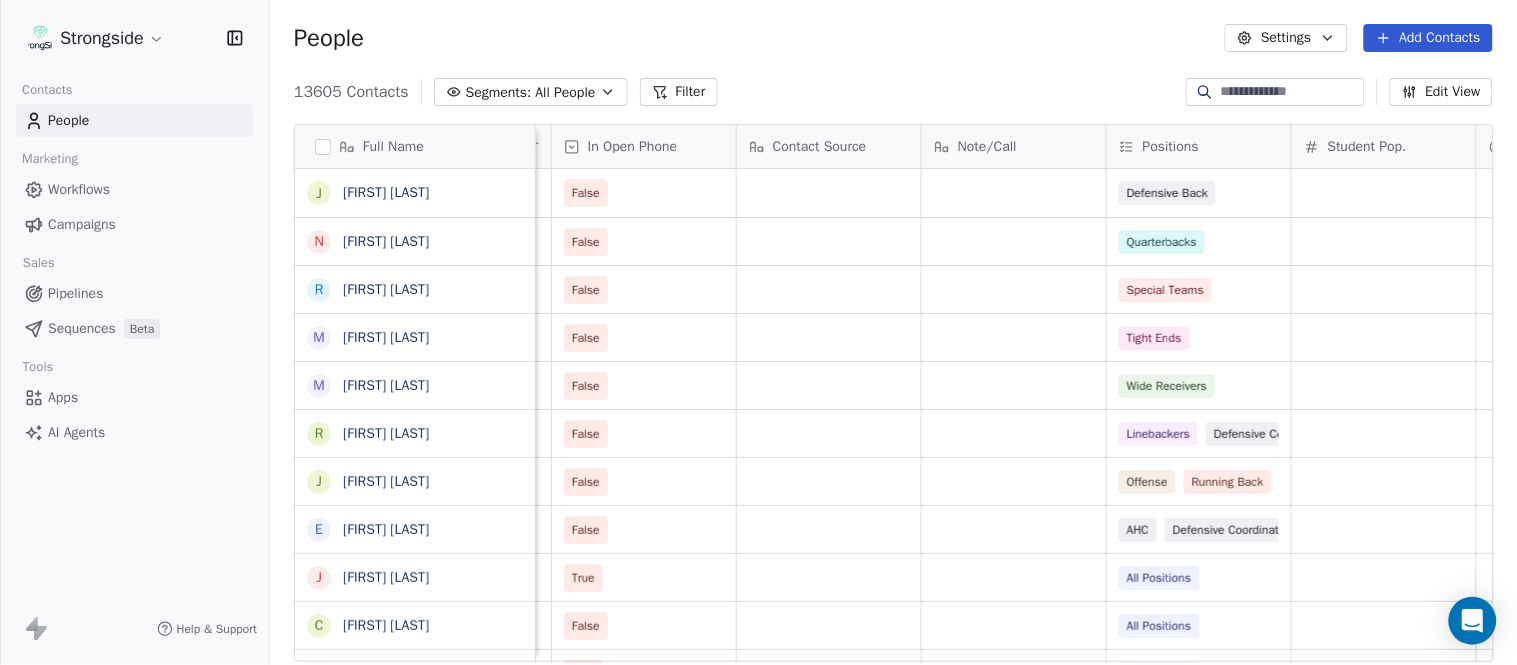 click on "Add Contacts" at bounding box center (1428, 38) 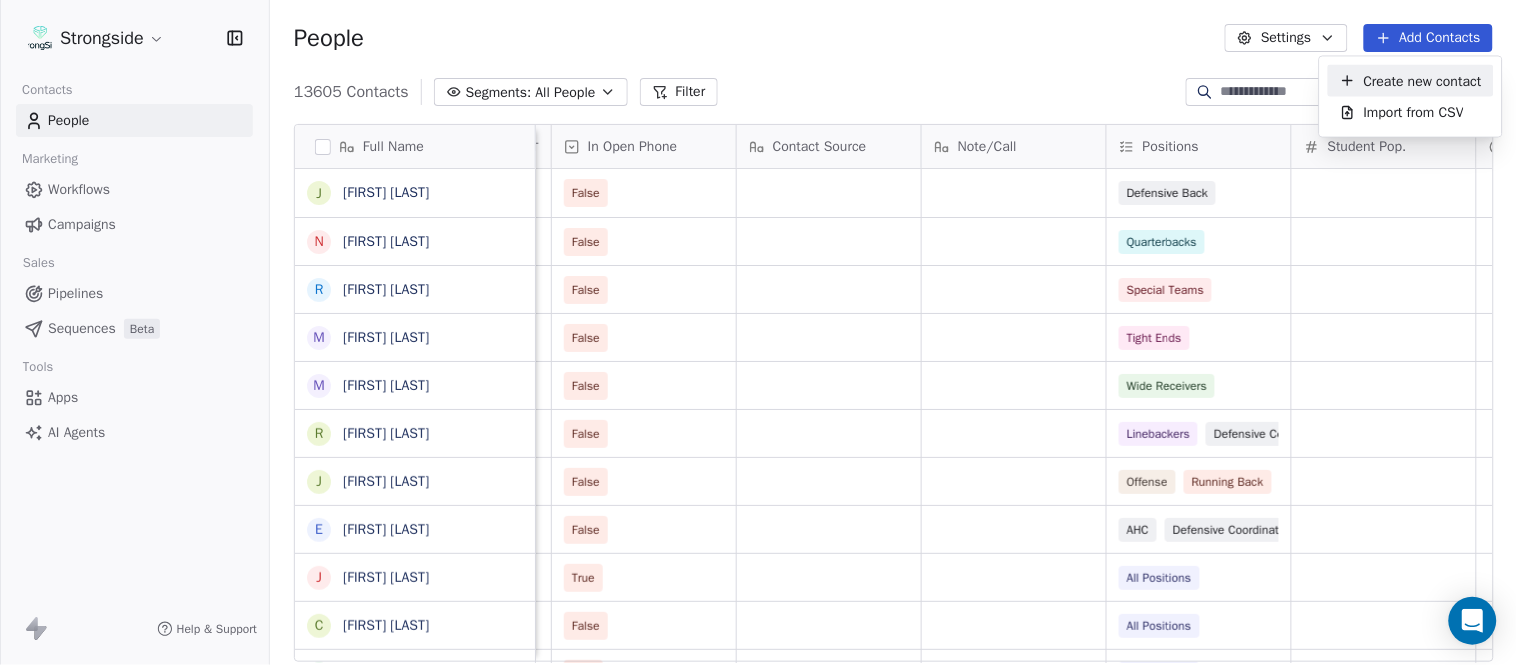 click on "Create new contact" at bounding box center (1423, 80) 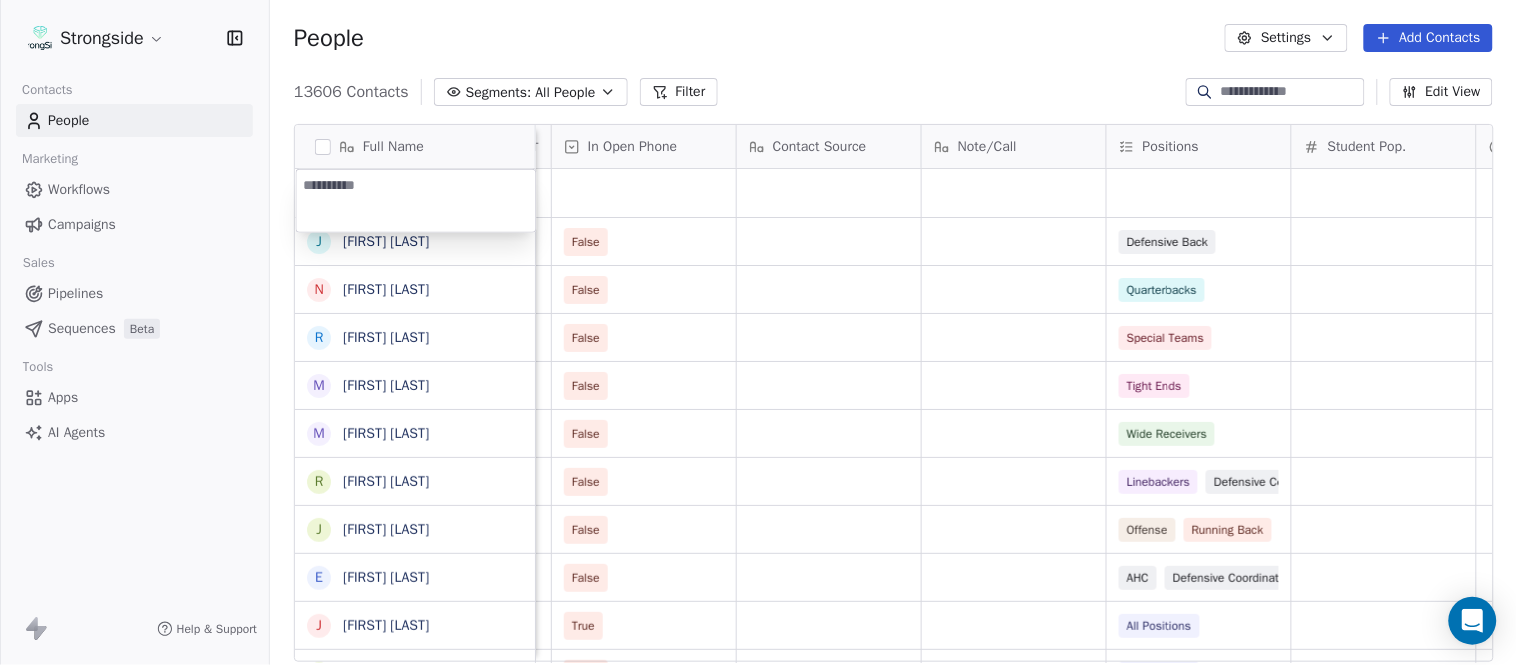 type on "**********" 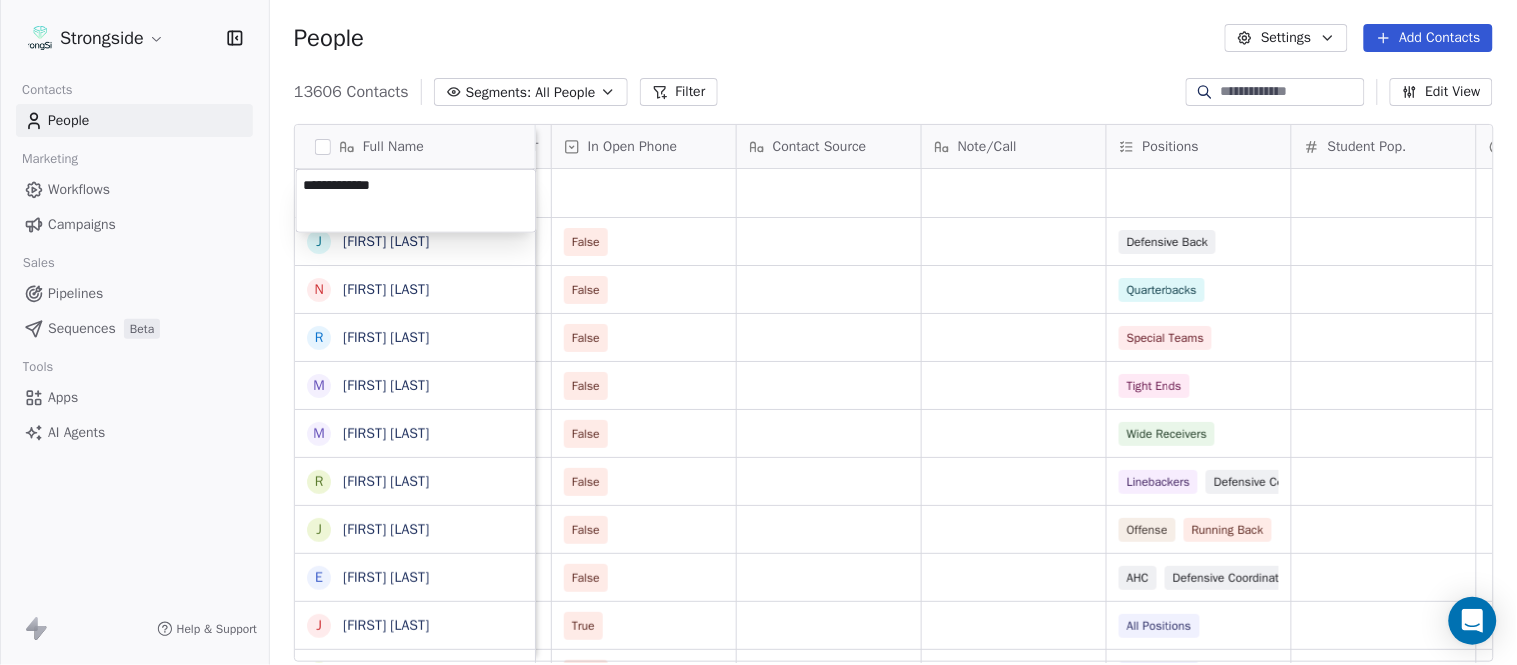 click on "Strongside Contacts People Marketing Workflows Campaigns Sales Pipelines Sequences Beta Tools Apps AI Agents Help & Support People Settings  Add Contacts 13606 Contacts Segments: All People Filter  Edit View Tag Add to Sequence Export Full Name J Joe Schaefer N Nunzio Campanile R Ricky Brumfield M Michael Johnson M Myles White R Robert Wright J Jeff Nixon E Elijah Robinson J Juliano Macera C Chad Smith J Jon Mitchell J Jason Leslie T Tommy Caporale J Jenna Rodgers T Tyler Cady J Jim Schlensker D Drew Willson J John Wildhack D Debbie Hills W William Hicks R Ryan Kelly J John Loose C Chandler Burks S Sean Saturnio D Daryl Dixon N Nate Woody C Cody Worley C Chris Jann C Conor Hughes J Jacqui McCann Status Priority Emails Auto Clicked Last Activity Date BST In Open Phone Contact Source Note/Call Positions Student Pop. Lead Account     False Defensive Back   False Quarterbacks   False Special Teams   False Tight Ends   False Wide Receivers   False Linebackers Defensive Coordinator   False Offense Running Back" at bounding box center [758, 332] 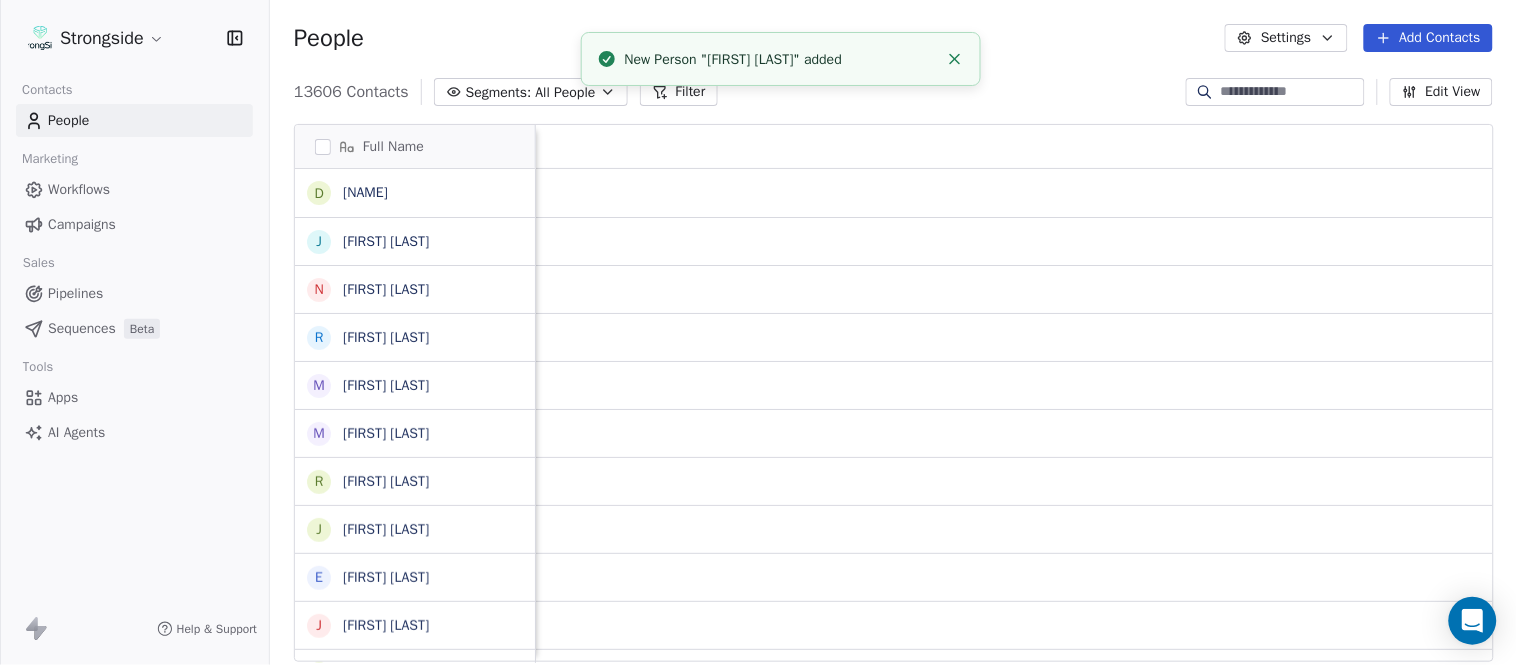 scroll, scrollTop: 0, scrollLeft: 0, axis: both 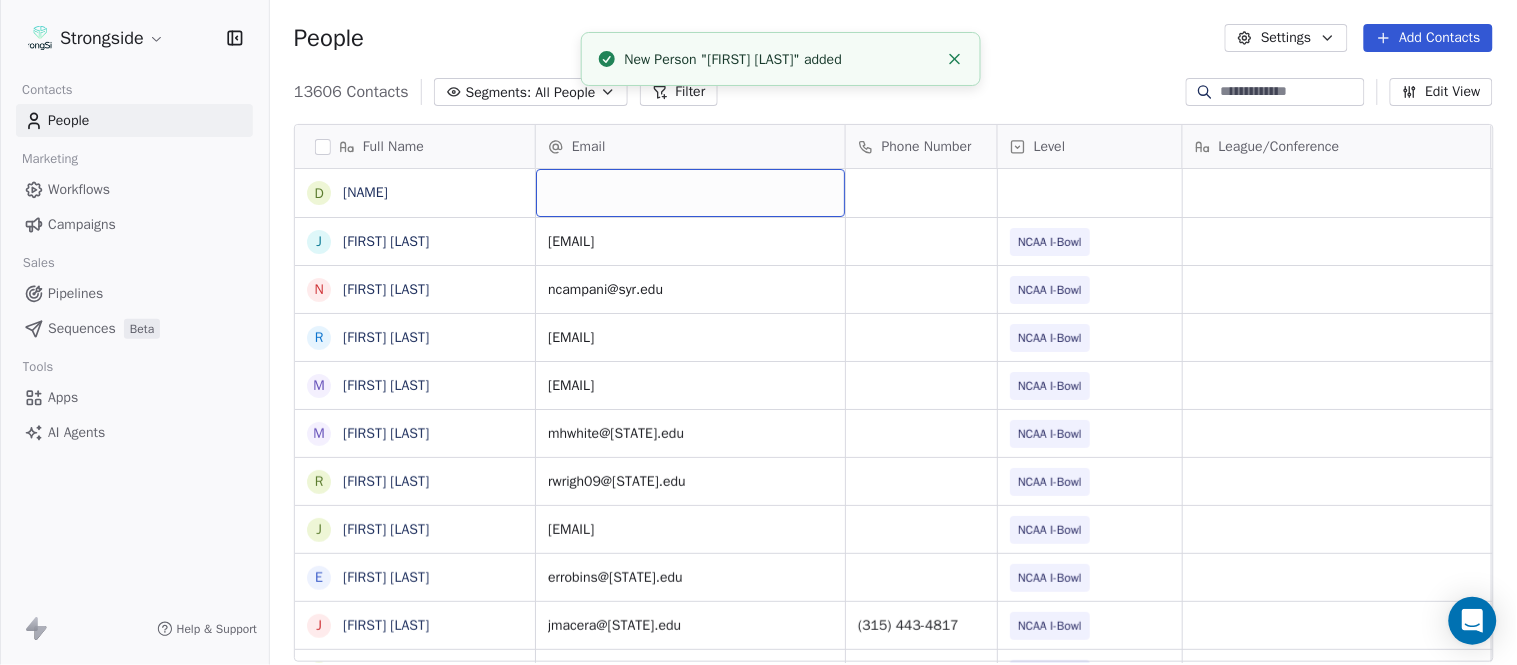 click at bounding box center (690, 193) 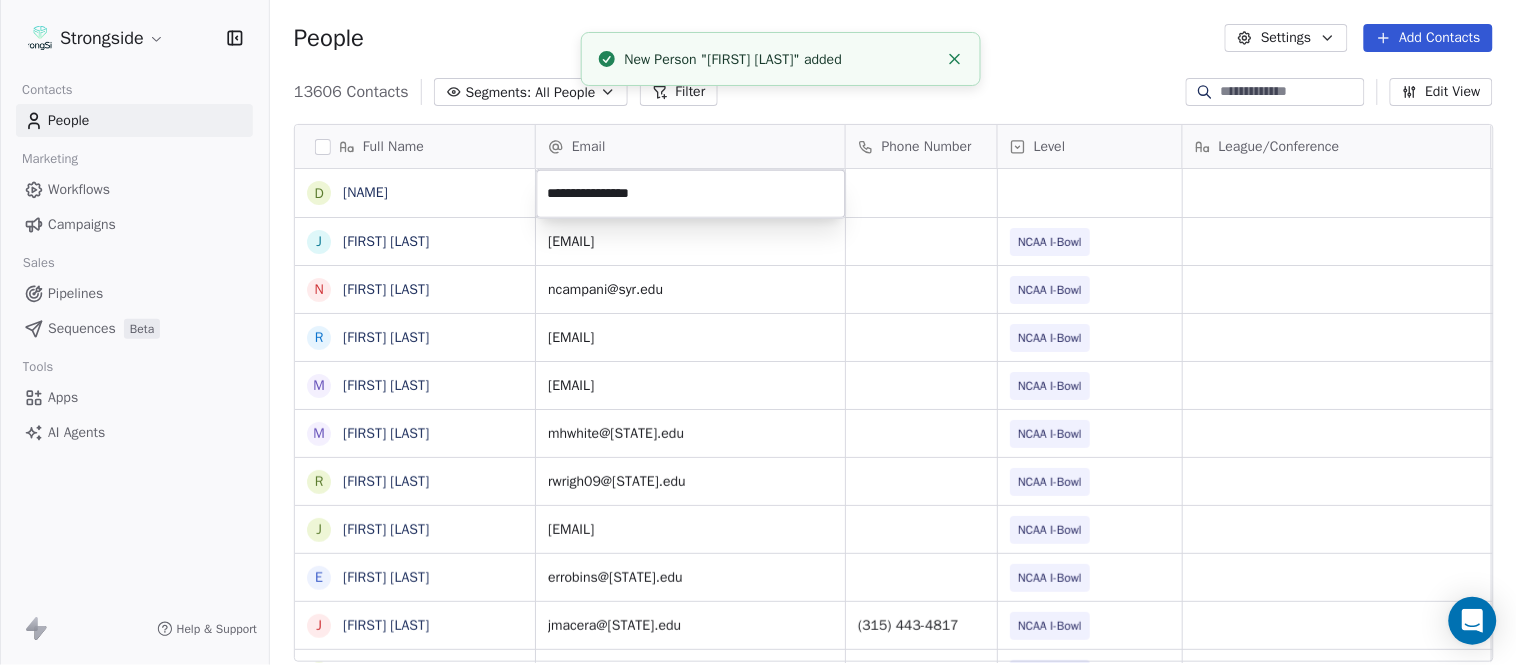 click on "Strongside Contacts People Marketing Workflows Campaigns Sales Pipelines Sequences Beta Tools Apps AI Agents Help & Support People Settings  Add Contacts 13606 Contacts Segments: All People Filter  Edit View Tag Add to Sequence Export Full Name D Dale Williams J Joe Schaefer N Nunzio Campanile R Ricky Brumfield M Michael Johnson M Myles White R Robert Wright J Jeff Nixon E Elijah Robinson J Juliano Macera C Chad Smith J Jon Mitchell J Jason Leslie T Tommy Caporale J Jenna Rodgers T Tyler Cady J Jim Schlensker D Drew Willson J John Wildhack D Debbie Hills W William Hicks R Ryan Kelly J John Loose C Chandler Burks S Sean Saturnio D Daryl Dixon N Nate Woody C Cody Worley C Chris Jann C Conor Hughes J Jacqui McCann Email Phone Number Level League/Conference Organization Job Title Tags Created Date BST Aug 04, 2025 10:17 PM joschaef@syr.edu NCAA I-Bowl SYRACUSE UNIVERSITY Assistant Coach Aug 04, 2025 10:16 PM ncampani@syr.edu NCAA I-Bowl SYRACUSE UNIVERSITY Assistant Coach Aug 04, 2025 10:16 PM kcbrumfi@syr.edu" at bounding box center (758, 332) 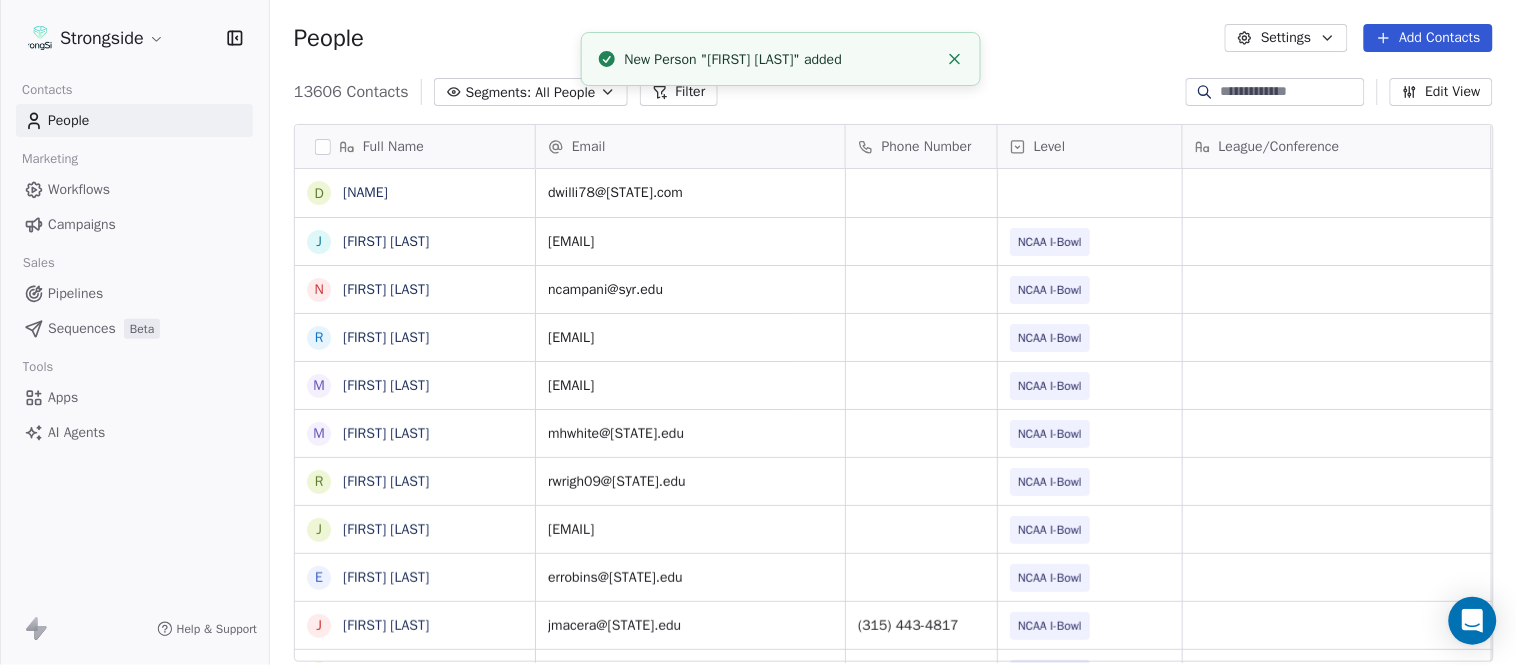 click 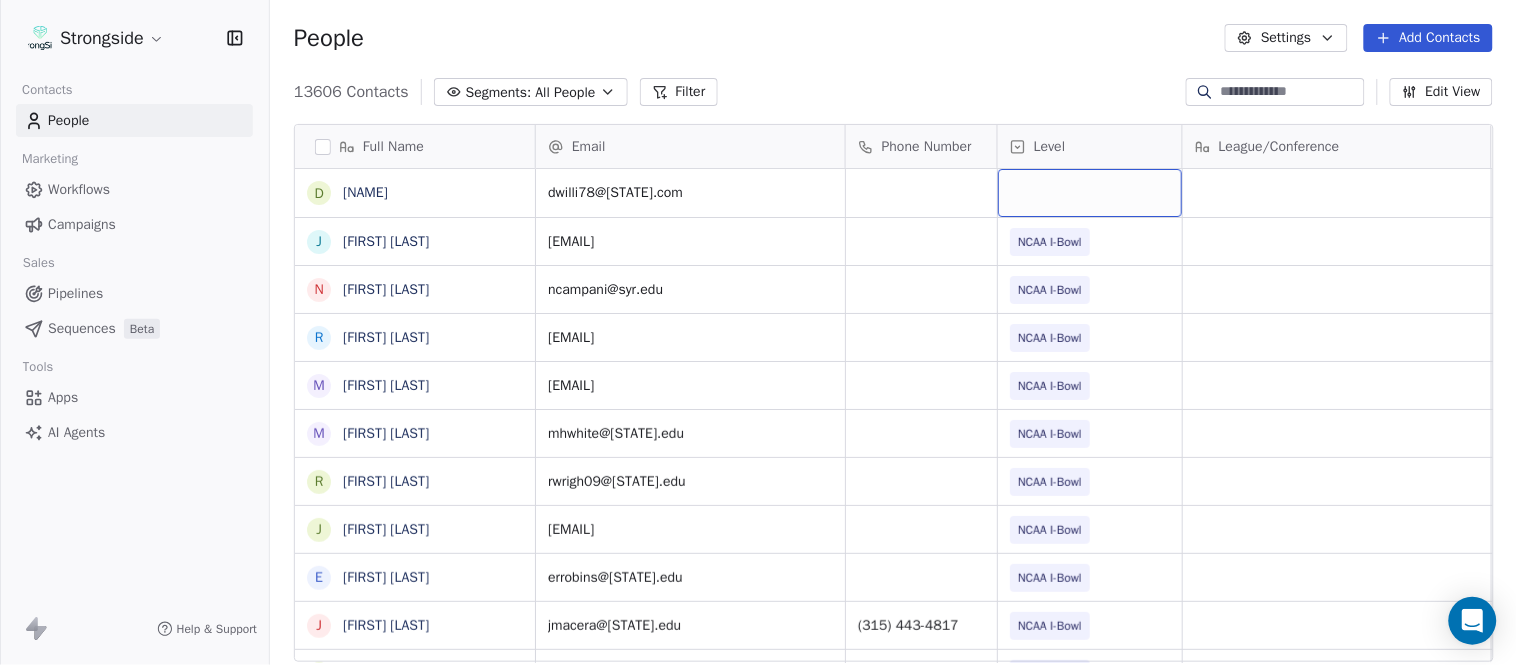 click at bounding box center [1090, 193] 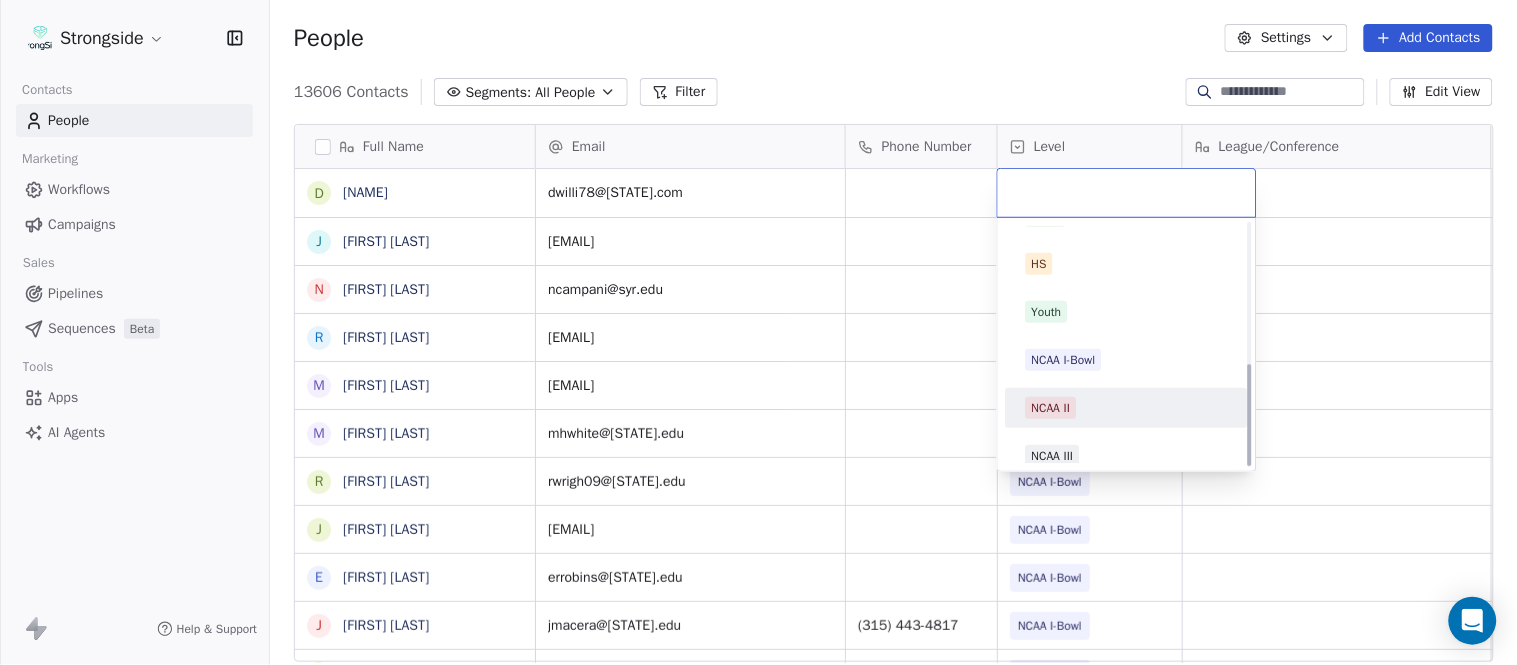 scroll, scrollTop: 330, scrollLeft: 0, axis: vertical 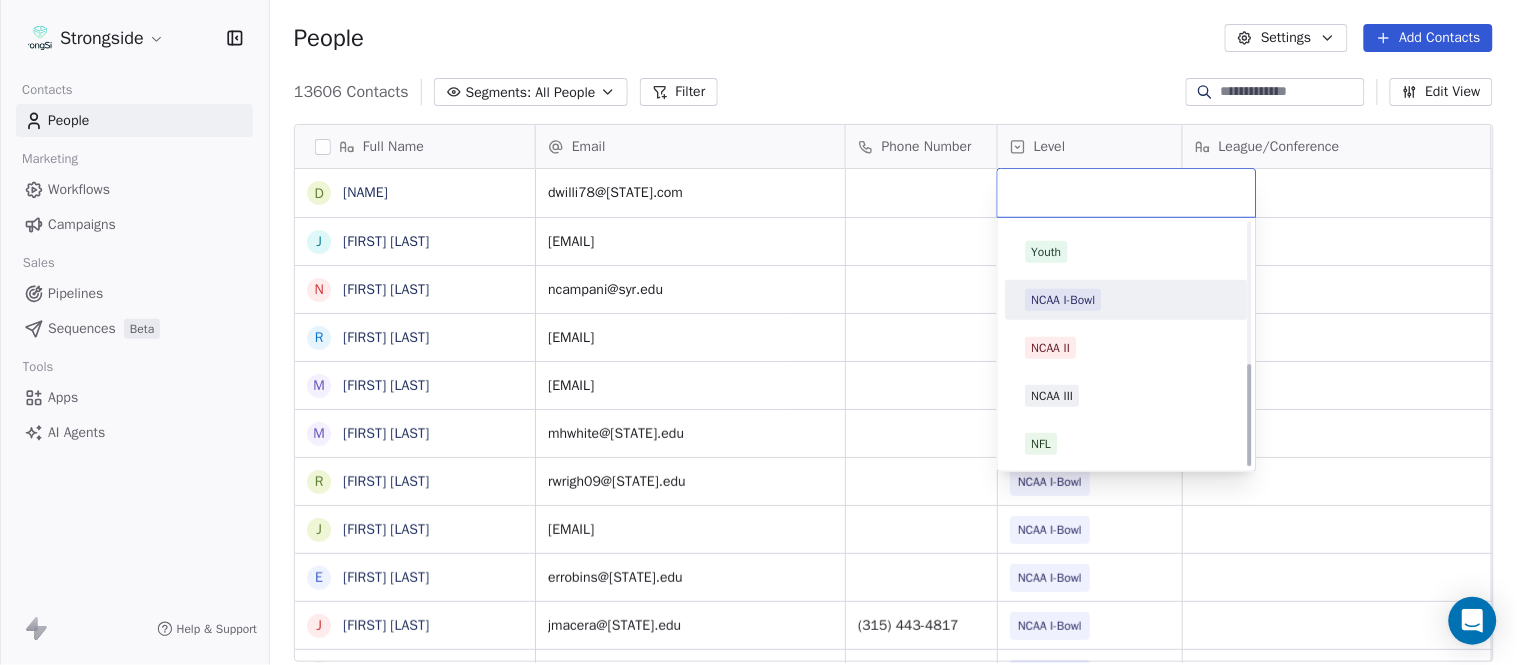 click on "NCAA I-Bowl" at bounding box center (1064, 300) 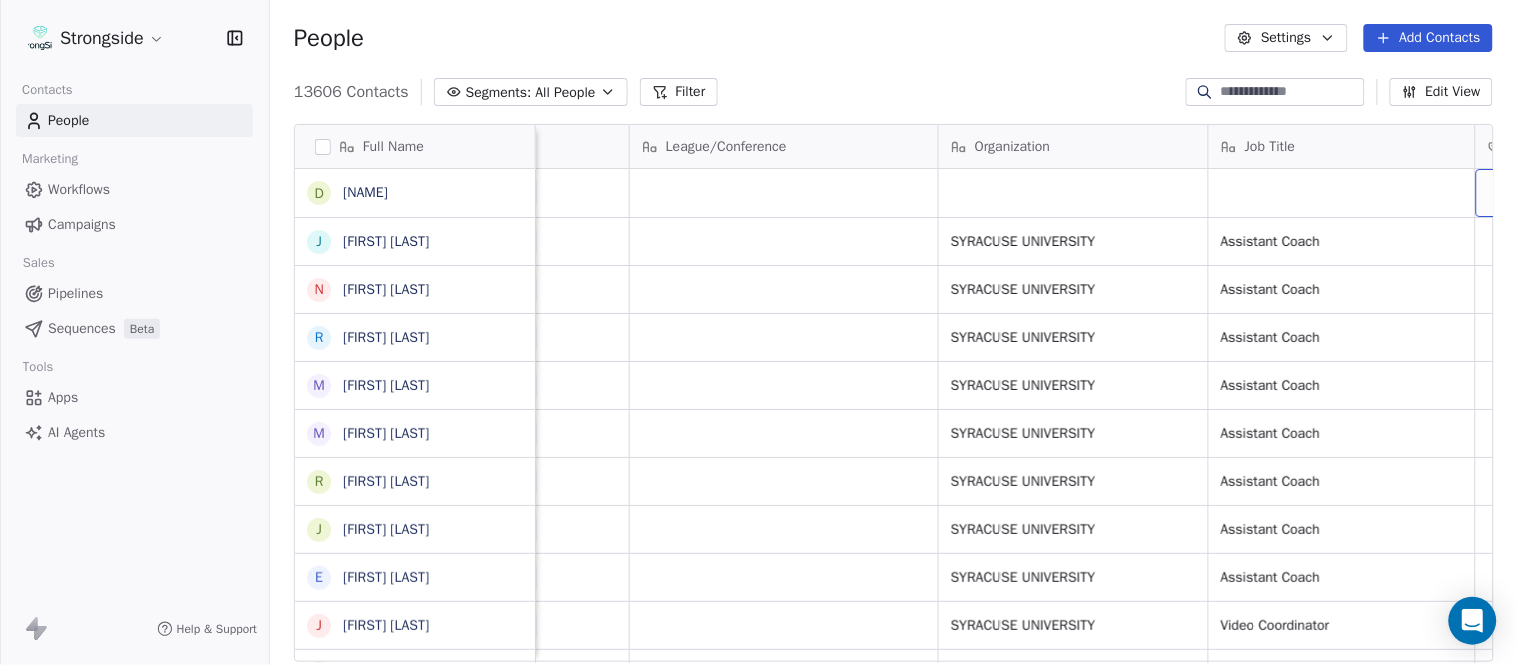 scroll, scrollTop: 0, scrollLeft: 653, axis: horizontal 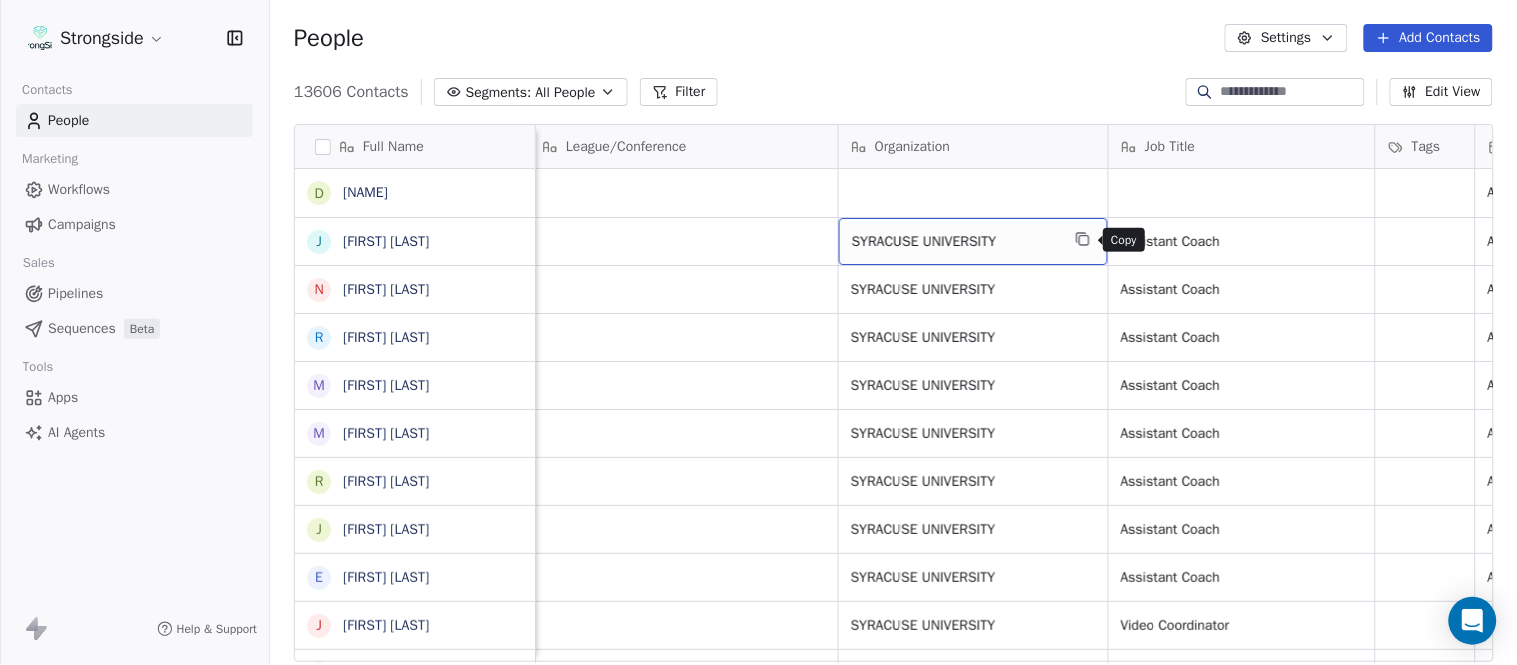 click at bounding box center [1083, 239] 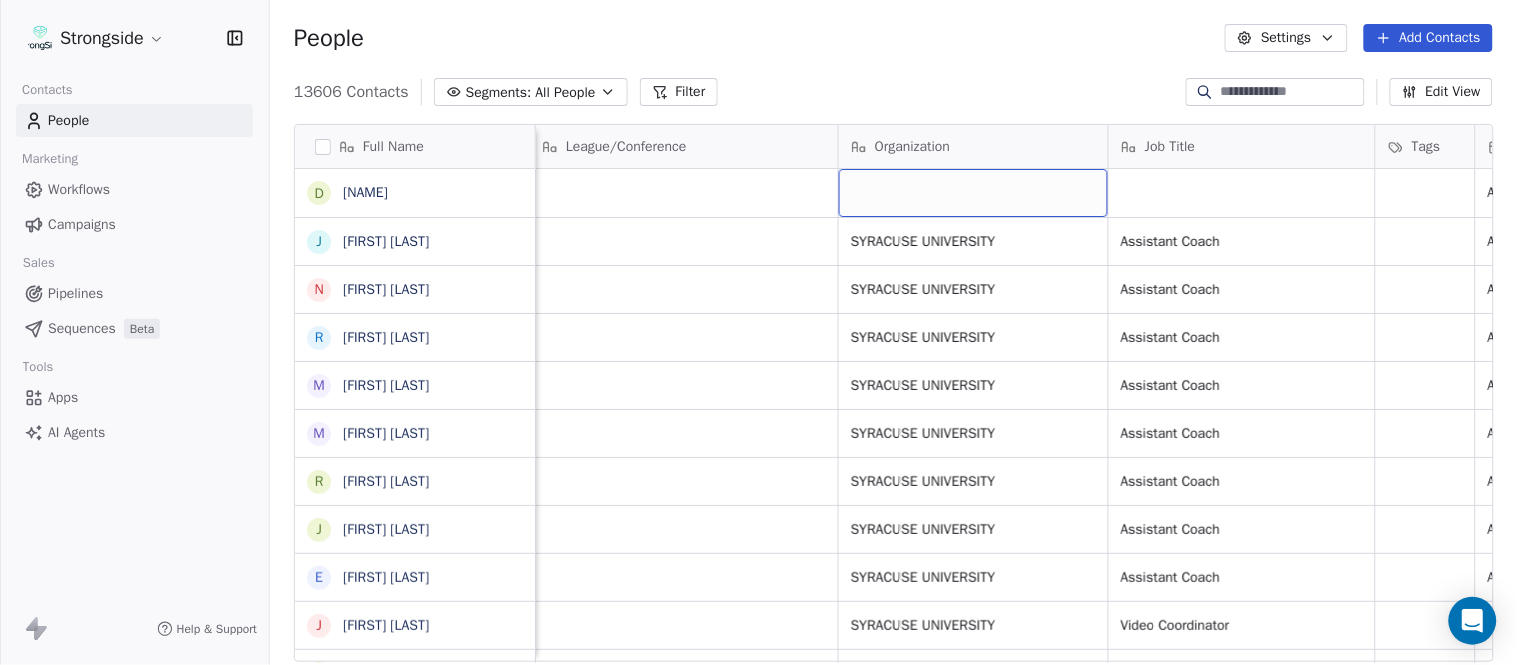 click at bounding box center (973, 193) 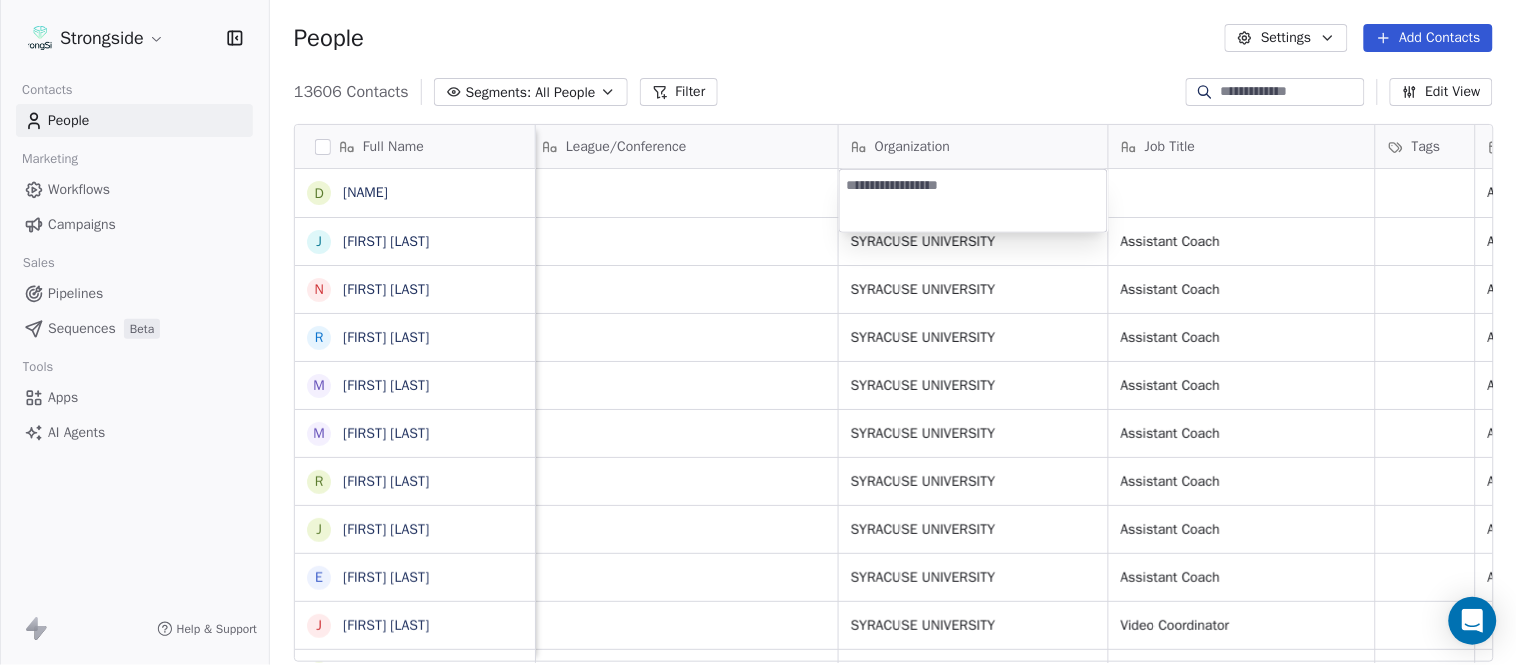 type on "**********" 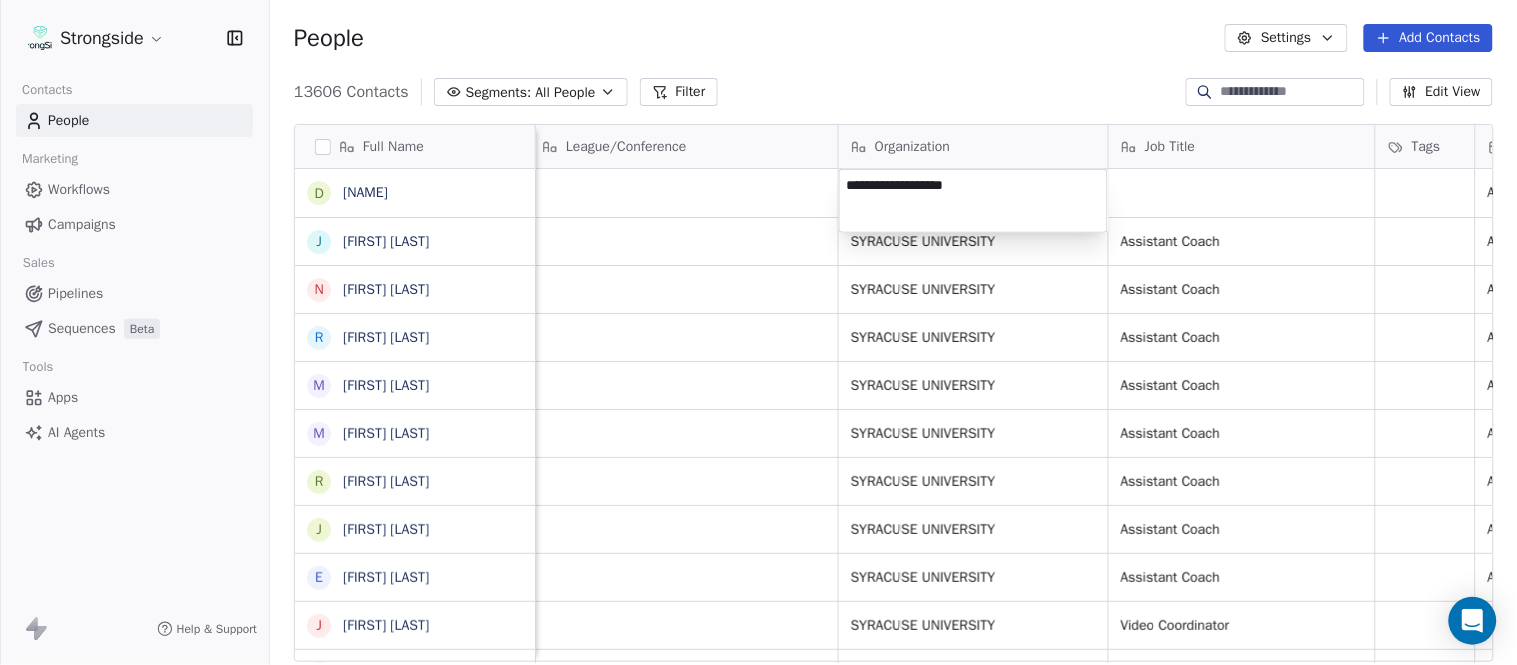 click on "Strongside Contacts People Marketing Workflows Campaigns Sales Pipelines Sequences Beta Tools Apps AI Agents Help & Support People Settings  Add Contacts 13606 Contacts Segments: All People Filter  Edit View Tag Add to Sequence Export Full Name D Dale Williams J Joe Schaefer N Nunzio Campanile R Ricky Brumfield M Michael Johnson M Myles White R Robert Wright J Jeff Nixon E Elijah Robinson J Juliano Macera C Chad Smith J Jon Mitchell J Jason Leslie T Tommy Caporale J Jenna Rodgers T Tyler Cady J Jim Schlensker D Drew Willson J John Wildhack D Debbie Hills W William Hicks R Ryan Kelly J John Loose C Chandler Burks S Sean Saturnio D Daryl Dixon N Nate Woody C Cody Worley C Chris Jann C Conor Hughes J Jacqui McCann Email Phone Number Level League/Conference Organization Job Title Tags Created Date BST Status Priority Emails Auto Clicked dwilli78@syr.edu NCAA I-Bowl Aug 04, 2025 10:17 PM joschaef@syr.edu NCAA I-Bowl SYRACUSE UNIVERSITY Assistant Coach Aug 04, 2025 10:16 PM ncampani@syr.edu NCAA I-Bowl NIL SID" at bounding box center [758, 332] 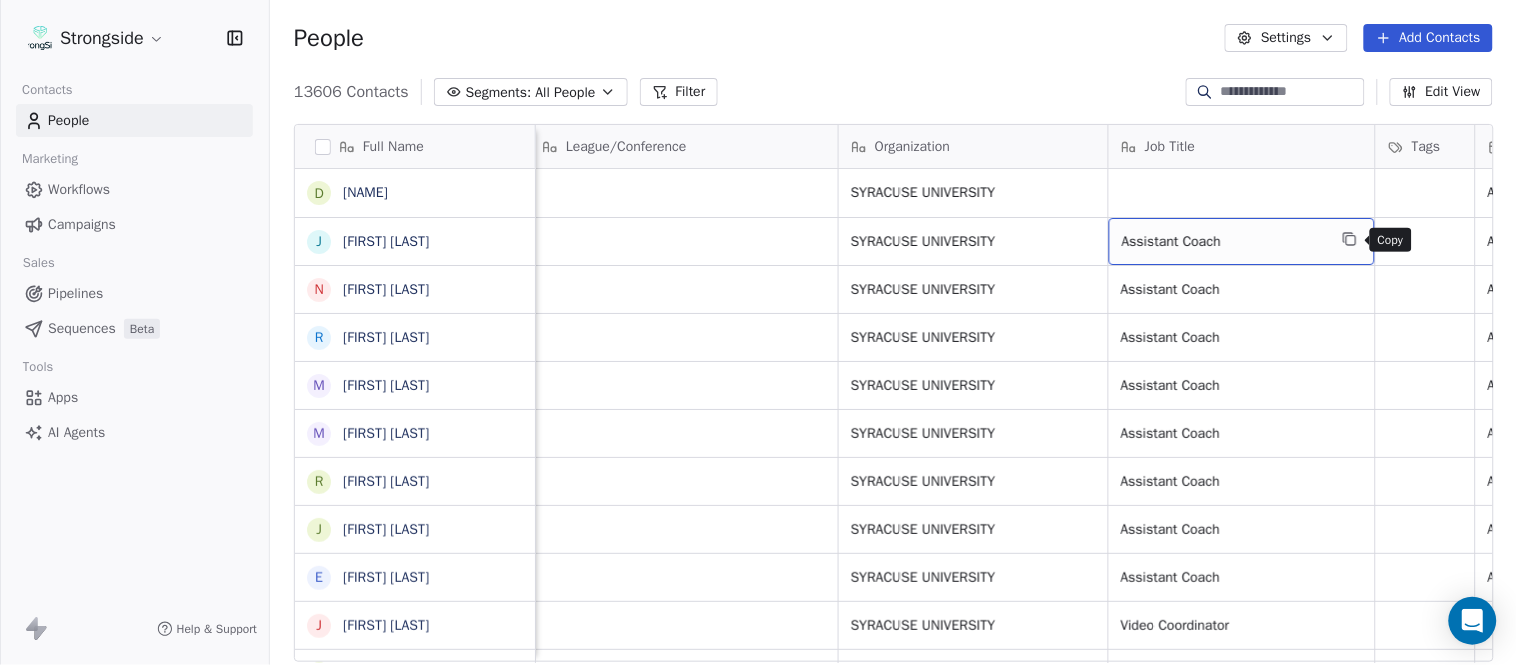 click 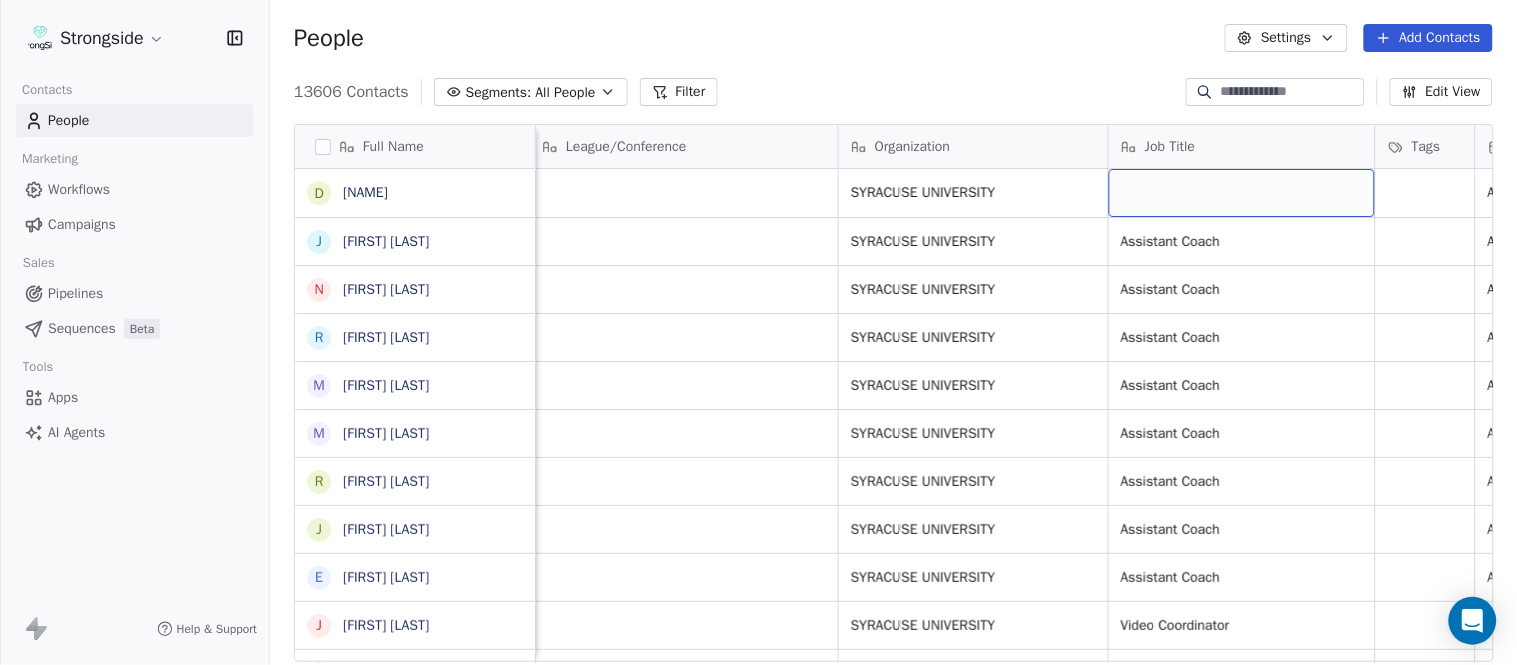 click at bounding box center (1242, 193) 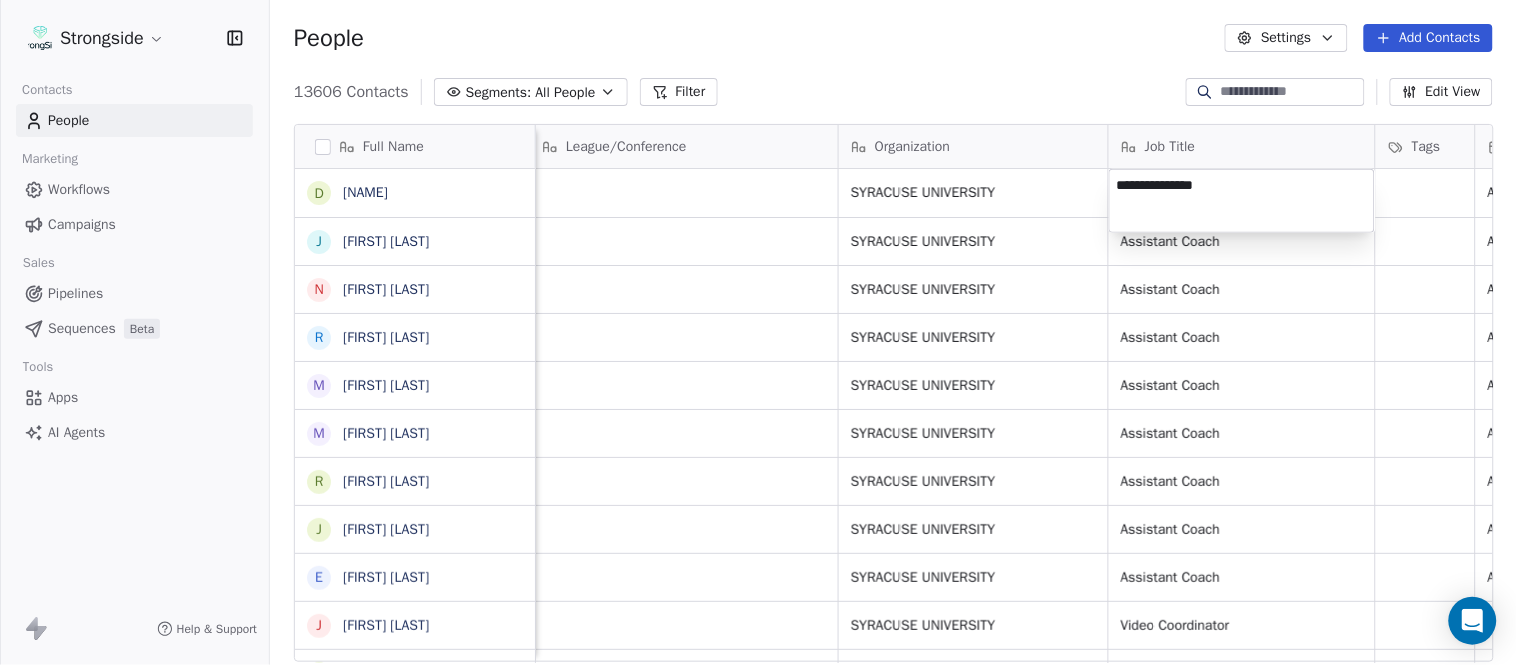 type on "**********" 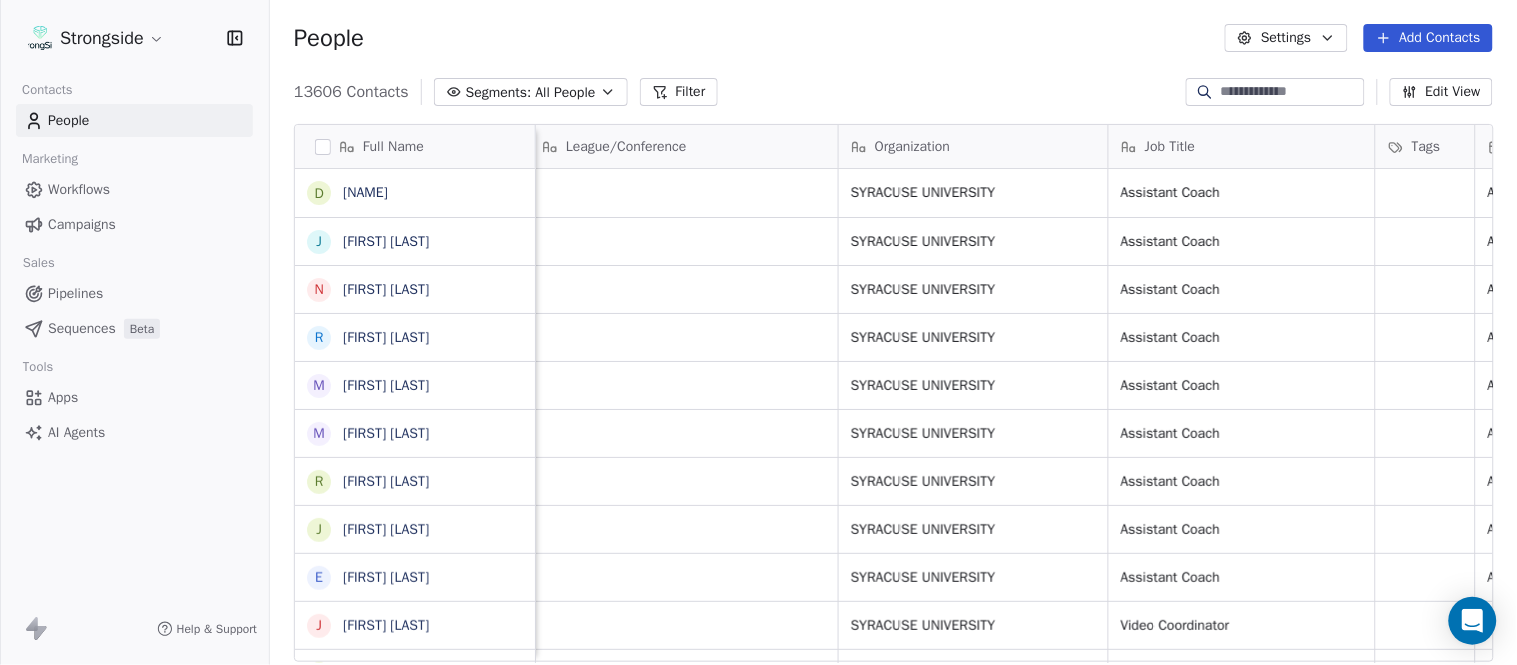 click on "People Settings  Add Contacts" at bounding box center (893, 38) 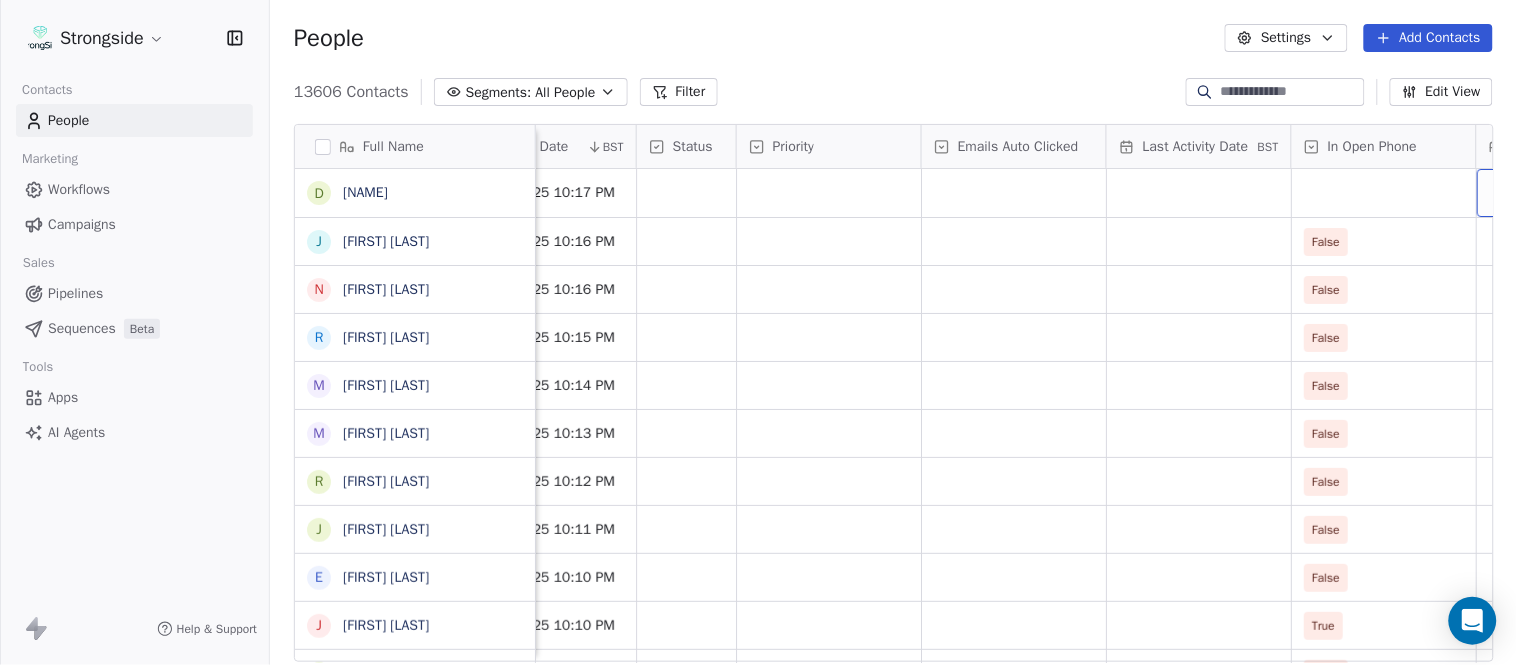 scroll, scrollTop: 0, scrollLeft: 1863, axis: horizontal 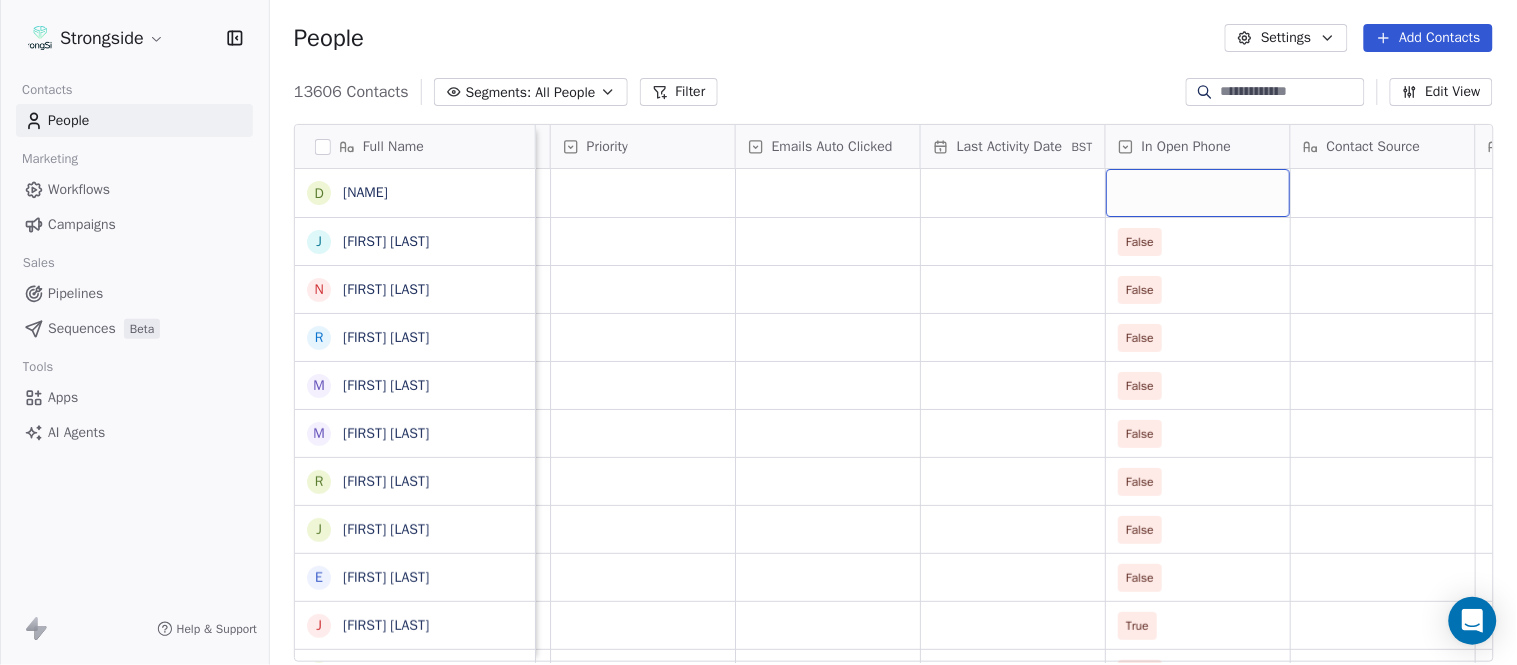 click at bounding box center (1198, 193) 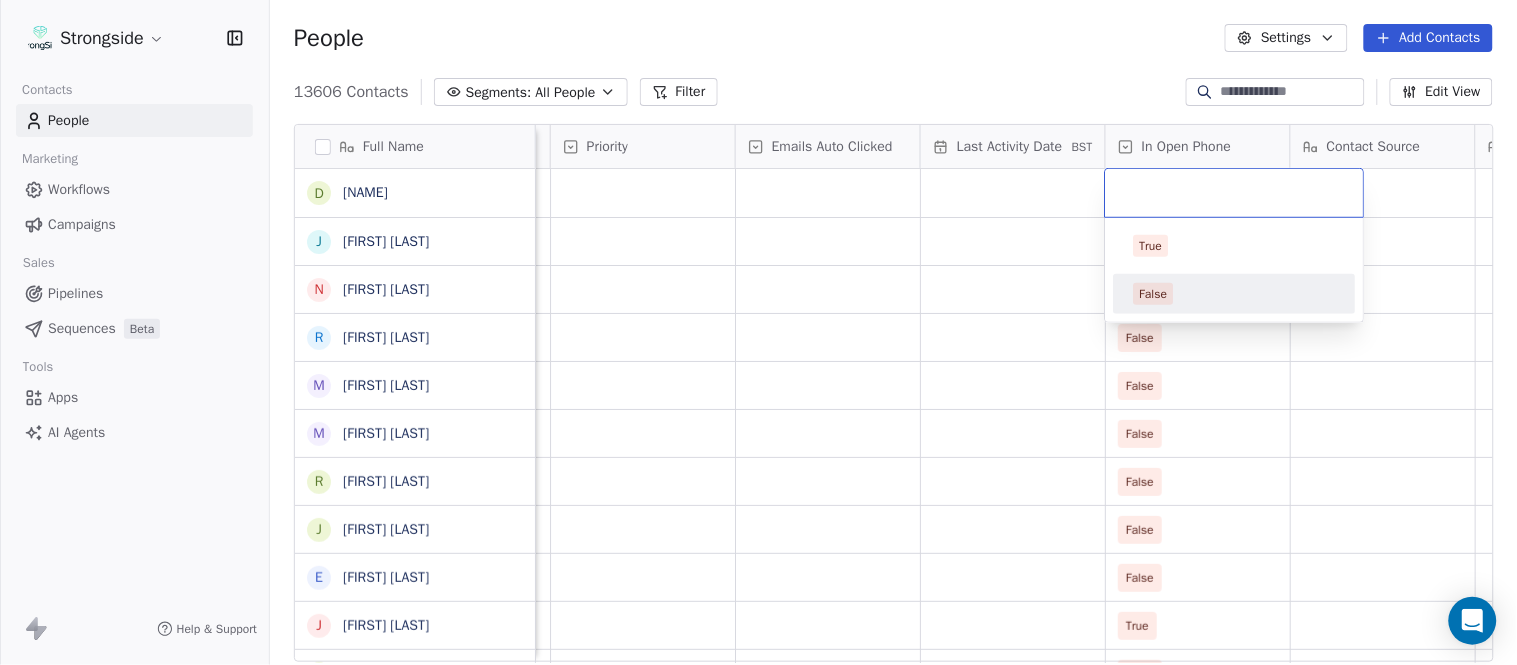click on "False" at bounding box center [1235, 294] 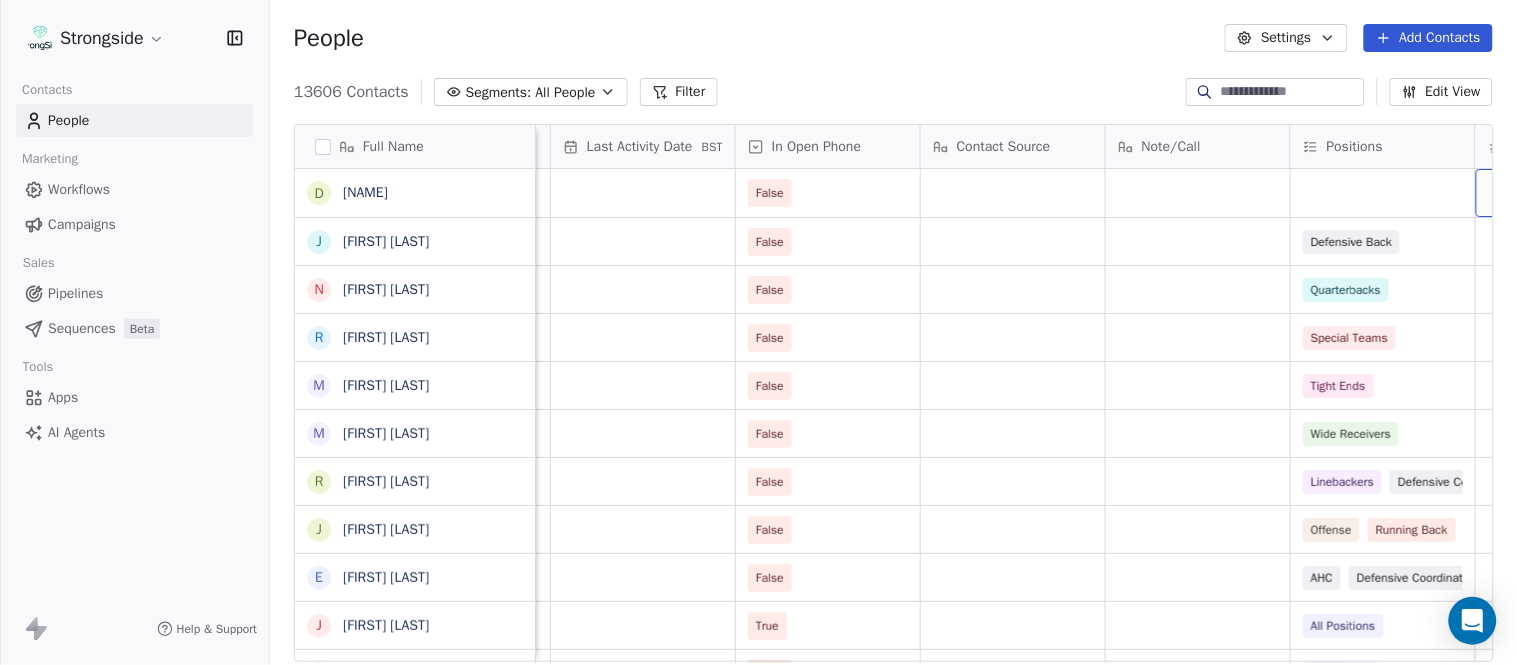 scroll, scrollTop: 0, scrollLeft: 2417, axis: horizontal 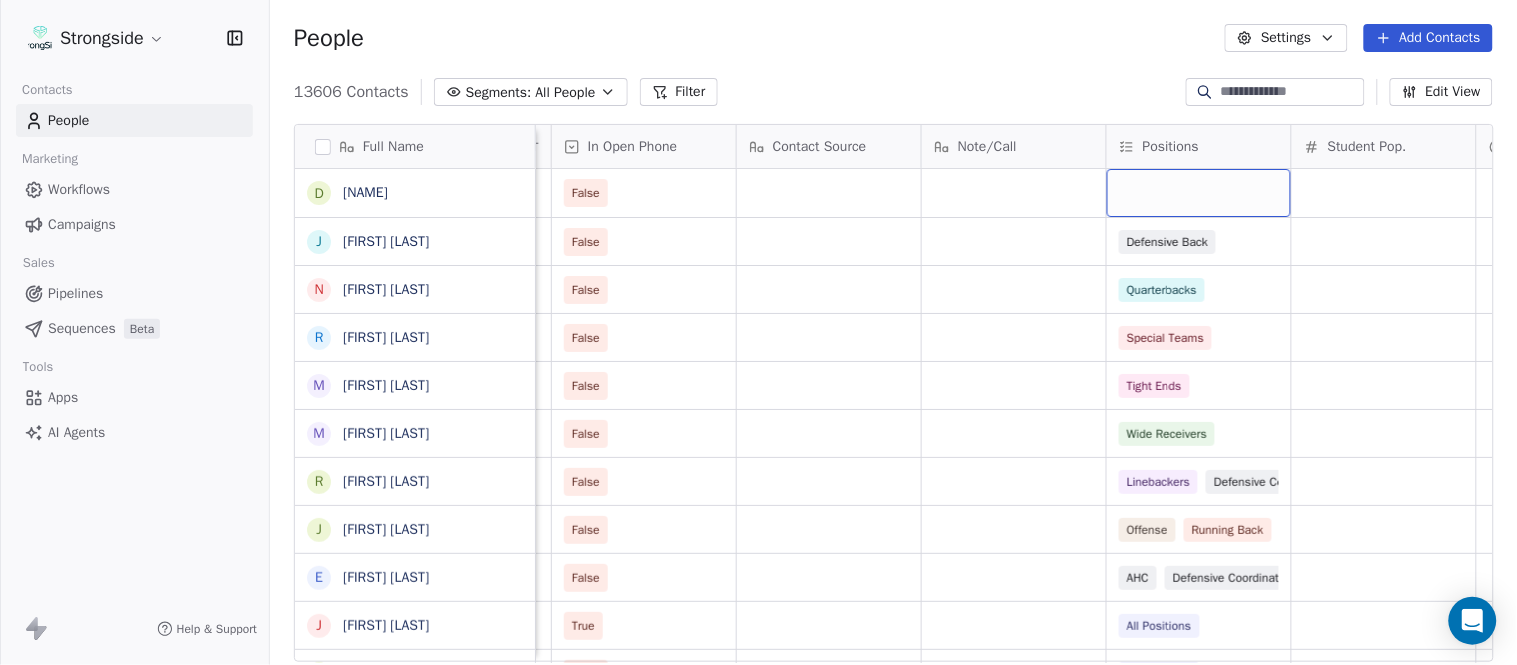 click at bounding box center (1199, 193) 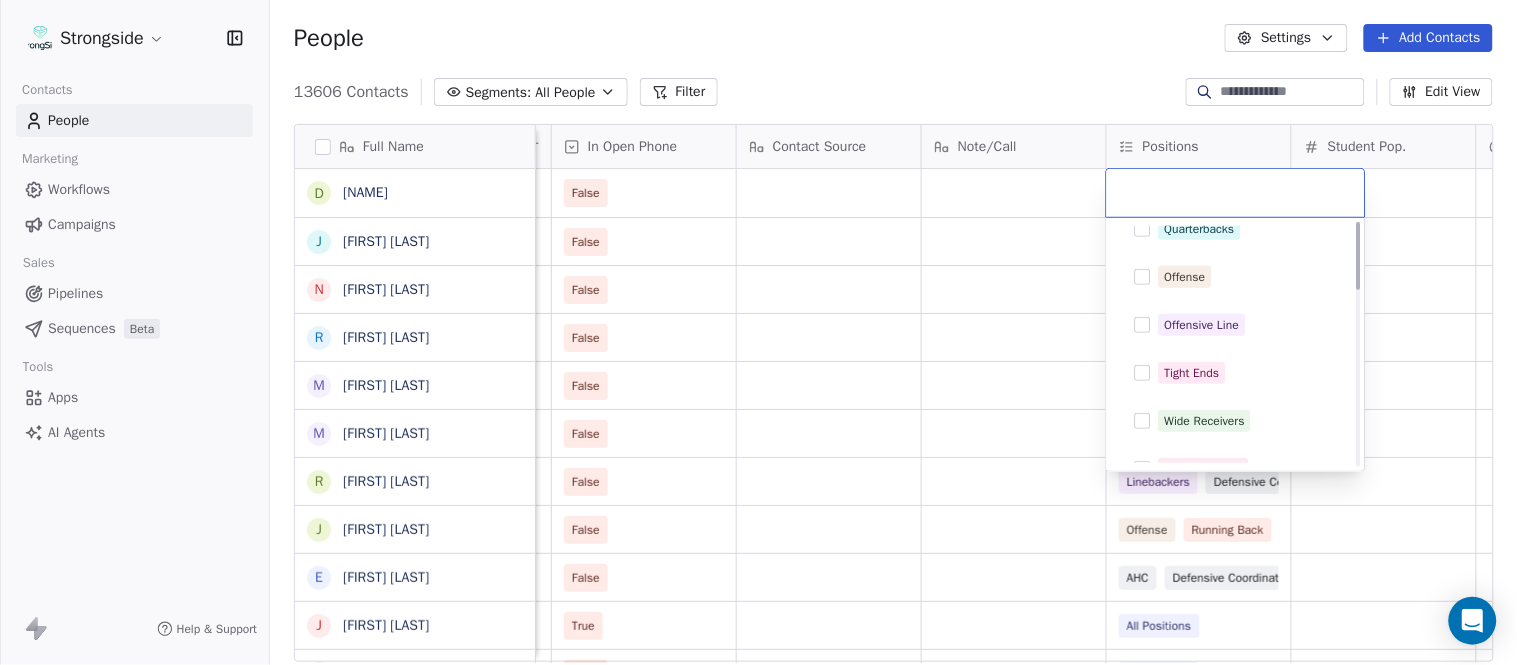 scroll, scrollTop: 0, scrollLeft: 0, axis: both 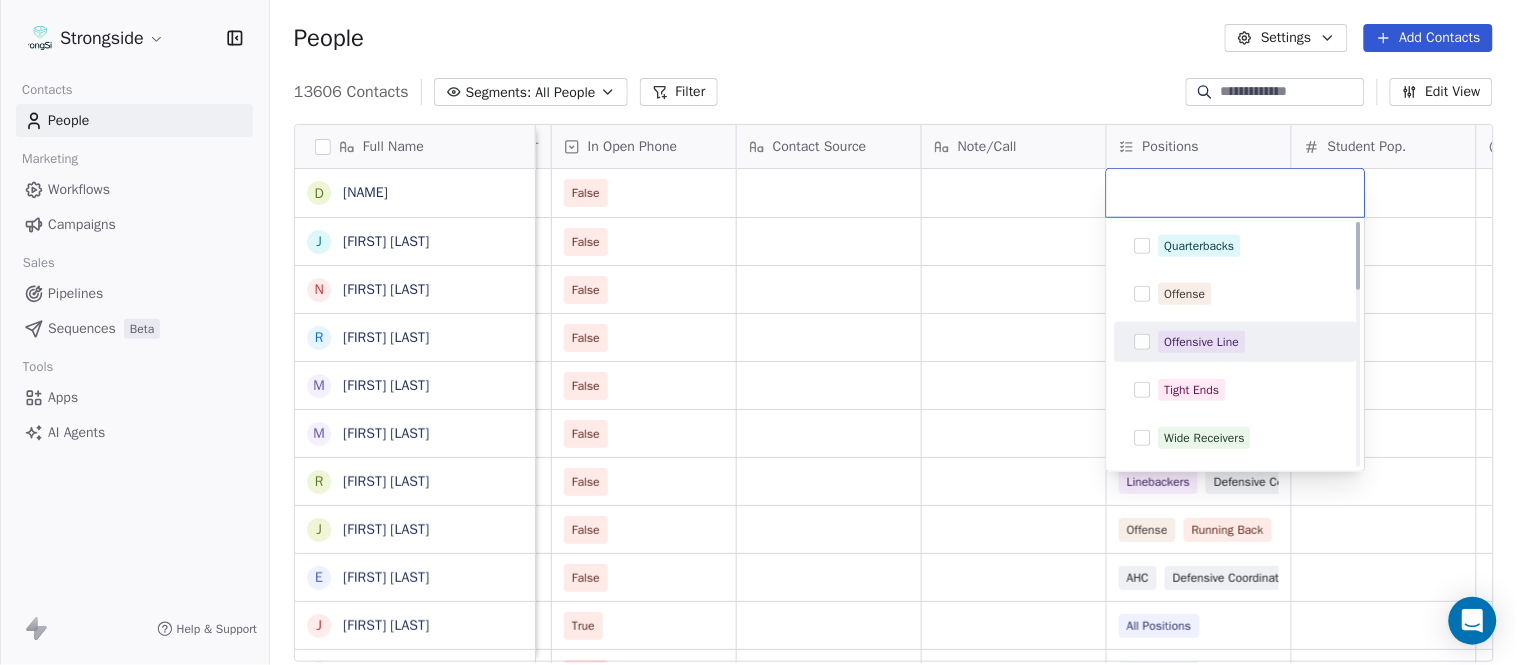 click on "Offensive Line" at bounding box center (1202, 342) 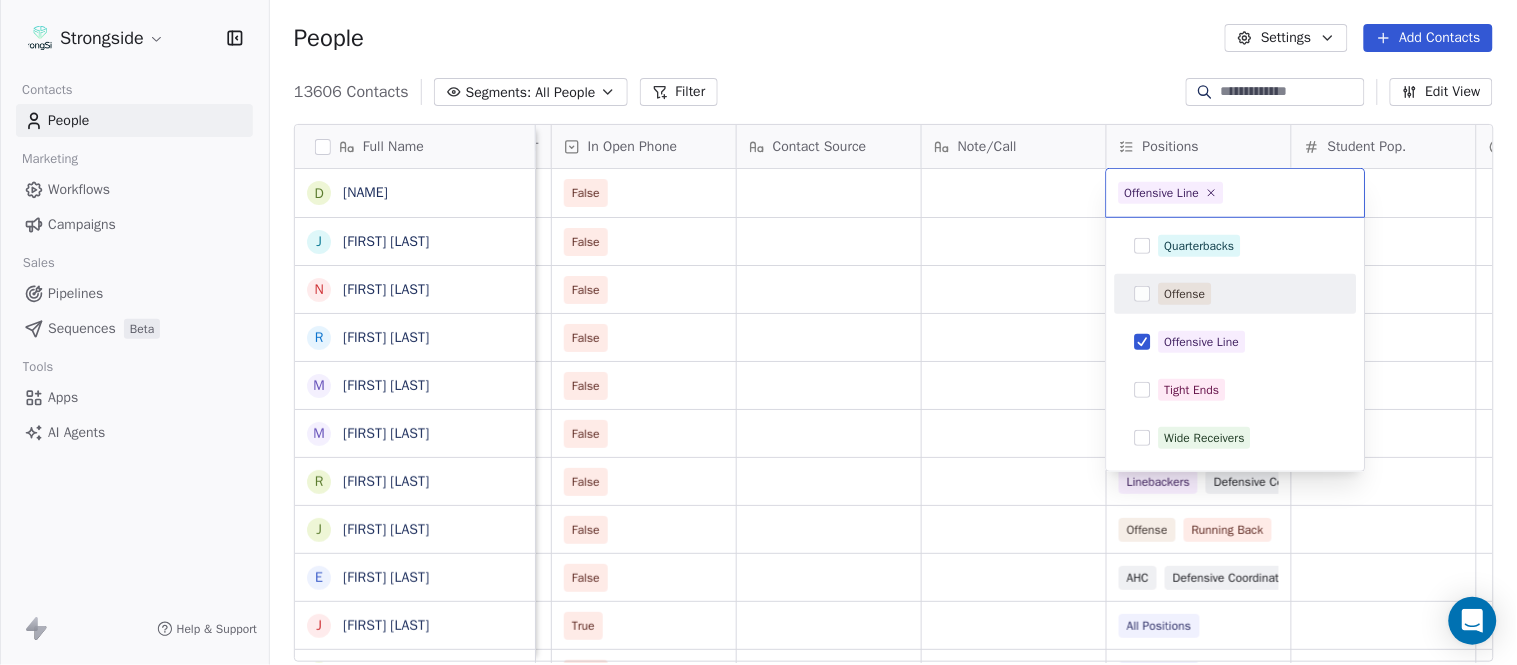 click on "Strongside Contacts People Marketing Workflows Campaigns Sales Pipelines Sequences Beta Tools Apps AI Agents Help & Support People Settings  Add Contacts 13606 Contacts Segments: All People Filter  Edit View Tag Add to Sequence Export Full Name D Dale Williams J Joe Schaefer N Nunzio Campanile R Ricky Brumfield M Michael Johnson M Myles White R Robert Wright J Jeff Nixon E Elijah Robinson J Juliano Macera C Chad Smith J Jon Mitchell J Jason Leslie T Tommy Caporale J Jenna Rodgers T Tyler Cady J Jim Schlensker D Drew Willson J John Wildhack D Debbie Hills W William Hicks R Ryan Kelly J John Loose C Chandler Burks S Sean Saturnio D Daryl Dixon N Nate Woody C Cody Worley C Chris Jann C Conor Hughes J Jacqui McCann Status Priority Emails Auto Clicked Last Activity Date BST In Open Phone Contact Source Note/Call Positions Student Pop. Lead Account   False   False Defensive Back   False Quarterbacks   False Special Teams   False Tight Ends   False Wide Receivers   False Linebackers Defensive Coordinator   False" at bounding box center (758, 332) 